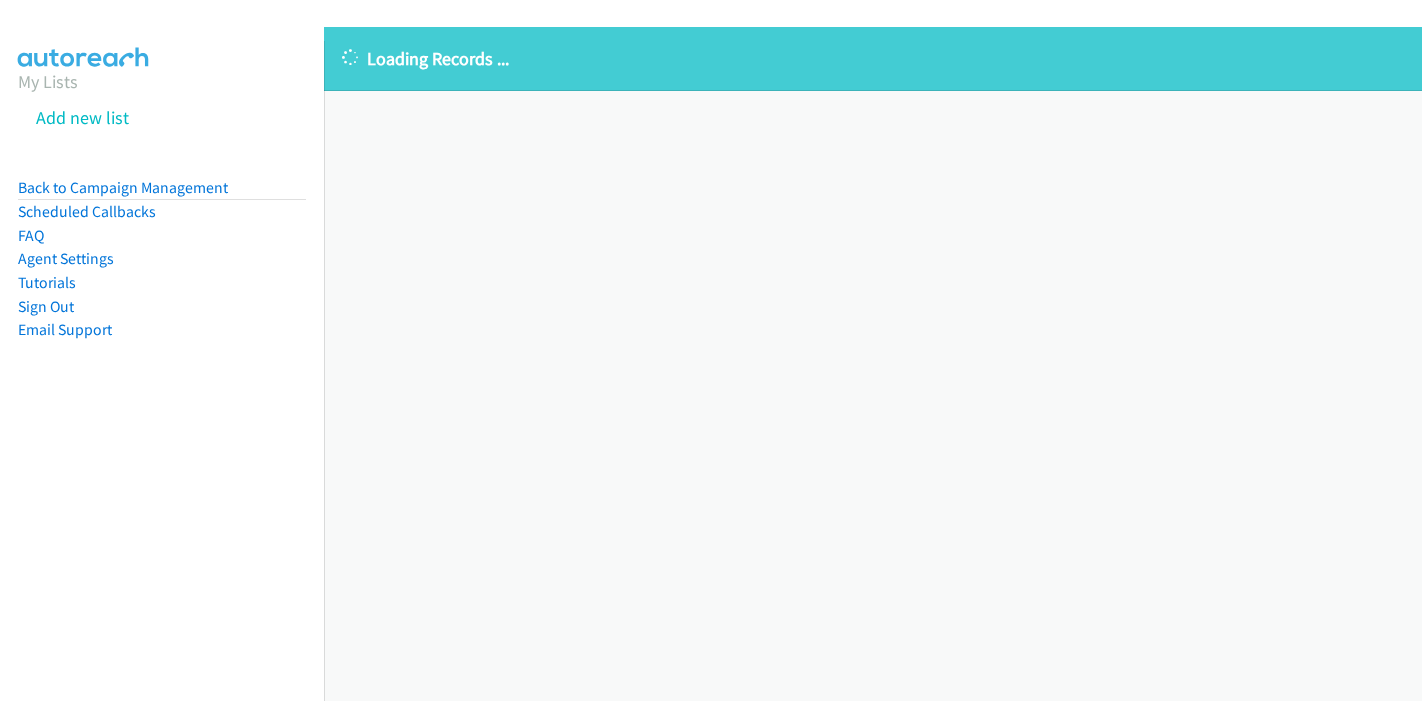 scroll, scrollTop: 0, scrollLeft: 0, axis: both 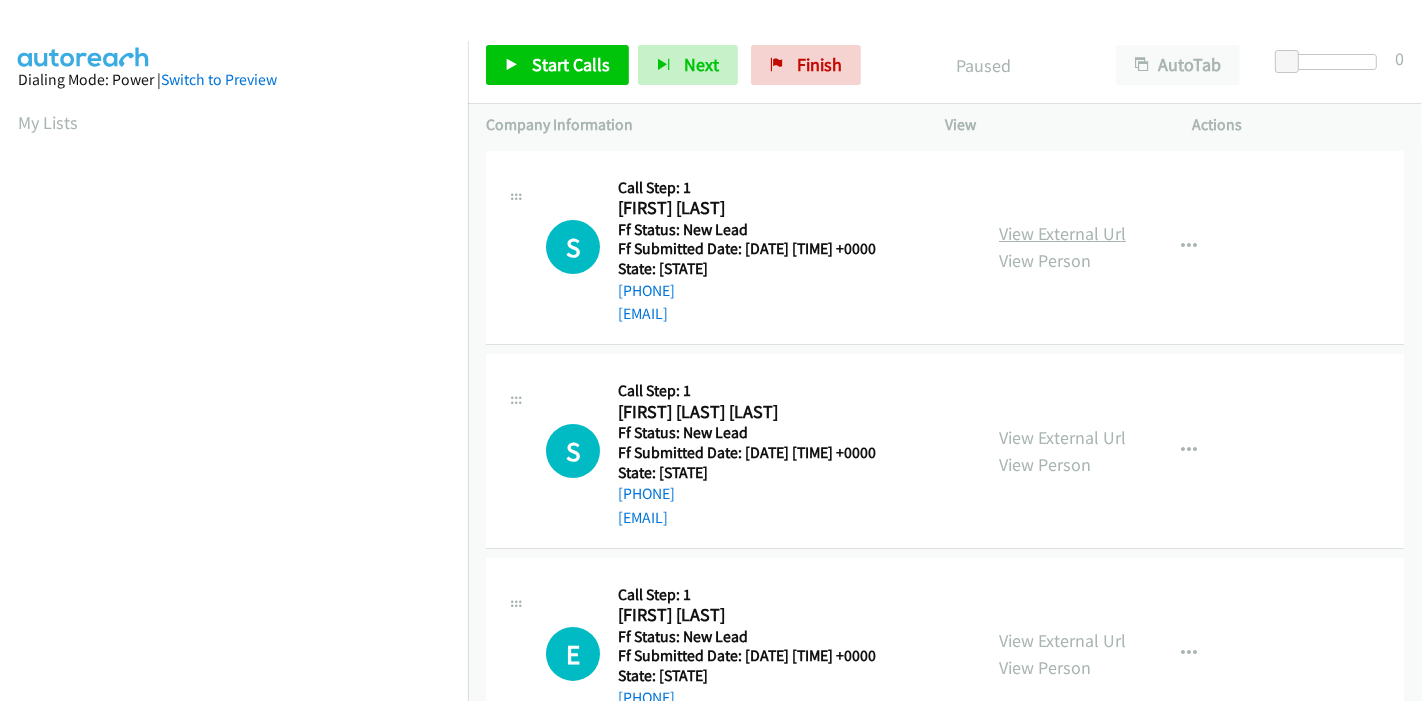 click on "View External Url" at bounding box center [1062, 233] 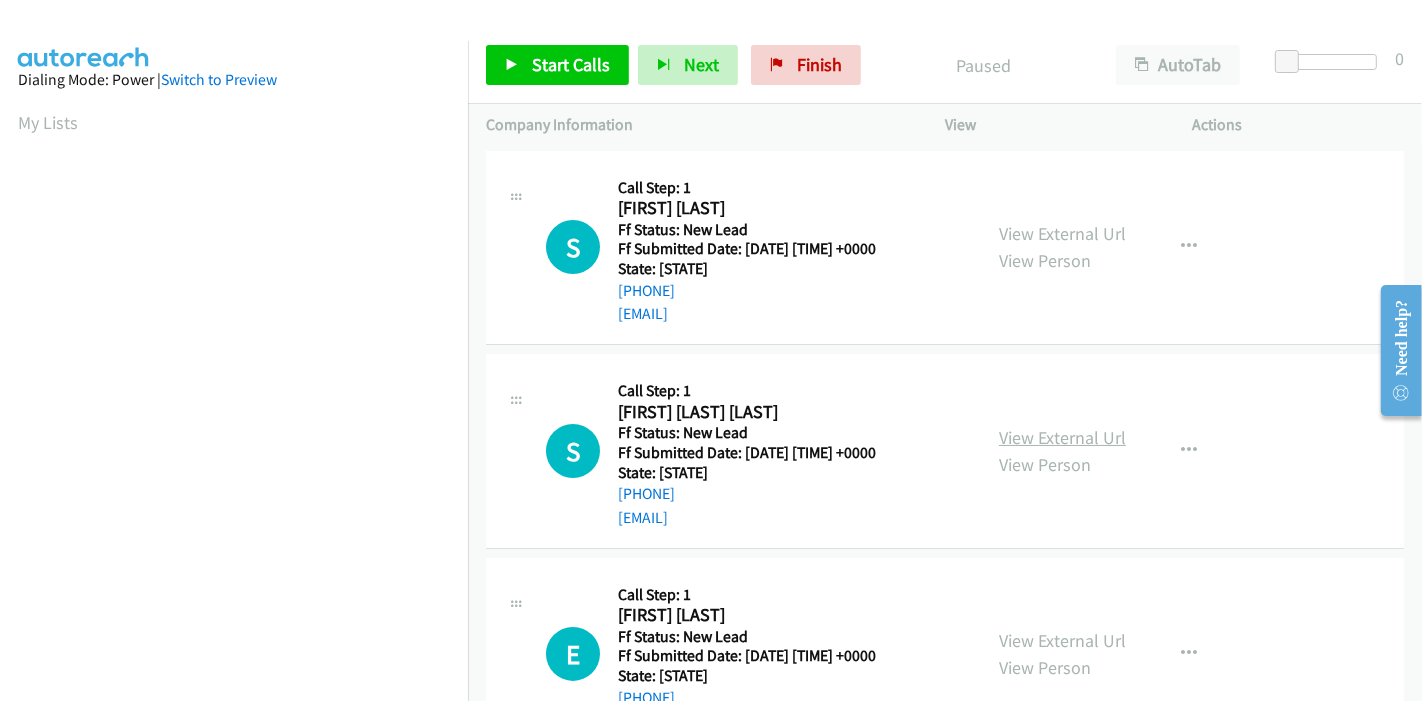 click on "View External Url" at bounding box center [1062, 437] 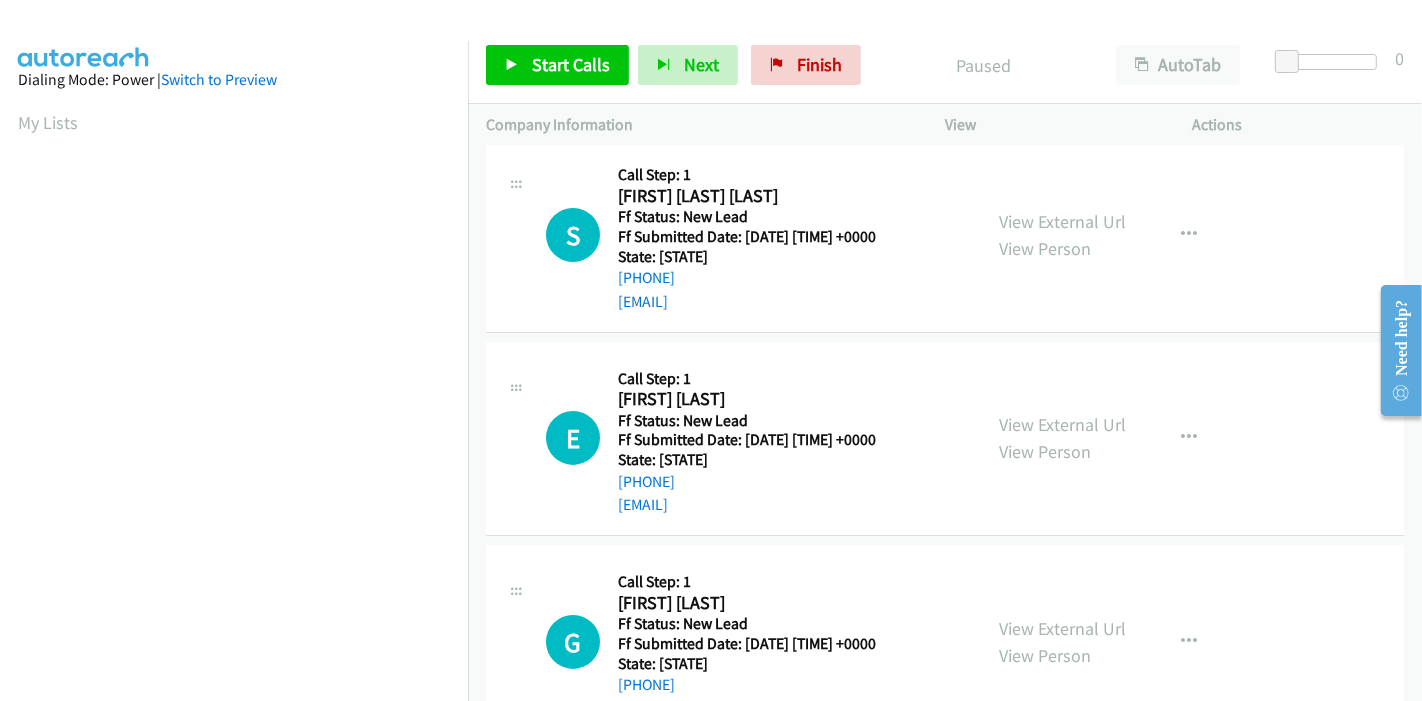 scroll, scrollTop: 222, scrollLeft: 0, axis: vertical 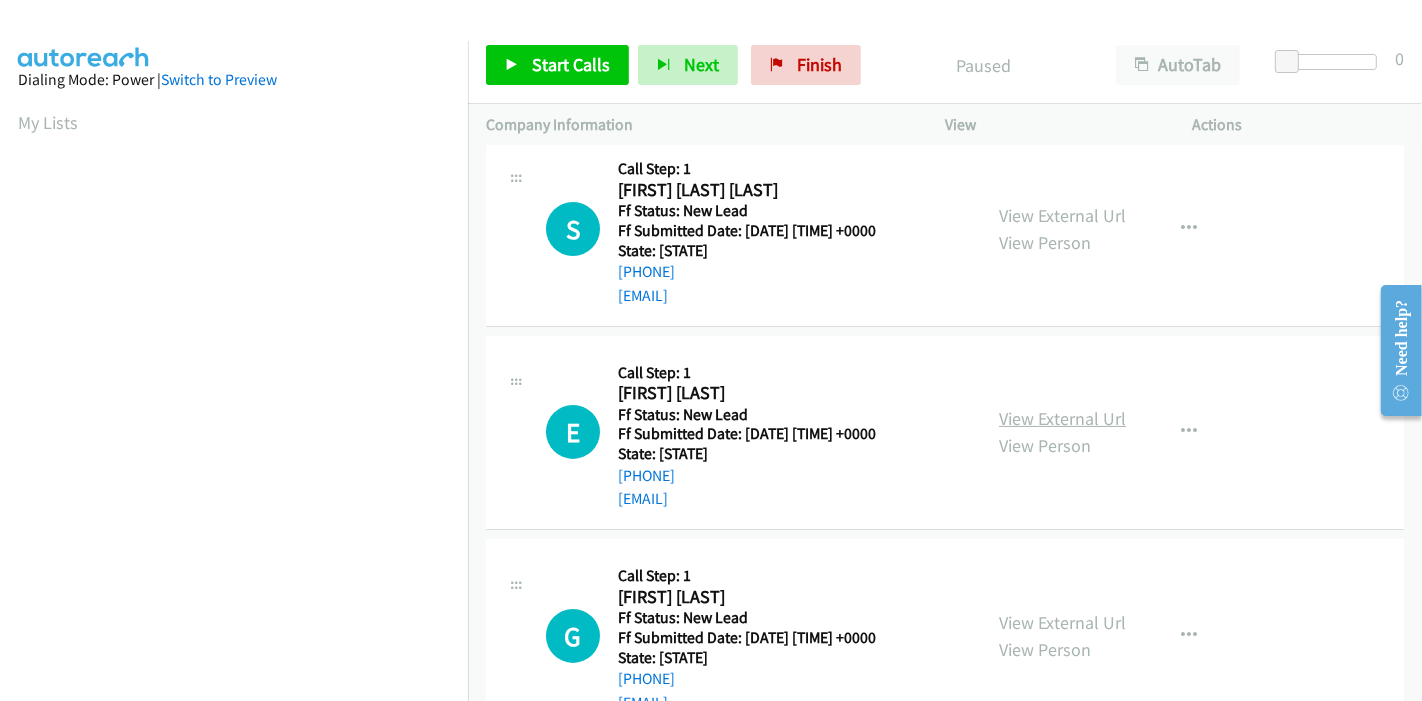 click on "View External Url" at bounding box center [1062, 418] 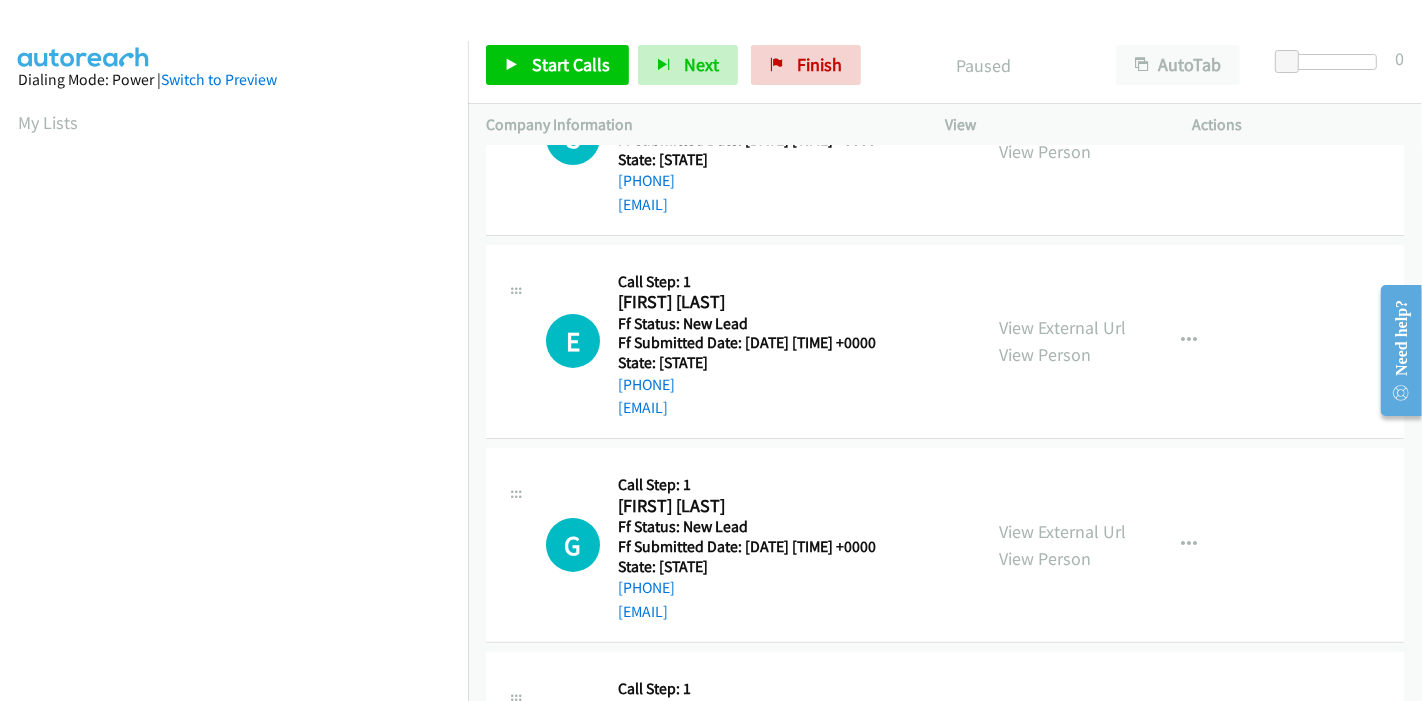 scroll, scrollTop: 444, scrollLeft: 0, axis: vertical 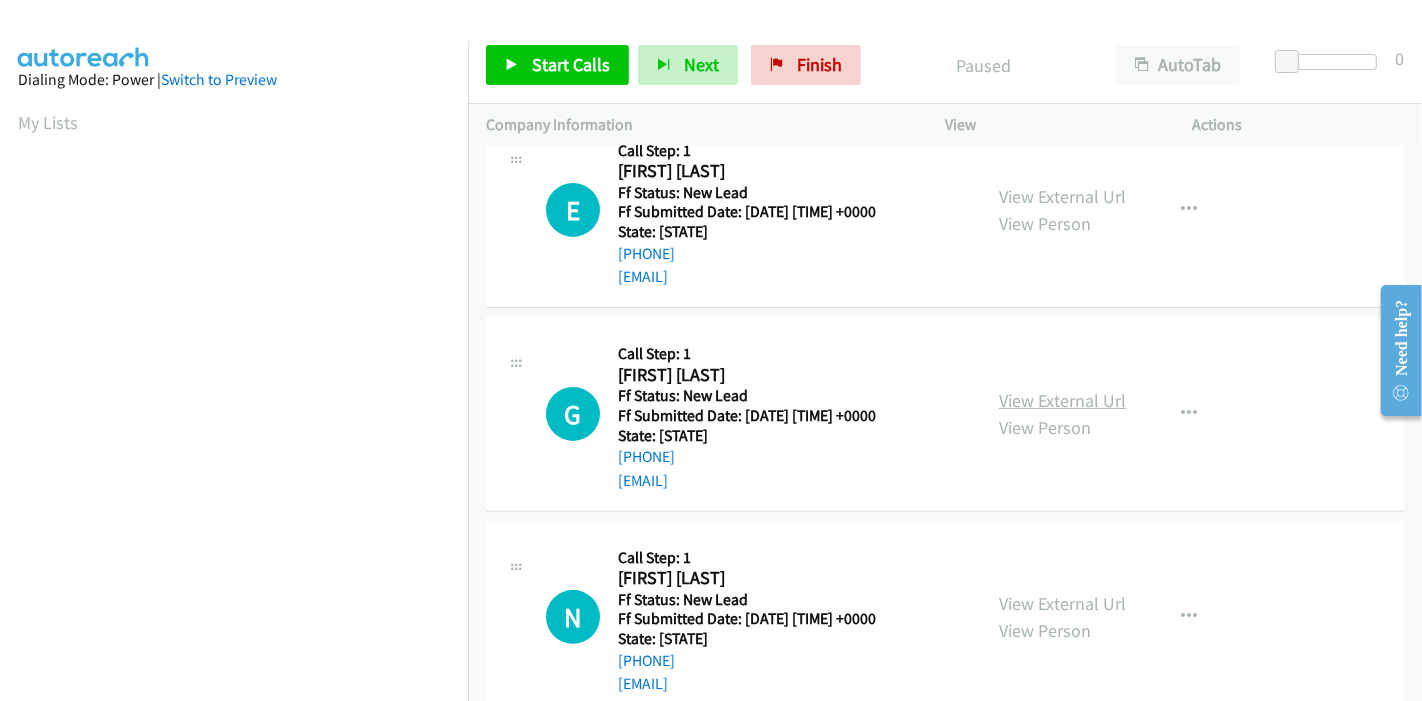 click on "View External Url" at bounding box center (1062, 400) 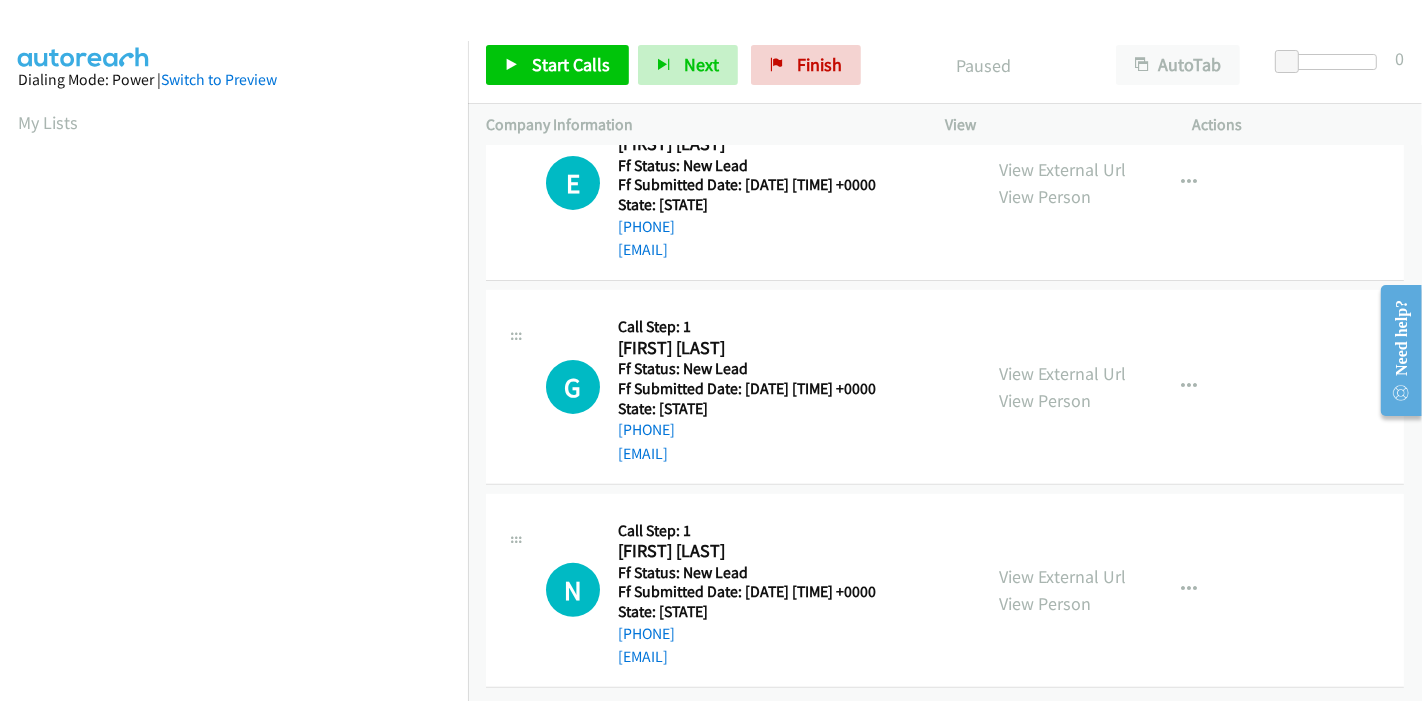scroll, scrollTop: 487, scrollLeft: 0, axis: vertical 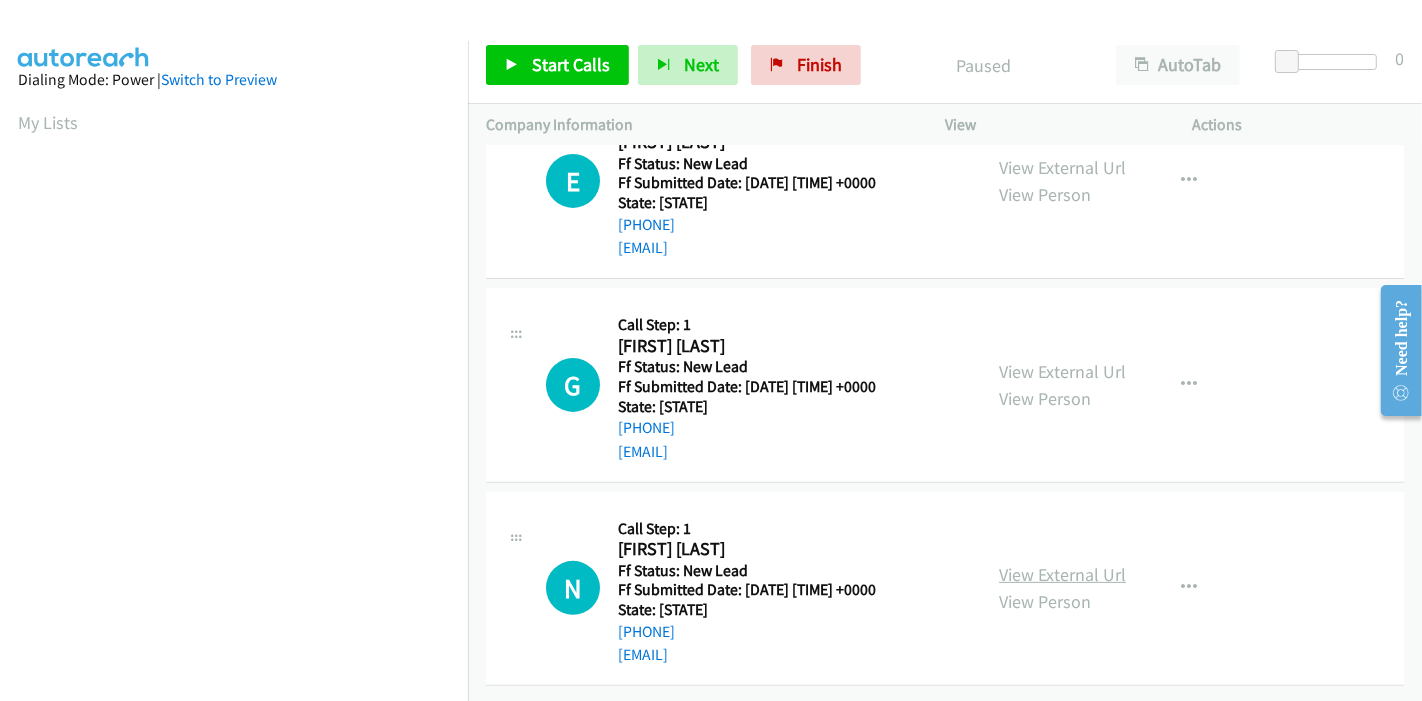 click on "View External Url" at bounding box center [1062, 574] 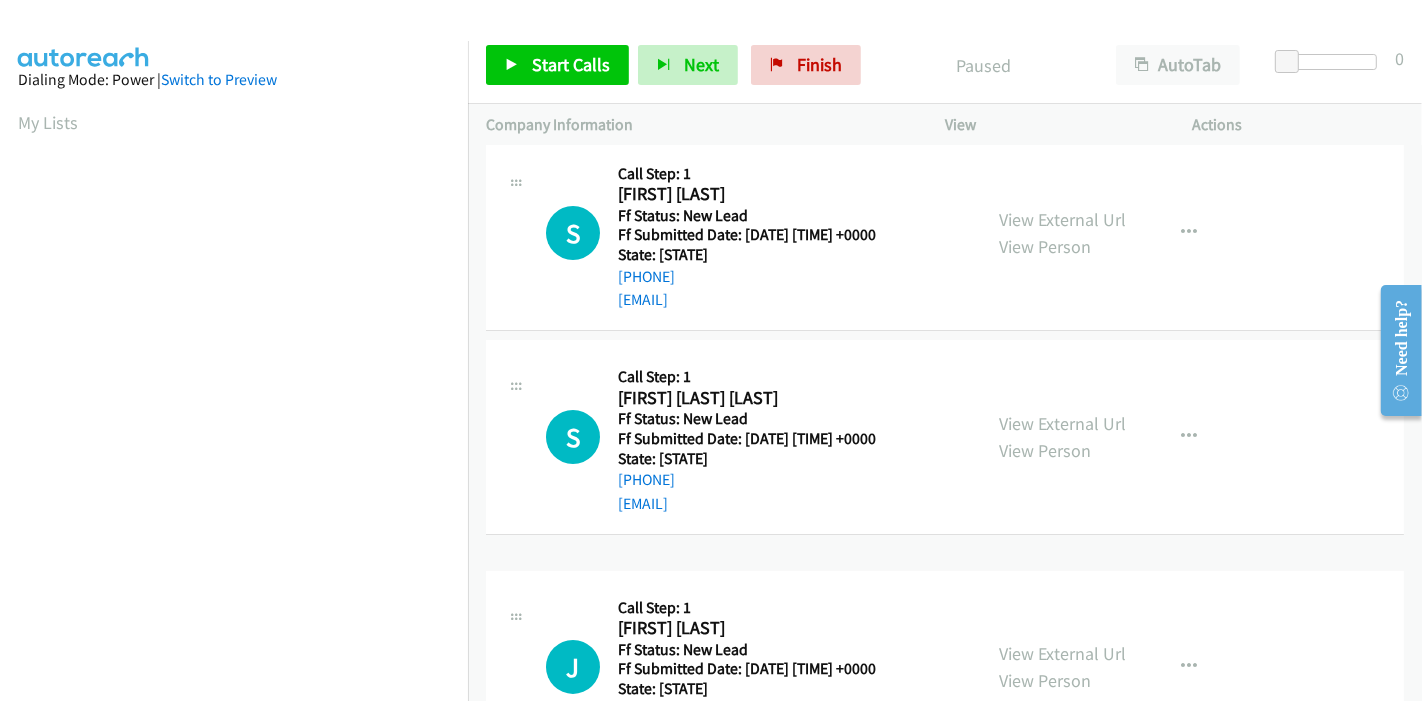 scroll, scrollTop: 0, scrollLeft: 0, axis: both 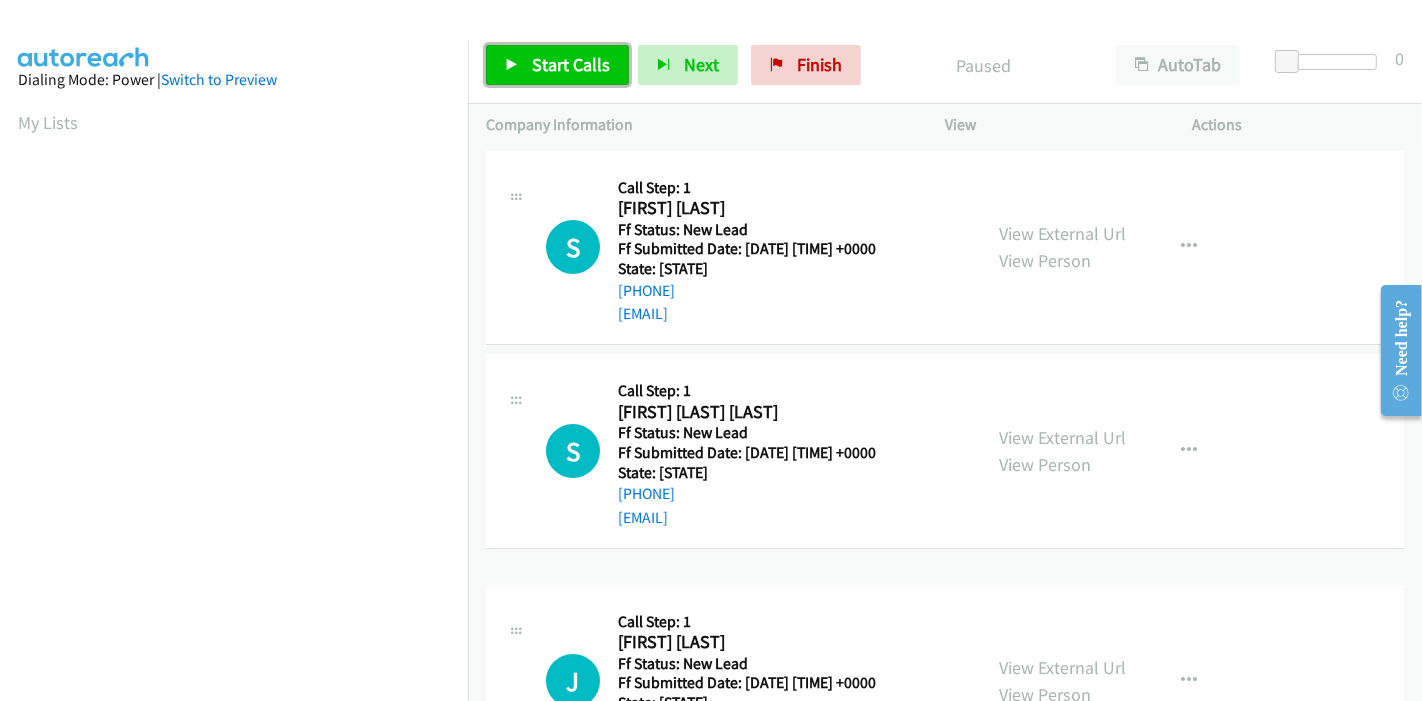 click on "Start Calls" at bounding box center [557, 65] 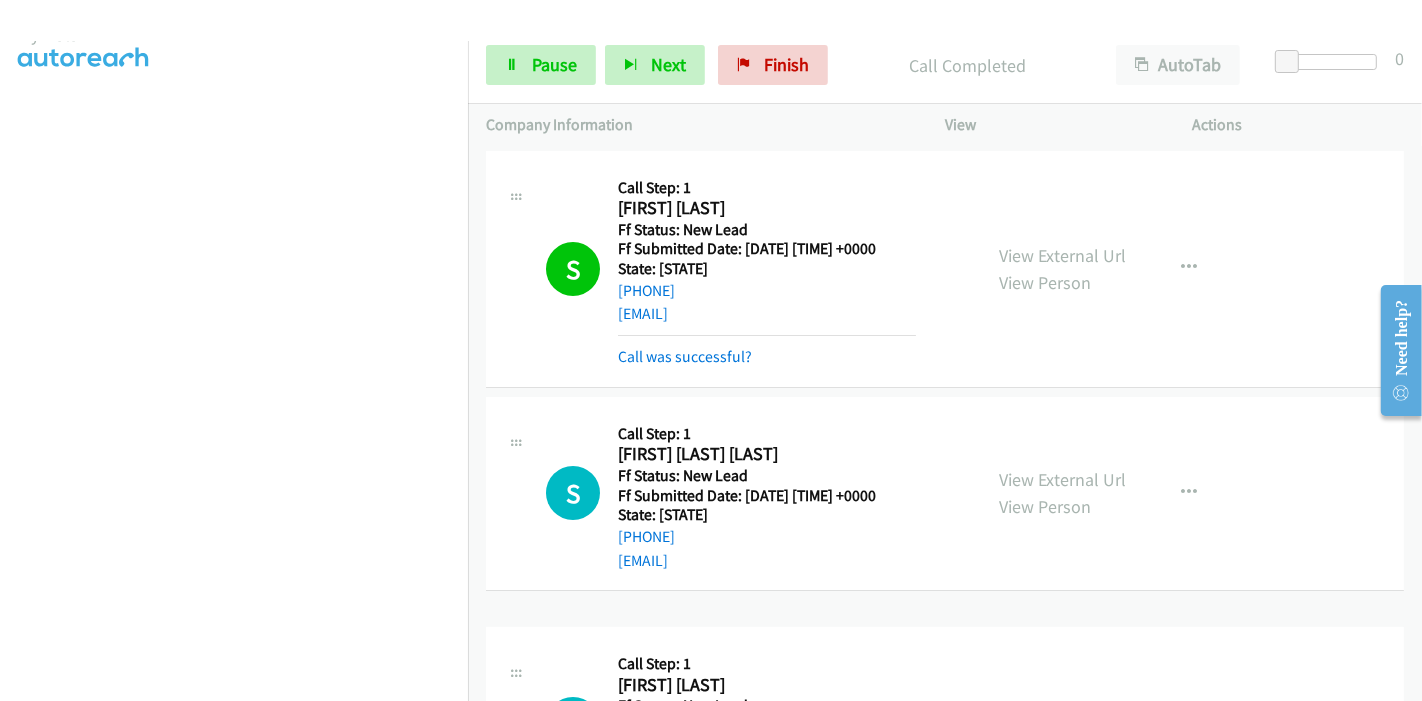 scroll, scrollTop: 0, scrollLeft: 0, axis: both 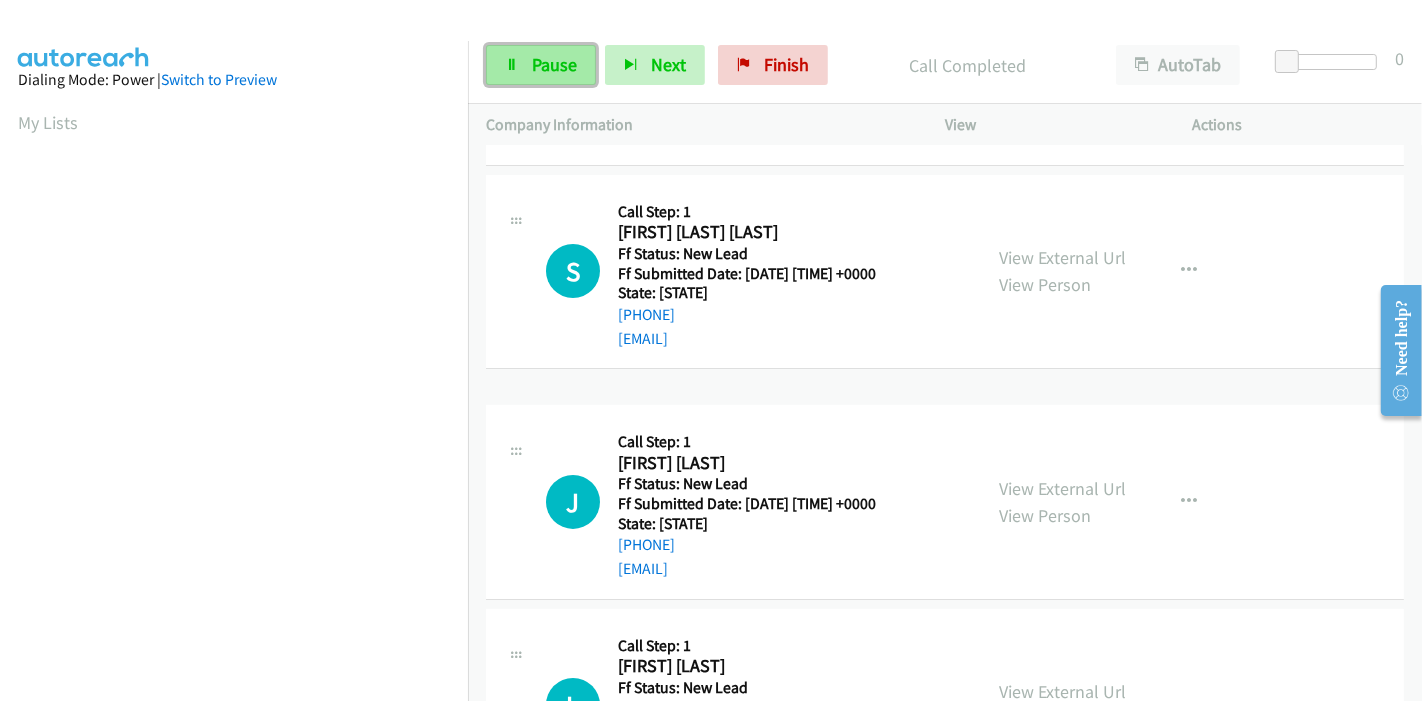 click on "Pause" at bounding box center (554, 64) 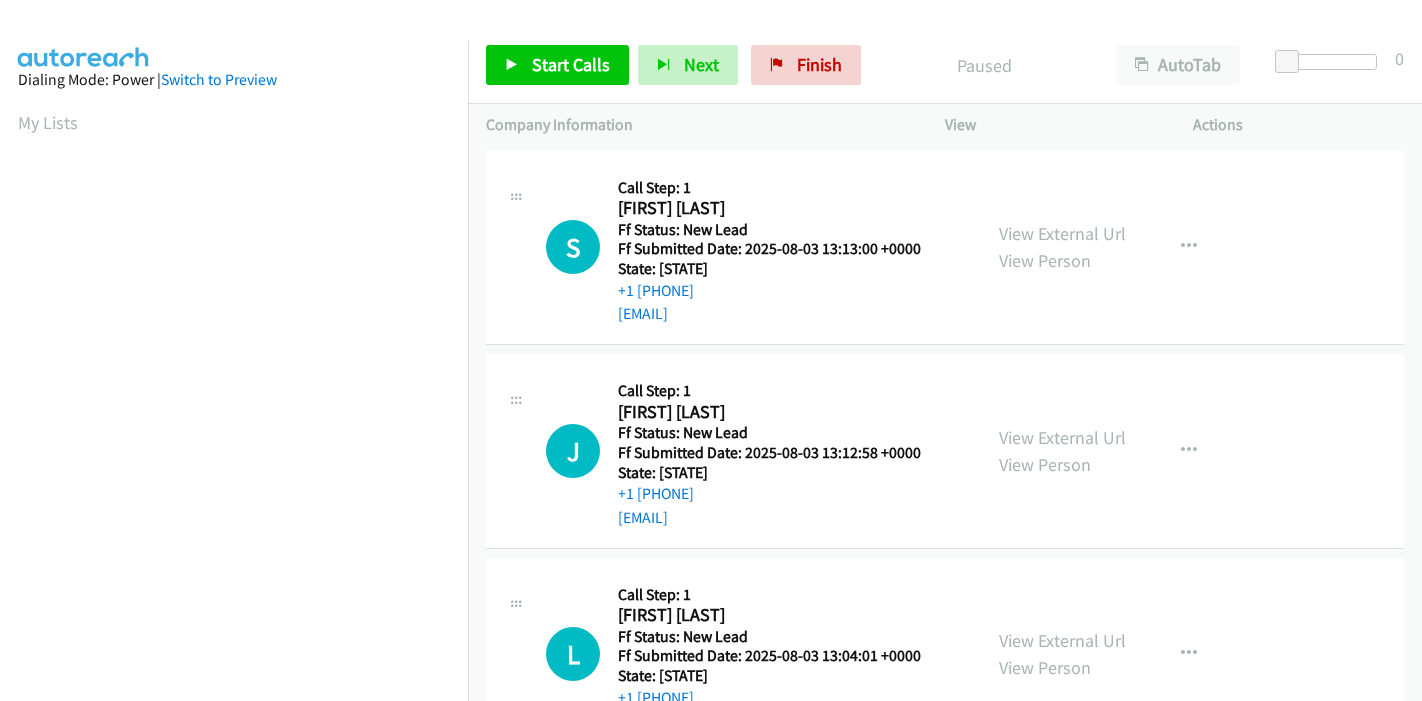scroll, scrollTop: 0, scrollLeft: 0, axis: both 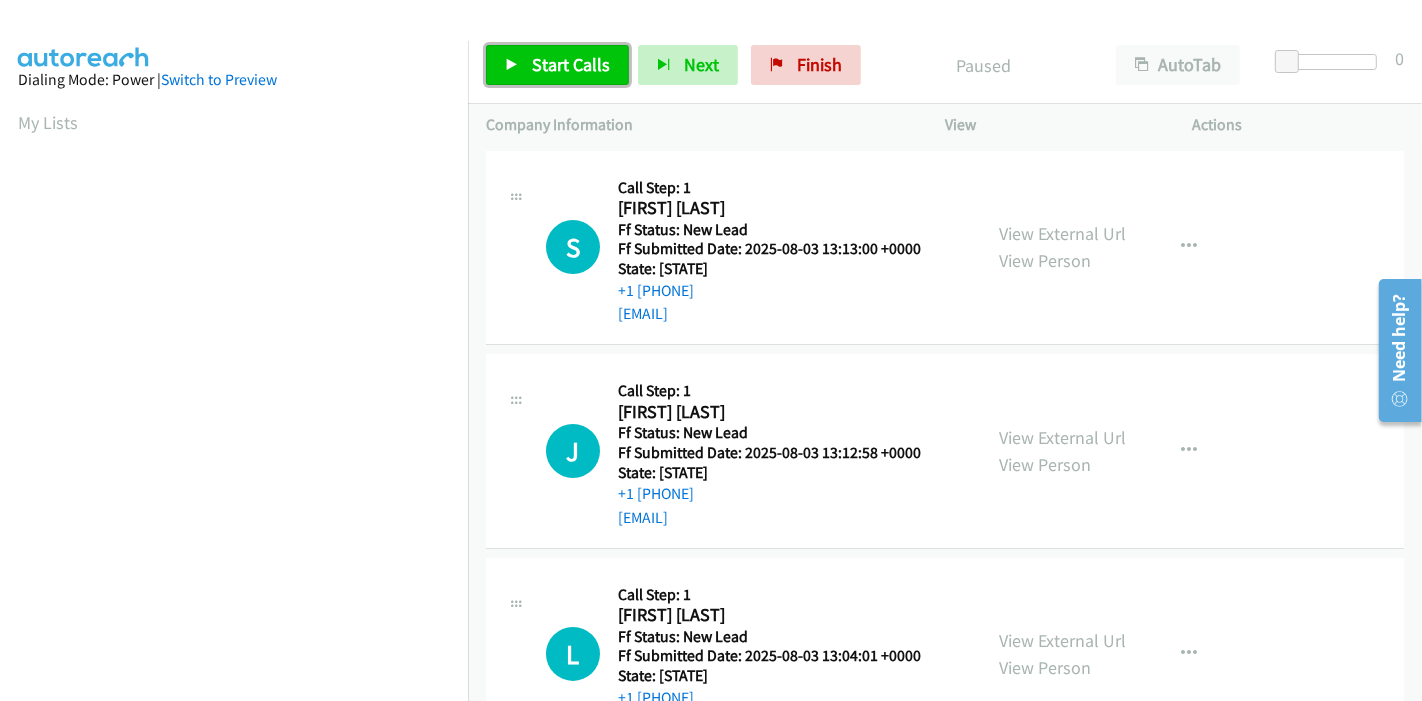 click on "Start Calls" at bounding box center [571, 64] 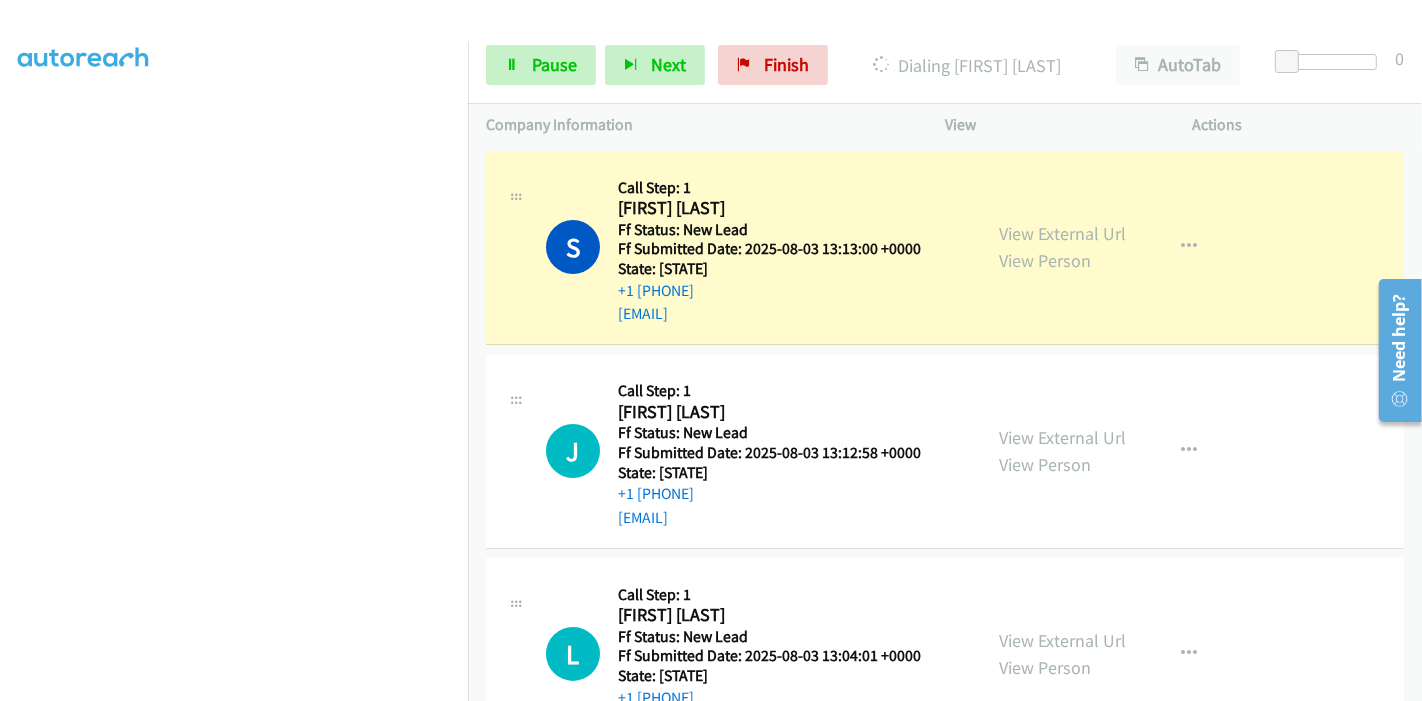 scroll, scrollTop: 422, scrollLeft: 0, axis: vertical 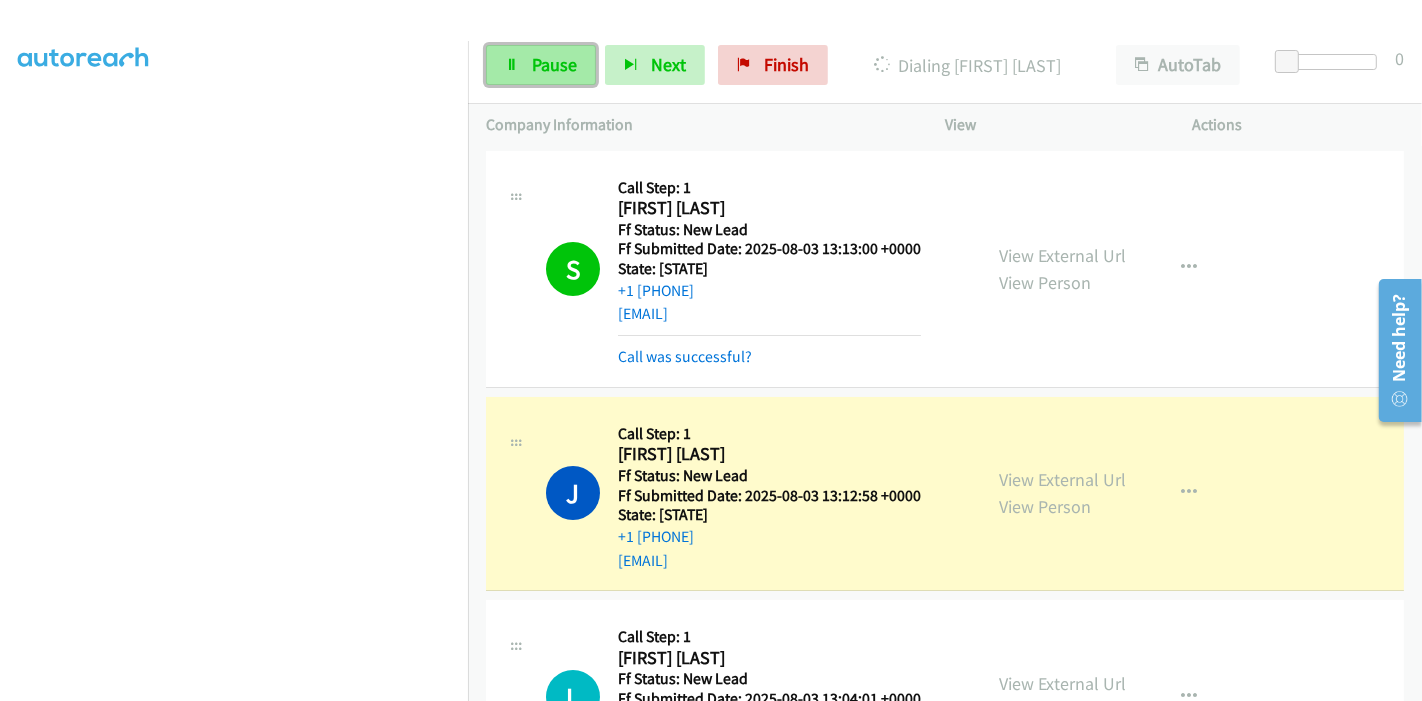 click on "Pause" at bounding box center [554, 64] 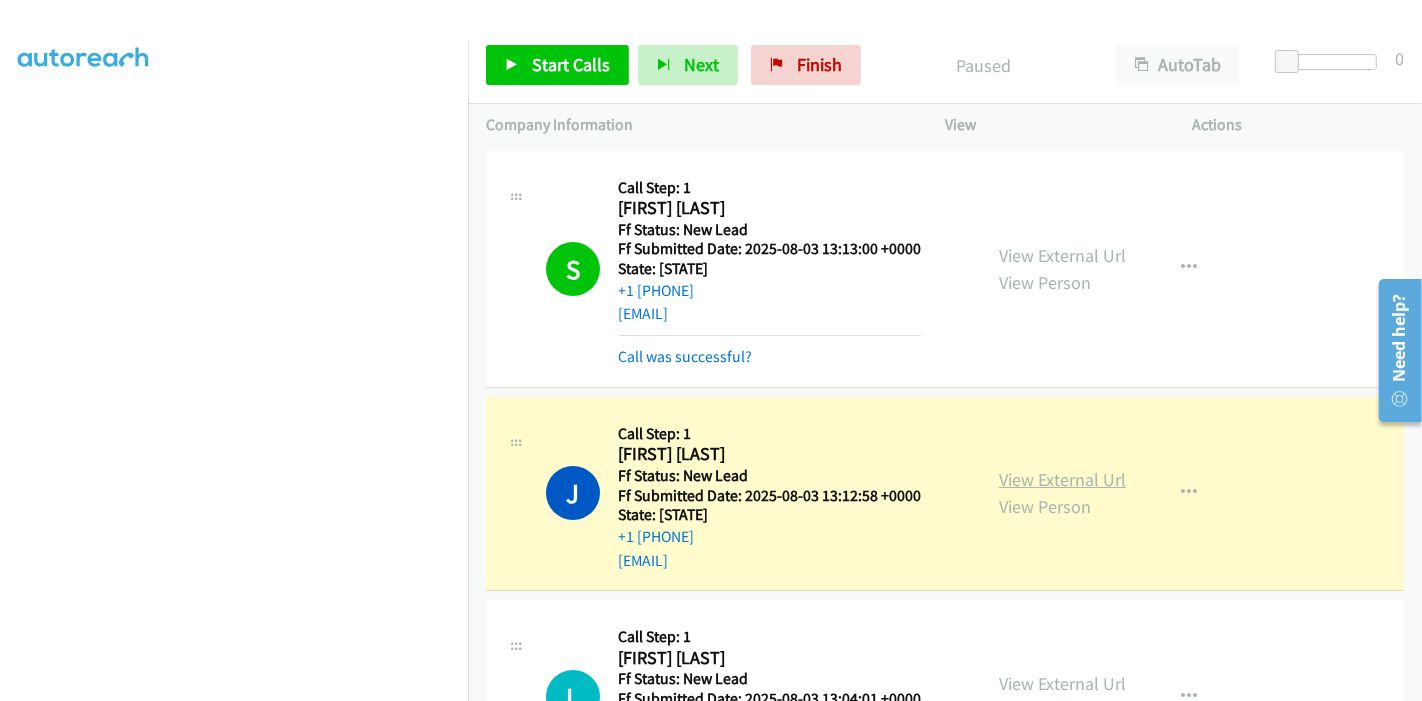 click on "View External Url" at bounding box center (1062, 479) 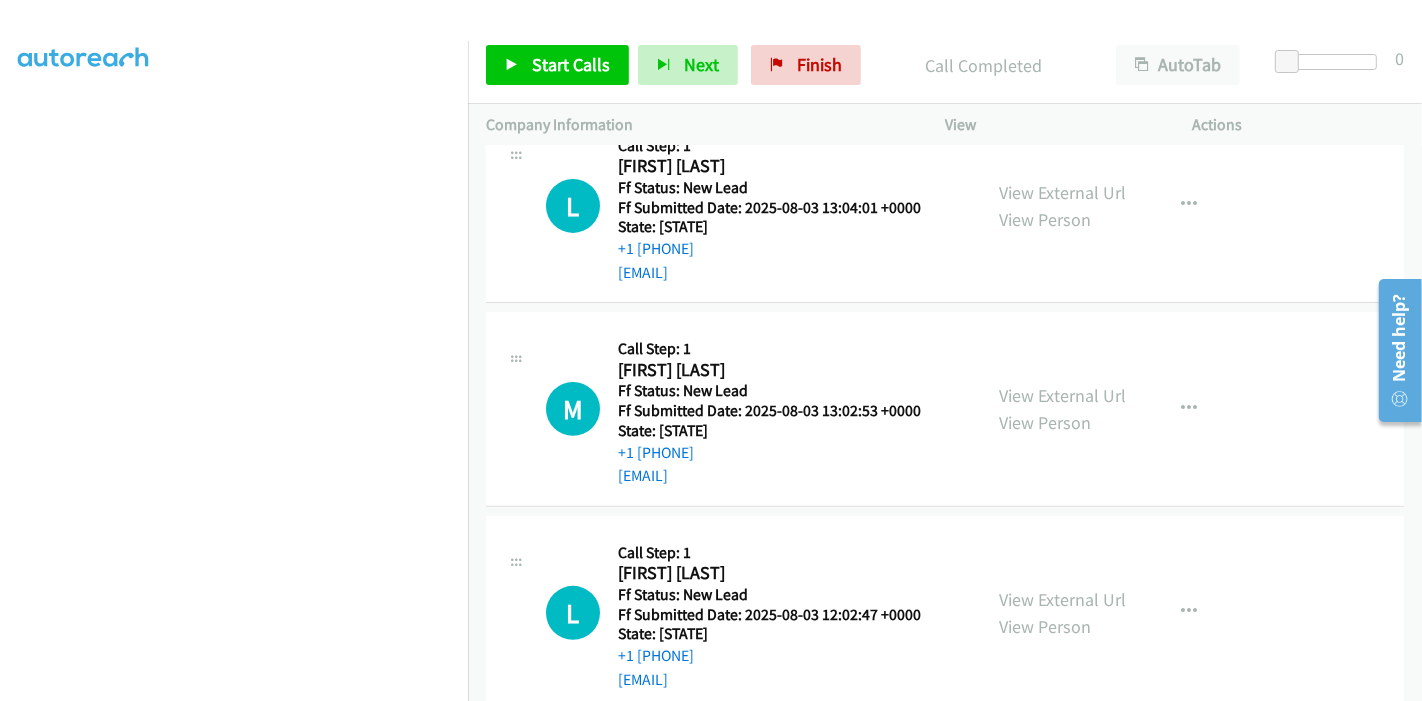 scroll, scrollTop: 200, scrollLeft: 0, axis: vertical 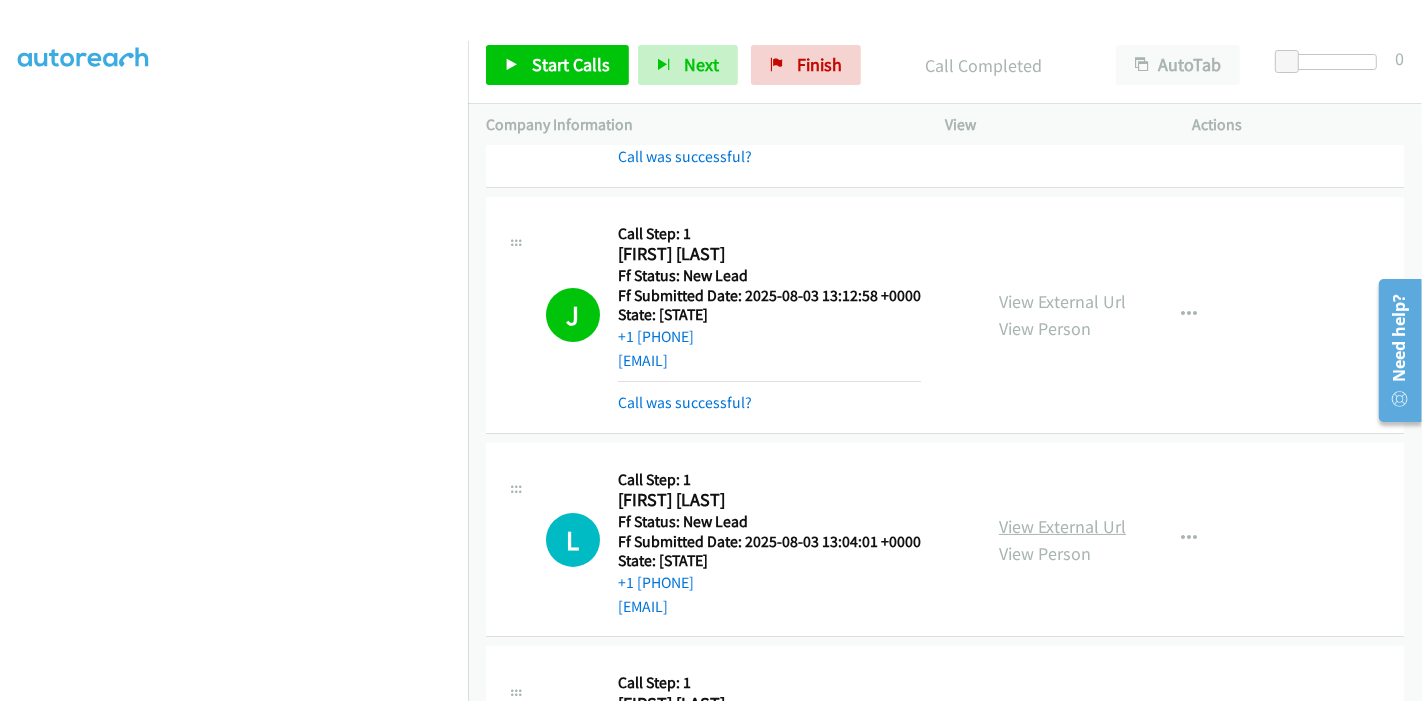 click on "View External Url" at bounding box center [1062, 526] 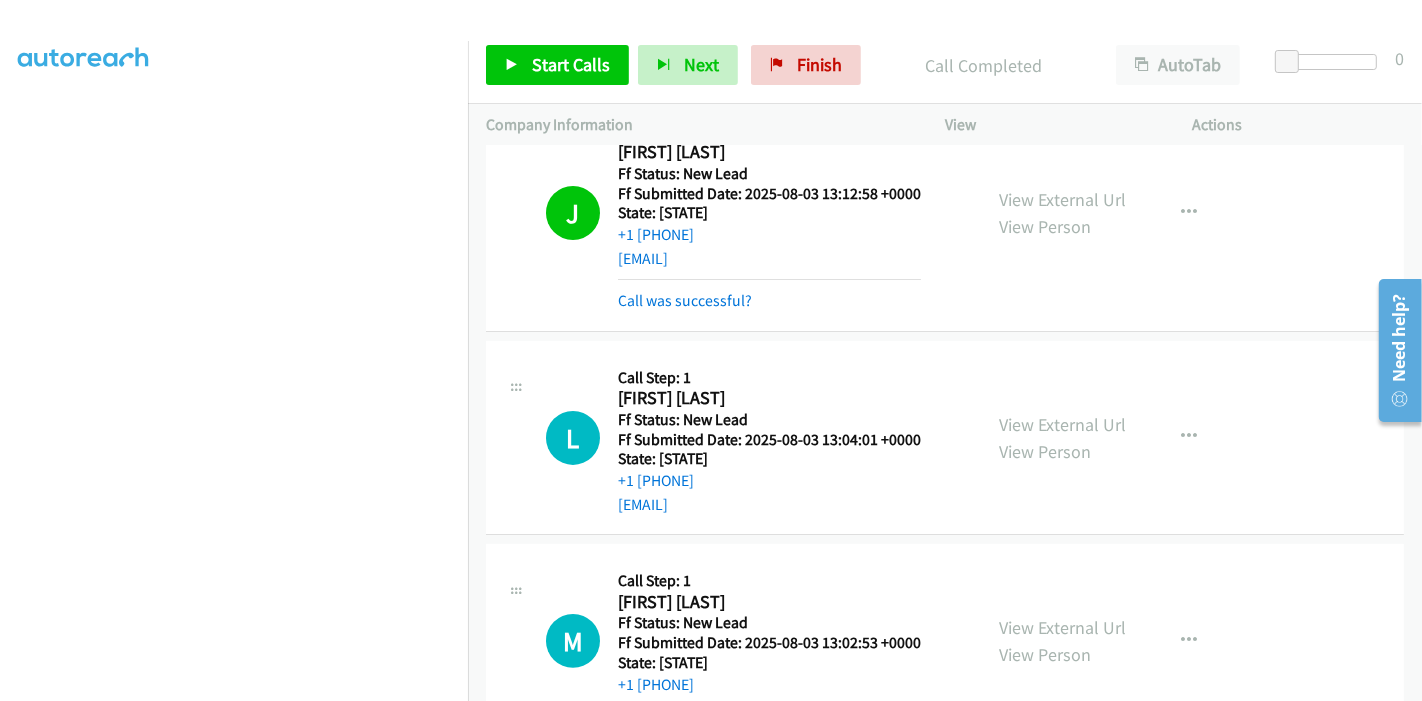 scroll, scrollTop: 422, scrollLeft: 0, axis: vertical 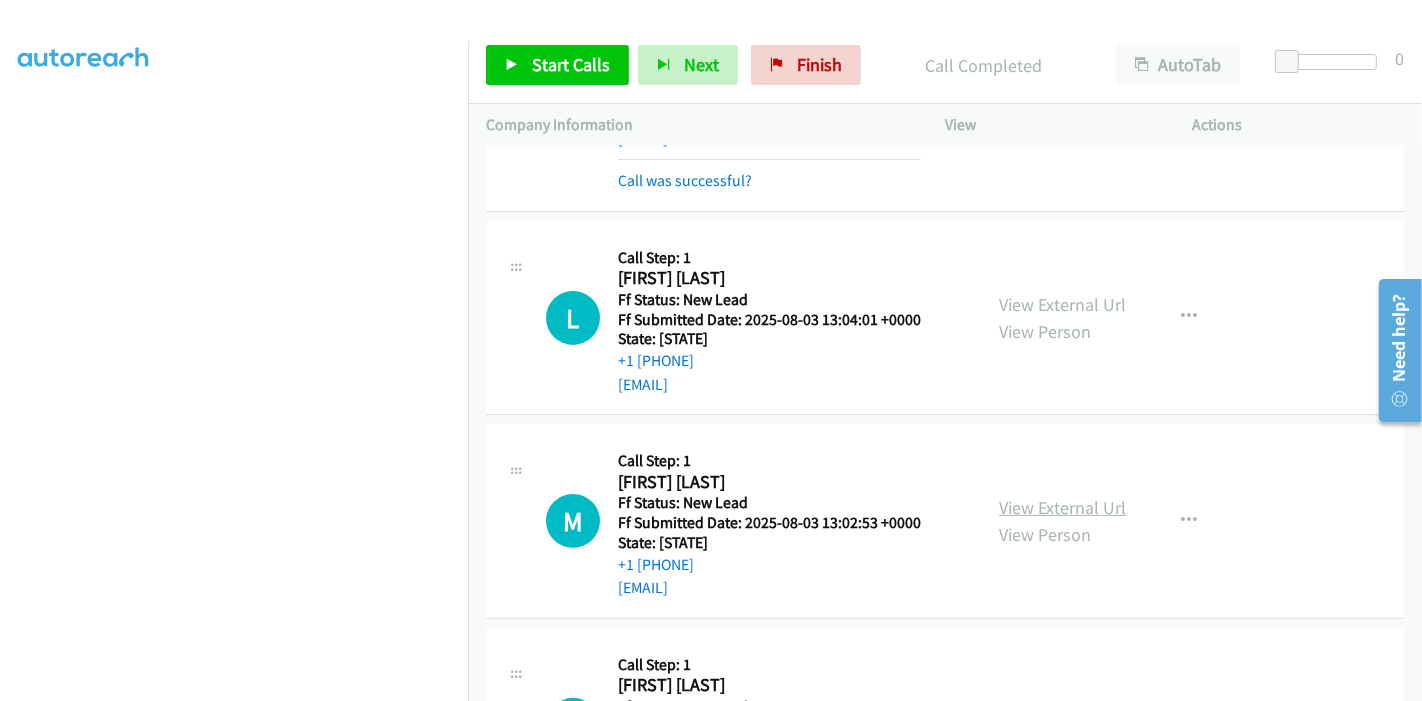 click on "View External Url" at bounding box center [1062, 507] 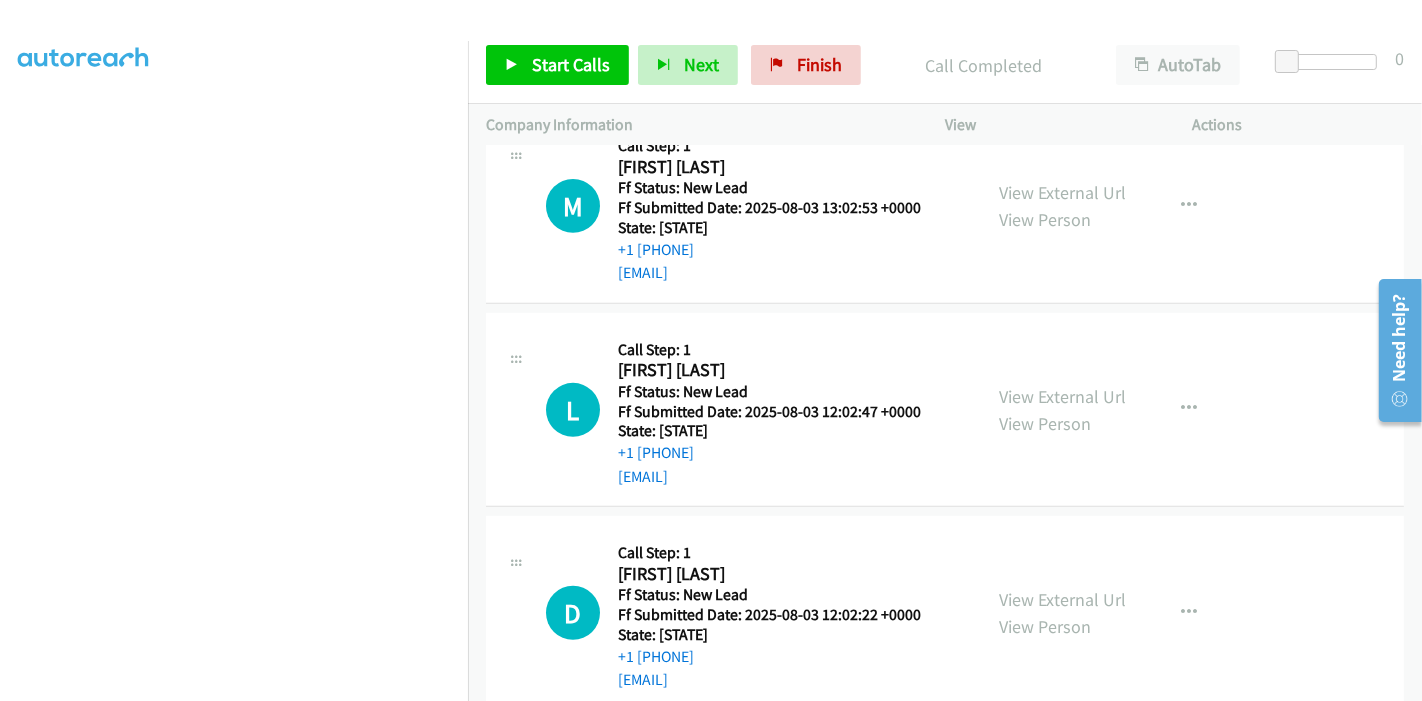 scroll, scrollTop: 756, scrollLeft: 0, axis: vertical 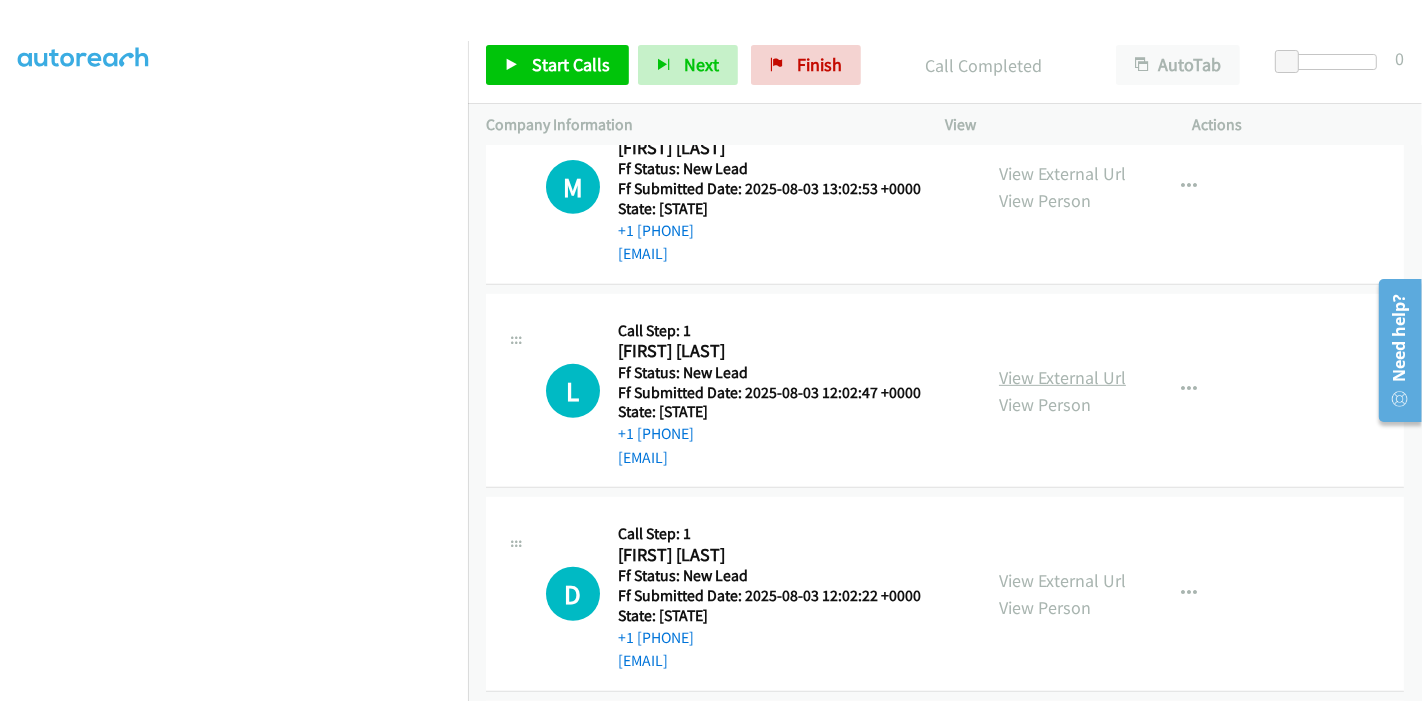 click on "View External Url" at bounding box center [1062, 377] 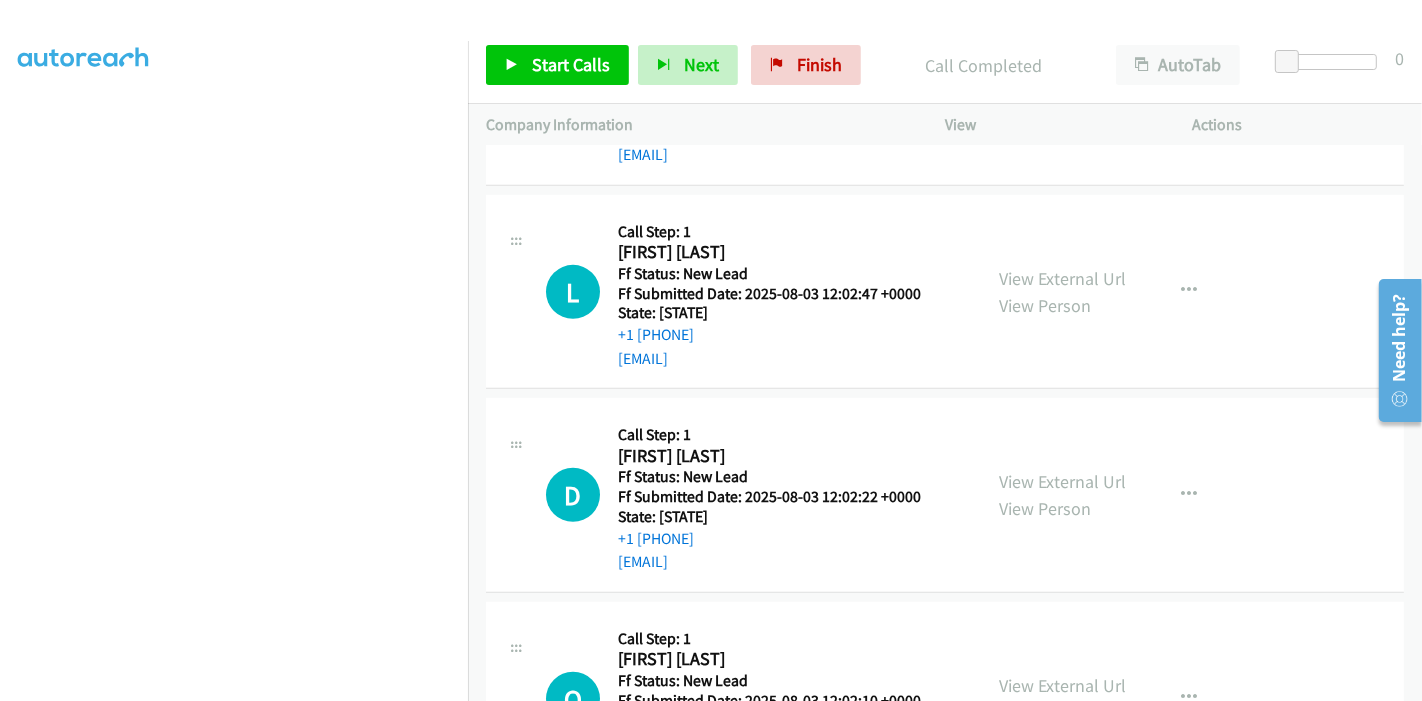 scroll, scrollTop: 867, scrollLeft: 0, axis: vertical 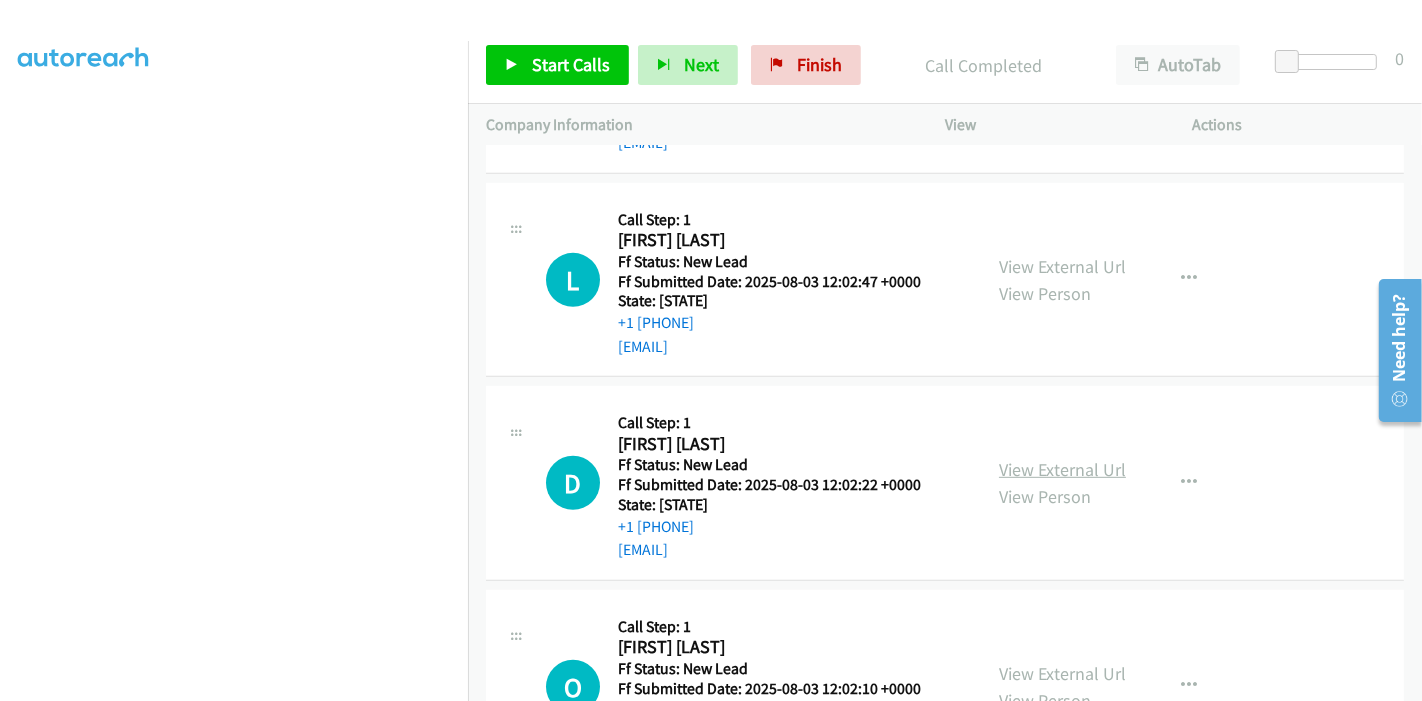 click on "View External Url" at bounding box center (1062, 469) 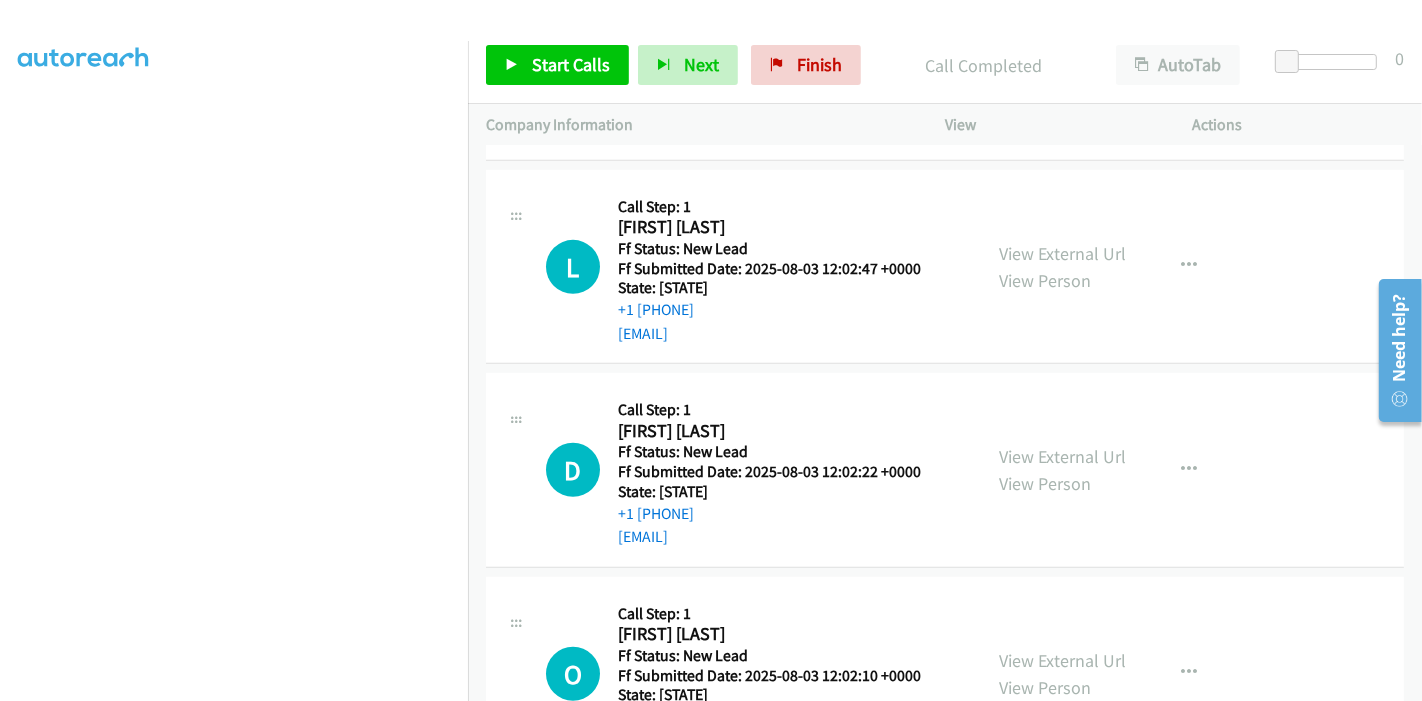 scroll, scrollTop: 978, scrollLeft: 0, axis: vertical 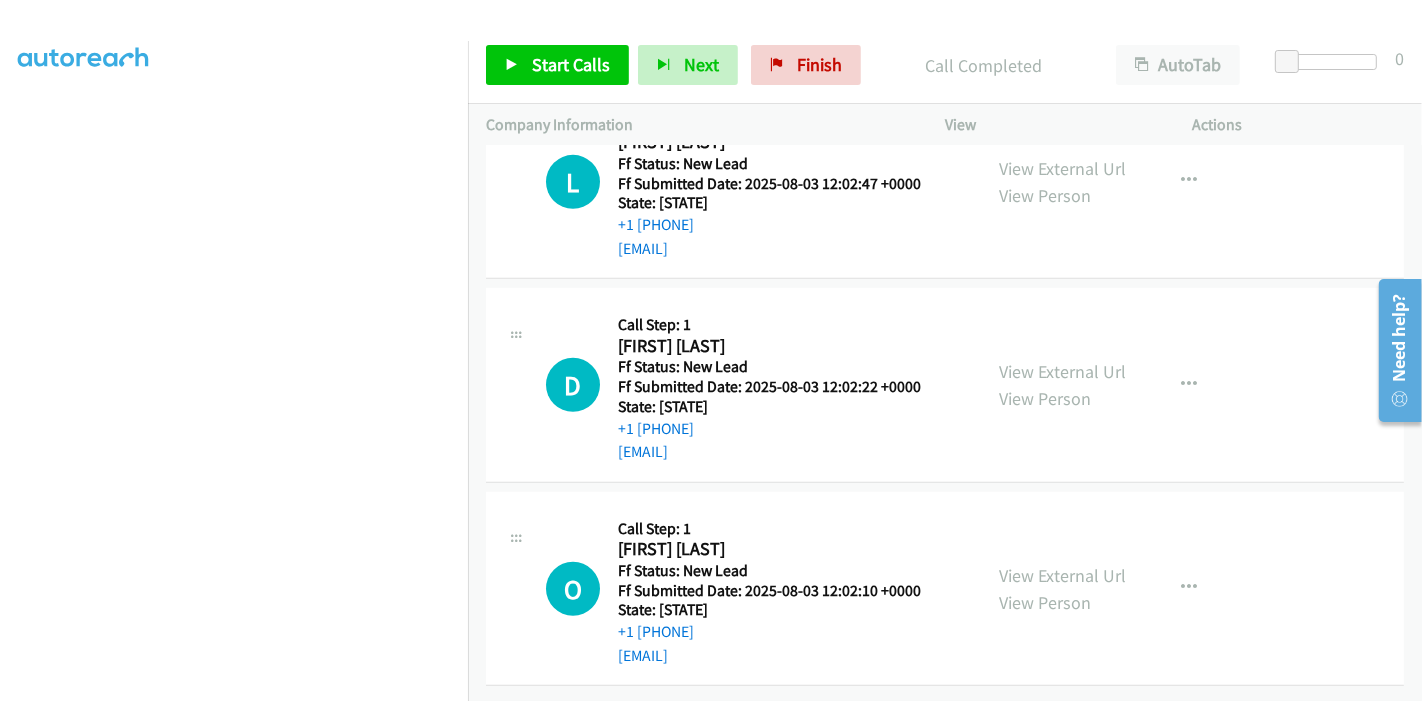 click on "View External Url
View Person" at bounding box center [1062, 589] 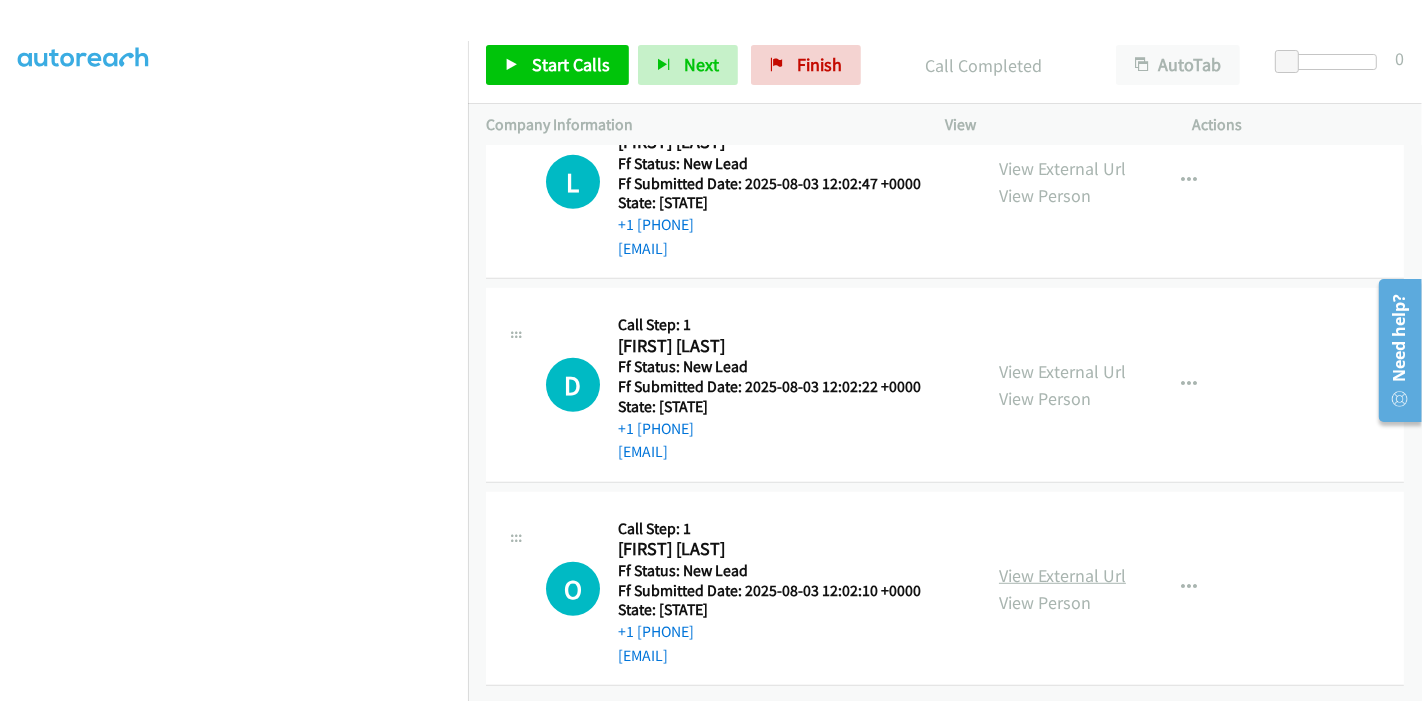 click on "View External Url" at bounding box center [1062, 575] 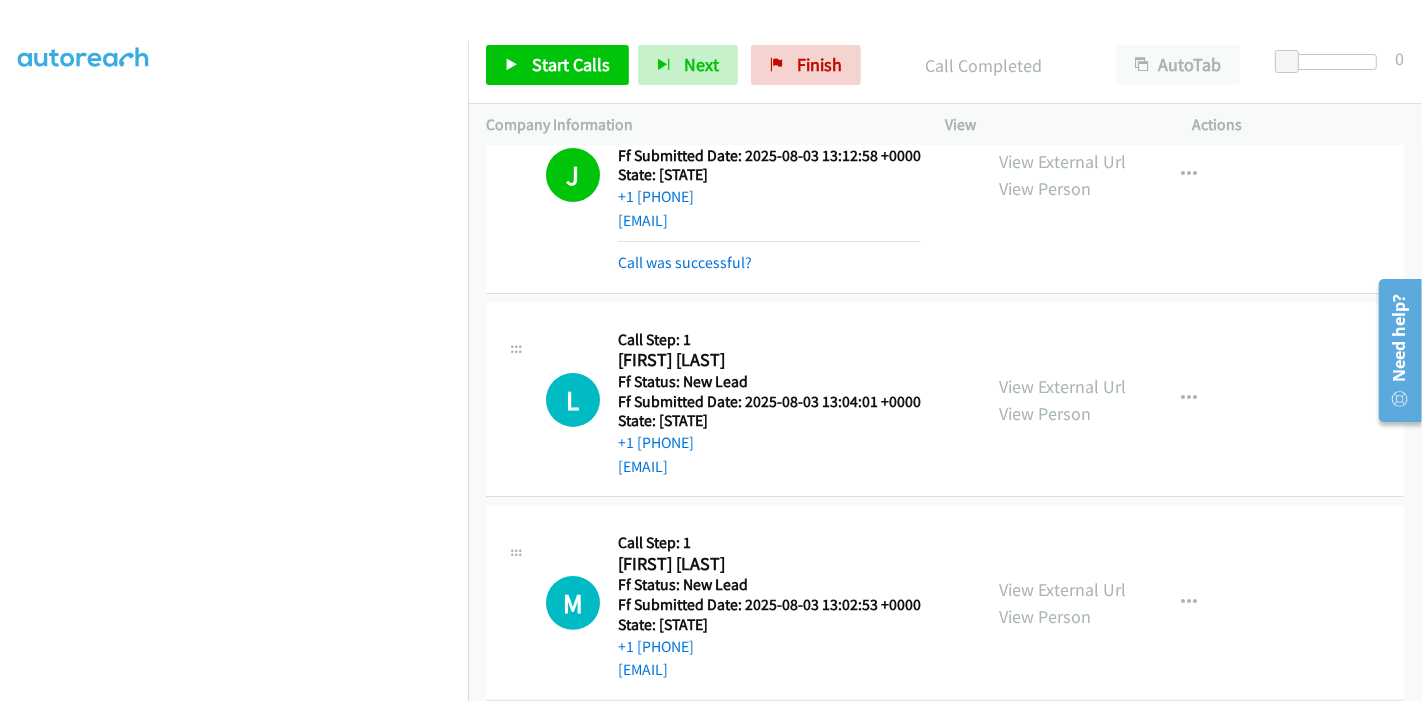 scroll, scrollTop: 444, scrollLeft: 0, axis: vertical 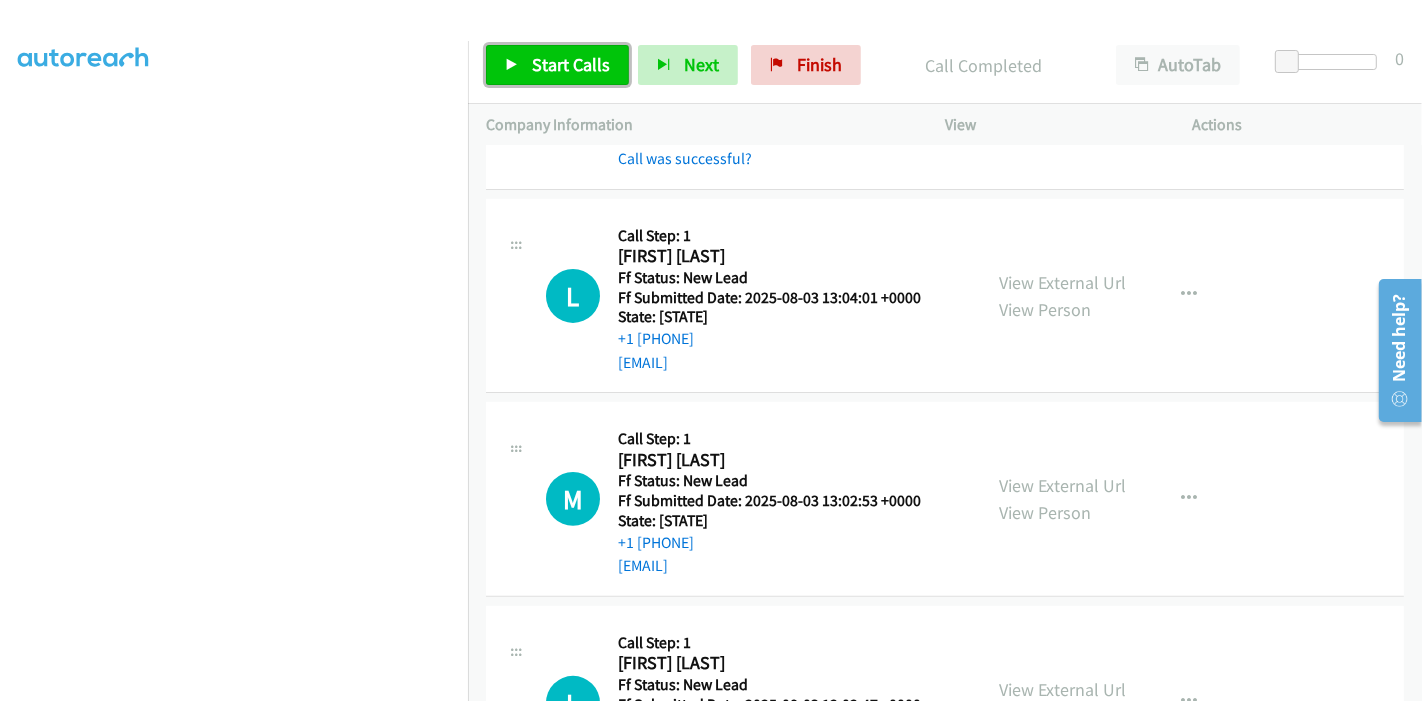 click on "Start Calls" at bounding box center (571, 64) 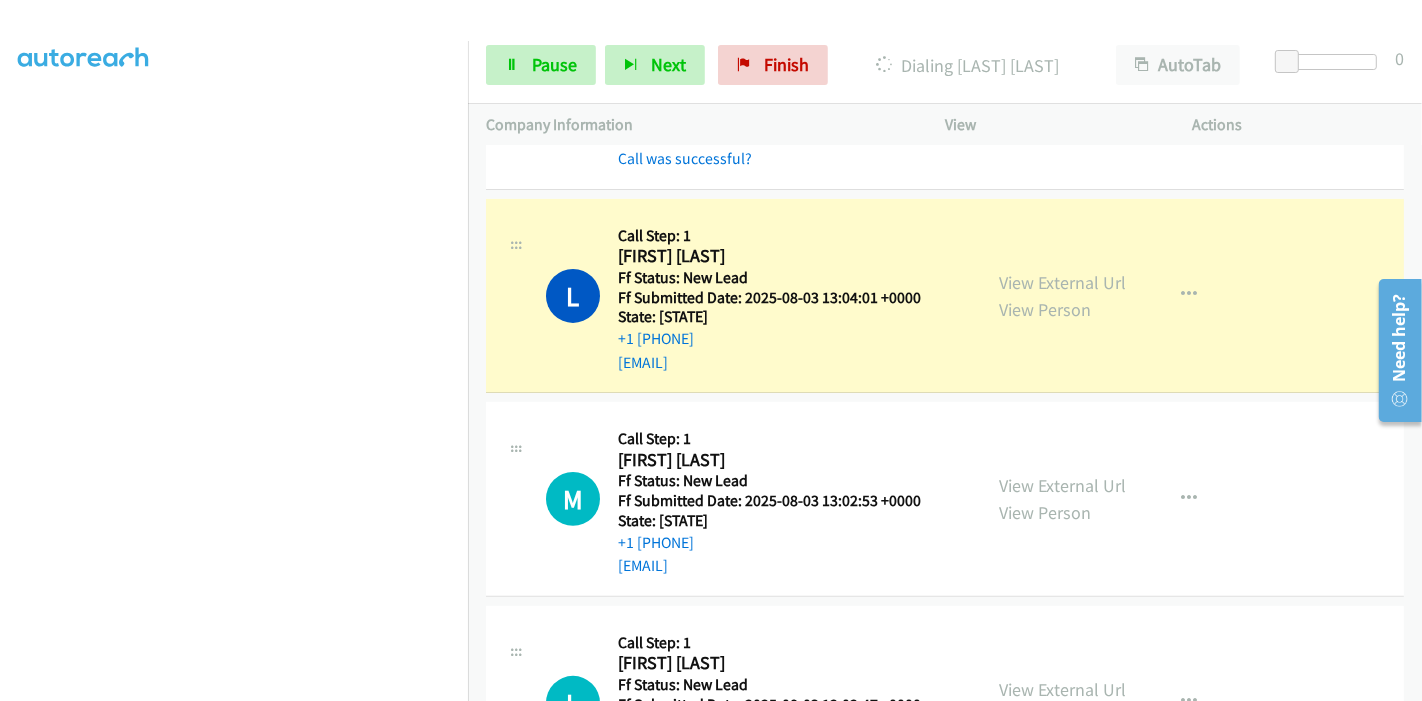 click on "Start Calls
Pause
Next
Finish
Dialing Logesvar Balaguru
AutoTab
AutoTab
0" at bounding box center [945, 65] 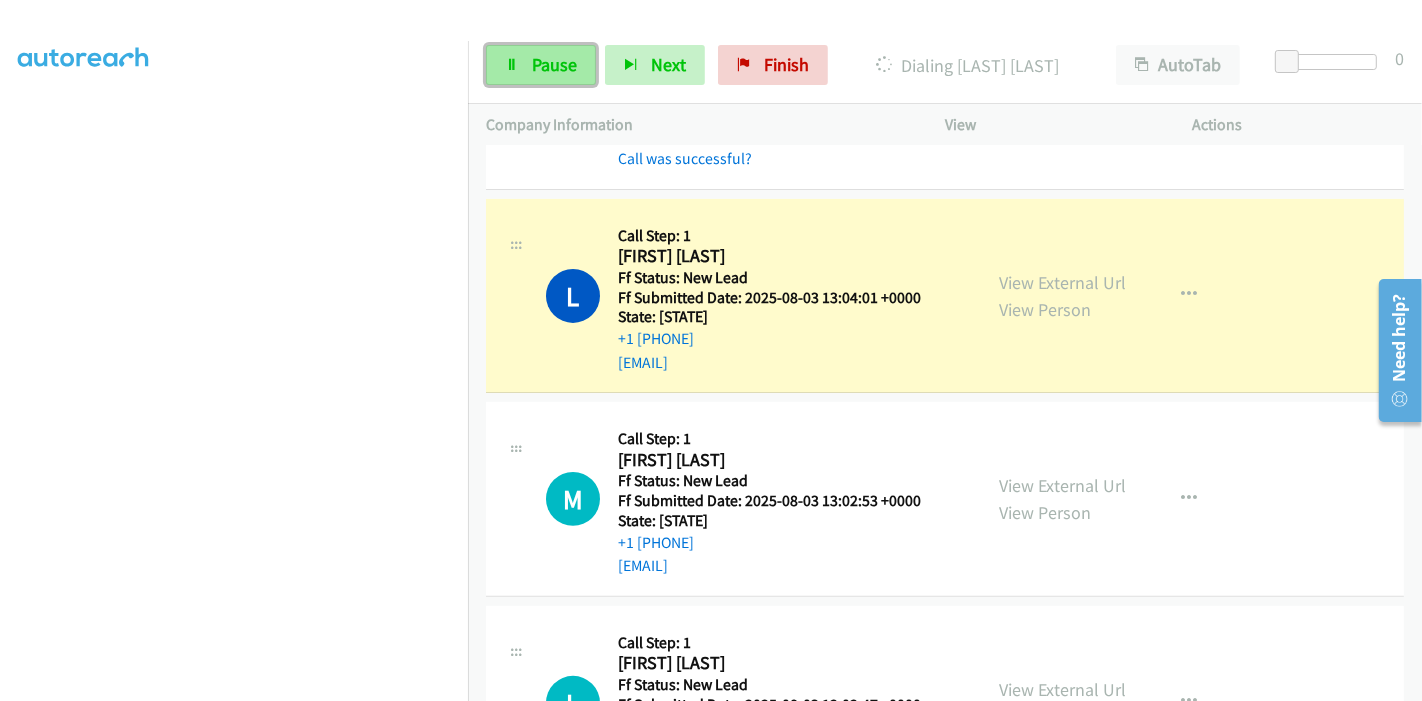 click on "Pause" at bounding box center [541, 65] 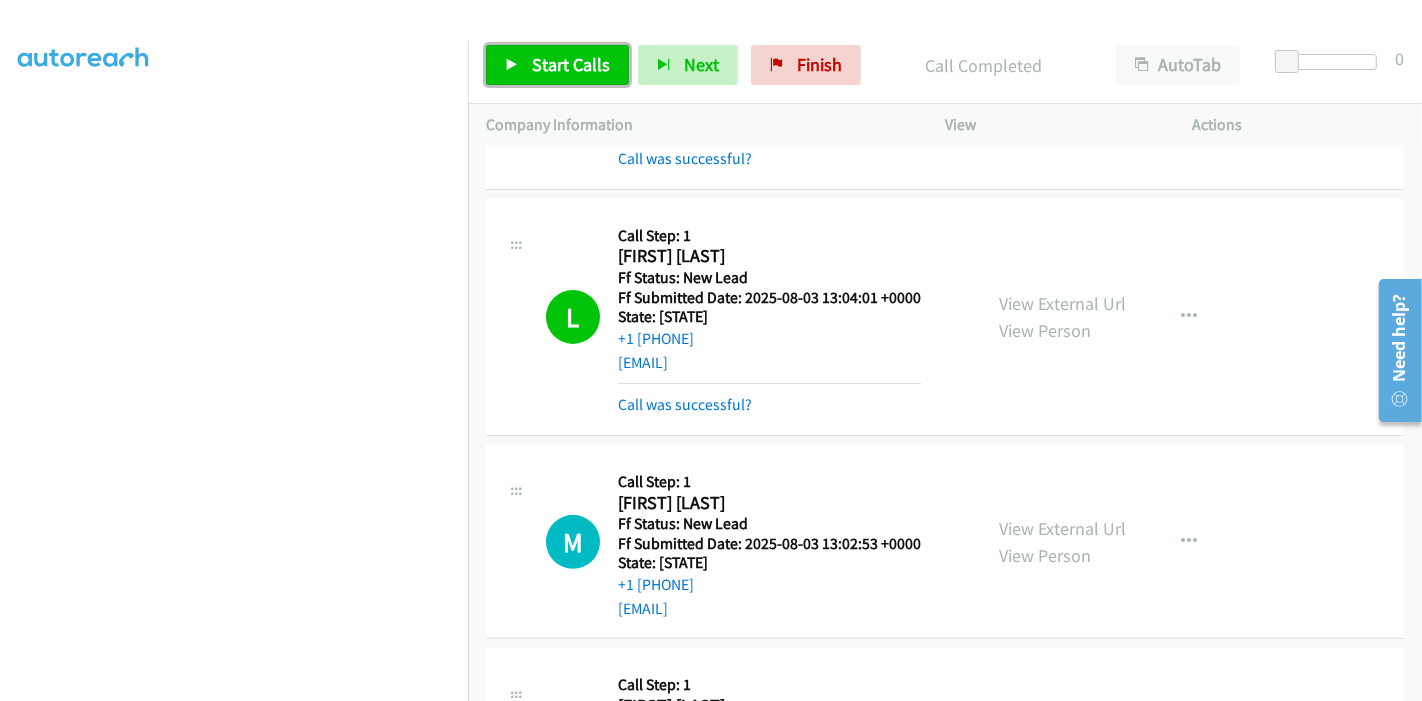 click on "Start Calls" at bounding box center [571, 64] 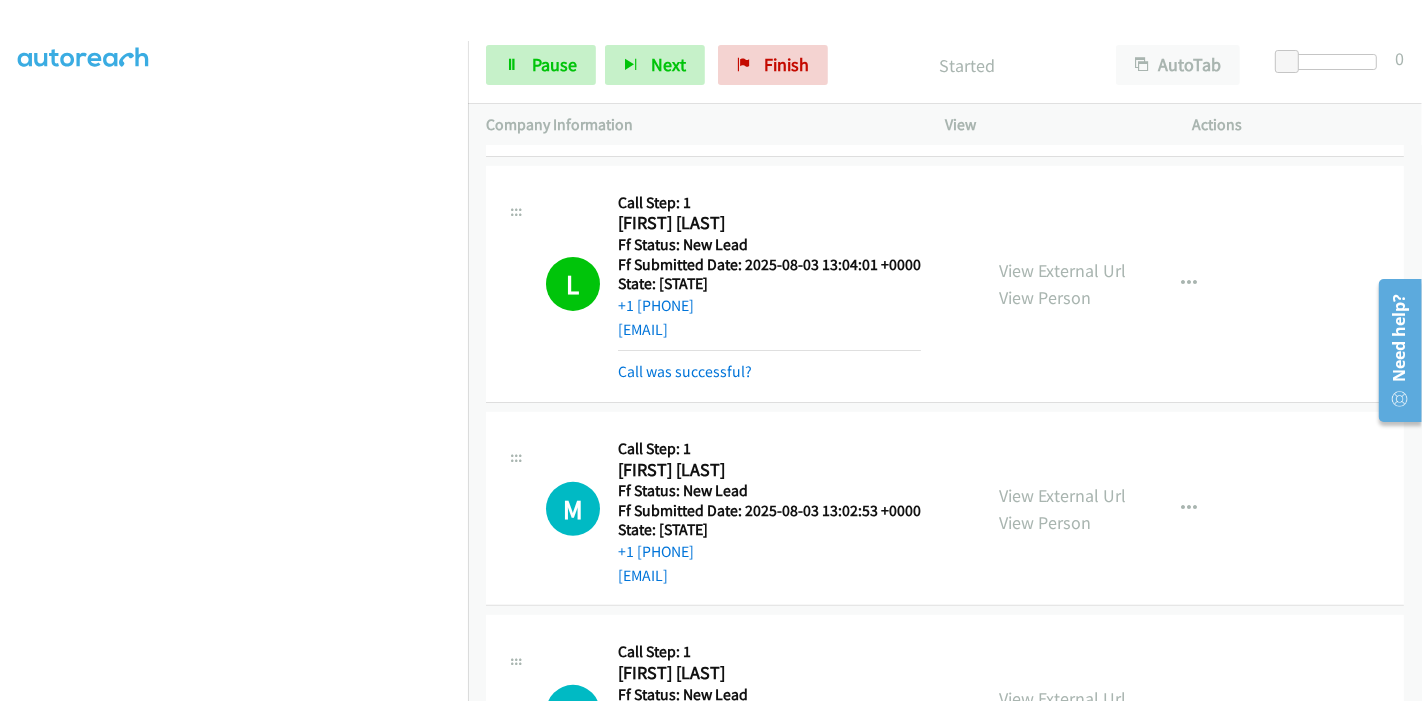 scroll, scrollTop: 576, scrollLeft: 0, axis: vertical 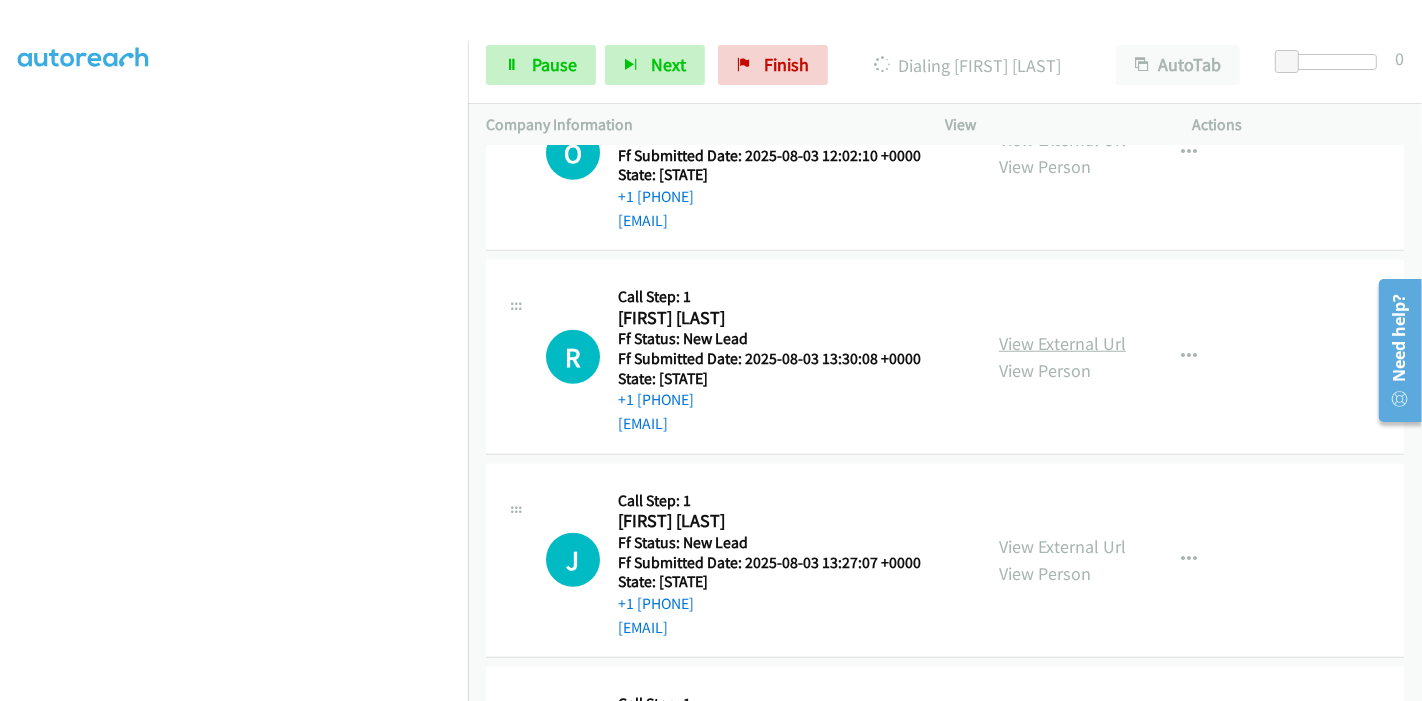 click on "View External Url" at bounding box center (1062, 343) 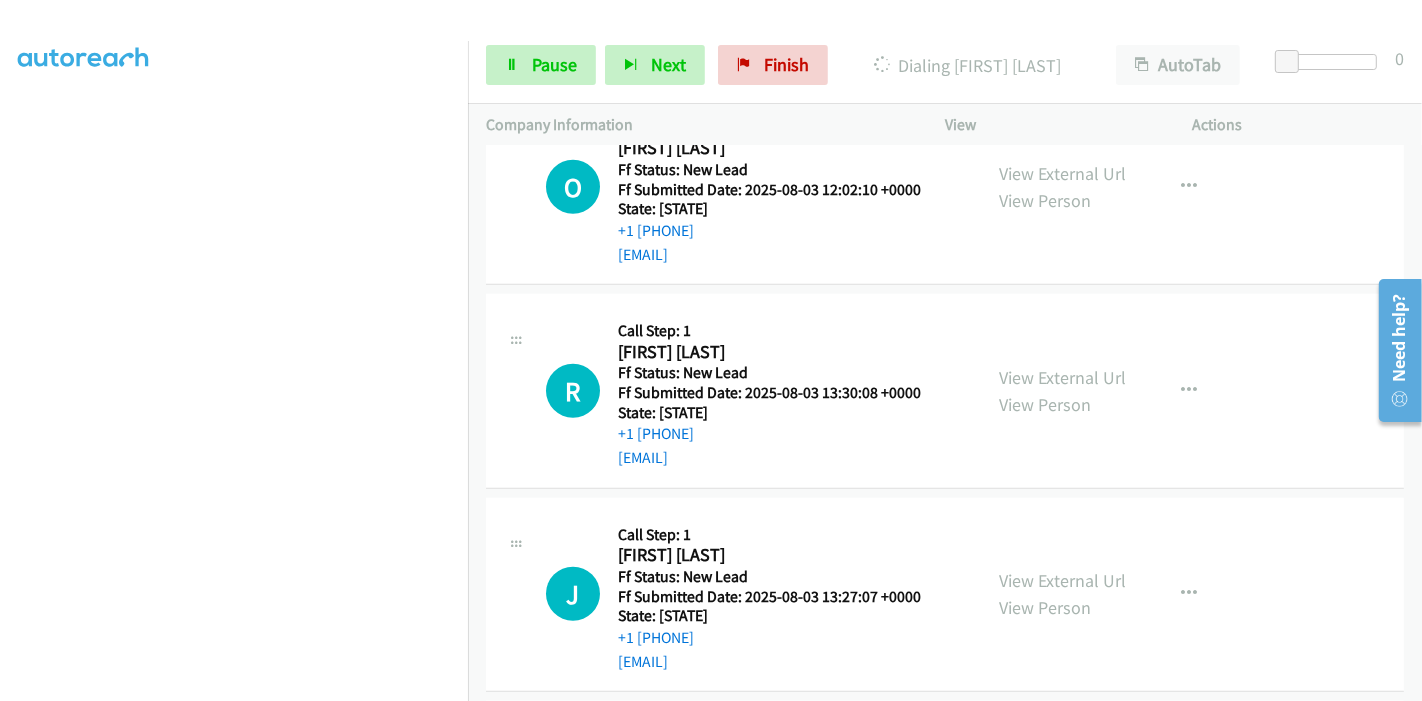 scroll, scrollTop: 1528, scrollLeft: 0, axis: vertical 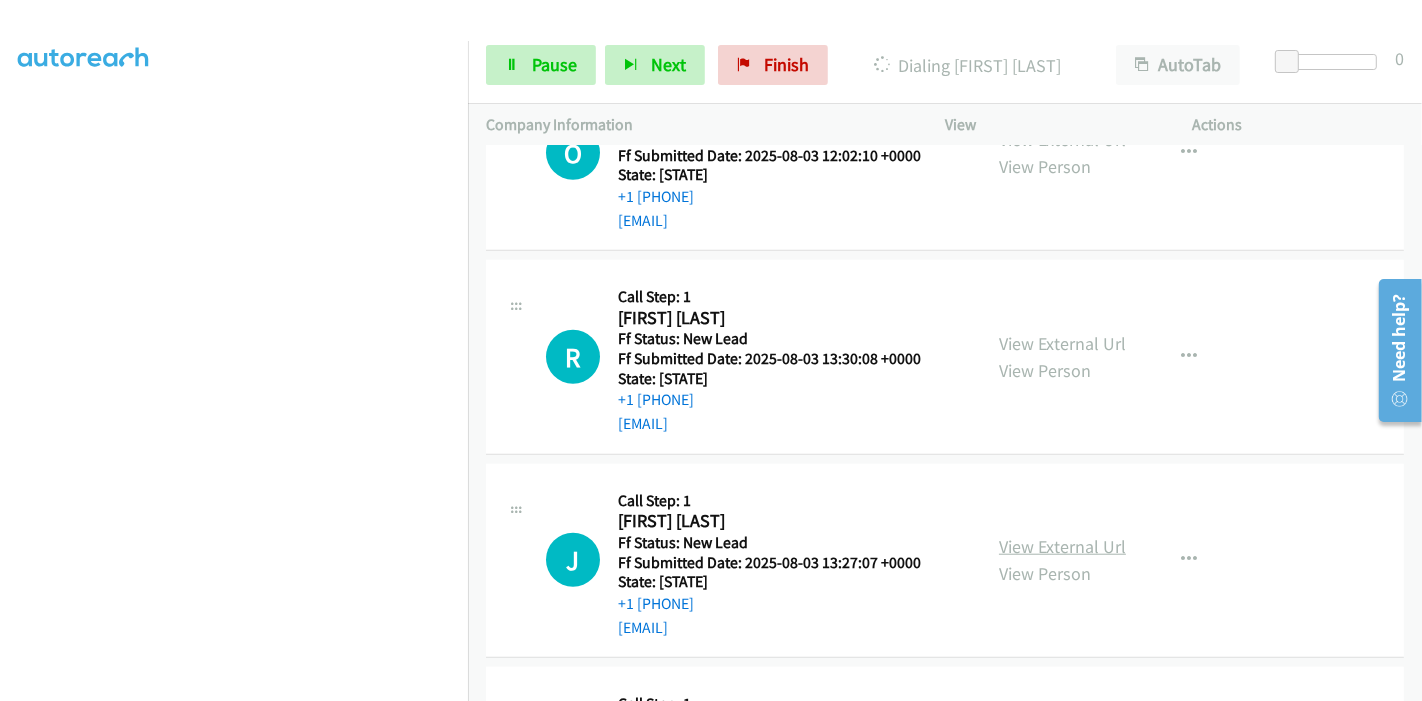 click on "View External Url" at bounding box center (1062, 546) 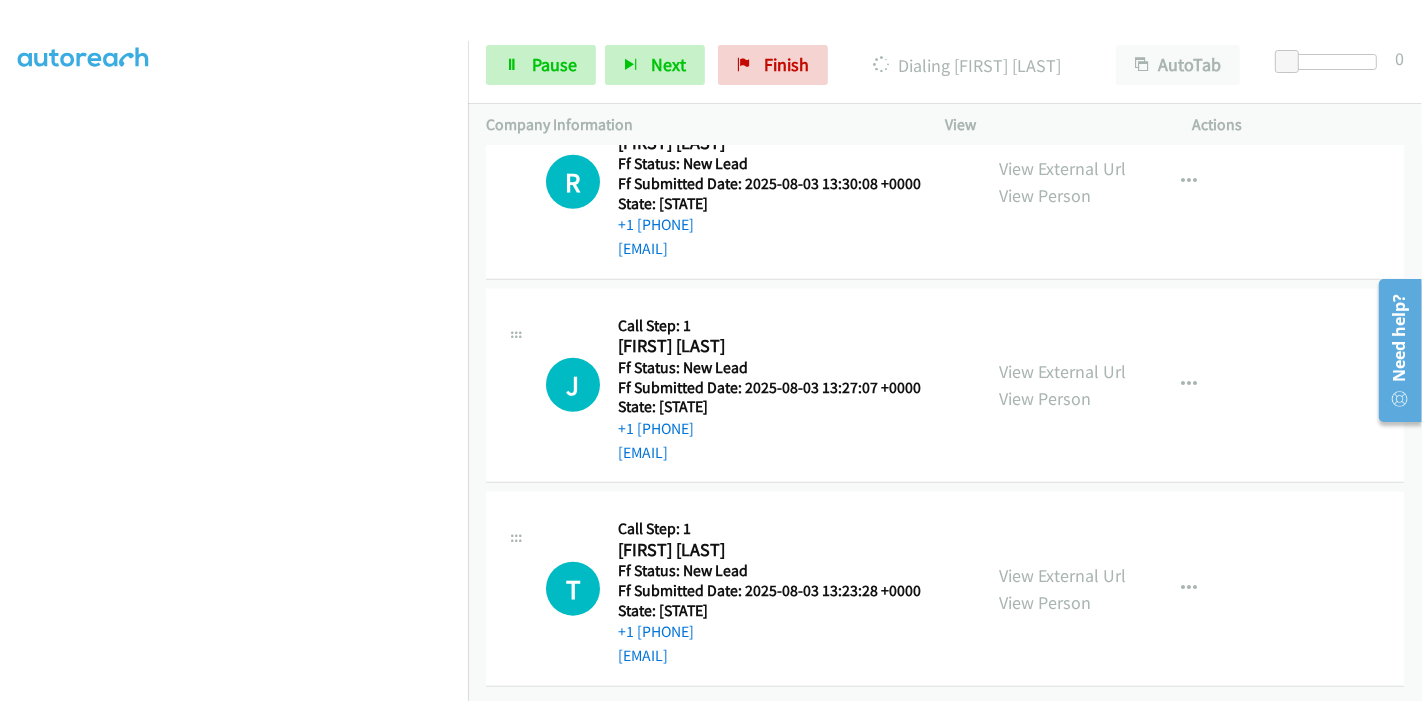 scroll, scrollTop: 1714, scrollLeft: 0, axis: vertical 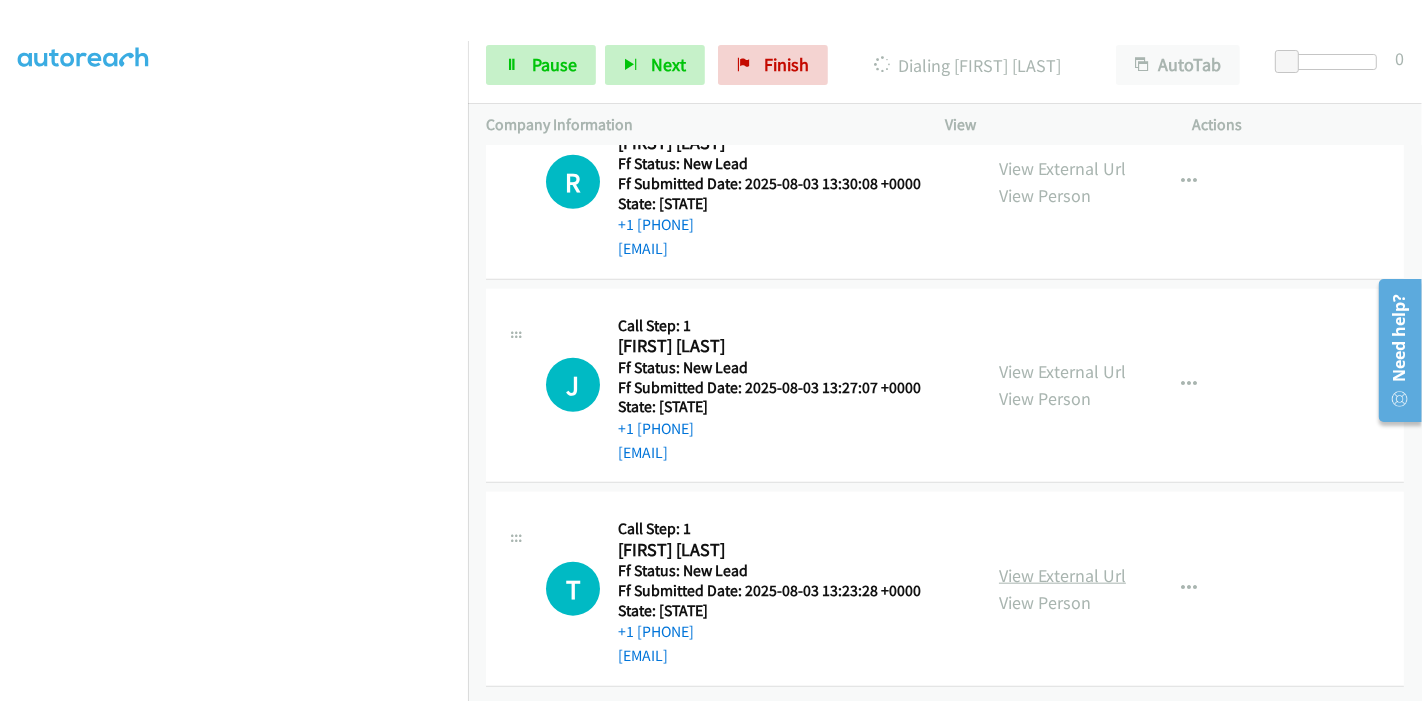 click on "View External Url" at bounding box center (1062, 575) 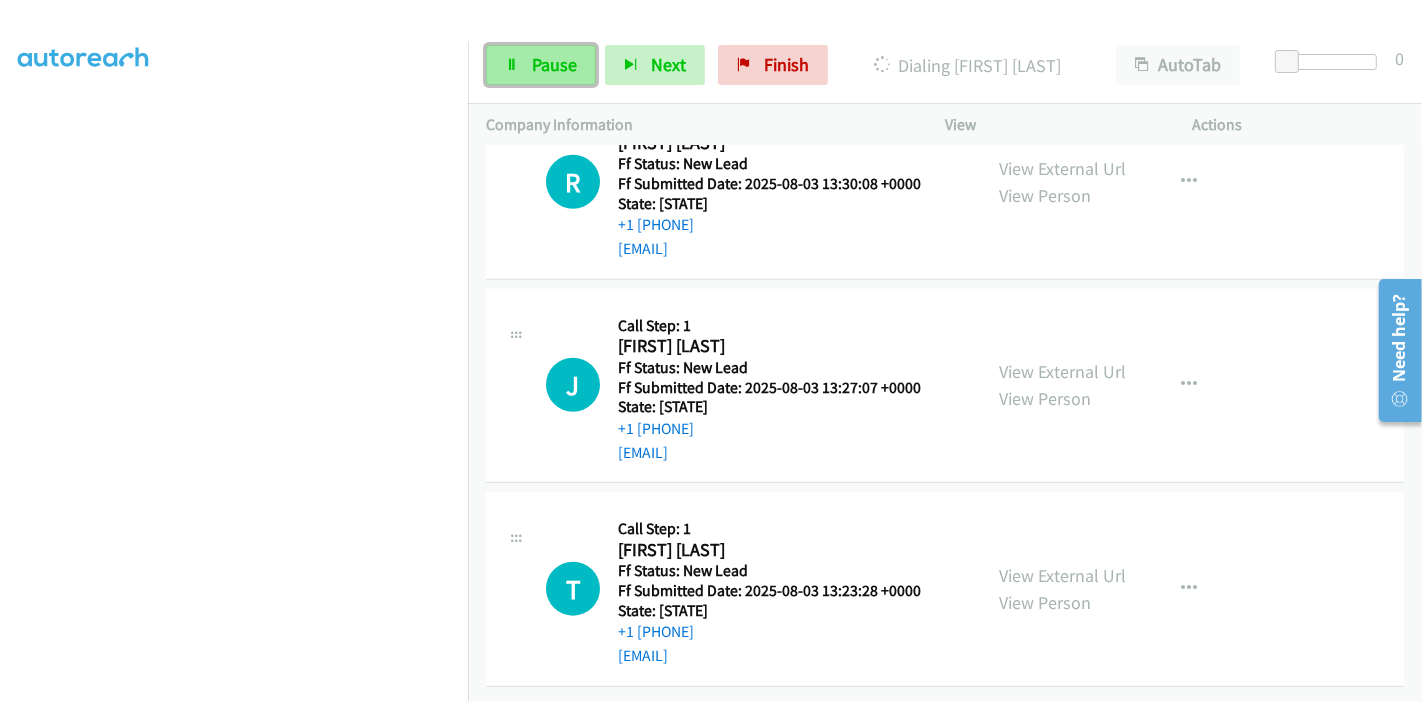 click on "Pause" at bounding box center [541, 65] 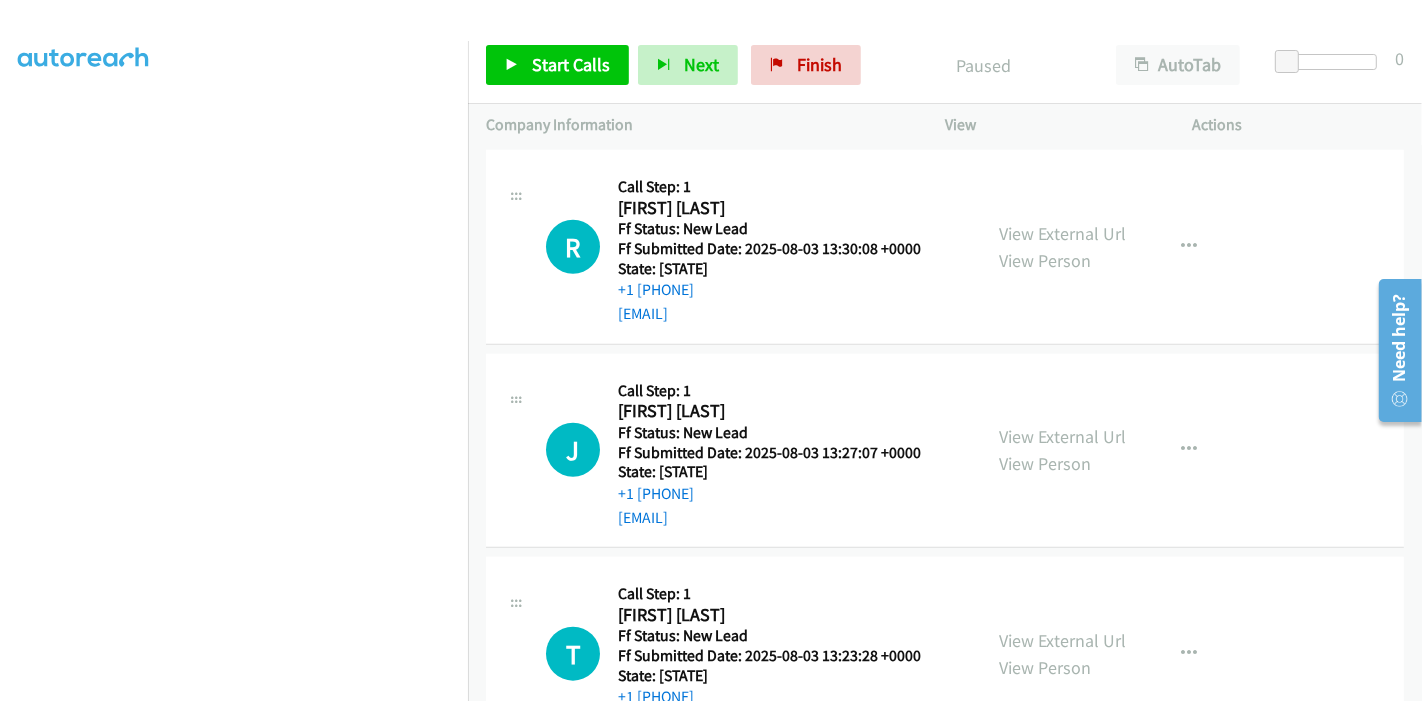 scroll, scrollTop: 1603, scrollLeft: 0, axis: vertical 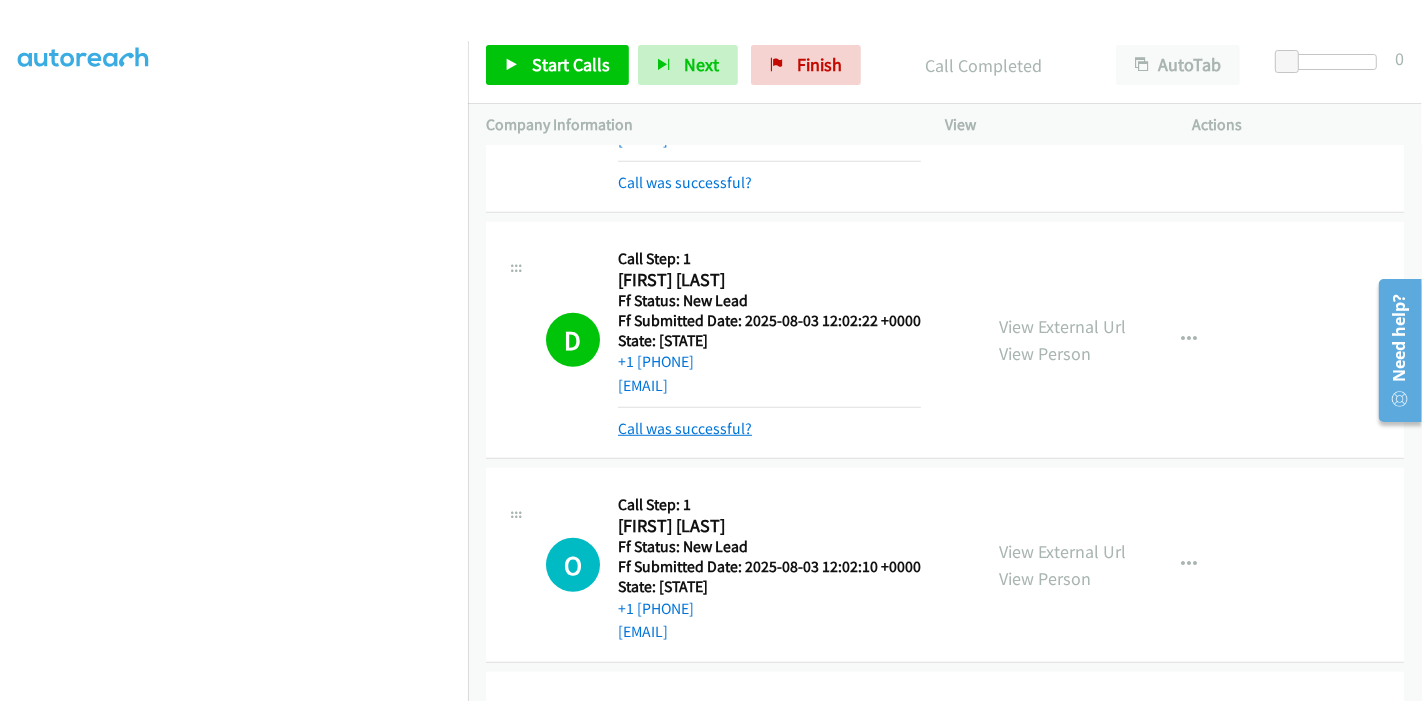 click on "Call was successful?" at bounding box center [685, 428] 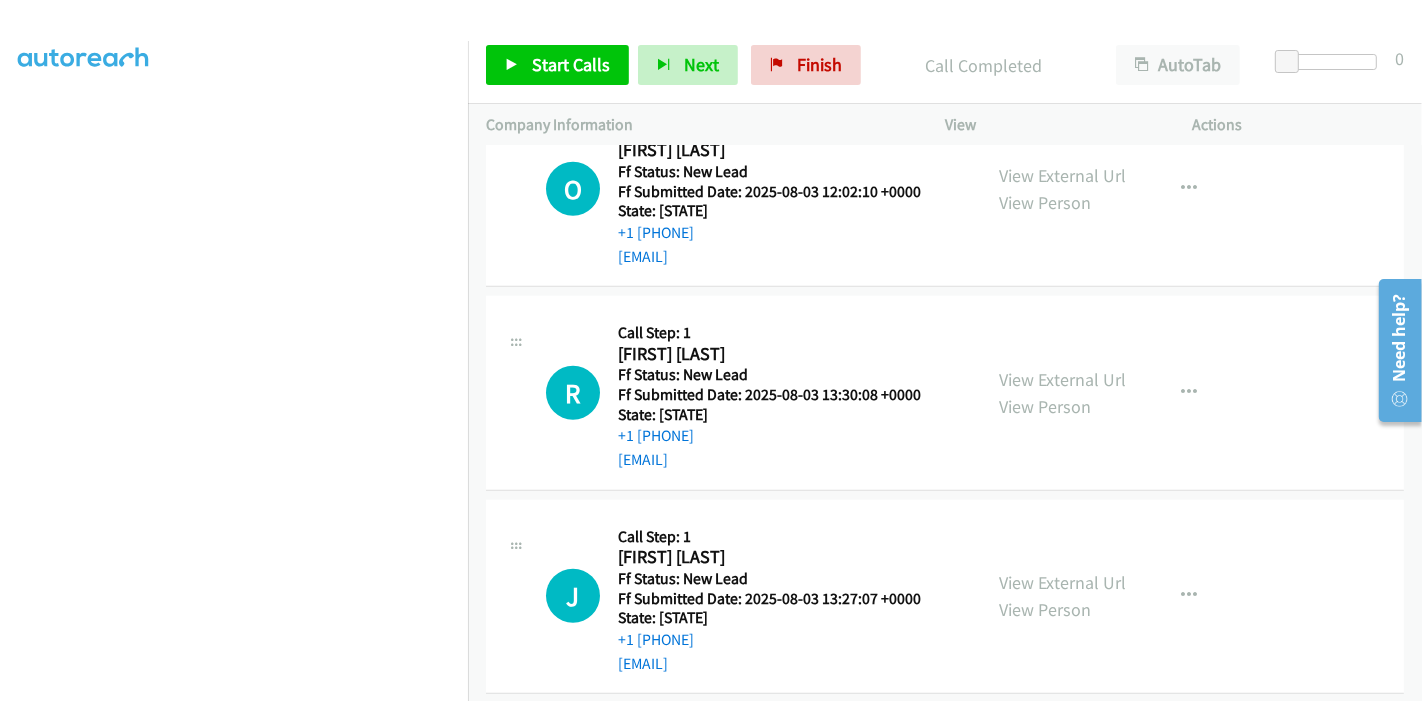 scroll, scrollTop: 1048, scrollLeft: 0, axis: vertical 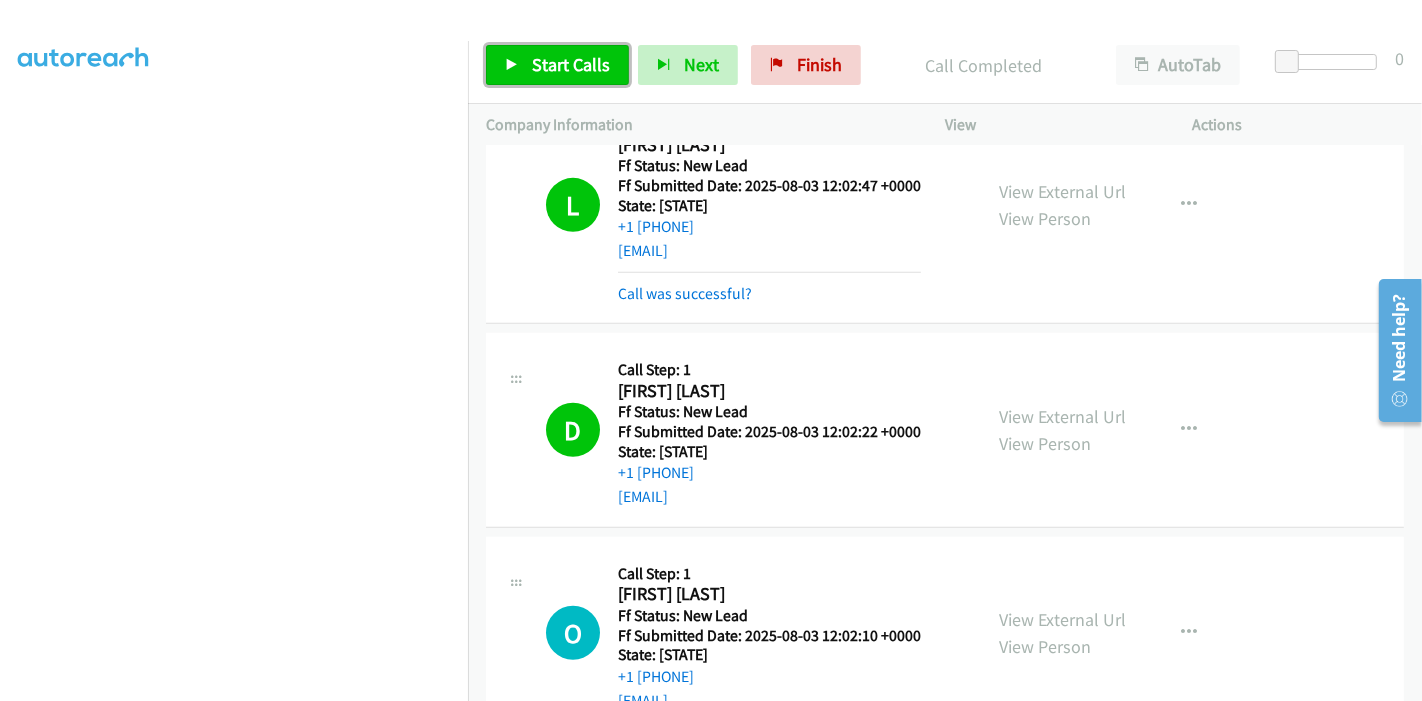 click on "Start Calls" at bounding box center [571, 64] 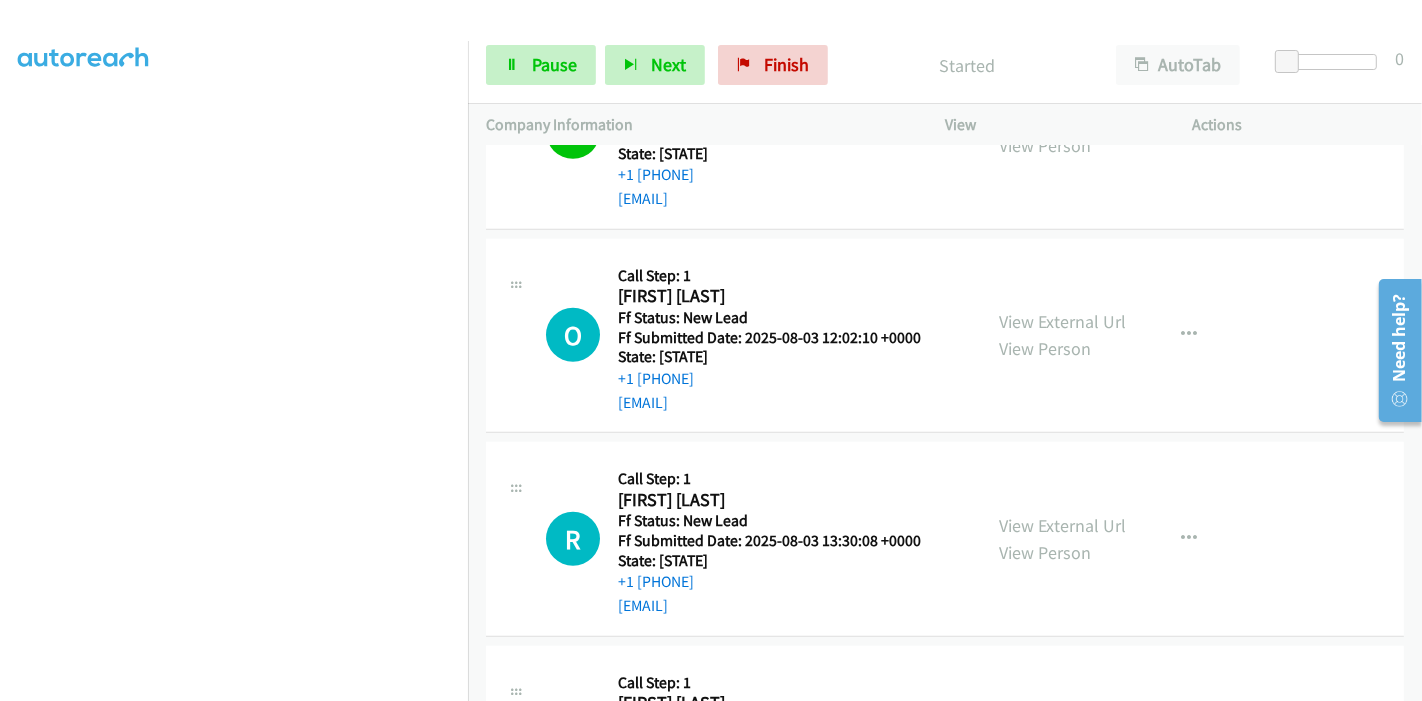 scroll, scrollTop: 1492, scrollLeft: 0, axis: vertical 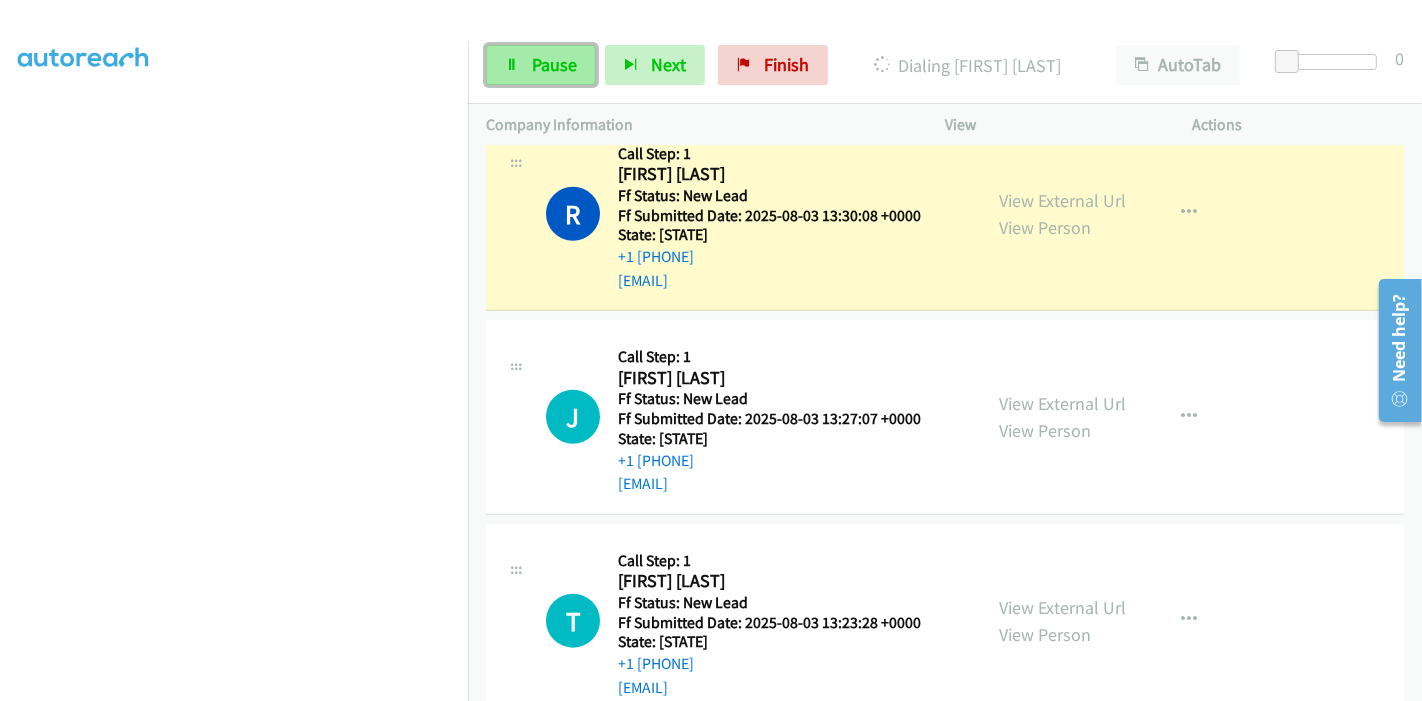click on "Pause" at bounding box center [554, 64] 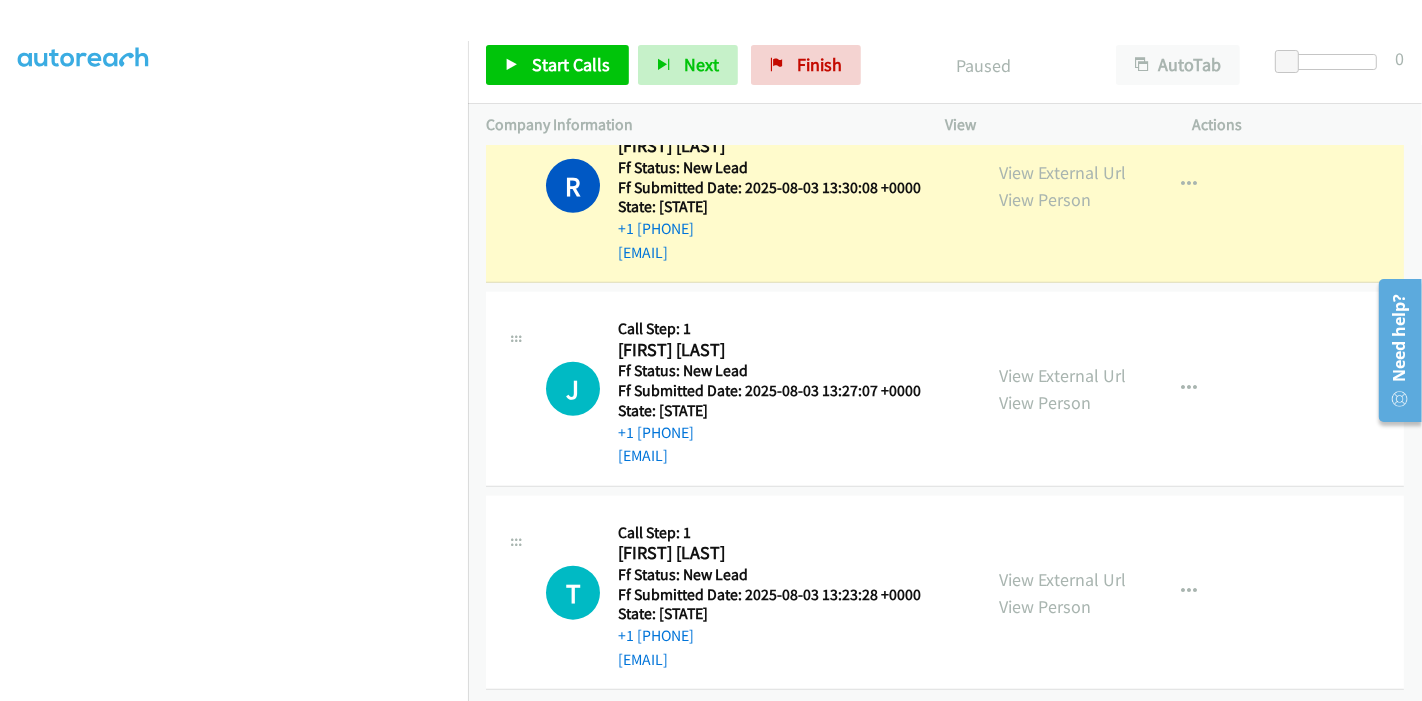 scroll, scrollTop: 1757, scrollLeft: 0, axis: vertical 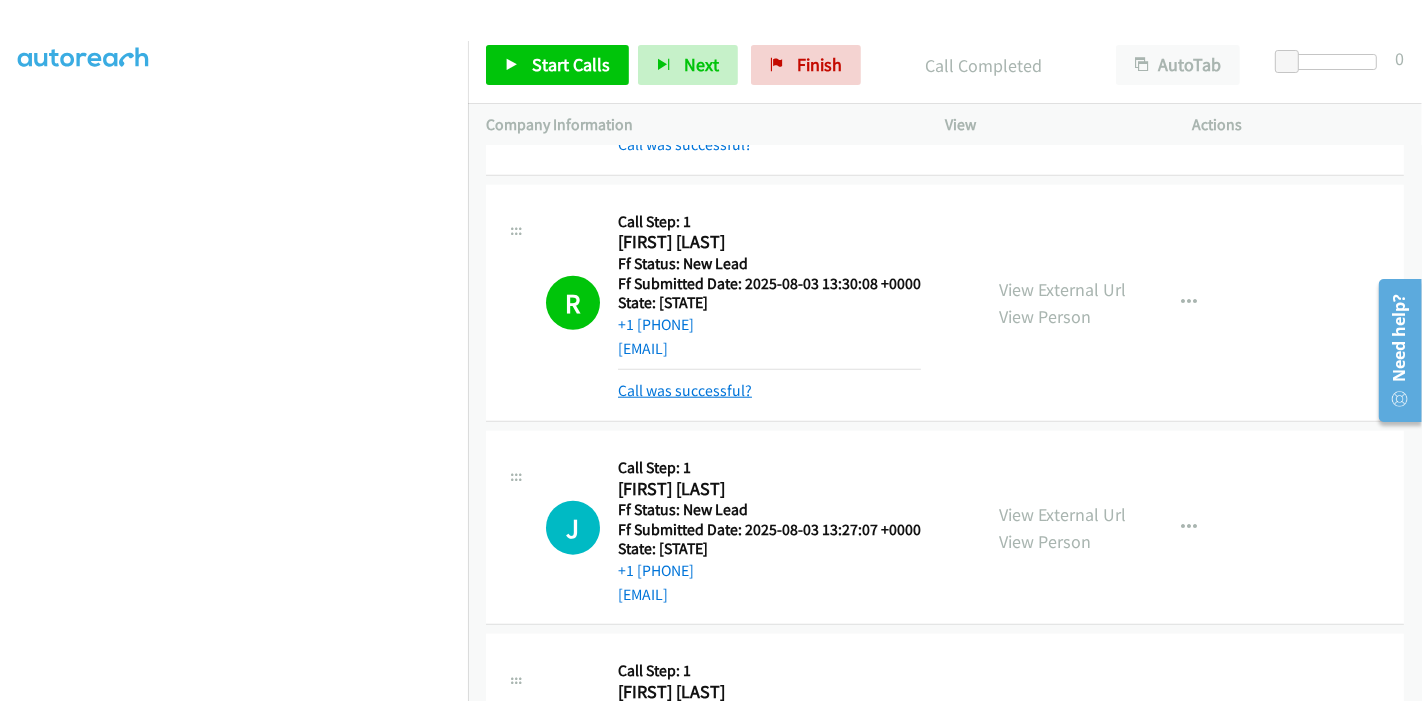 click on "Call was successful?" at bounding box center [685, 390] 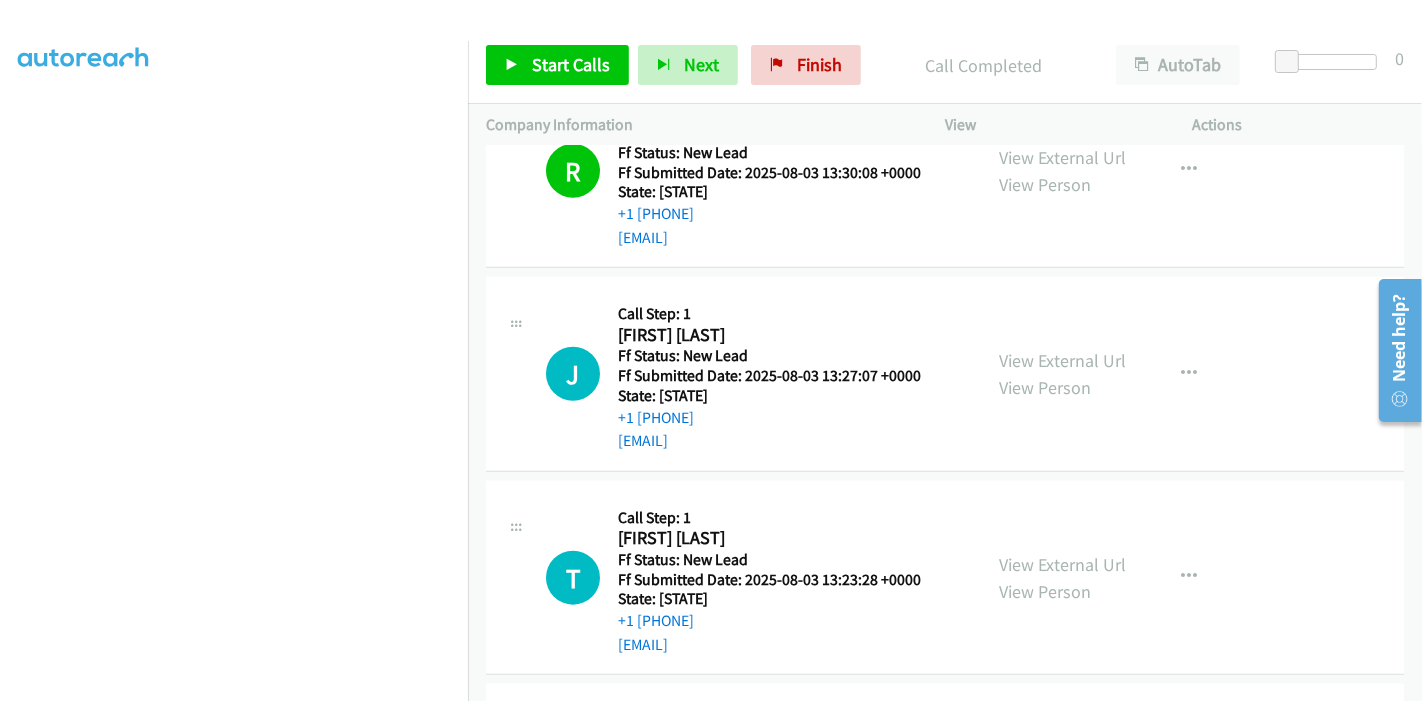 scroll, scrollTop: 1868, scrollLeft: 0, axis: vertical 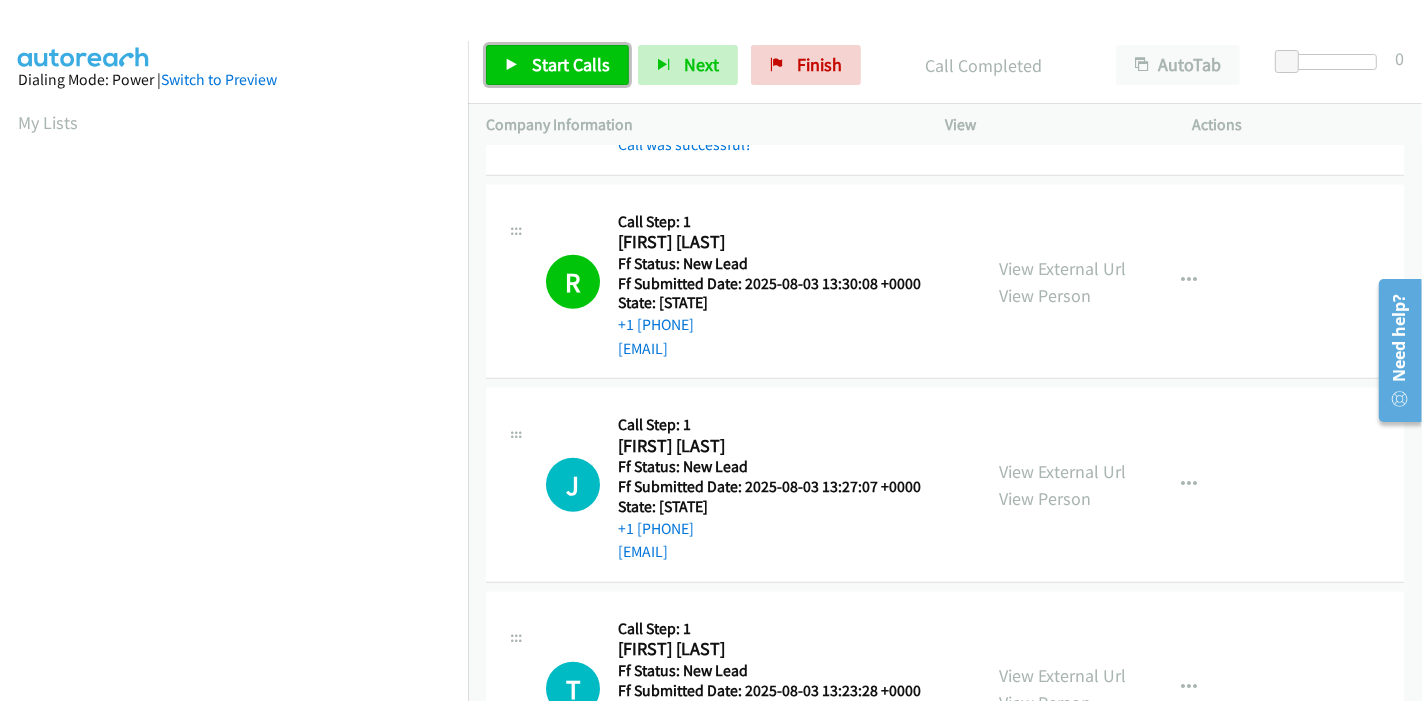 click on "Start Calls" at bounding box center [571, 64] 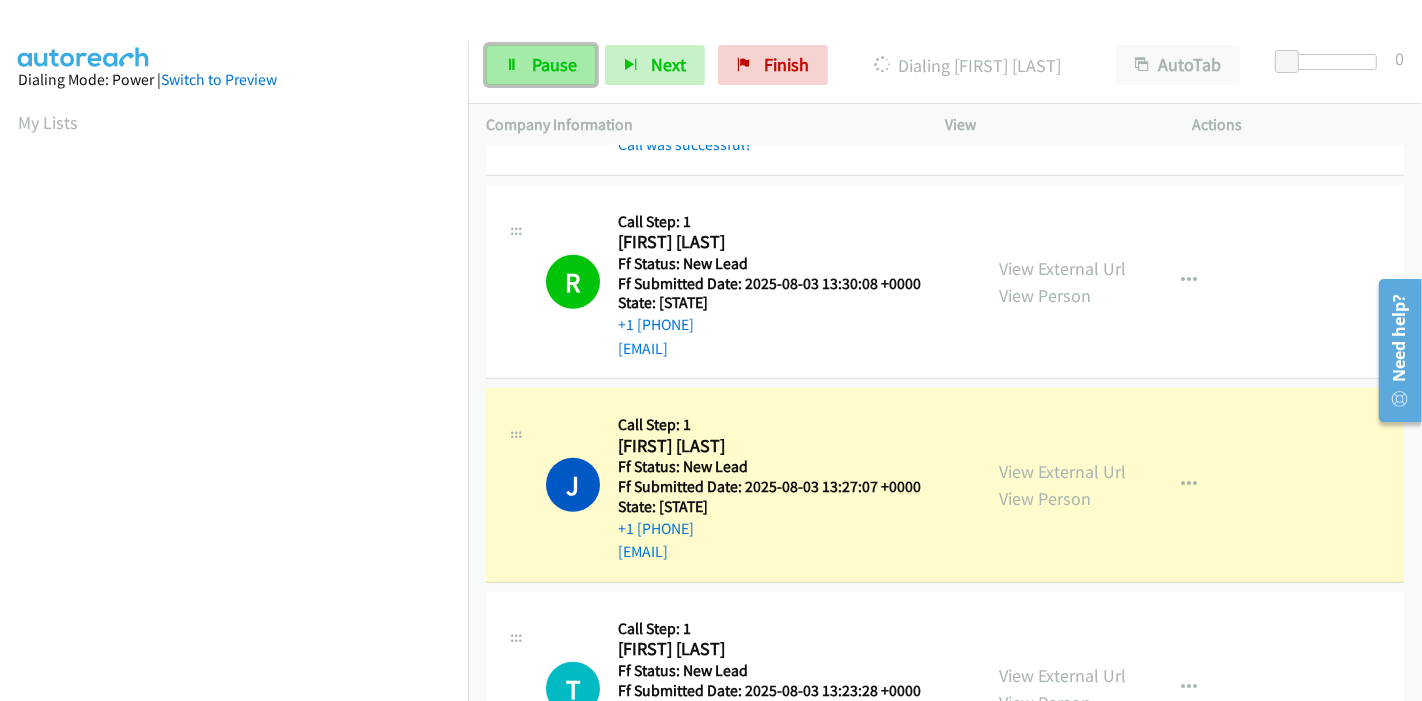 click on "Pause" at bounding box center (554, 64) 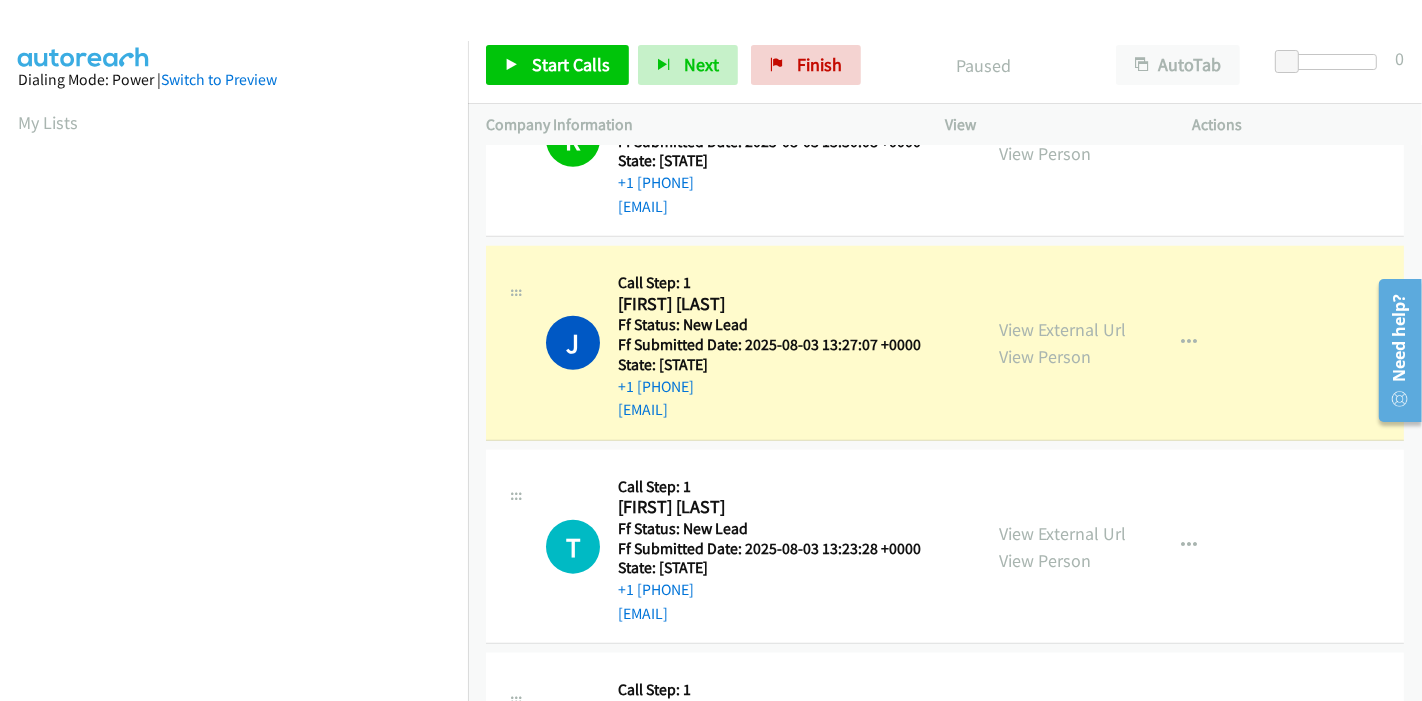 scroll, scrollTop: 1868, scrollLeft: 0, axis: vertical 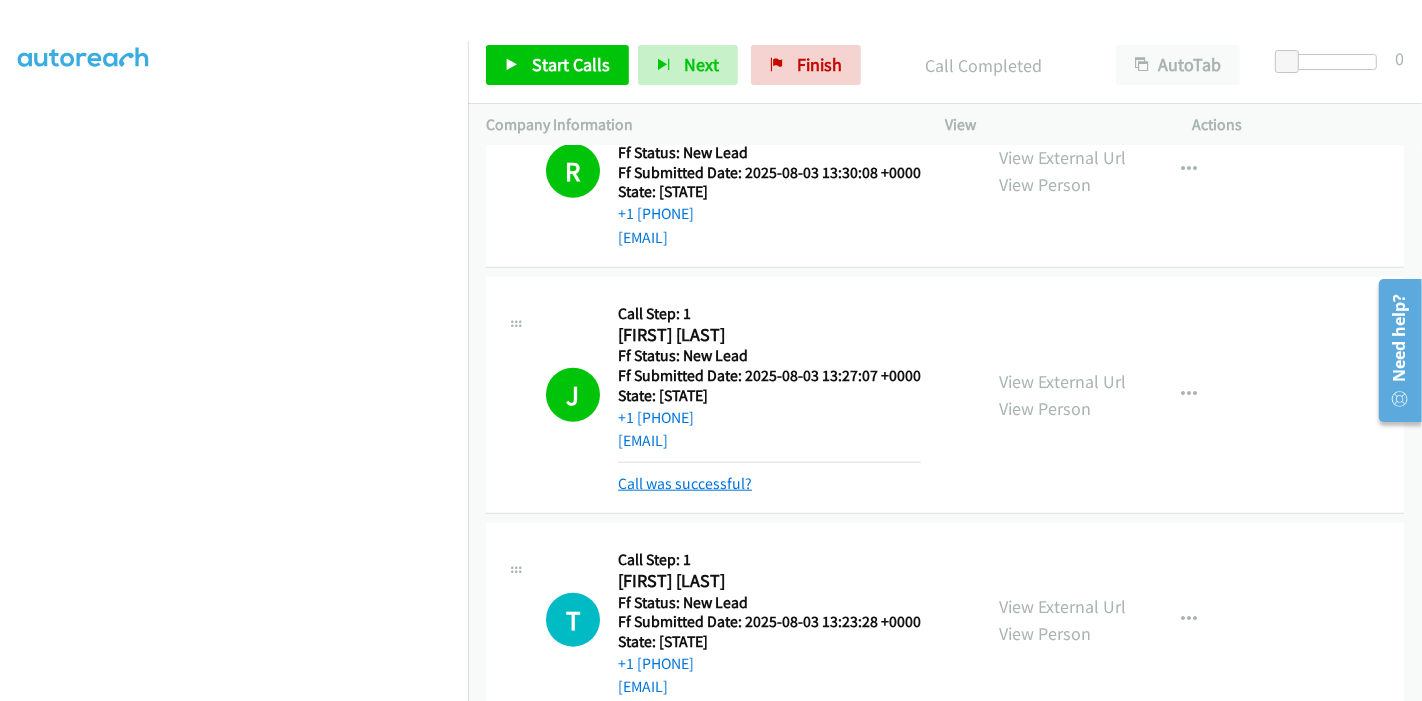 click on "Call was successful?" at bounding box center [685, 483] 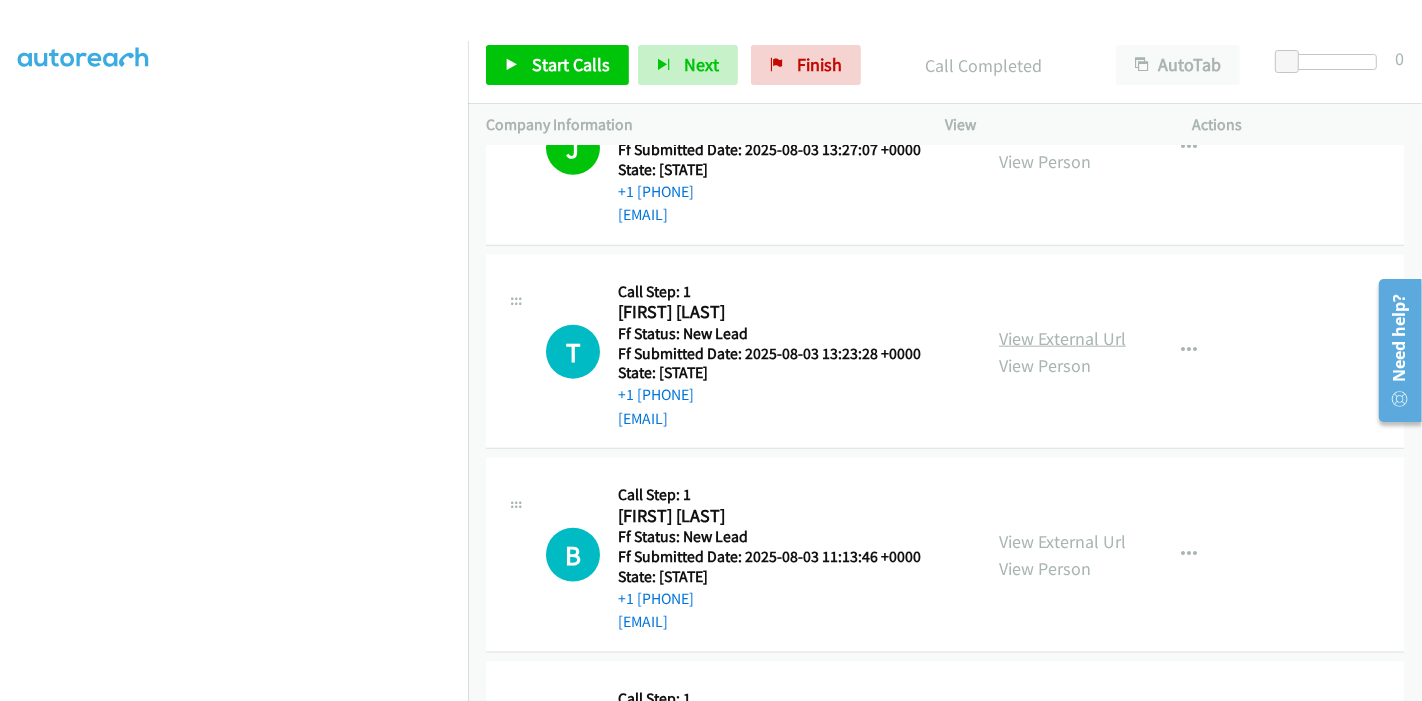 scroll, scrollTop: 1980, scrollLeft: 0, axis: vertical 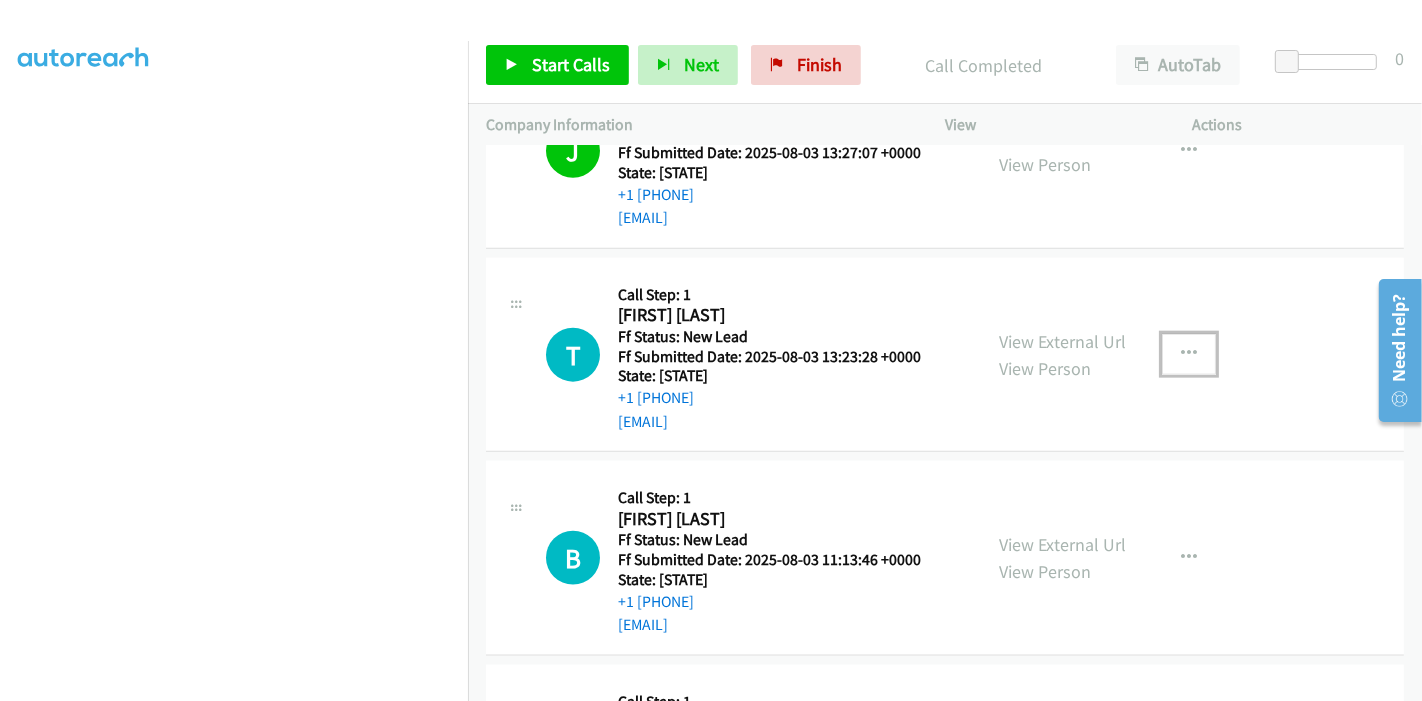 click at bounding box center [1189, 354] 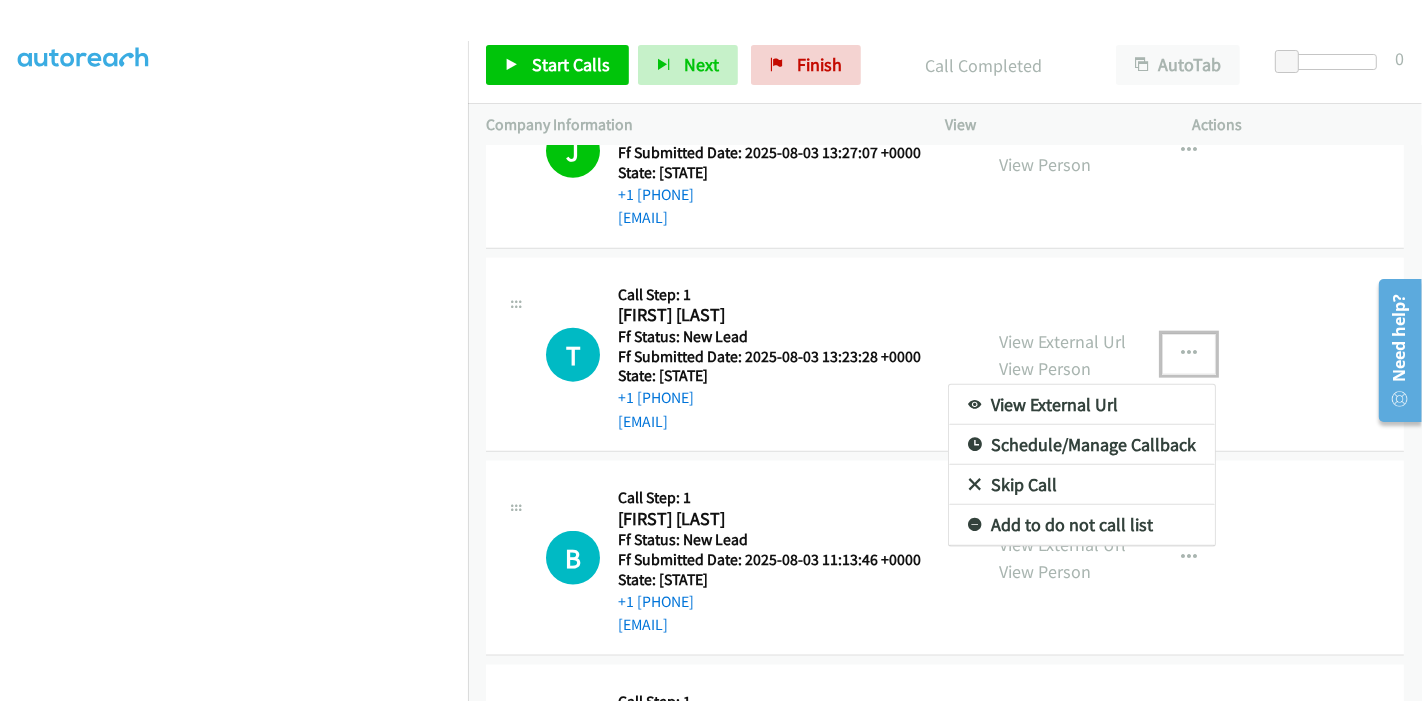 click on "Skip Call" at bounding box center (1082, 485) 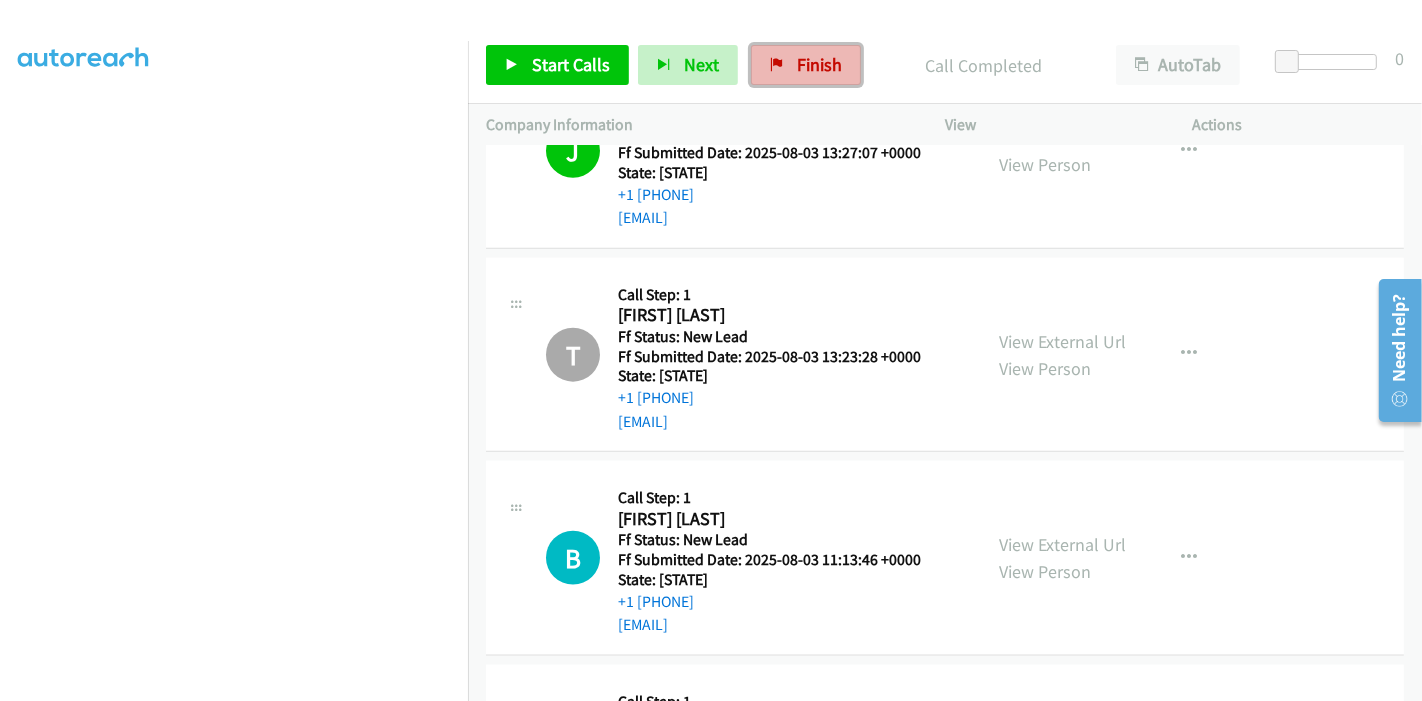 click on "Finish" at bounding box center (806, 65) 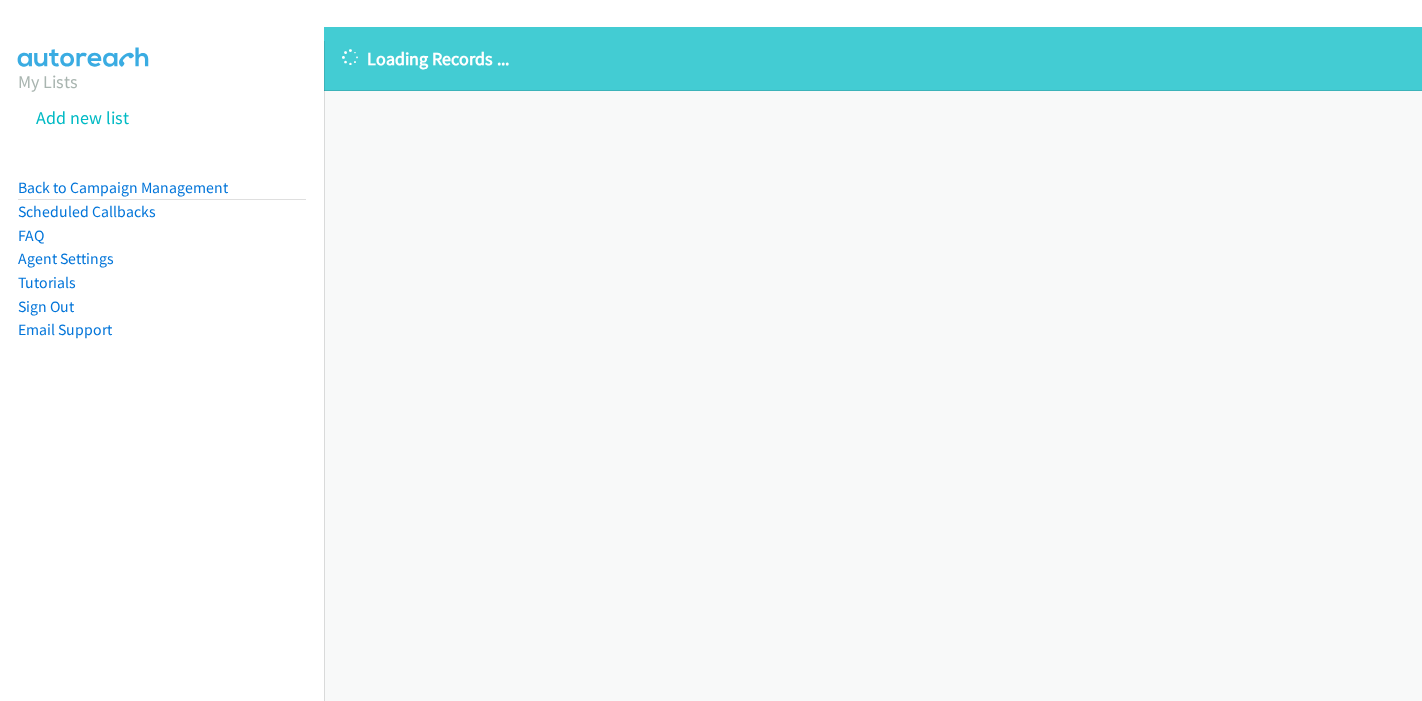 scroll, scrollTop: 0, scrollLeft: 0, axis: both 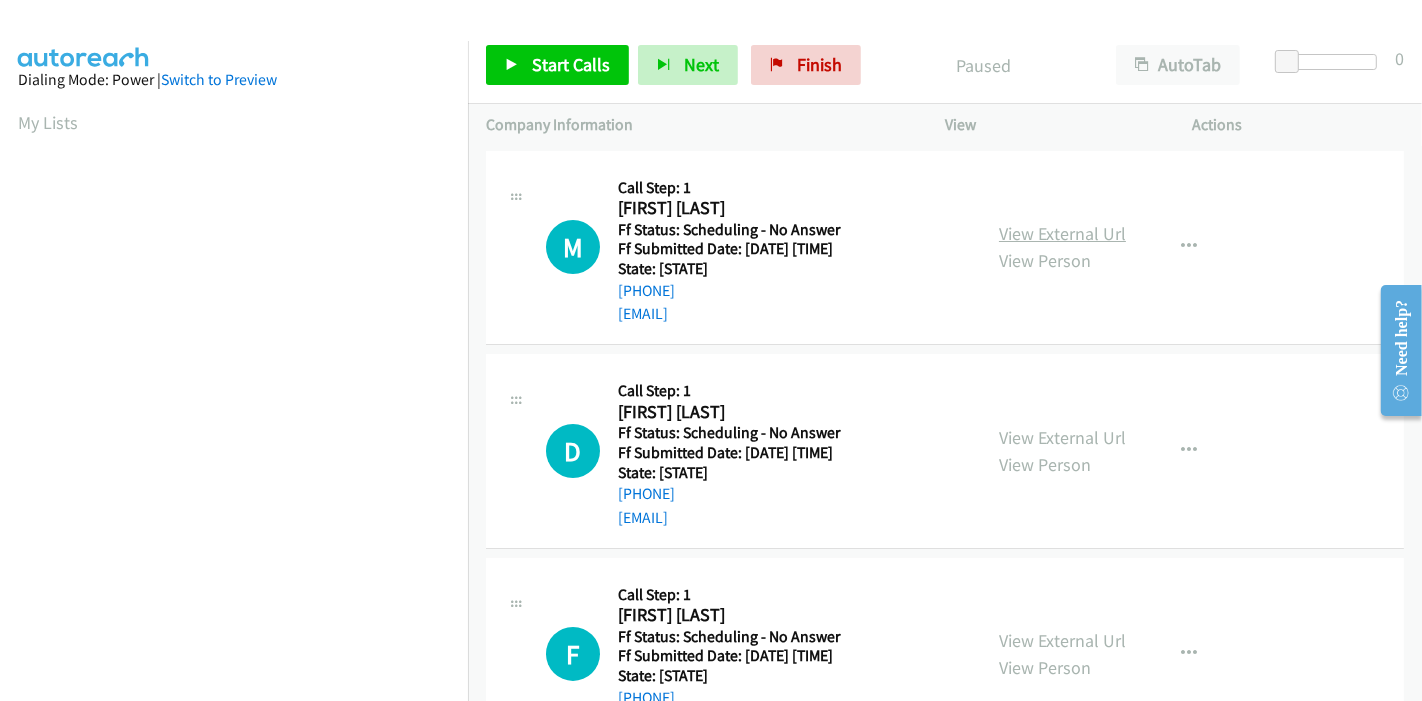 click on "View External Url" at bounding box center [1062, 233] 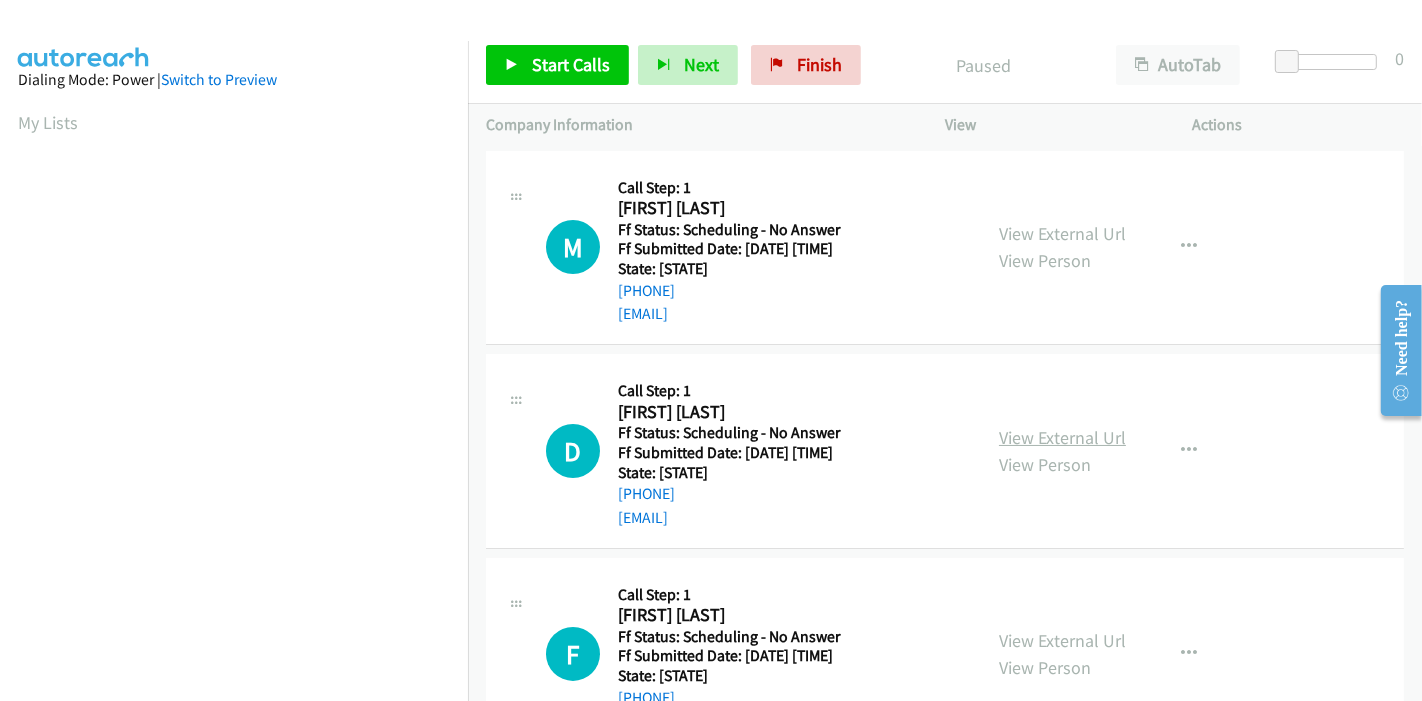 click on "View External Url" at bounding box center [1062, 437] 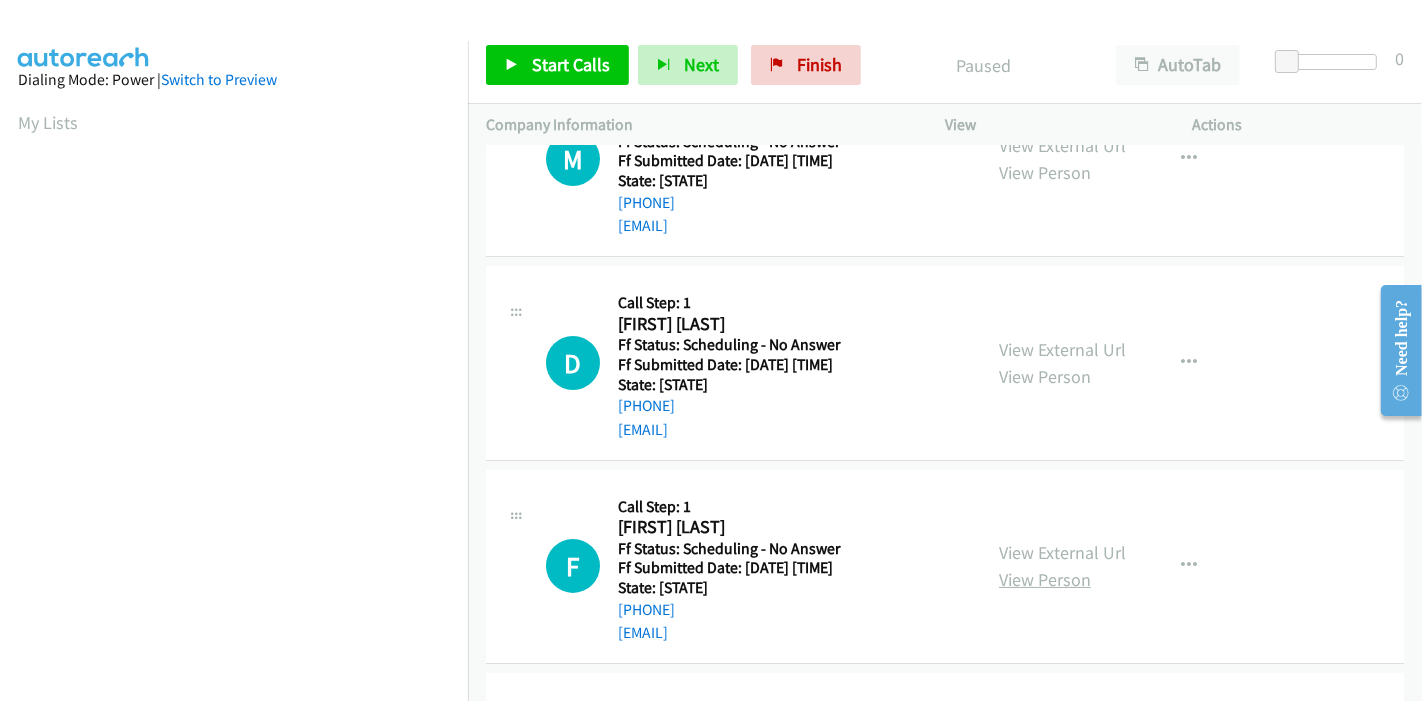 scroll, scrollTop: 111, scrollLeft: 0, axis: vertical 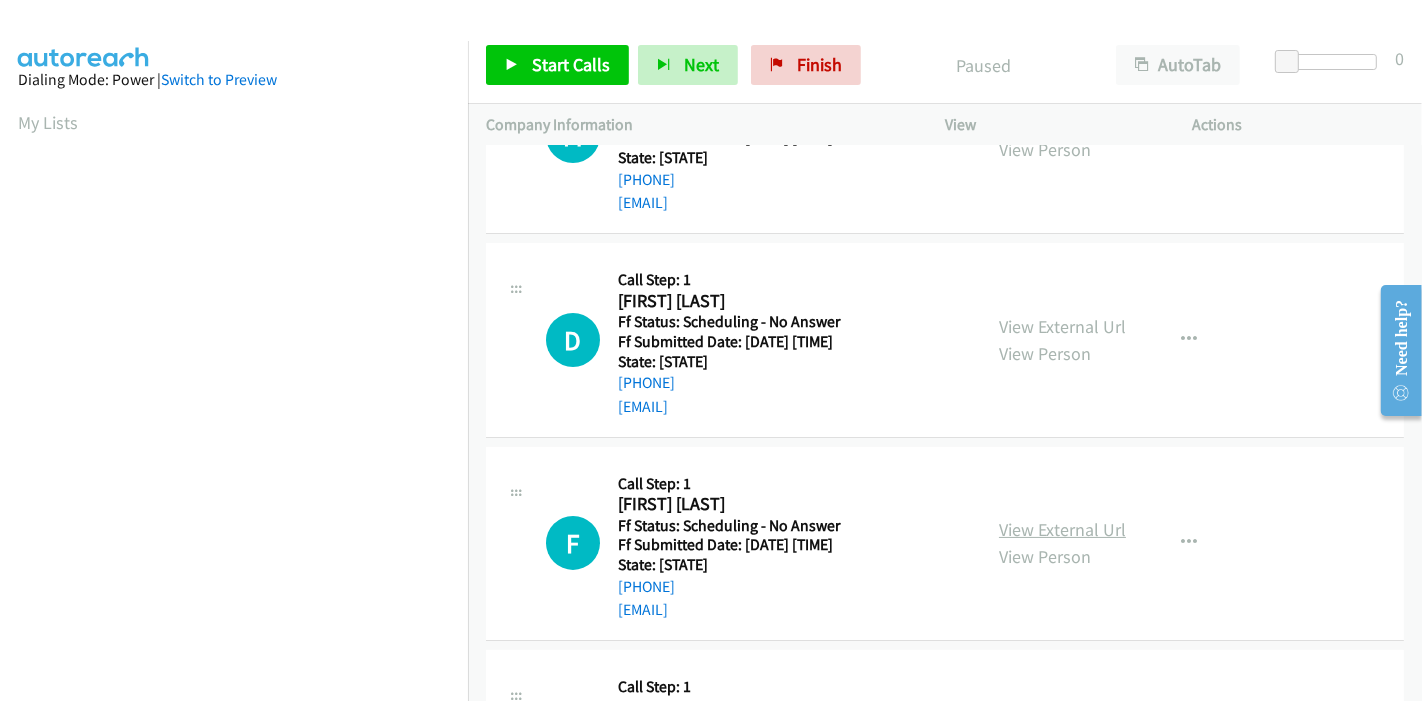 click on "View External Url" at bounding box center [1062, 529] 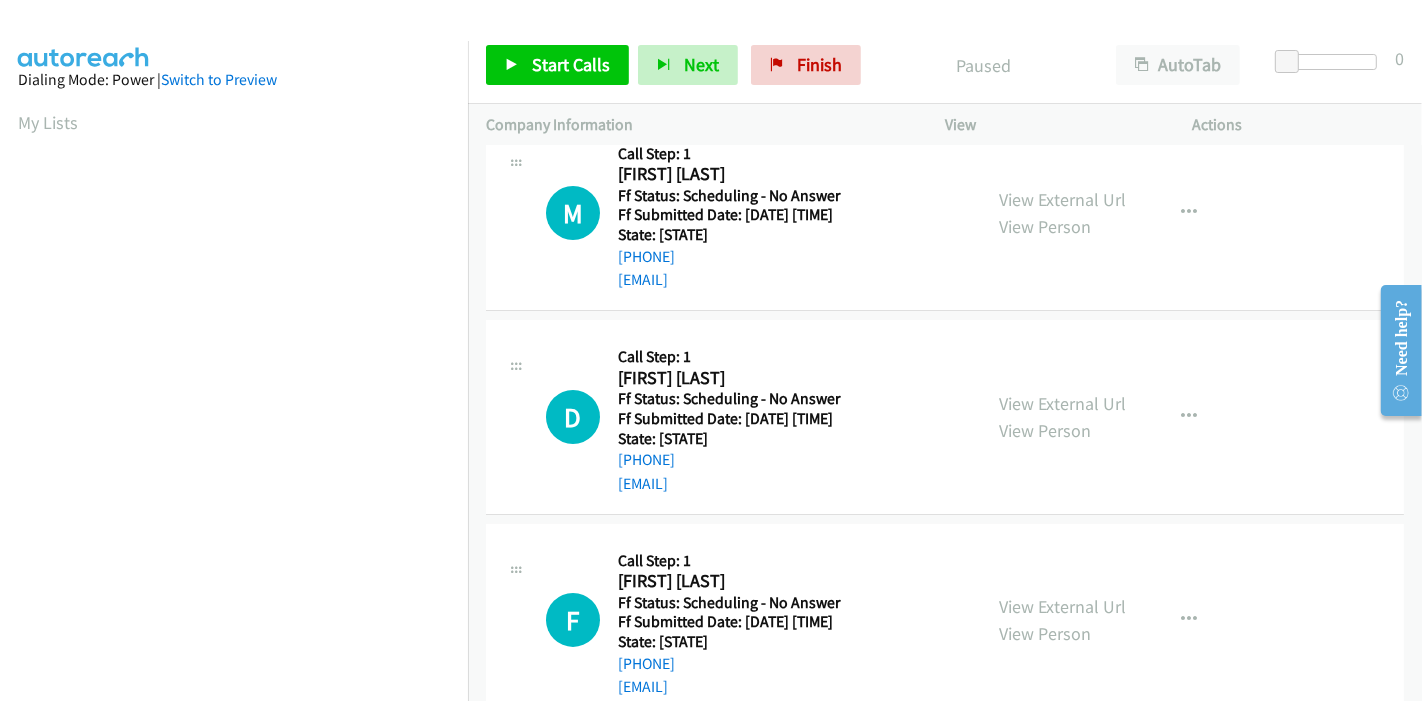 scroll, scrollTop: 0, scrollLeft: 0, axis: both 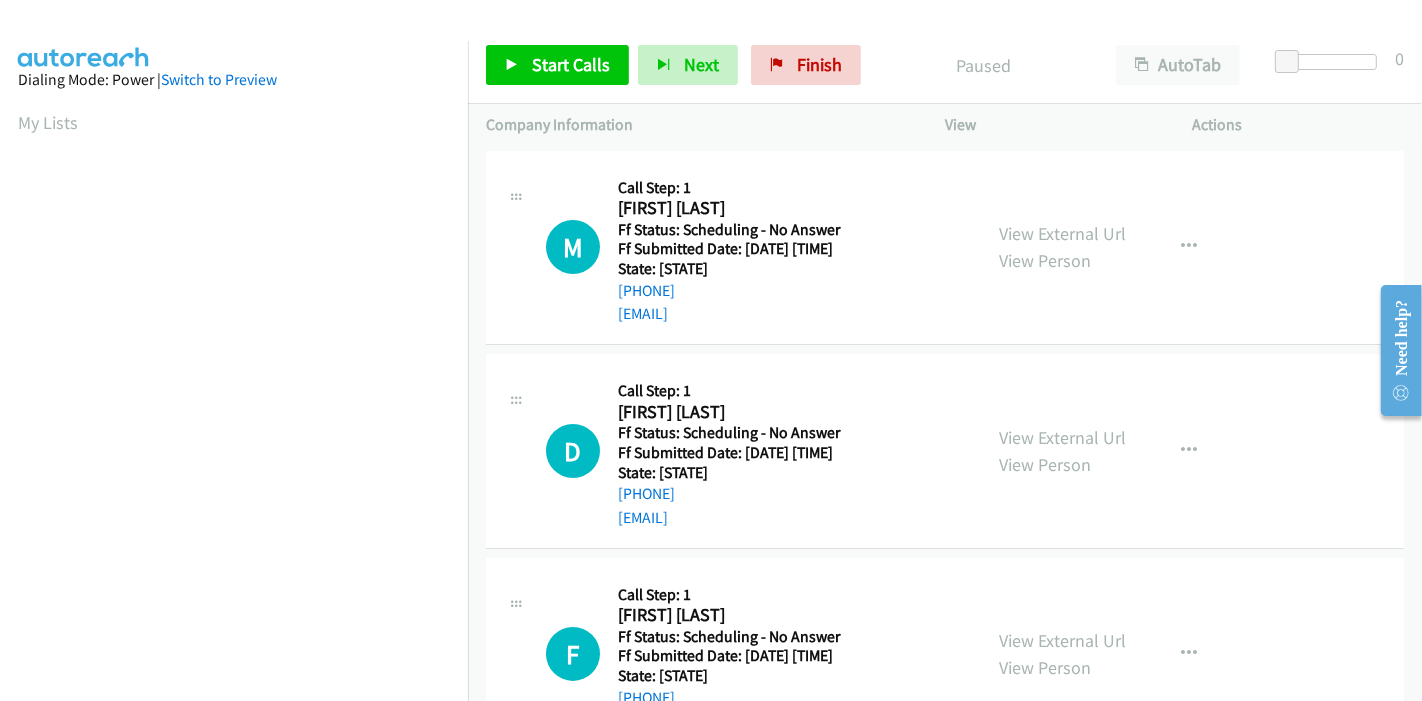 click on "View External Url
View Person" at bounding box center (1062, 247) 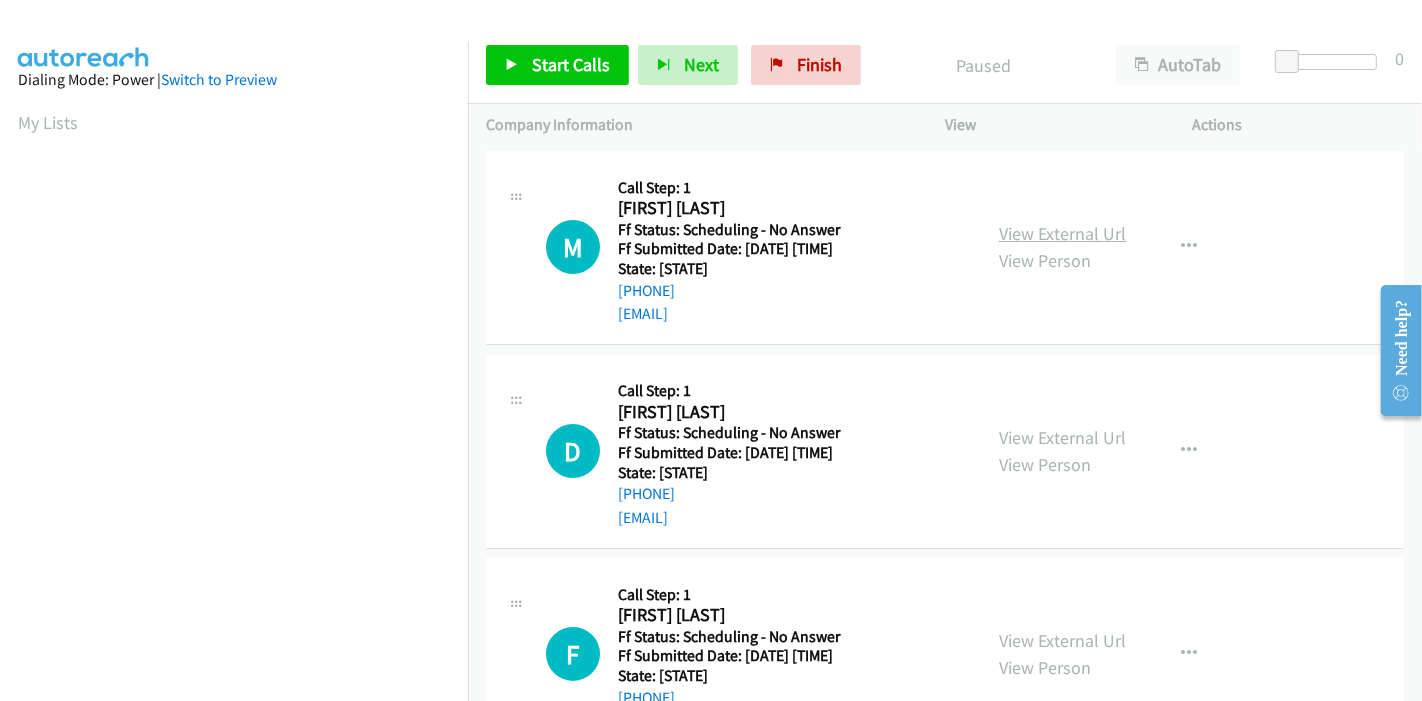 click on "View External Url" at bounding box center (1062, 233) 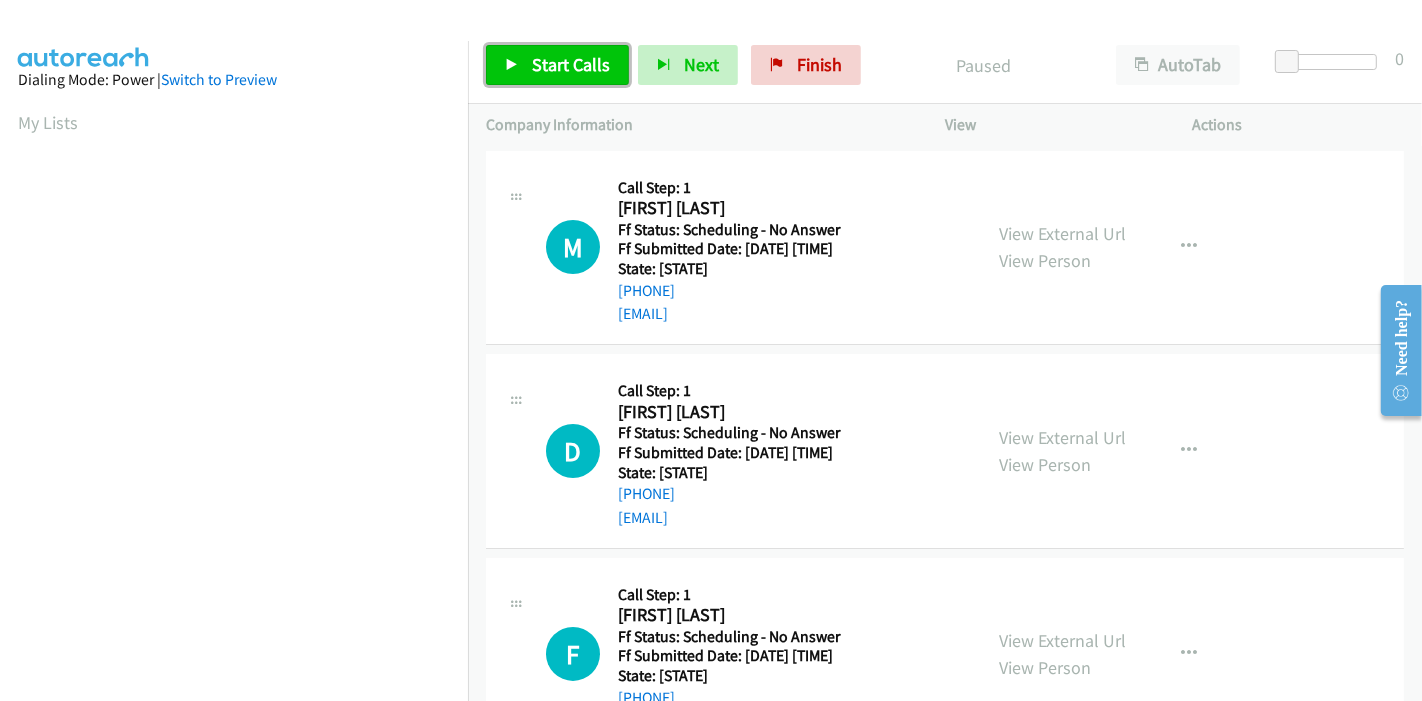 click on "Start Calls" at bounding box center (571, 64) 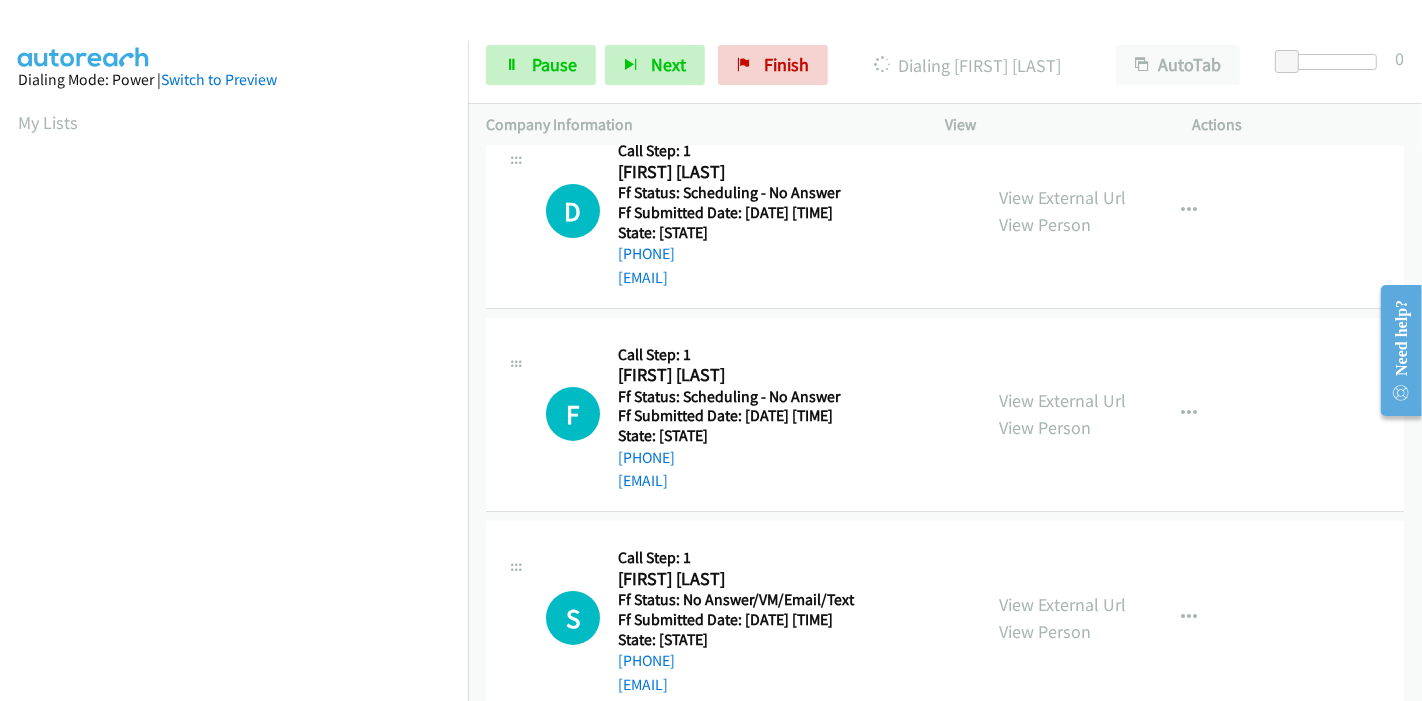 scroll, scrollTop: 0, scrollLeft: 0, axis: both 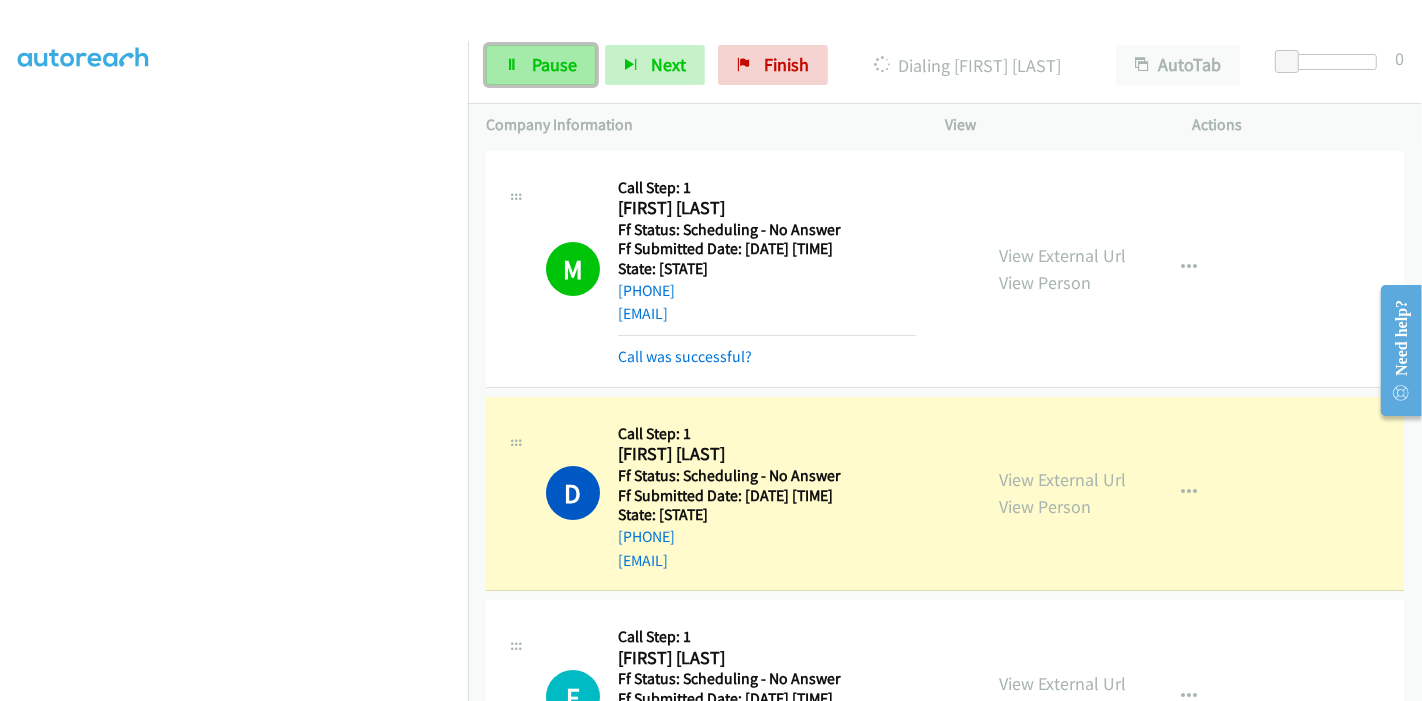 click on "Pause" at bounding box center (541, 65) 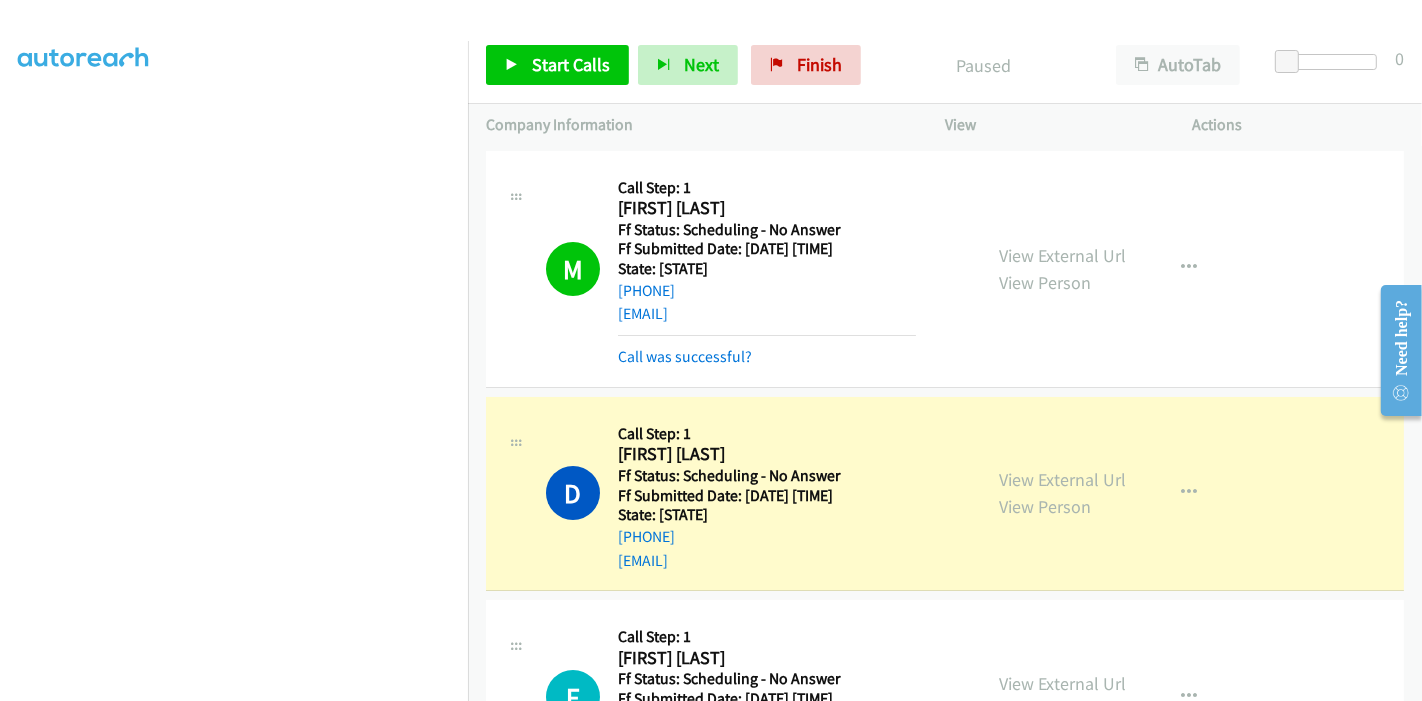 scroll, scrollTop: 111, scrollLeft: 0, axis: vertical 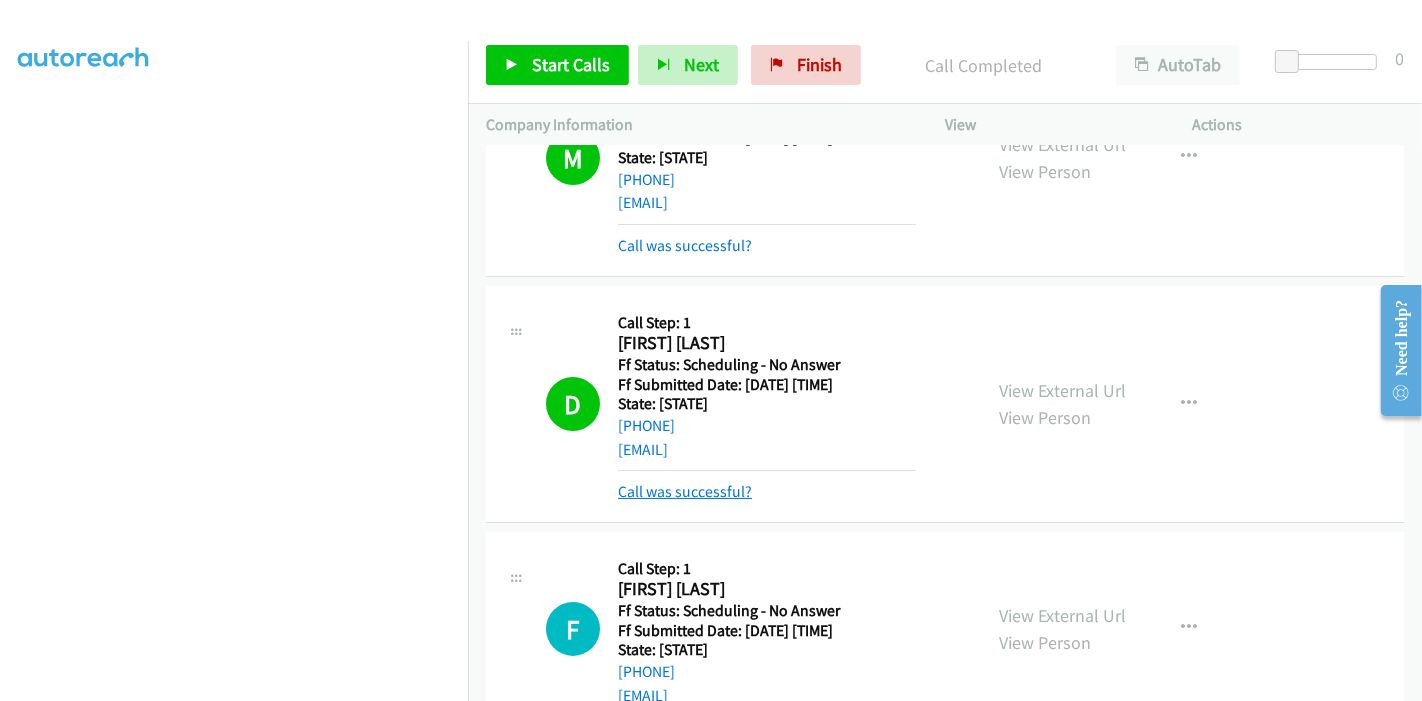 click on "Call was successful?" at bounding box center (685, 491) 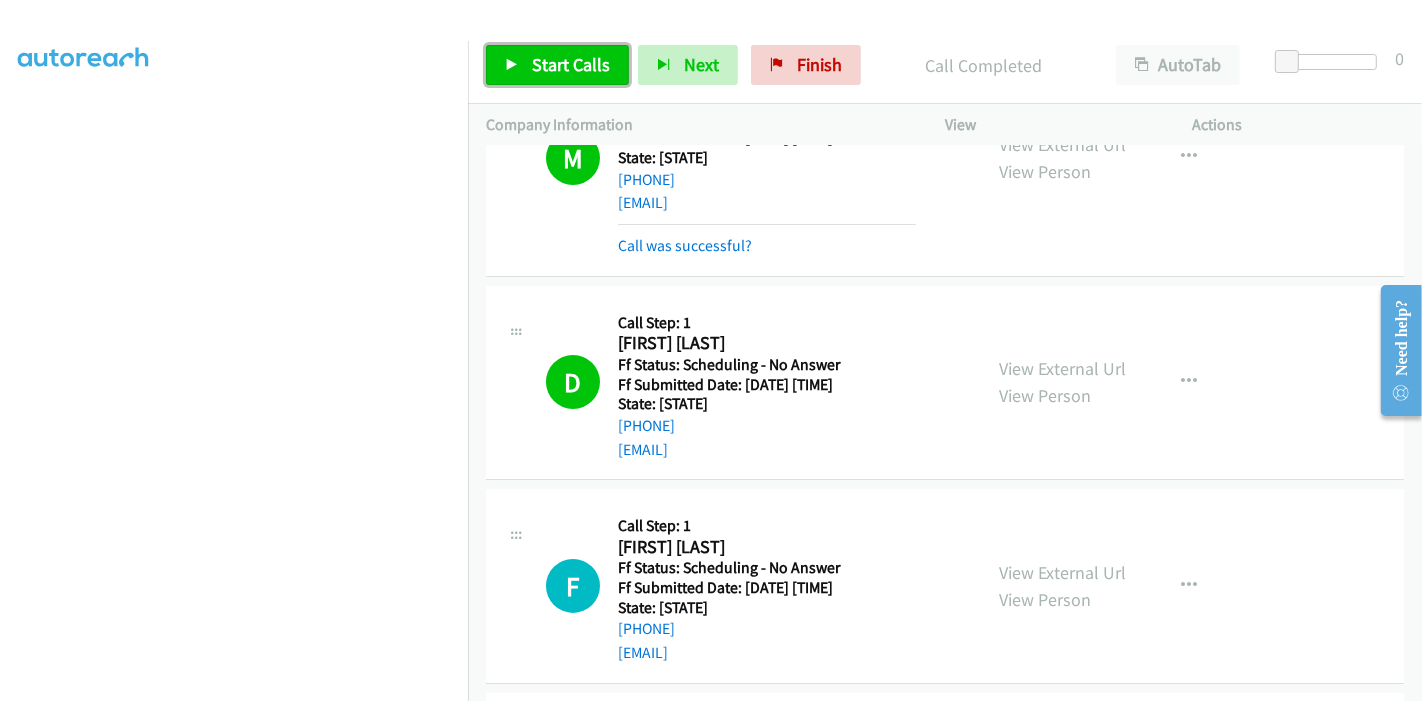 click on "Start Calls" at bounding box center (557, 65) 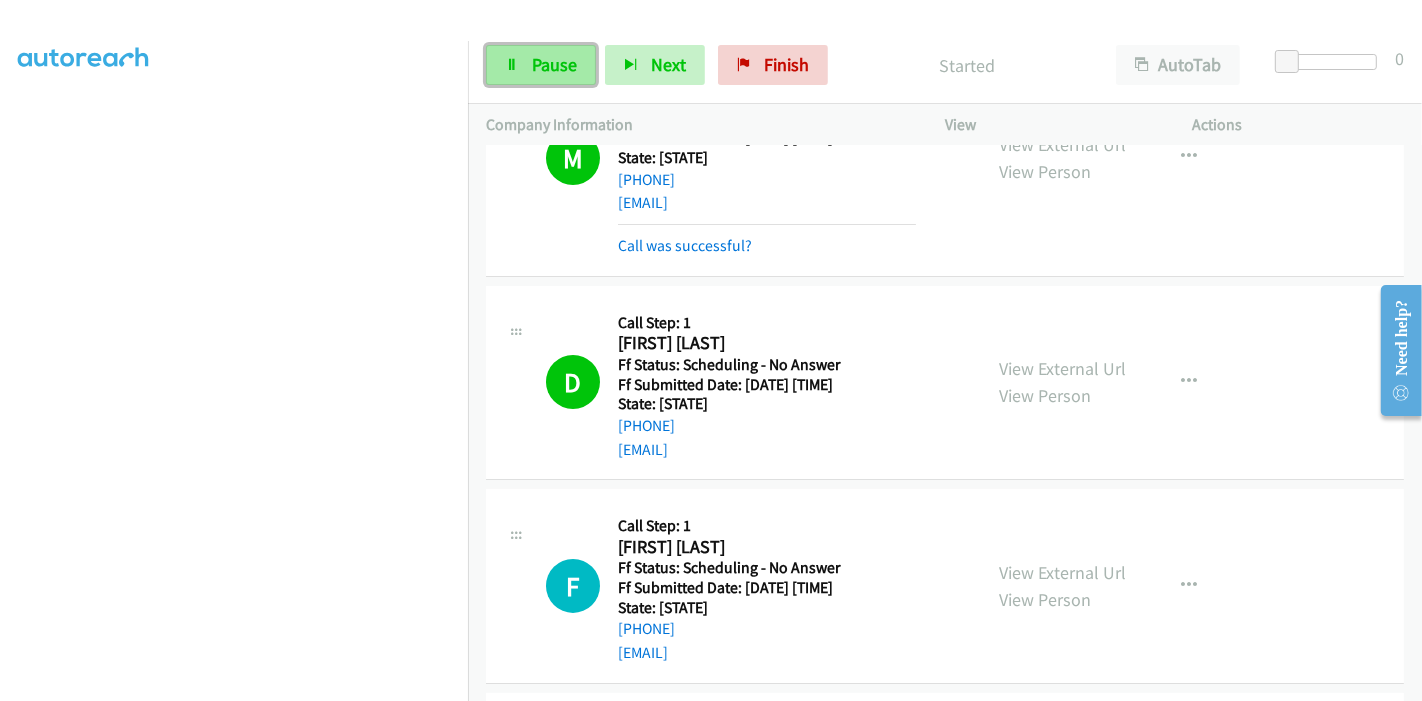 click on "Pause" at bounding box center [554, 64] 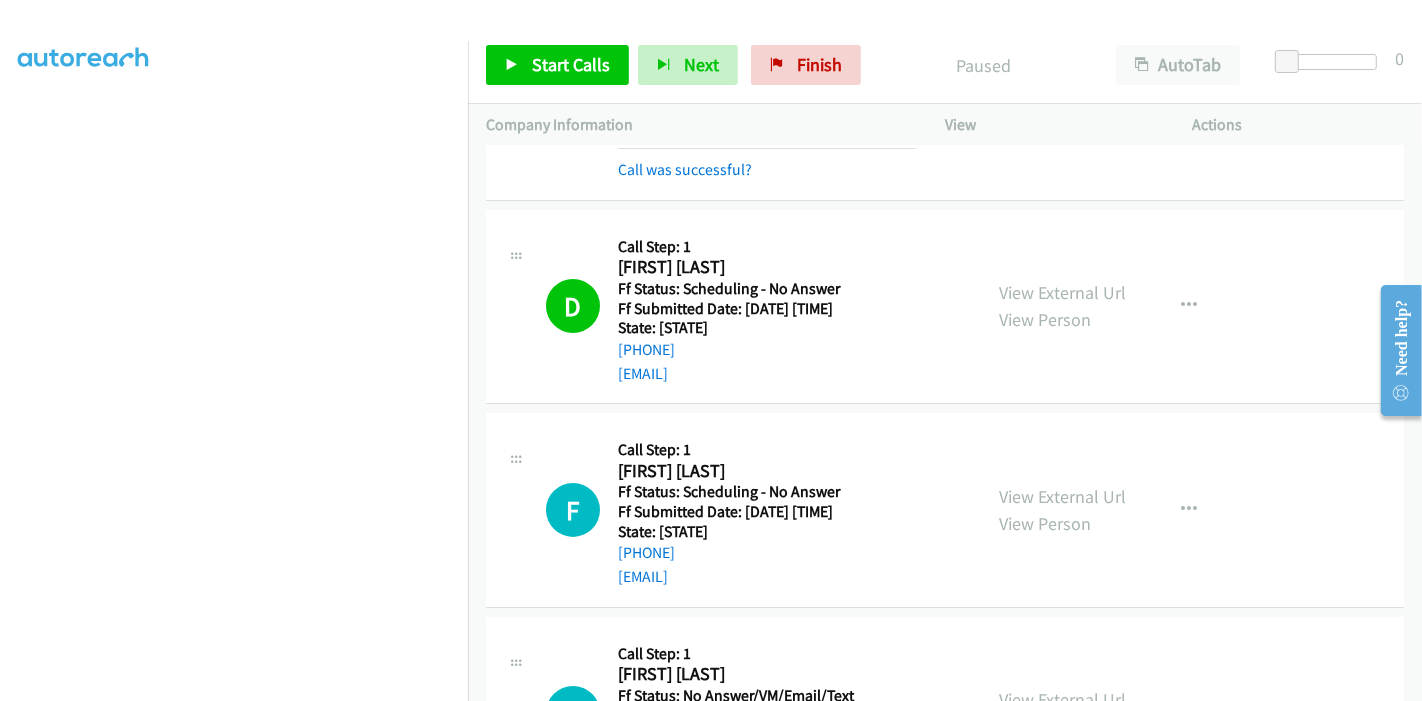 scroll, scrollTop: 222, scrollLeft: 0, axis: vertical 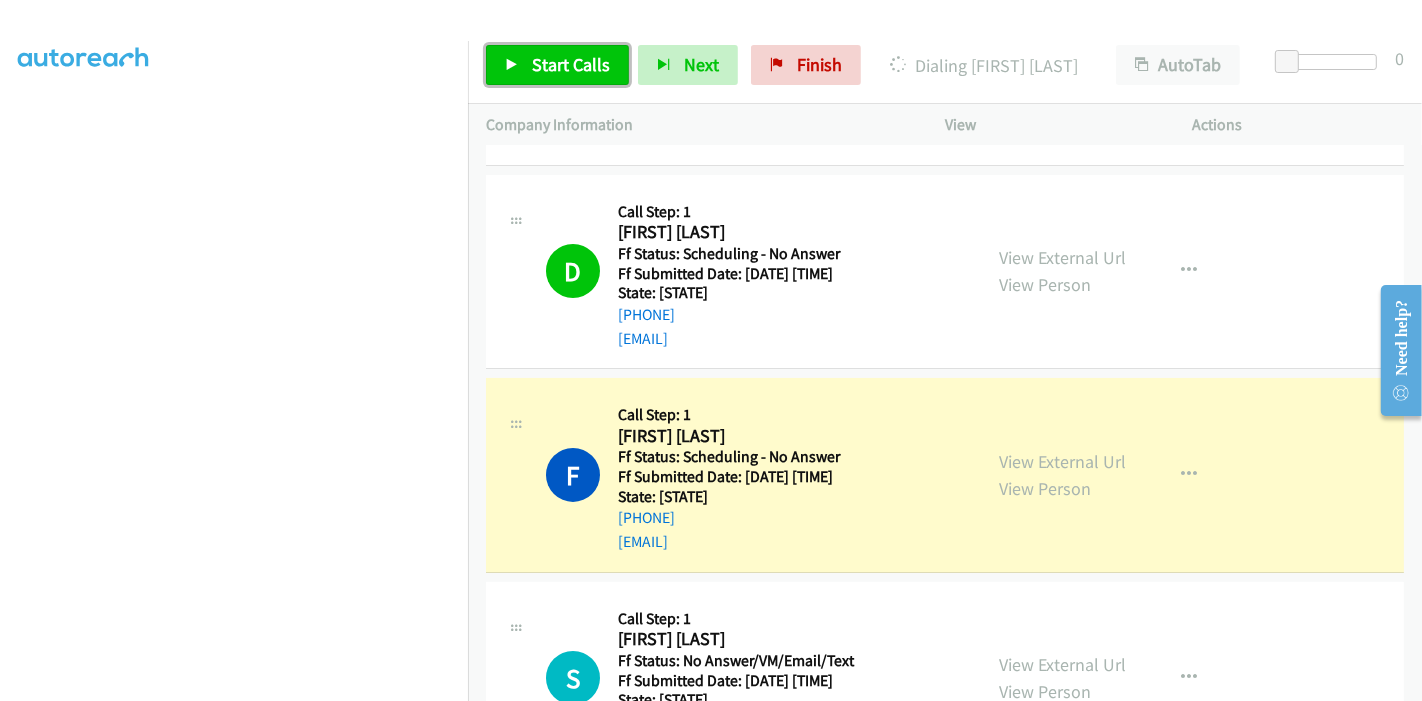 click on "Start Calls" at bounding box center [571, 64] 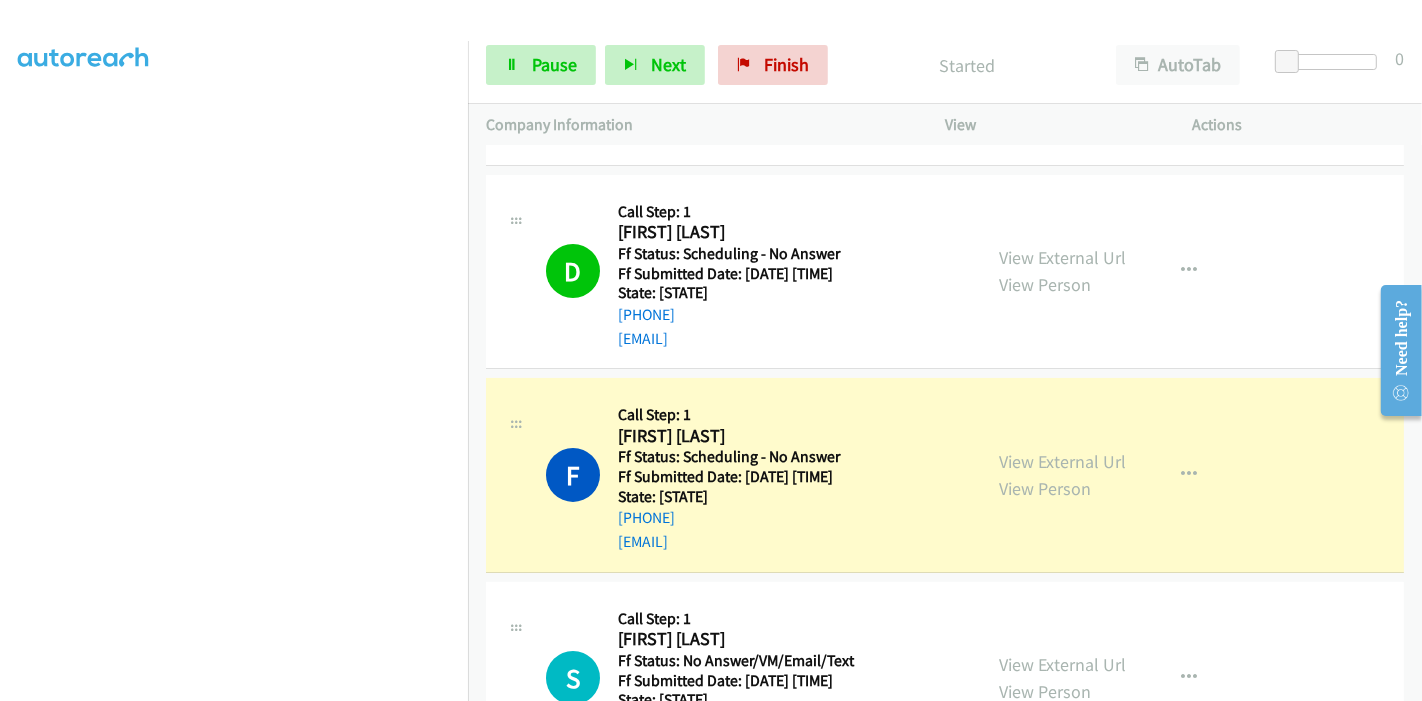 scroll, scrollTop: 555, scrollLeft: 0, axis: vertical 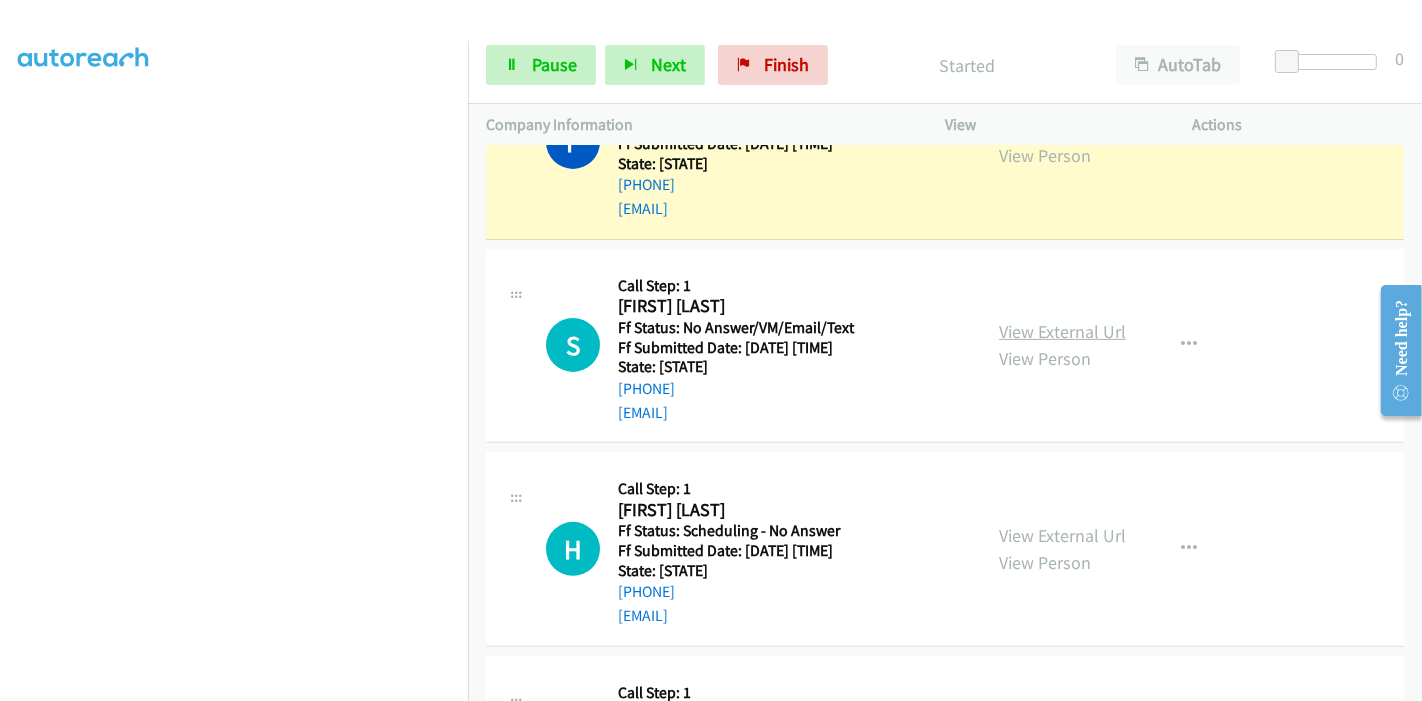 click on "View External Url" at bounding box center [1062, 331] 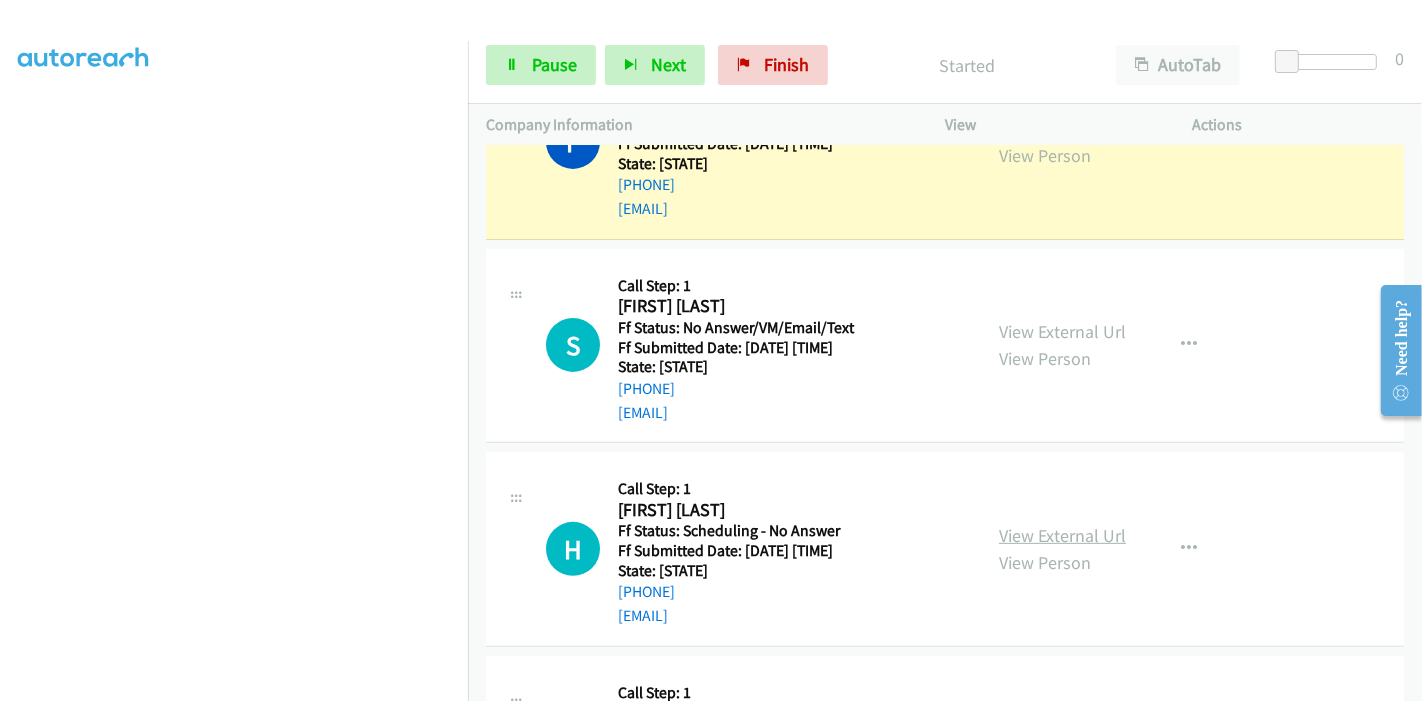 click on "View External Url" at bounding box center [1062, 535] 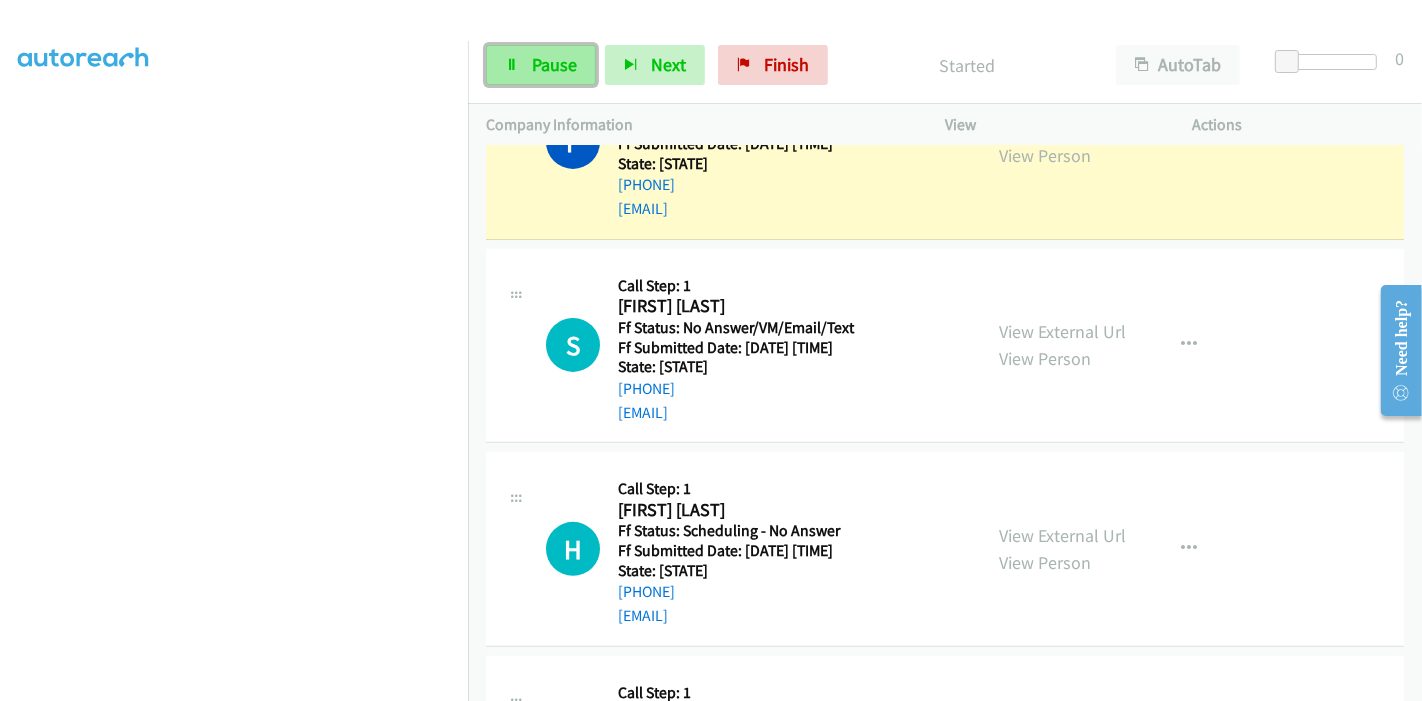 click on "Pause" at bounding box center [554, 64] 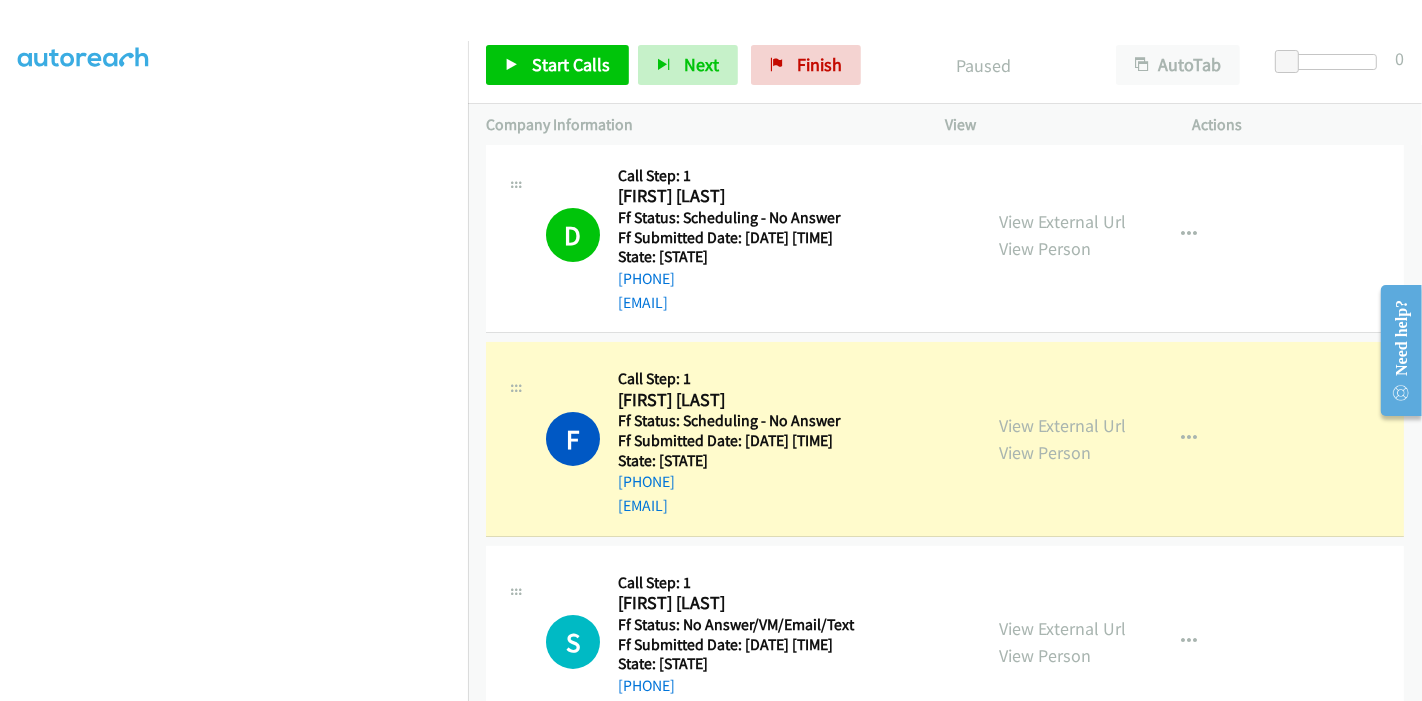 scroll, scrollTop: 222, scrollLeft: 0, axis: vertical 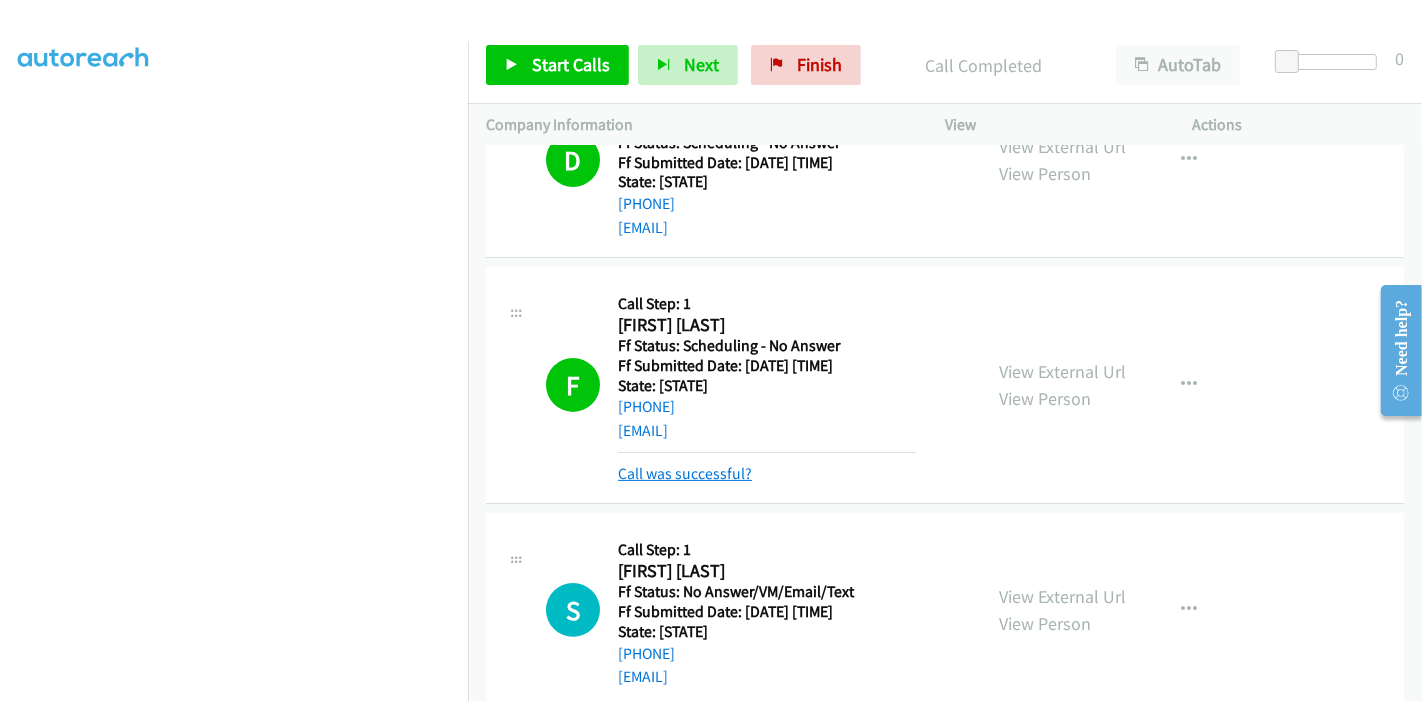 click on "Call was successful?" at bounding box center (685, 473) 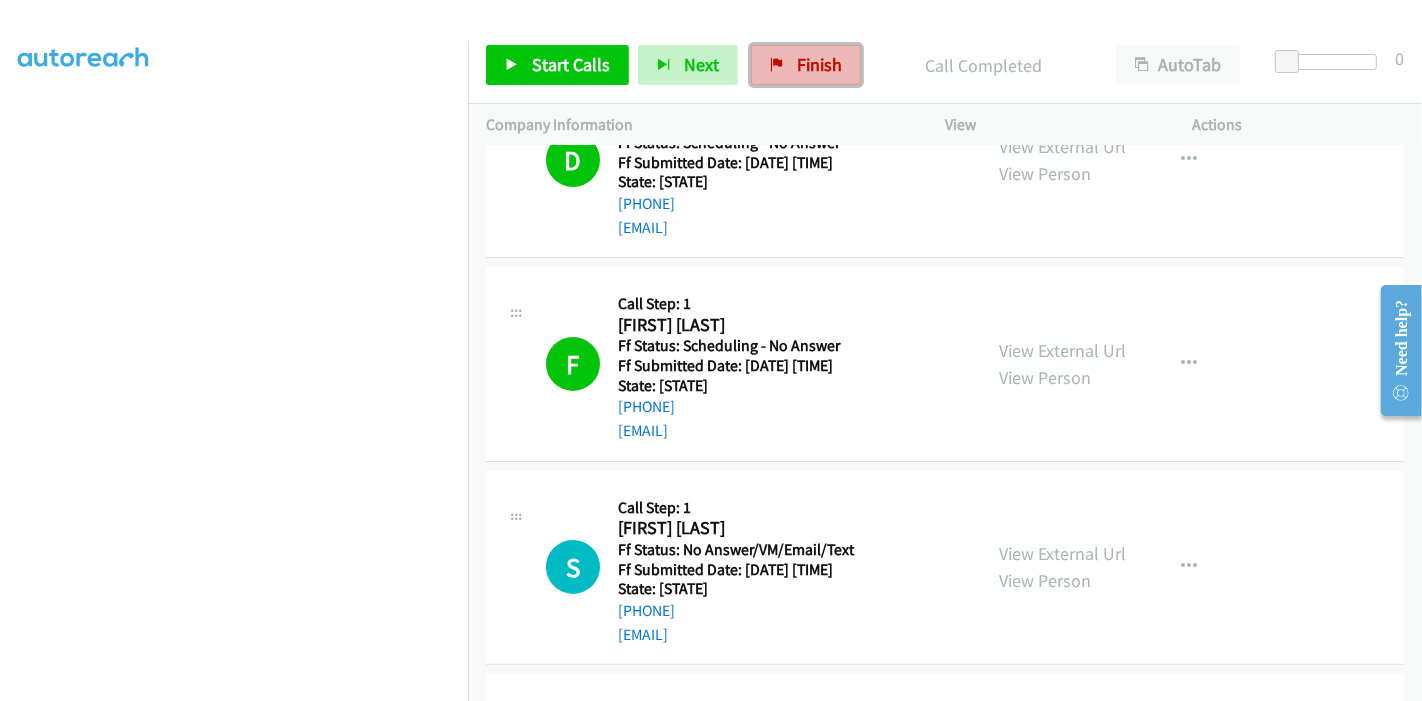 click on "Finish" at bounding box center [819, 64] 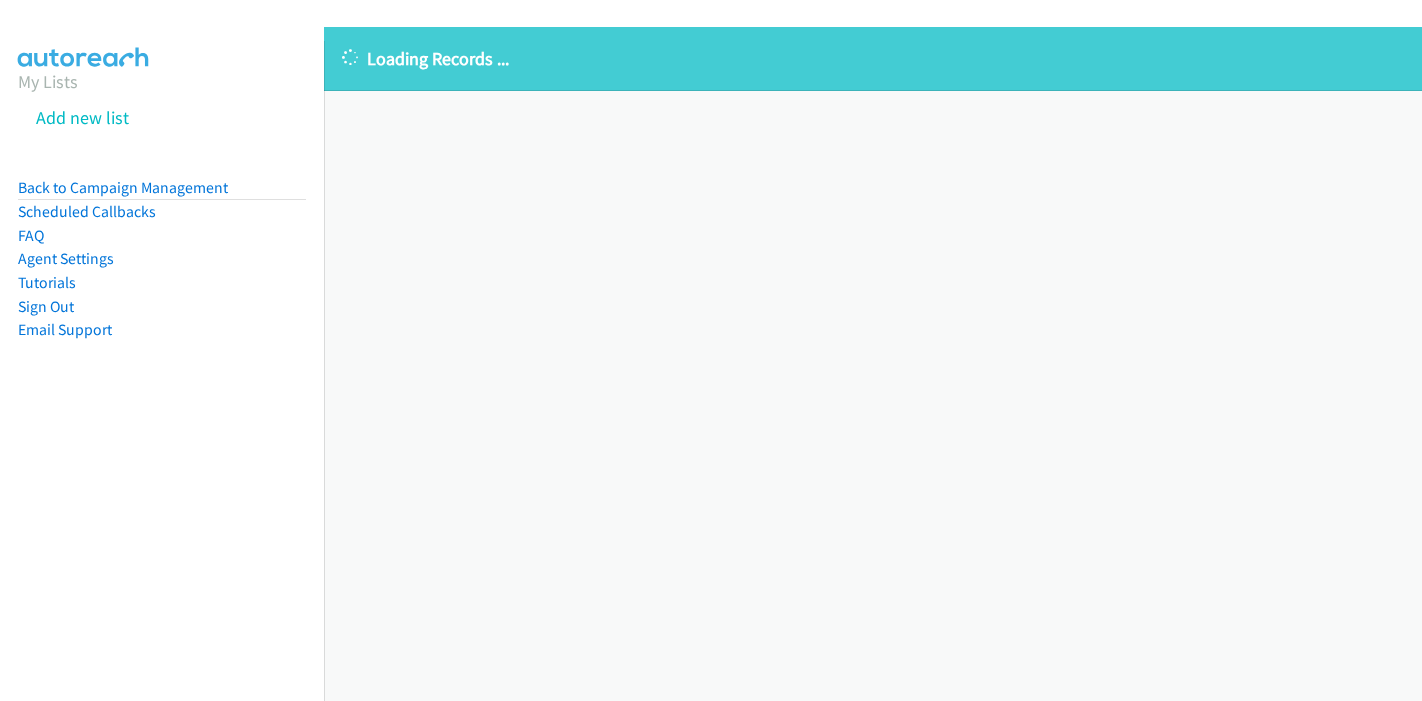 scroll, scrollTop: 0, scrollLeft: 0, axis: both 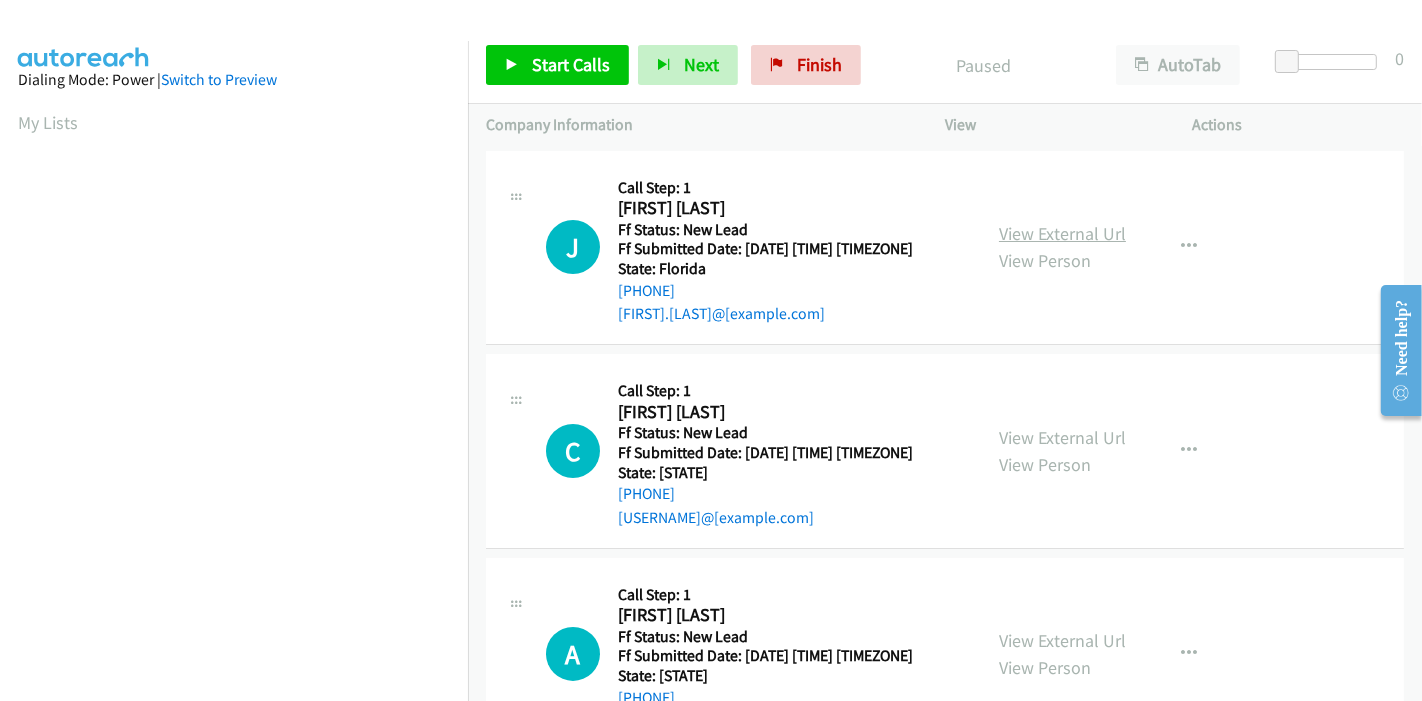 click on "View External Url" at bounding box center (1062, 233) 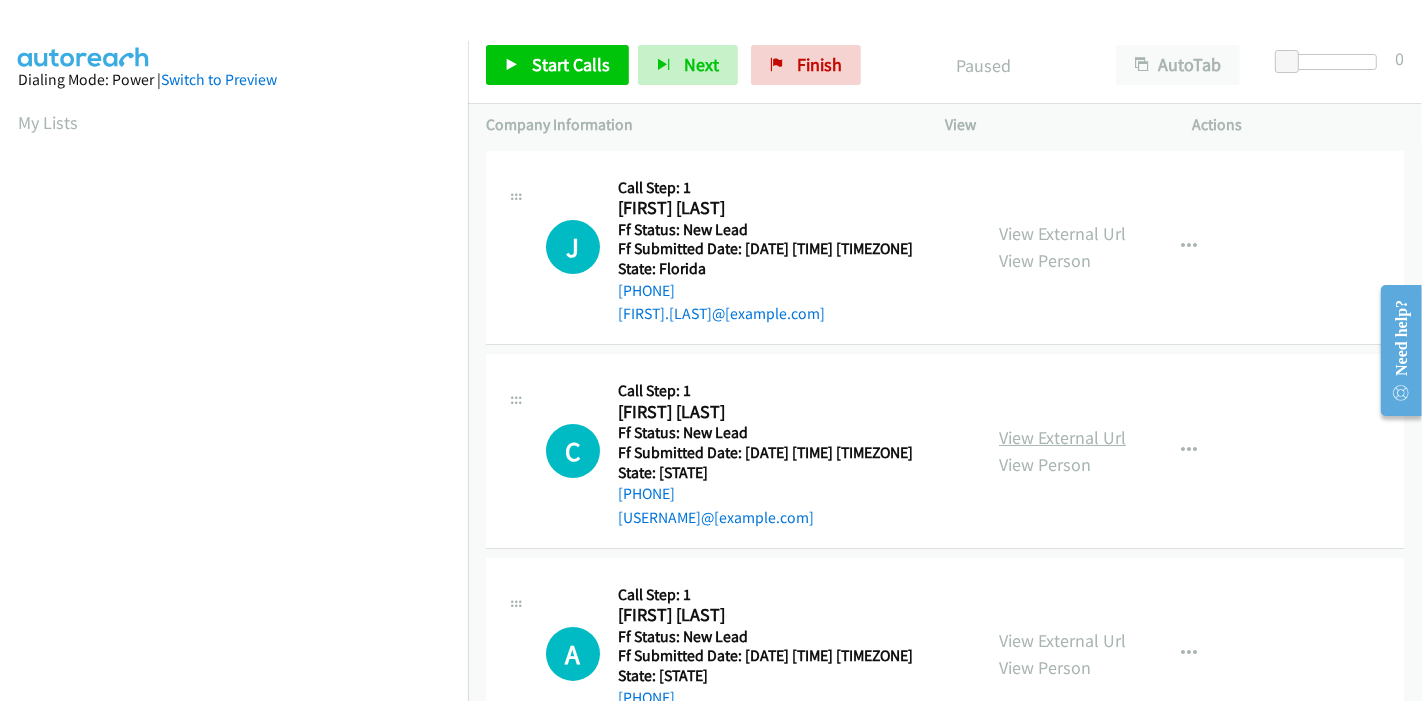 click on "View External Url" at bounding box center (1062, 437) 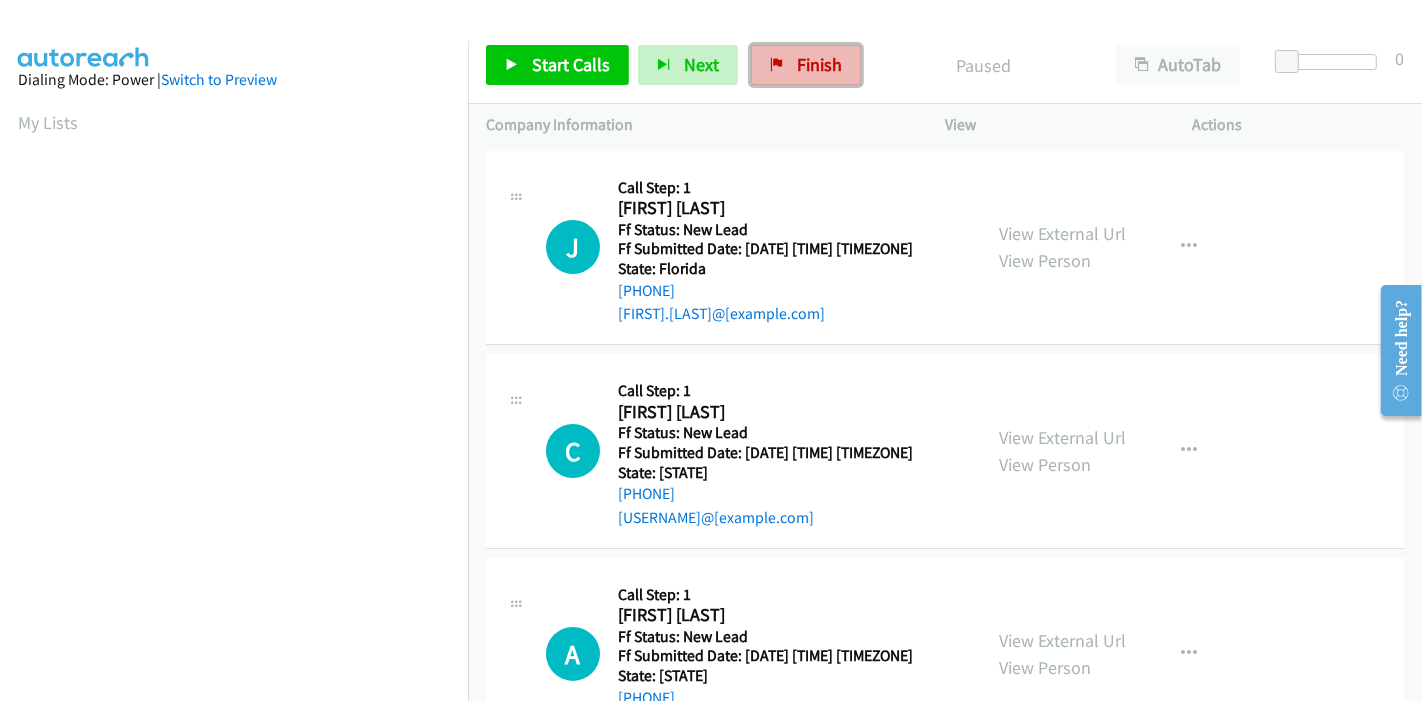 click on "Finish" at bounding box center (819, 64) 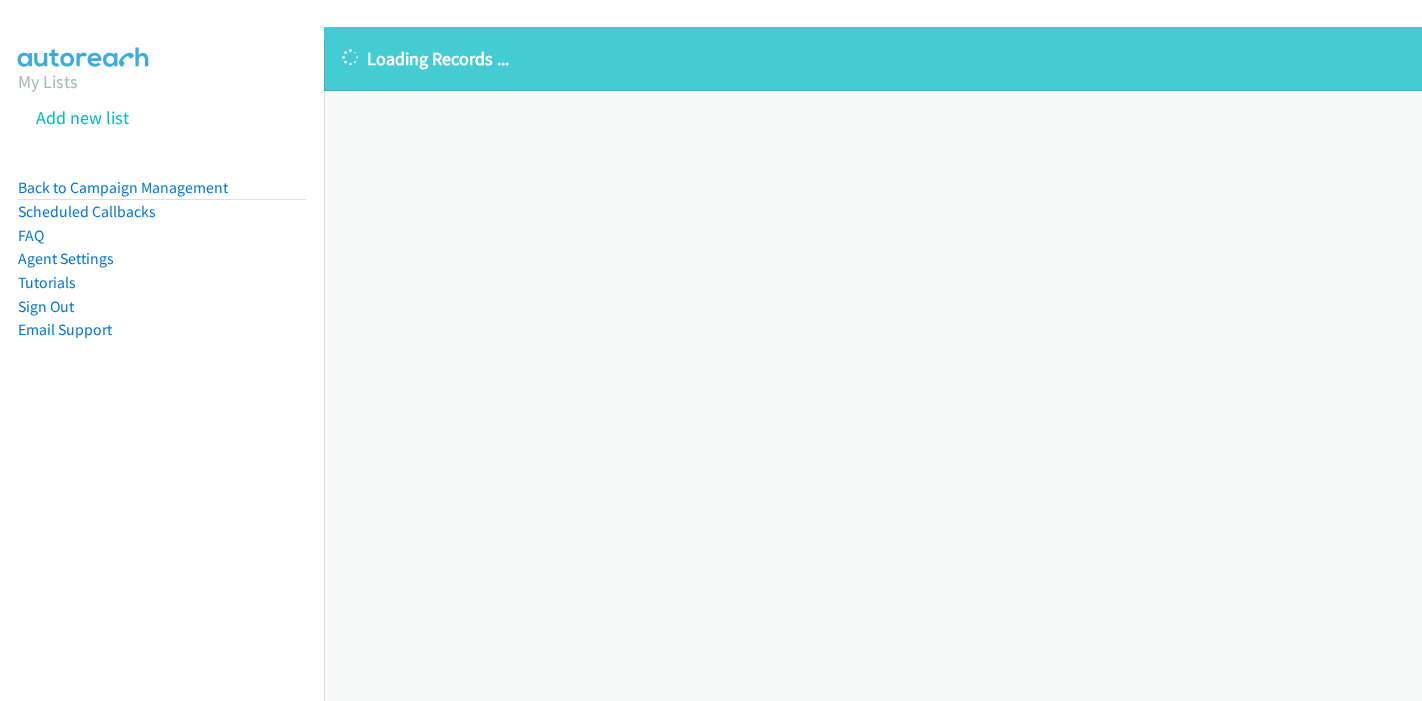 scroll, scrollTop: 0, scrollLeft: 0, axis: both 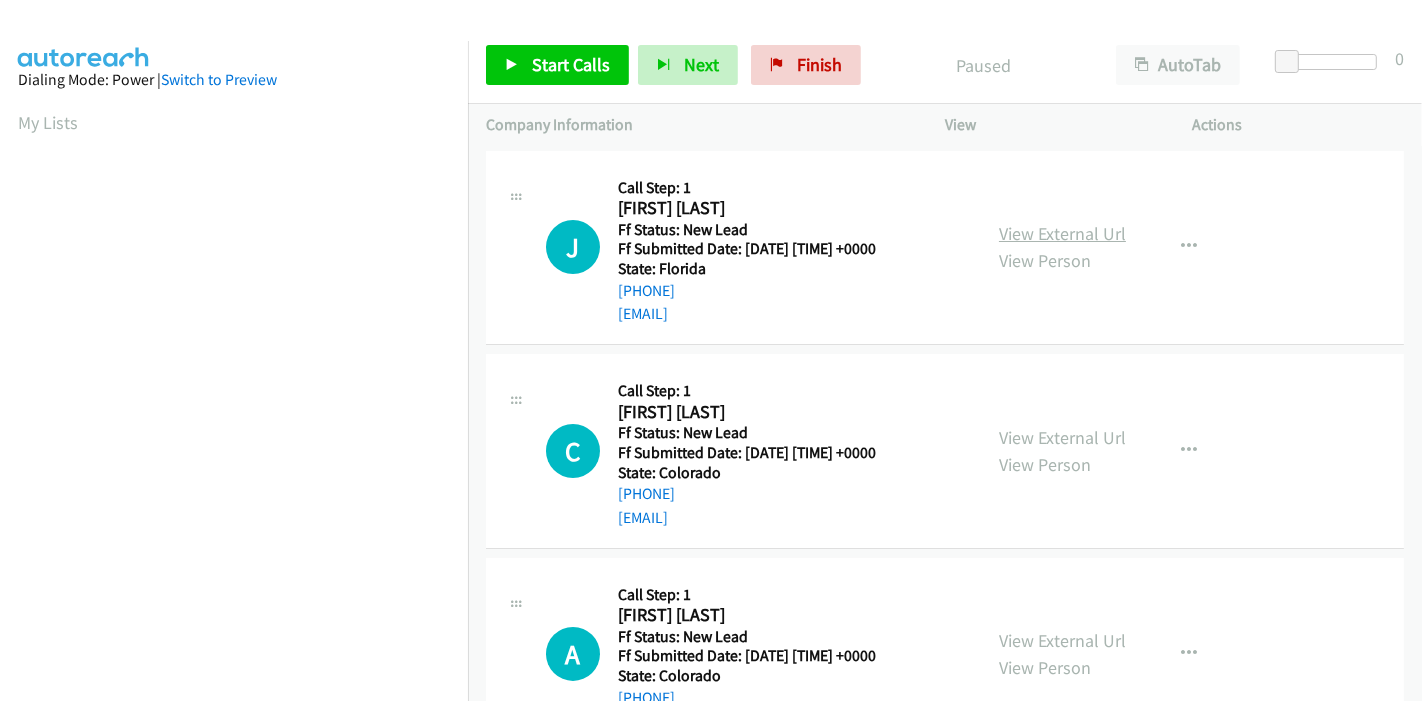 click on "View External Url" at bounding box center (1062, 233) 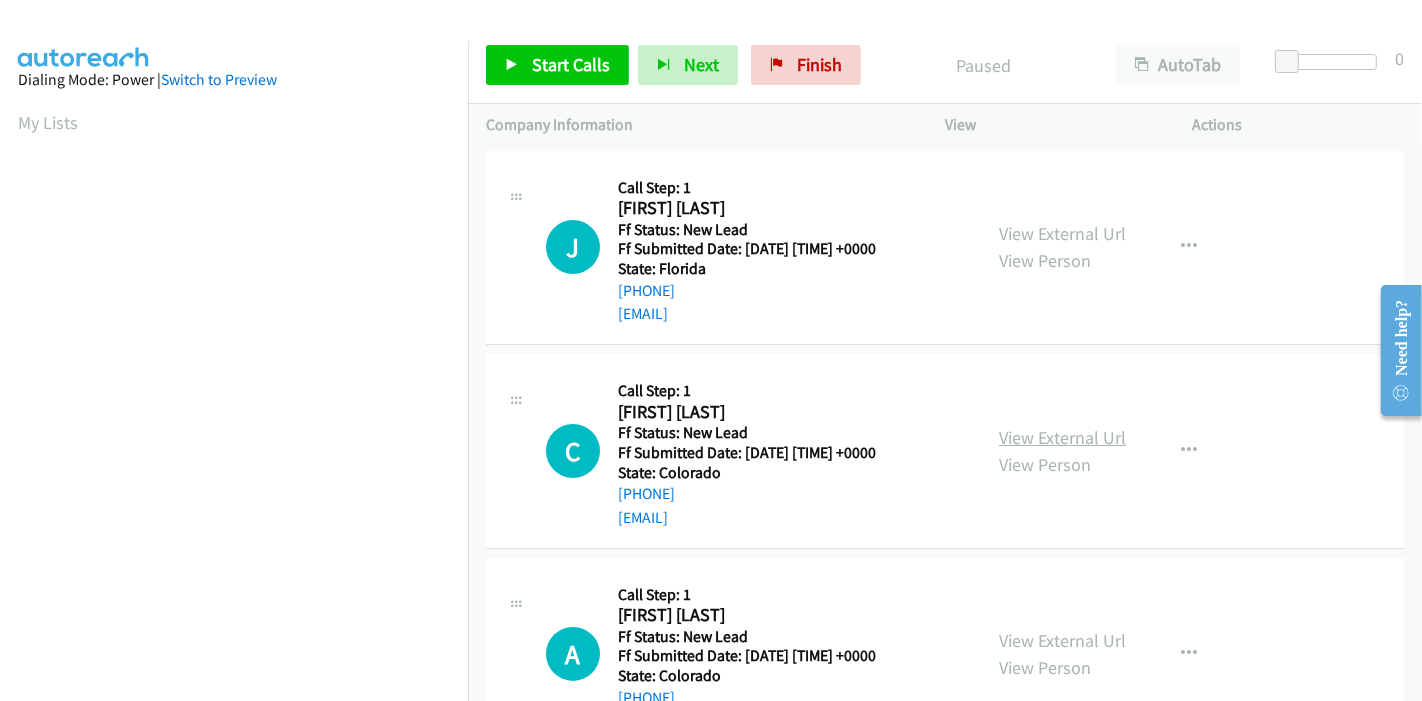 click on "View External Url" at bounding box center [1062, 437] 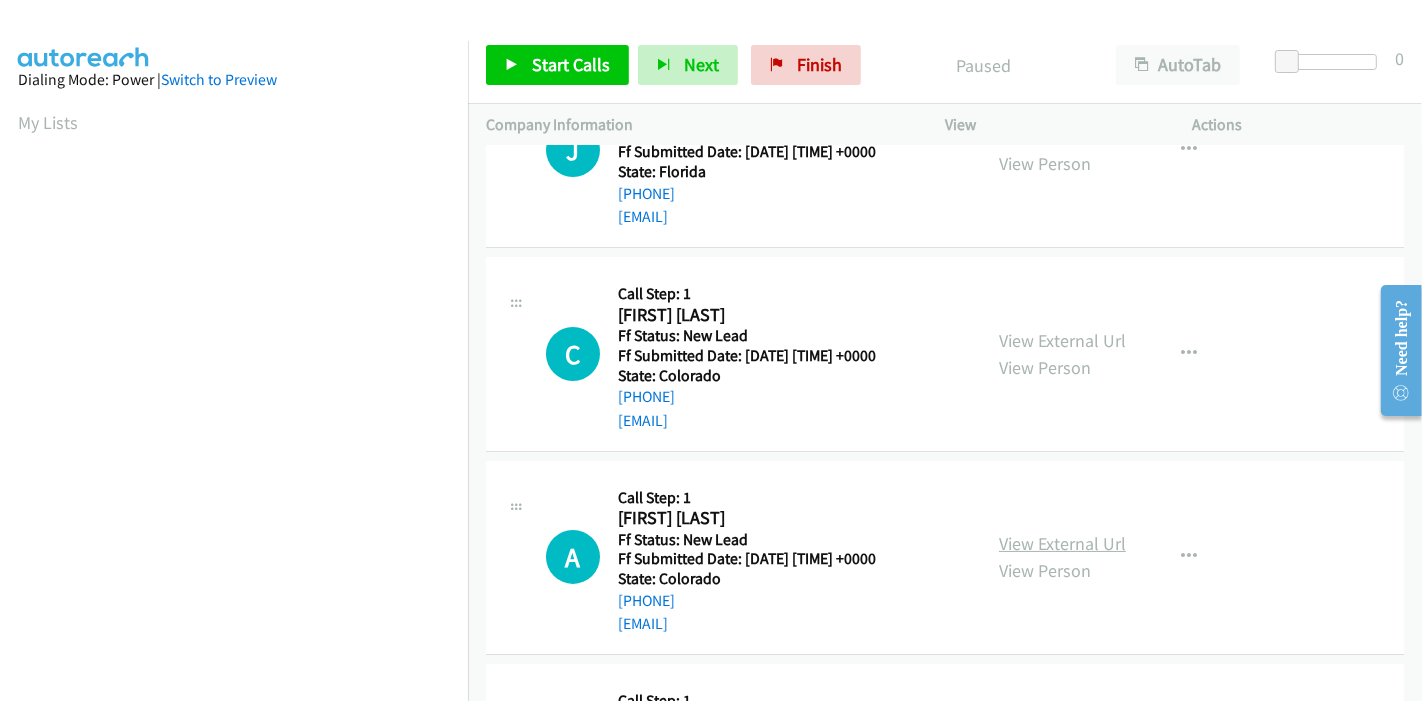 scroll, scrollTop: 222, scrollLeft: 0, axis: vertical 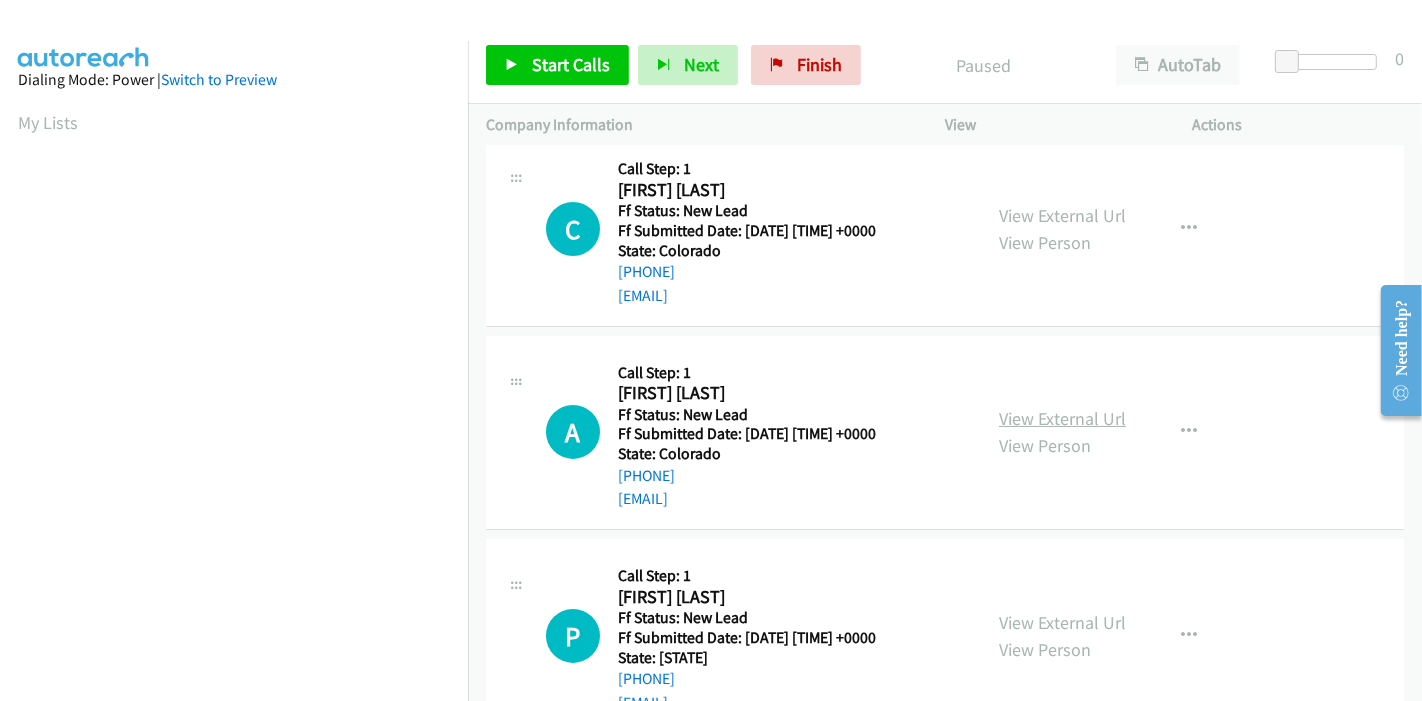 click on "View External Url" at bounding box center [1062, 418] 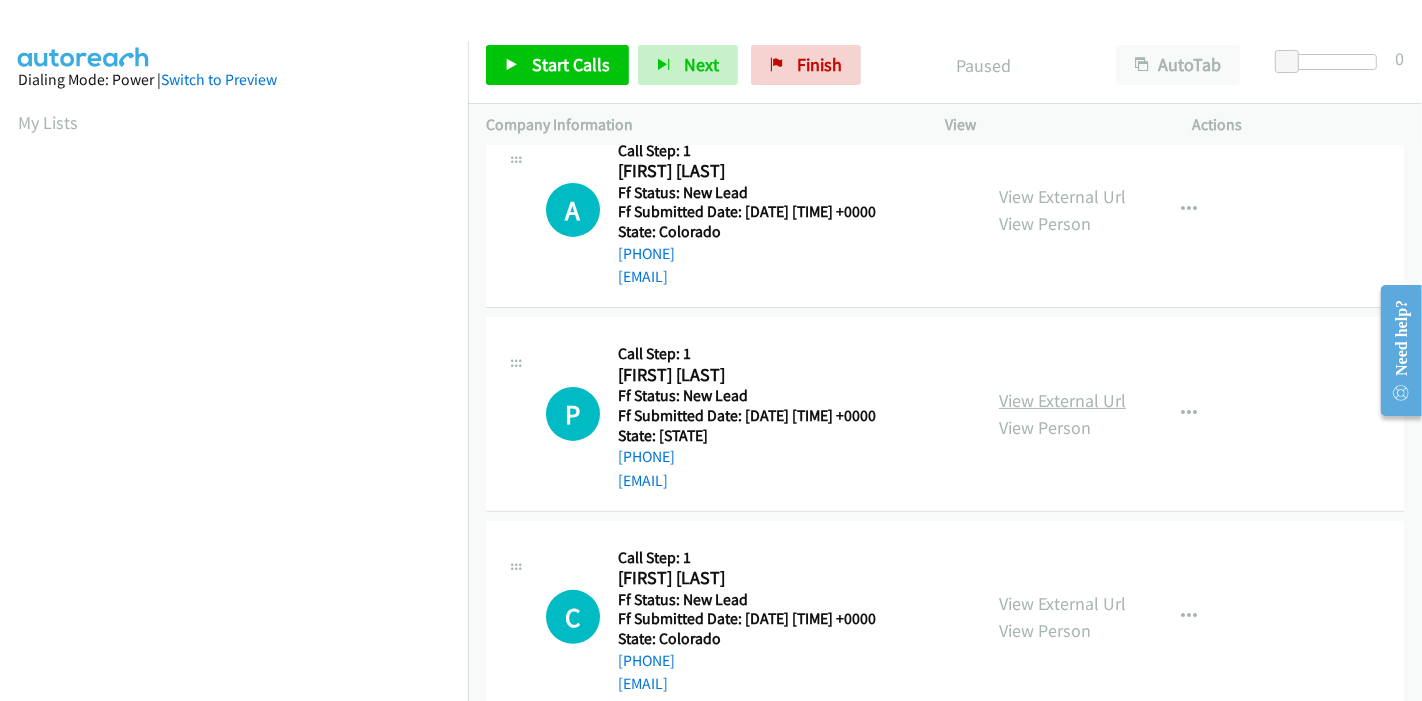 scroll, scrollTop: 487, scrollLeft: 0, axis: vertical 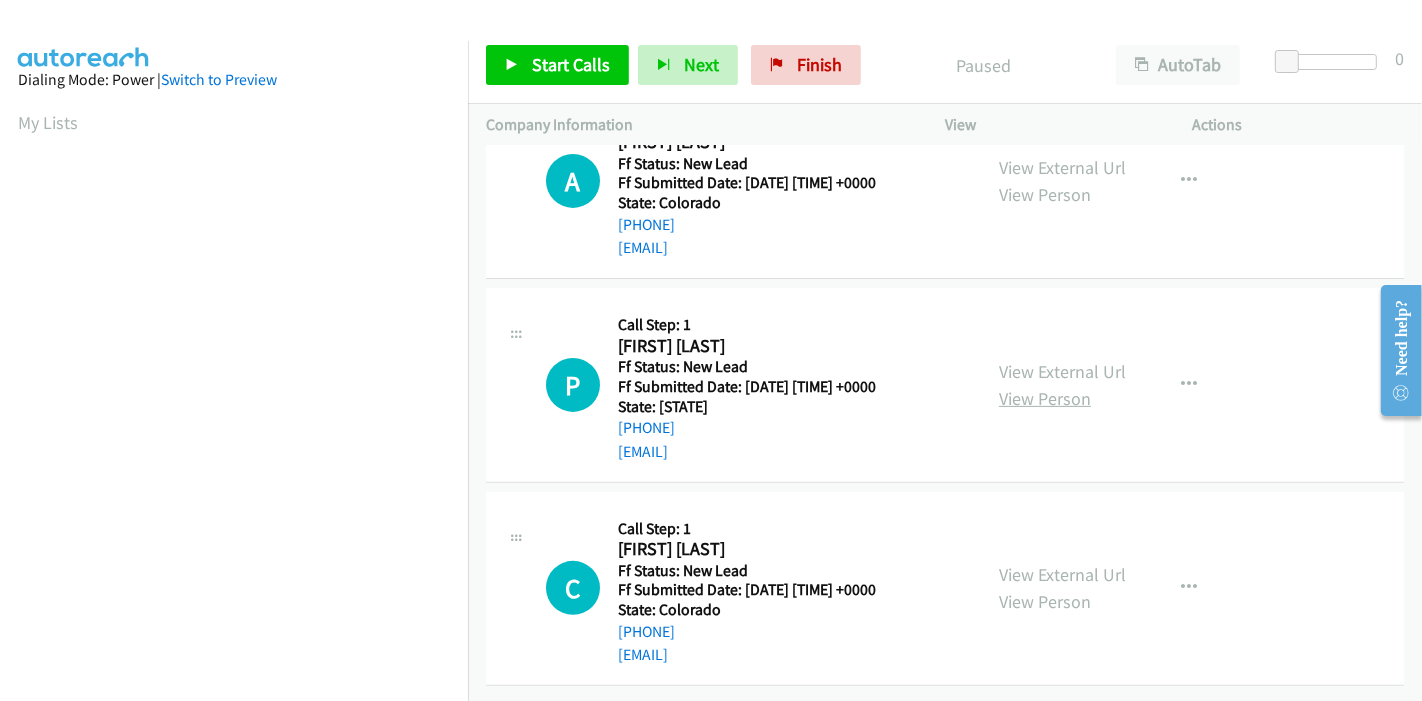 click on "View Person" at bounding box center [1045, 398] 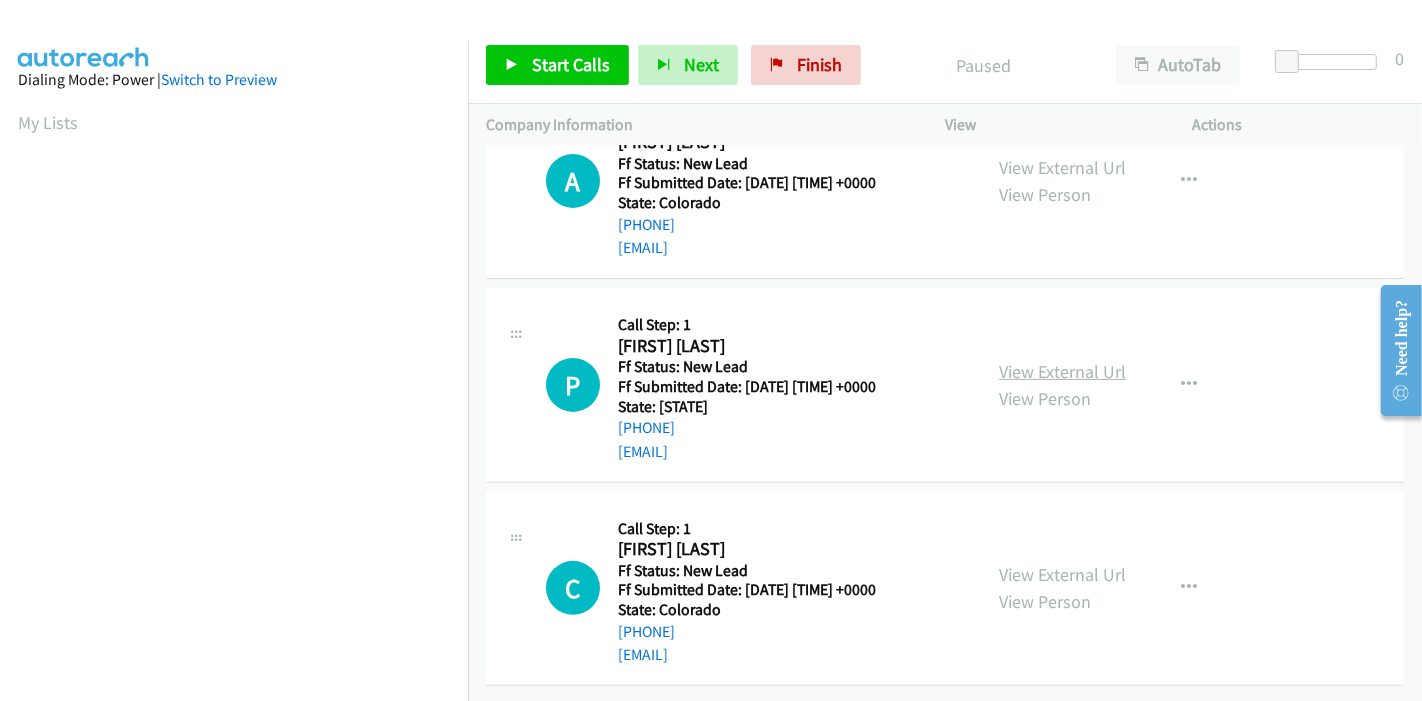click on "View External Url" at bounding box center (1062, 371) 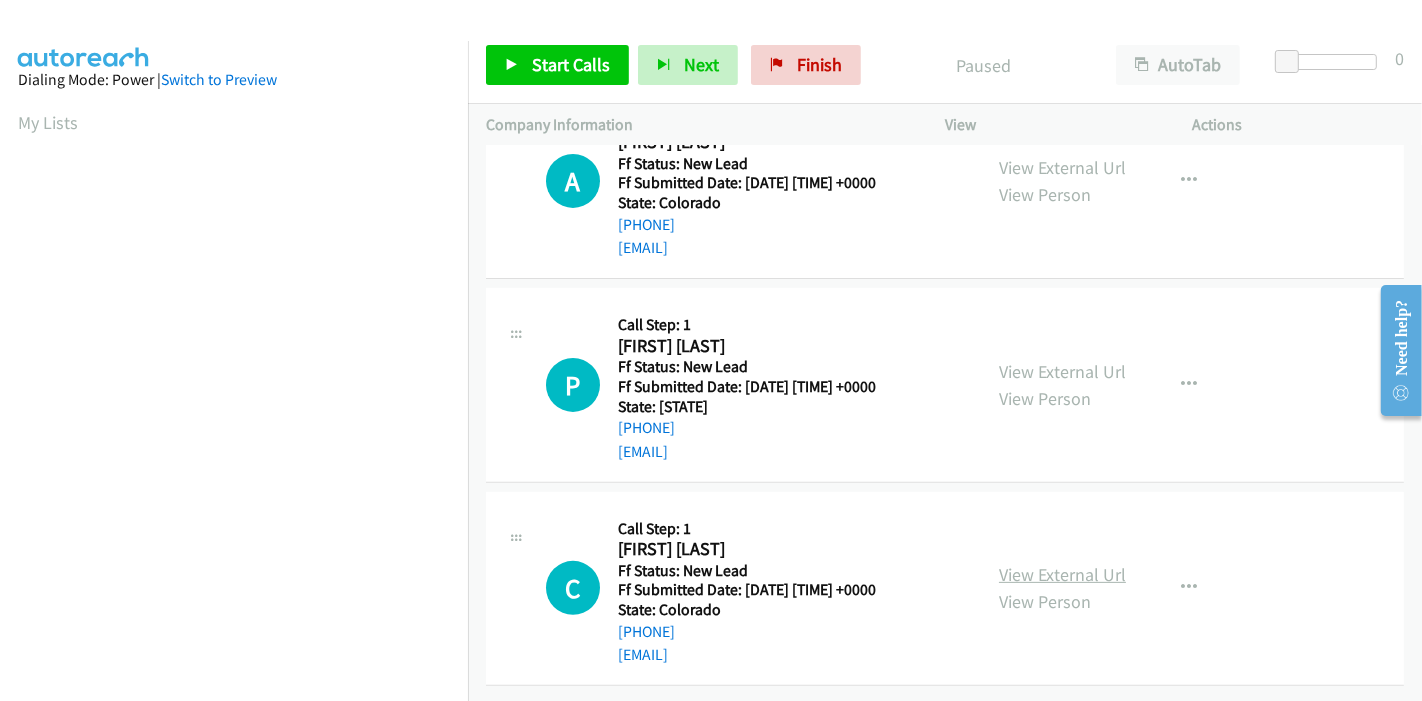 click on "View External Url" at bounding box center [1062, 574] 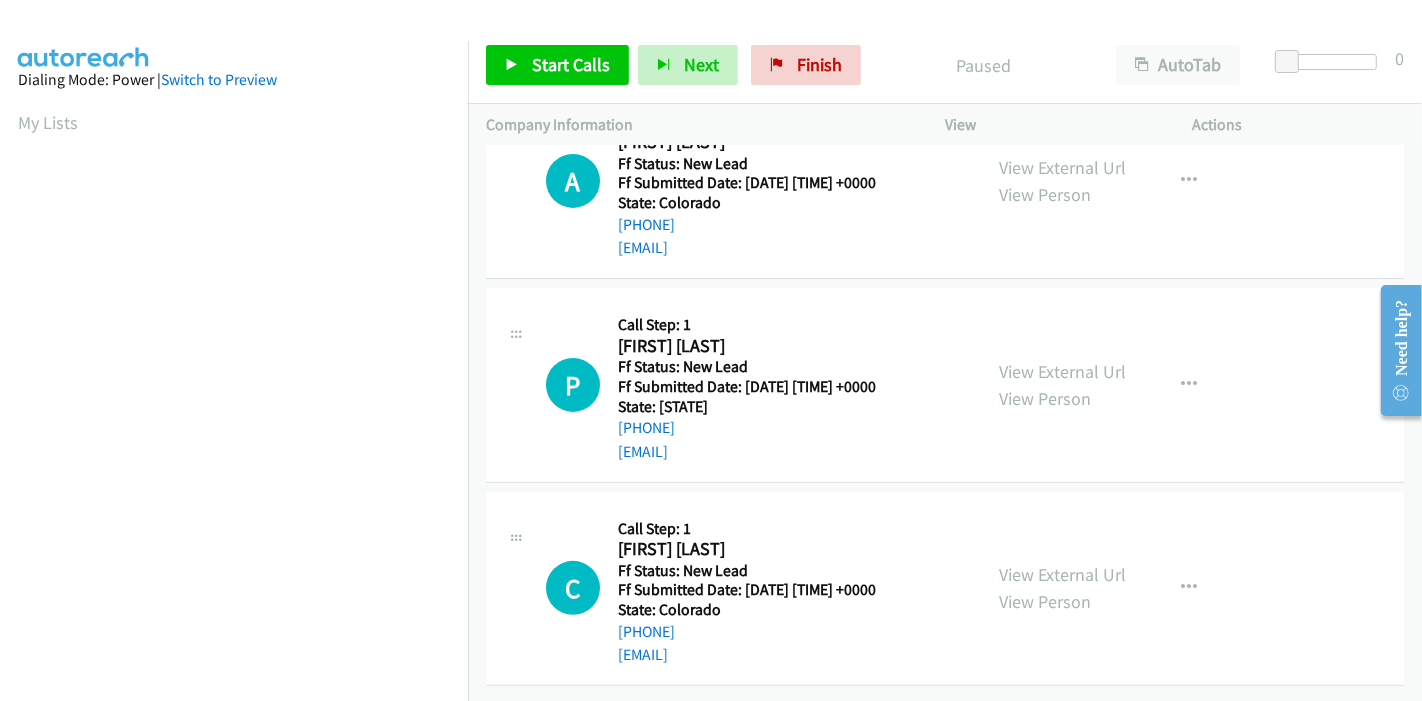scroll, scrollTop: 0, scrollLeft: 0, axis: both 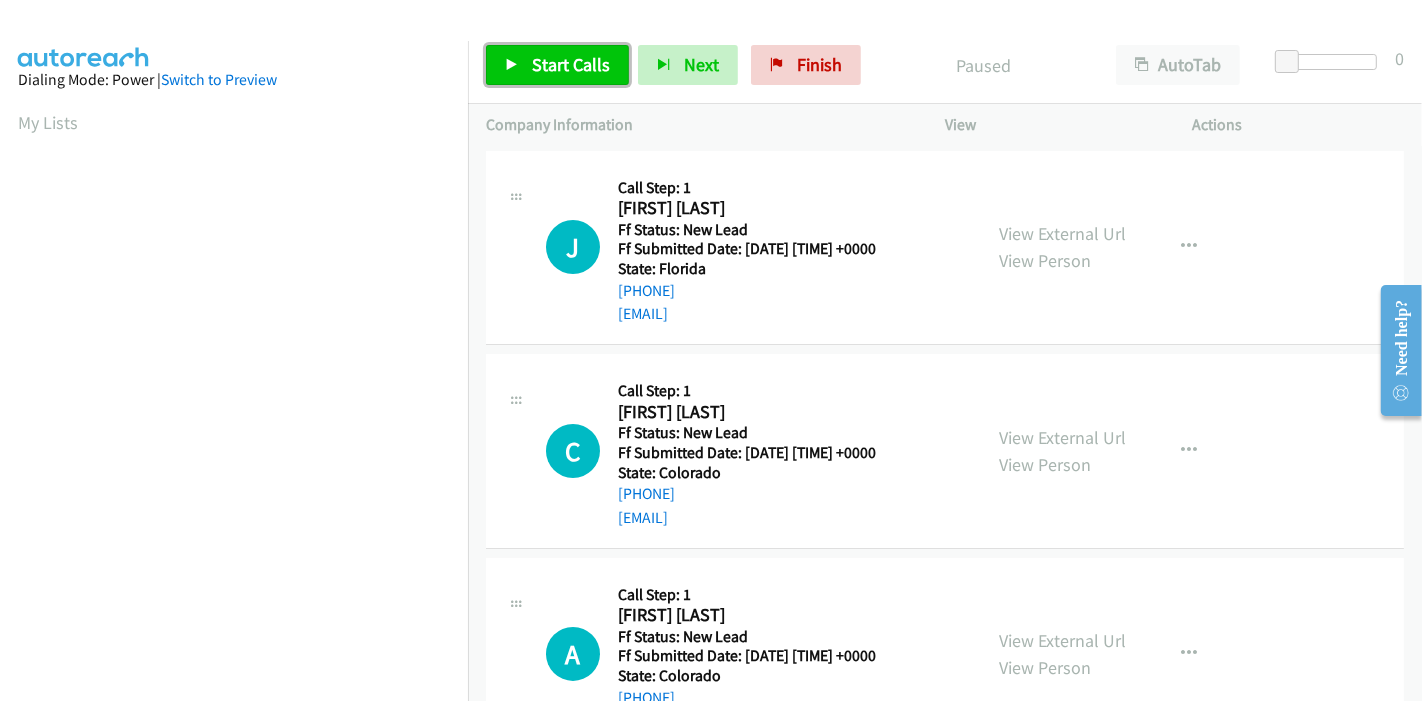 click on "Start Calls" at bounding box center (571, 64) 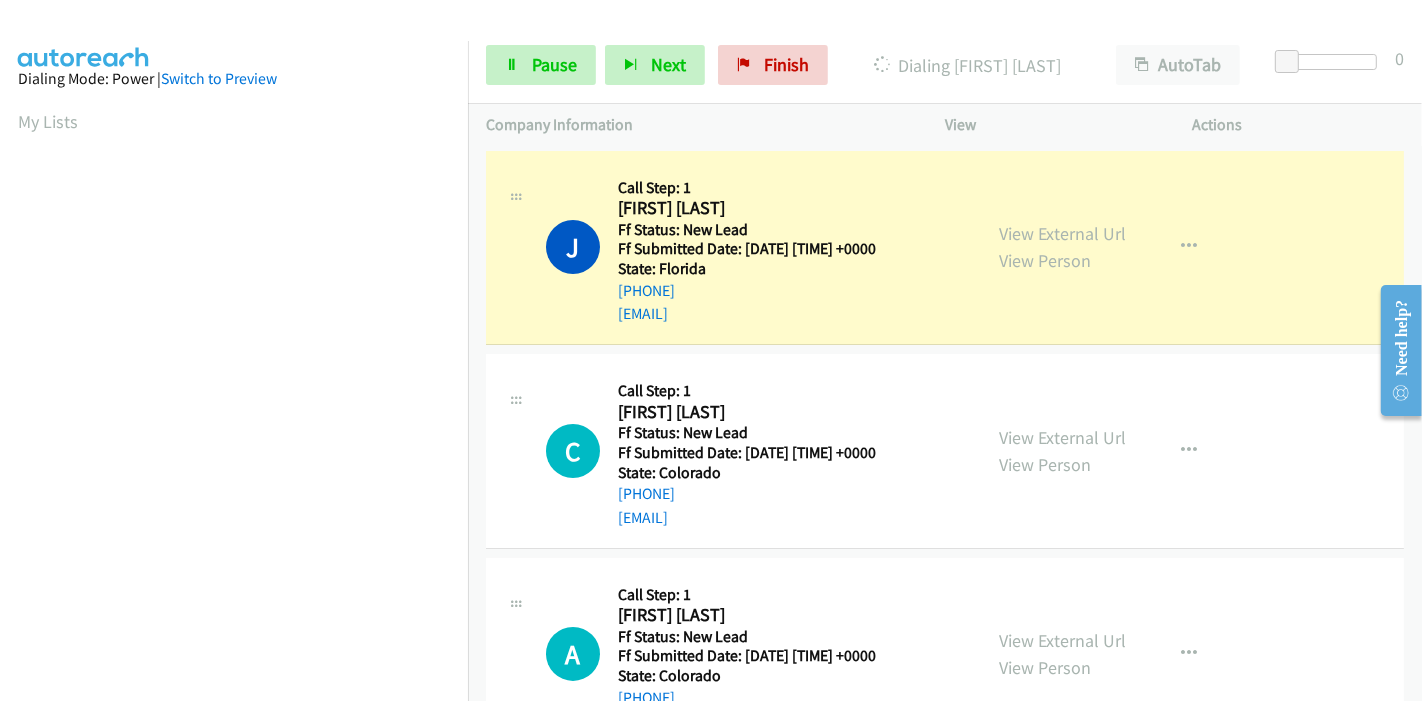 scroll, scrollTop: 422, scrollLeft: 0, axis: vertical 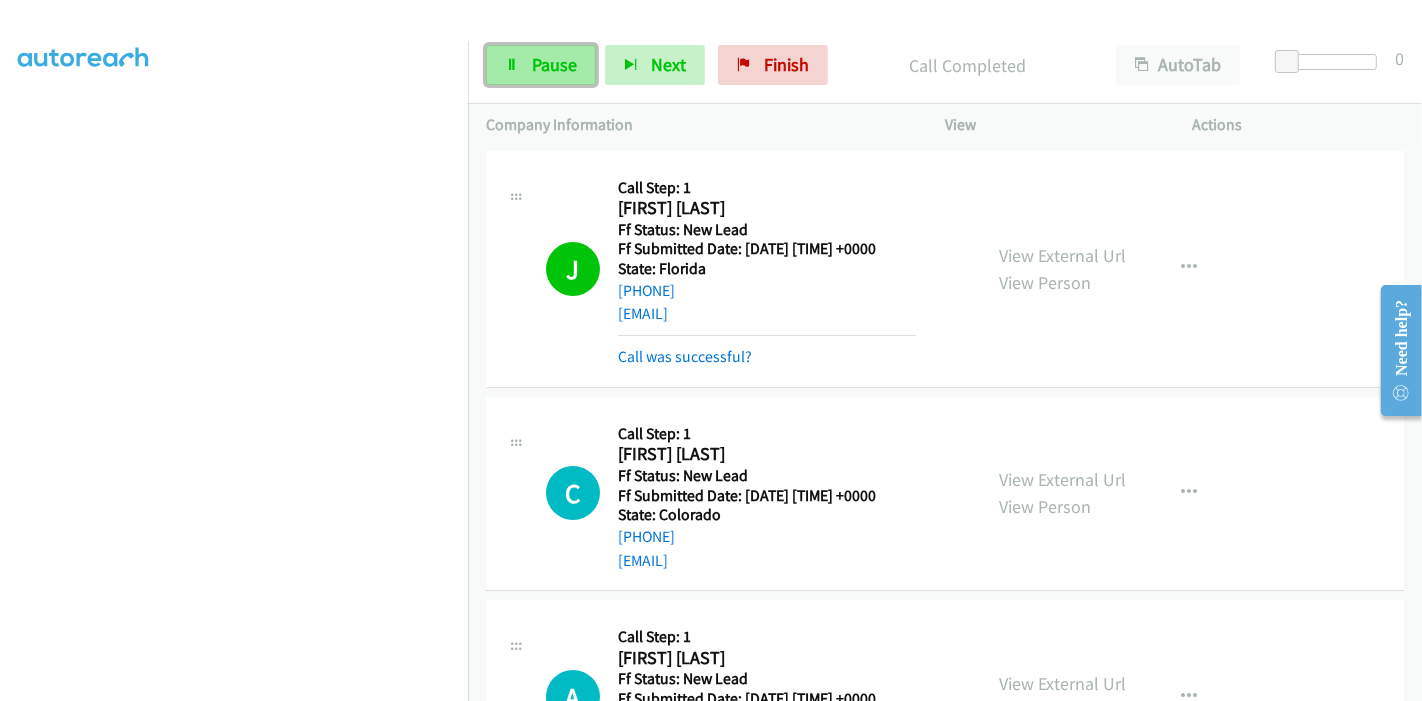 click on "Pause" at bounding box center (541, 65) 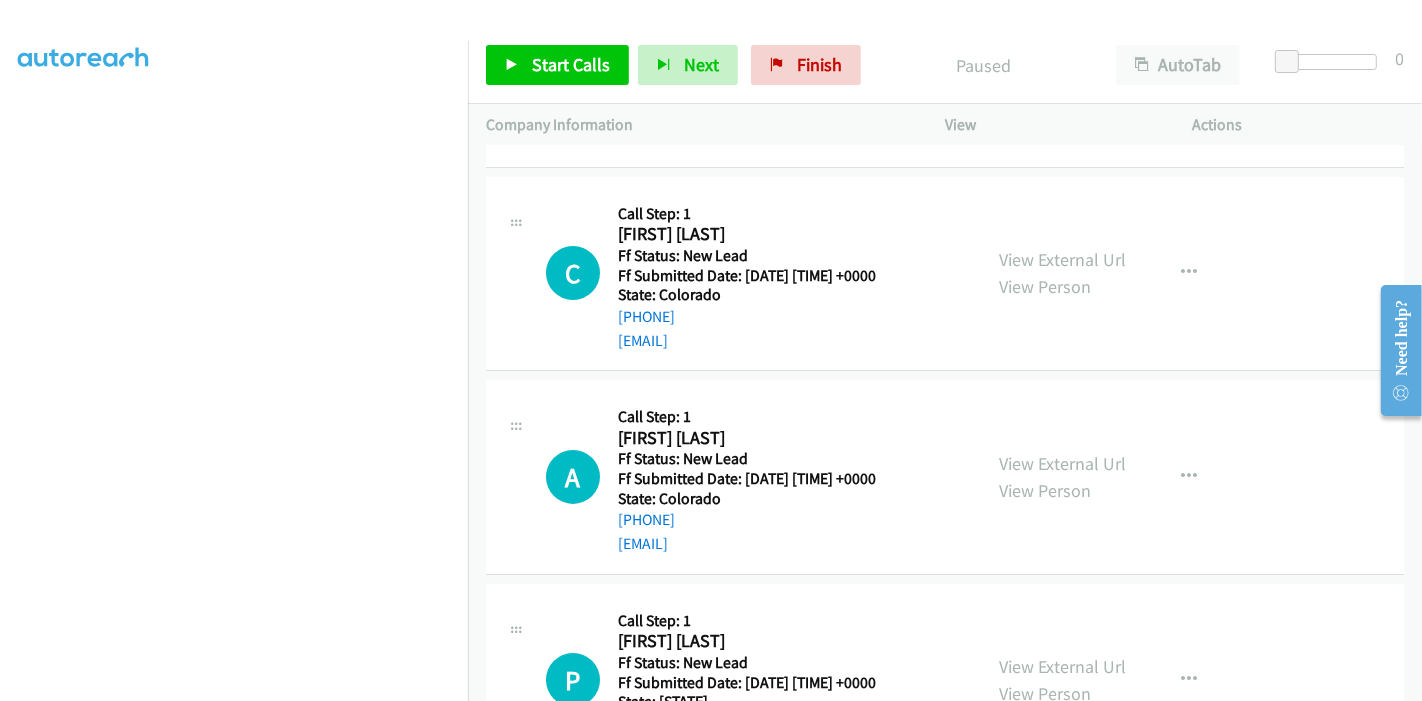 scroll, scrollTop: 222, scrollLeft: 0, axis: vertical 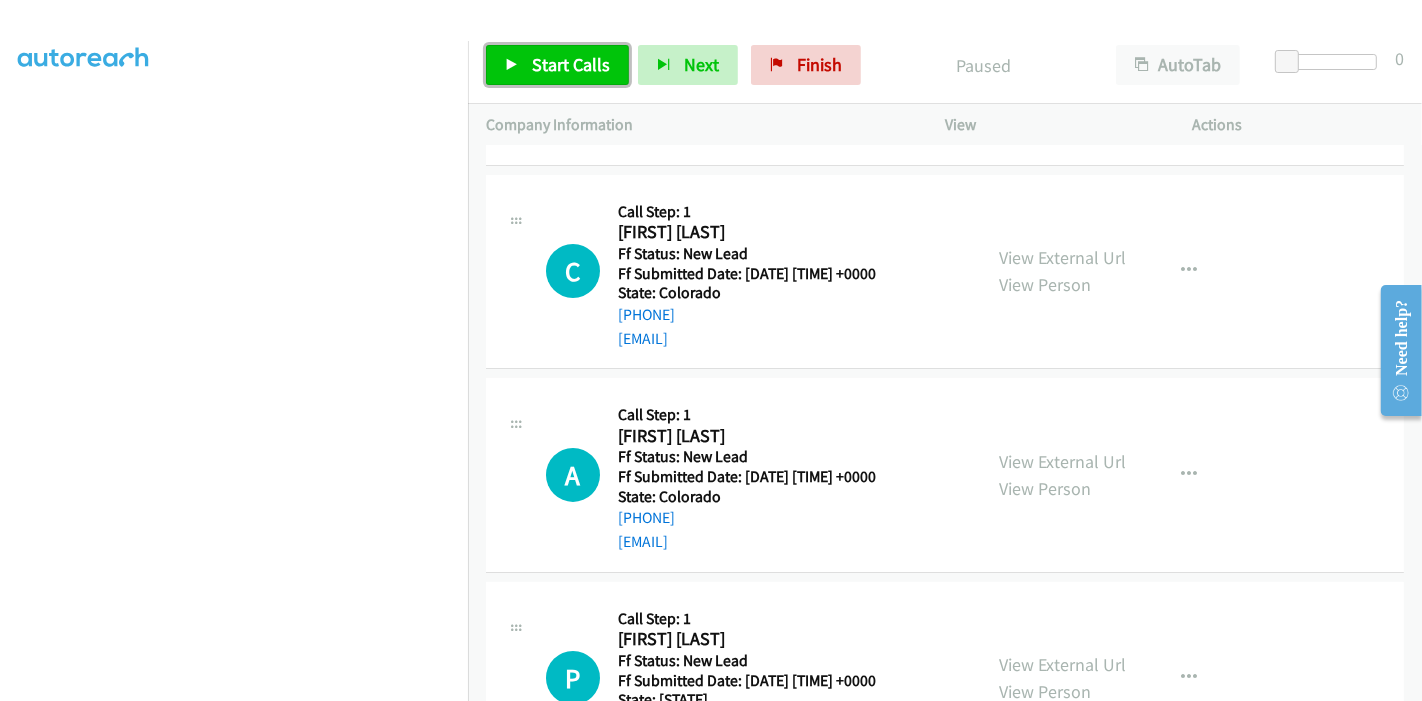 click on "Start Calls" at bounding box center (557, 65) 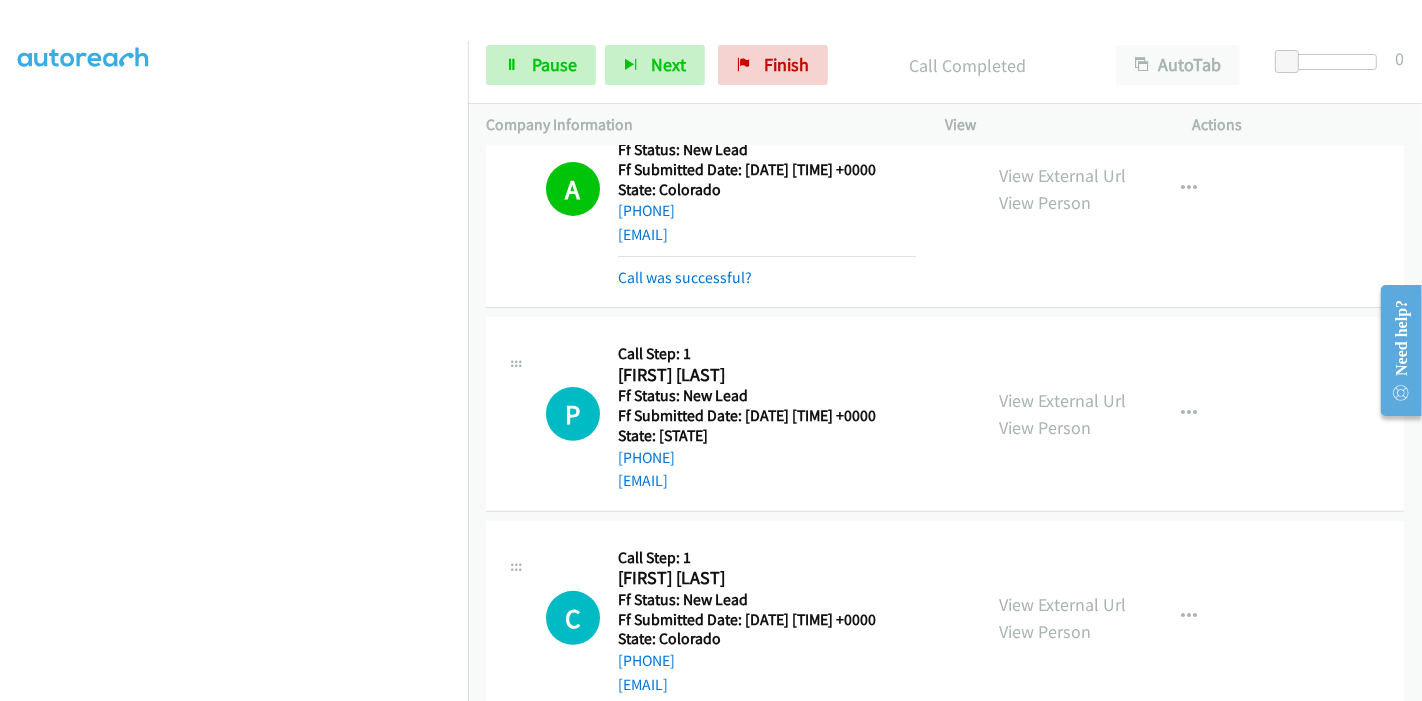 scroll, scrollTop: 551, scrollLeft: 0, axis: vertical 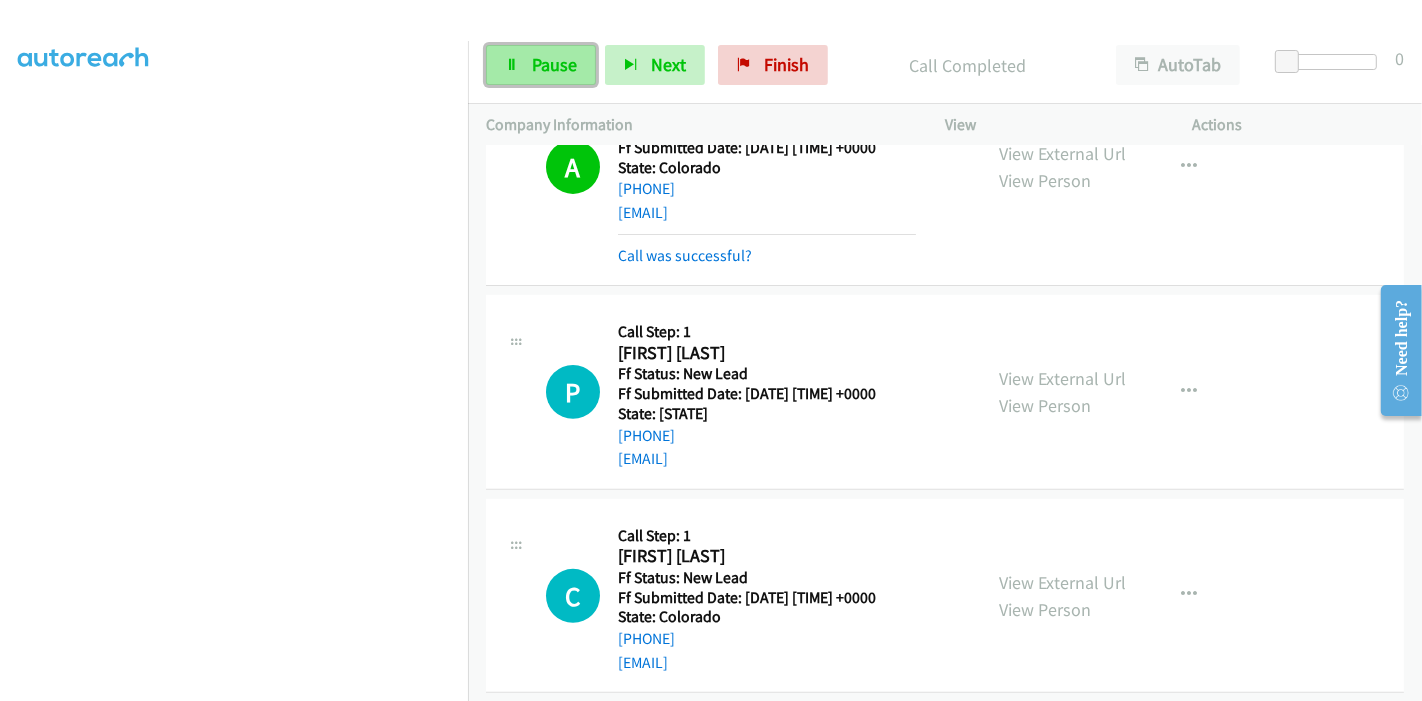 click on "Pause" at bounding box center (541, 65) 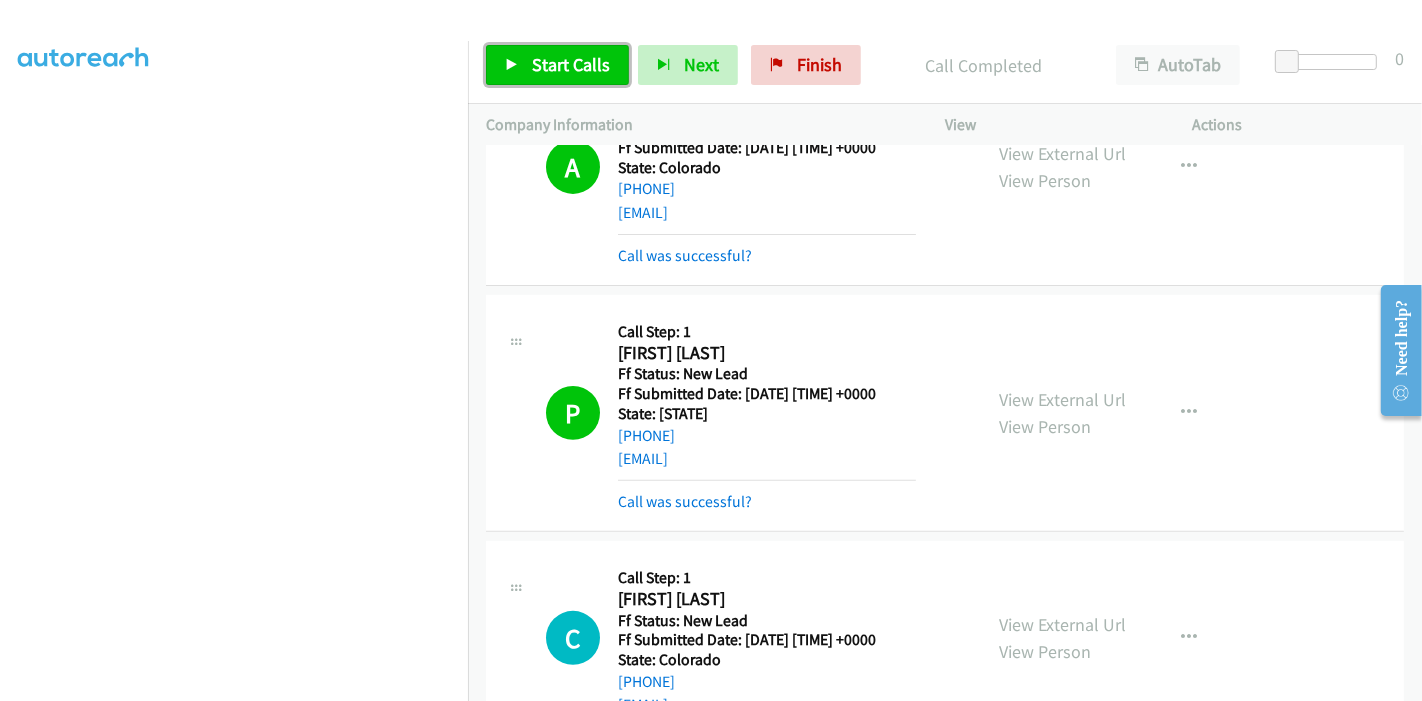 click on "Start Calls" at bounding box center (571, 64) 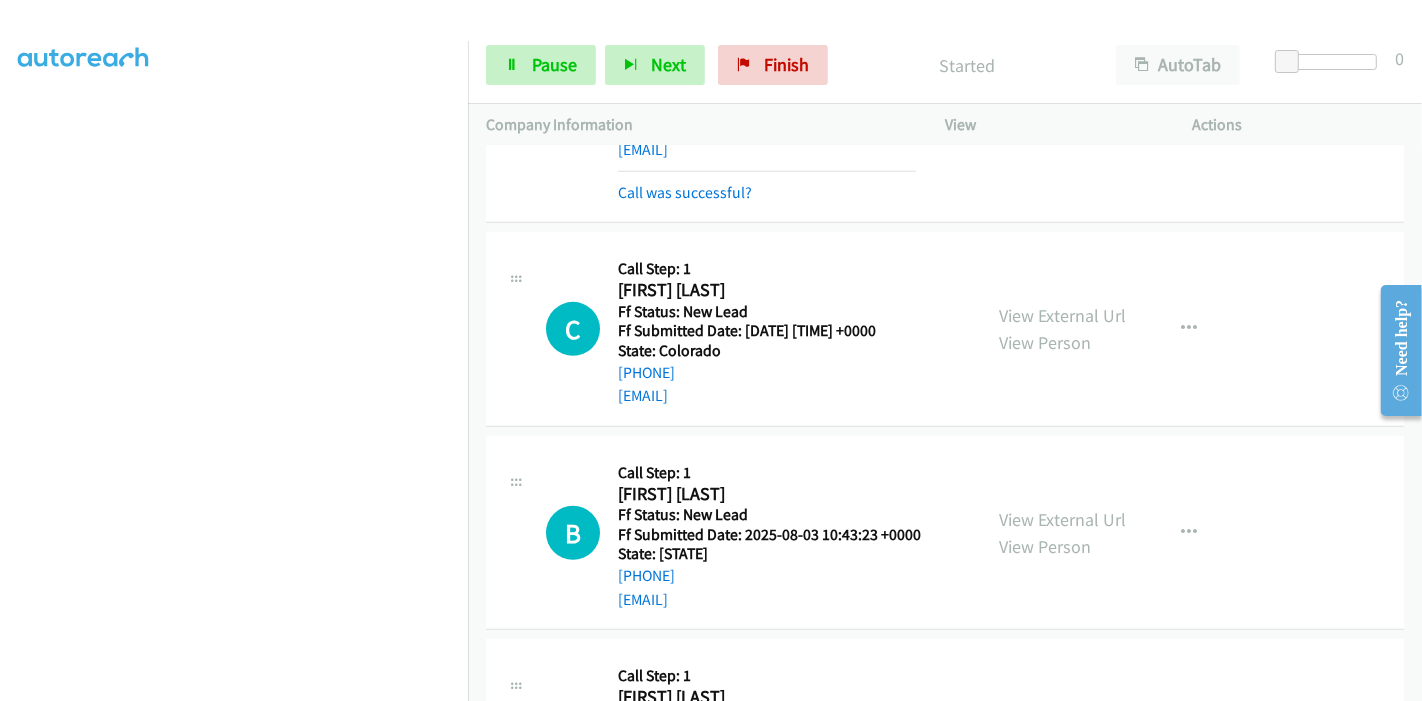 scroll, scrollTop: 884, scrollLeft: 0, axis: vertical 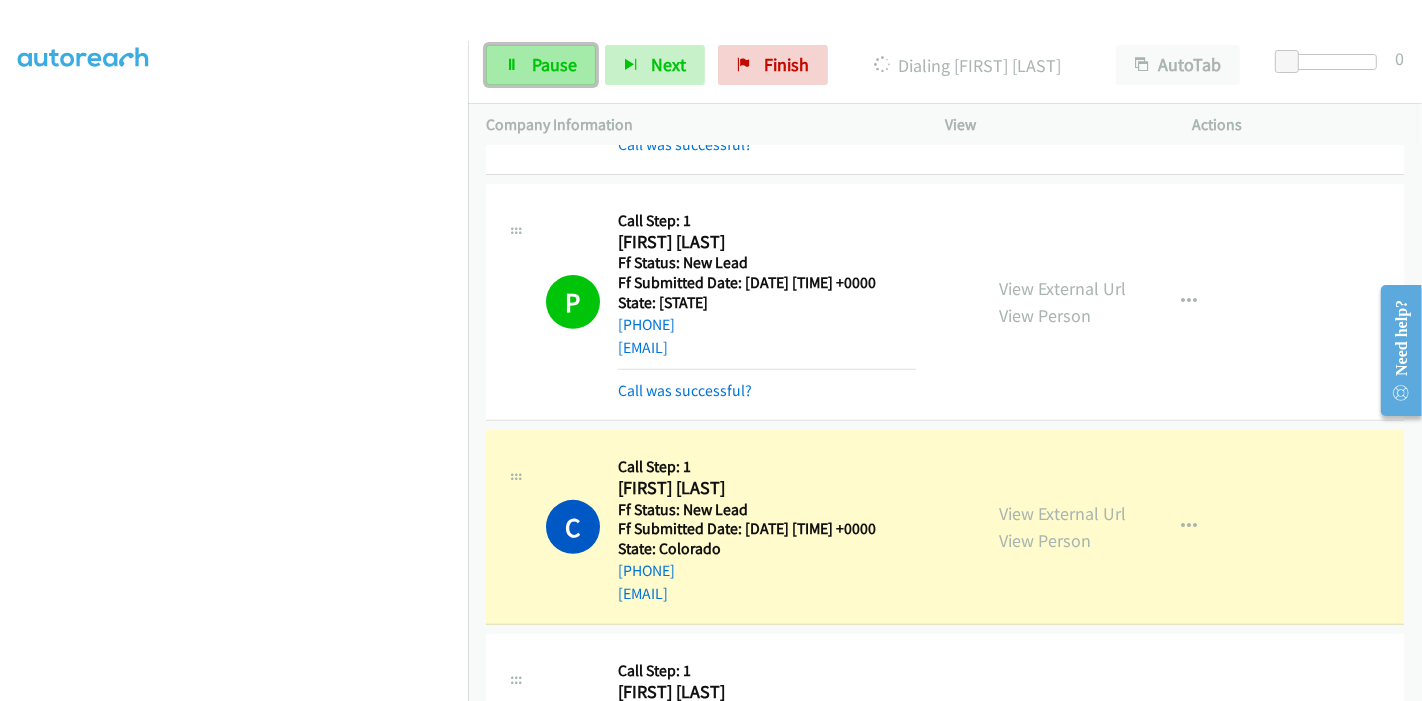 click on "Pause" at bounding box center (554, 64) 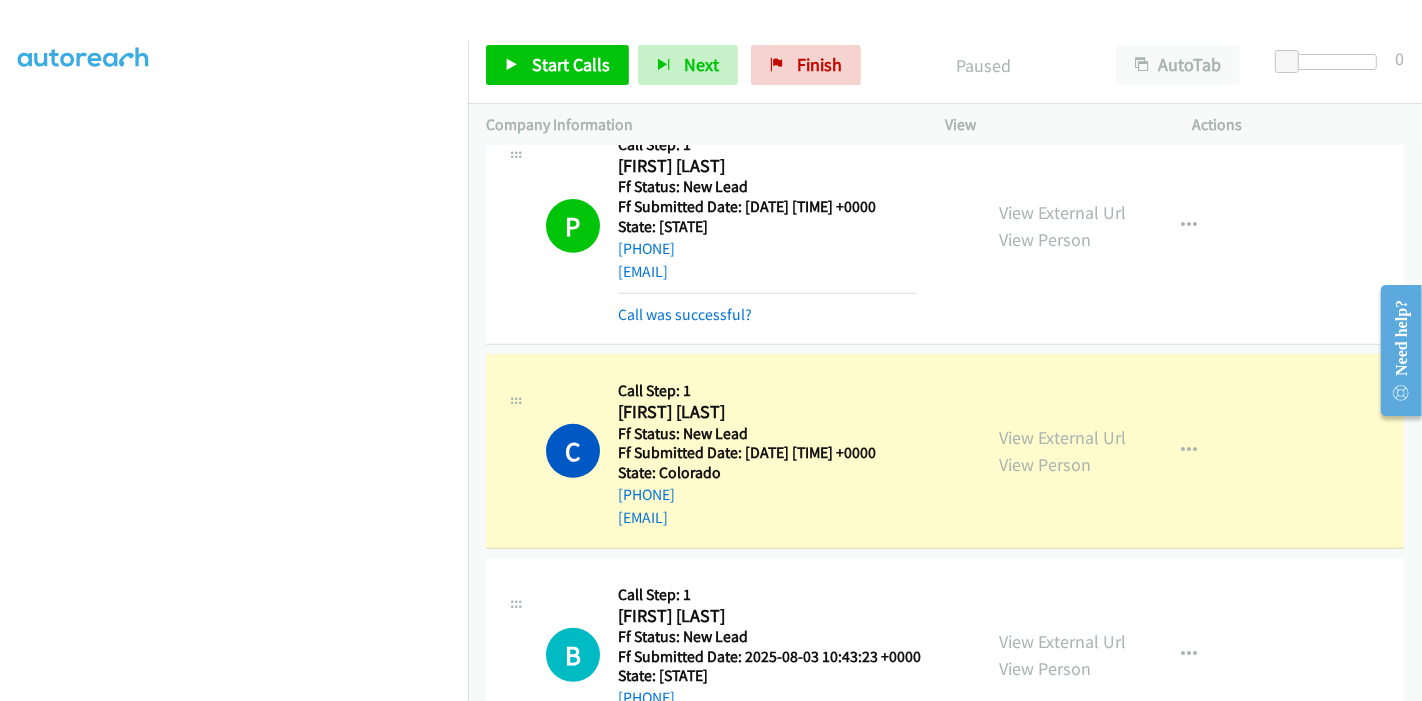 scroll, scrollTop: 773, scrollLeft: 0, axis: vertical 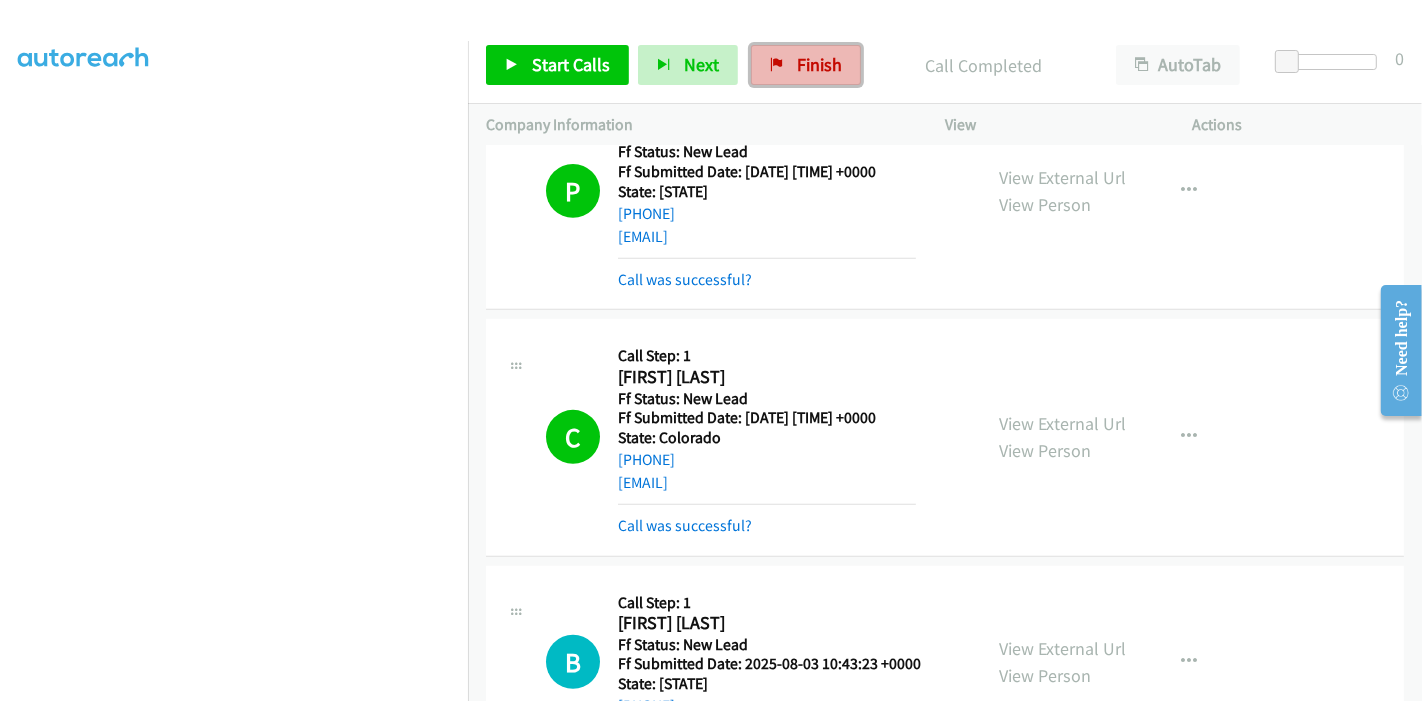 click on "Finish" at bounding box center [819, 64] 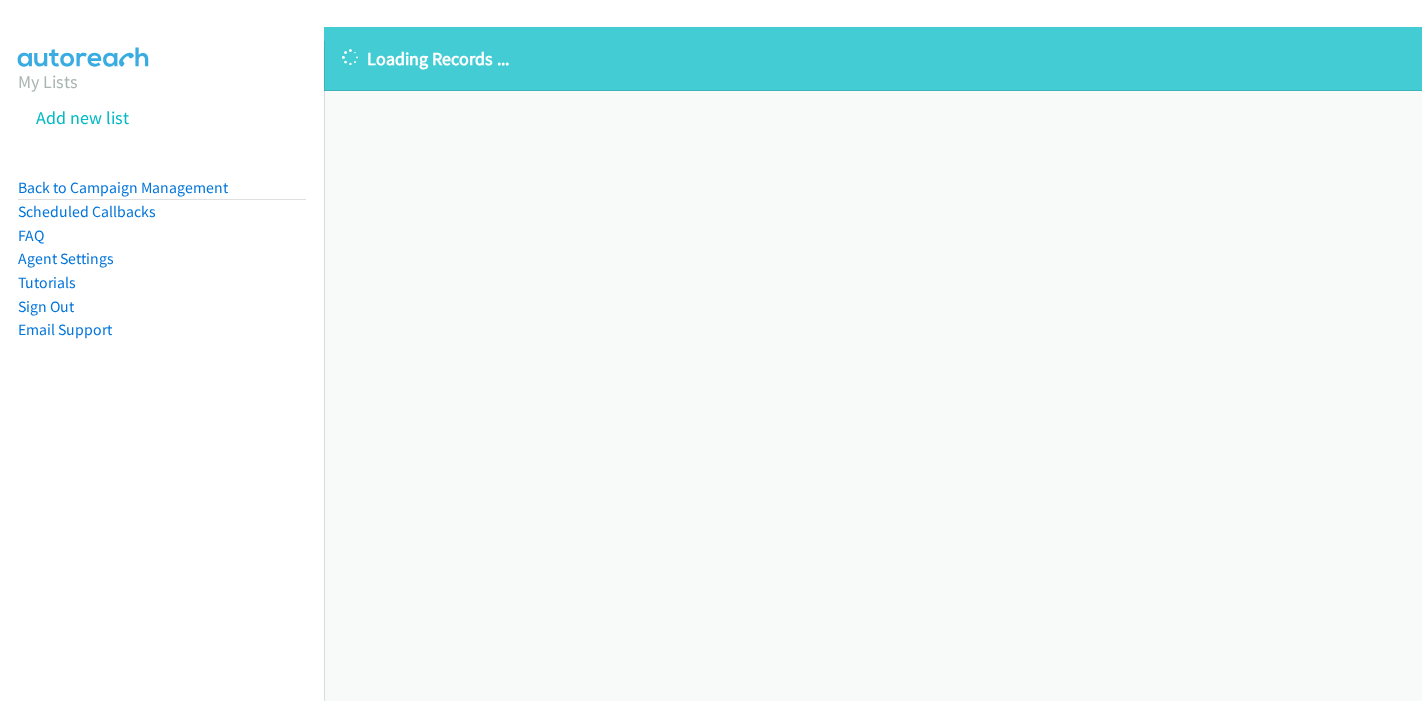 scroll, scrollTop: 0, scrollLeft: 0, axis: both 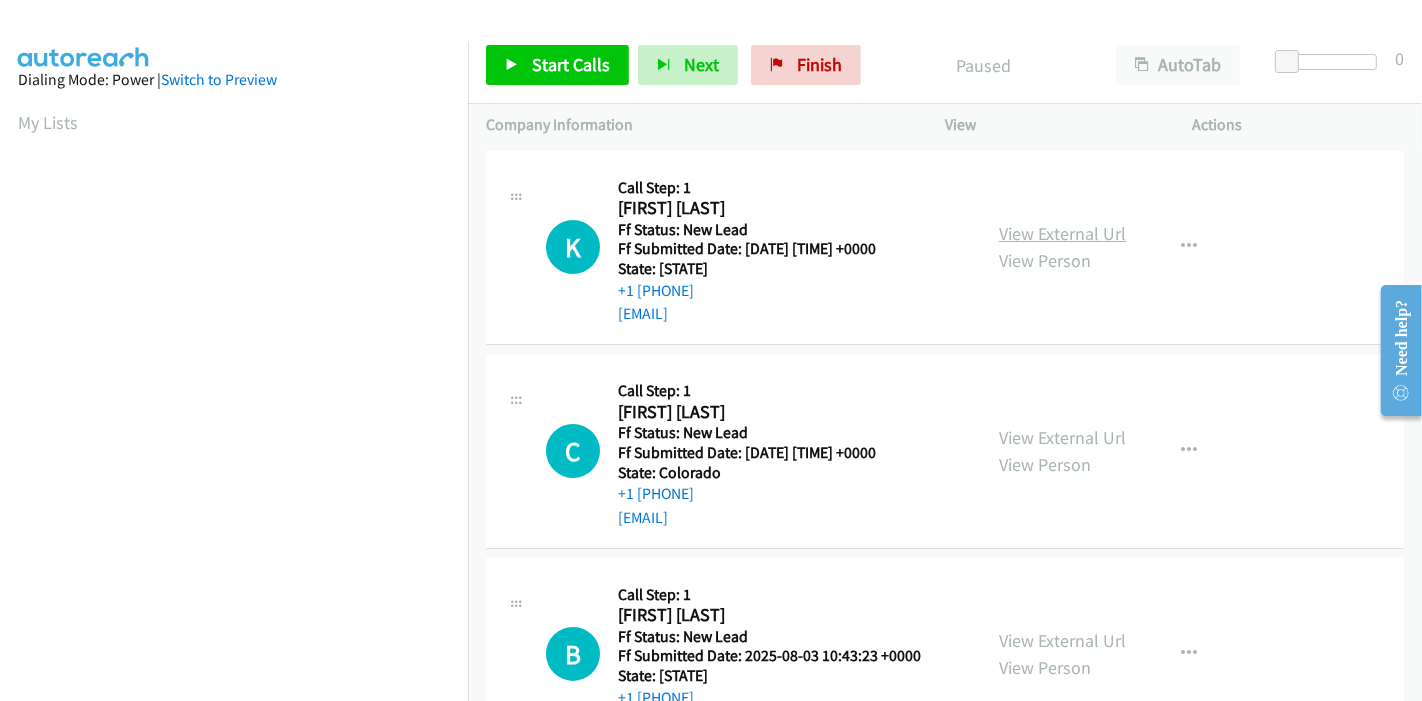 click on "View External Url" at bounding box center (1062, 233) 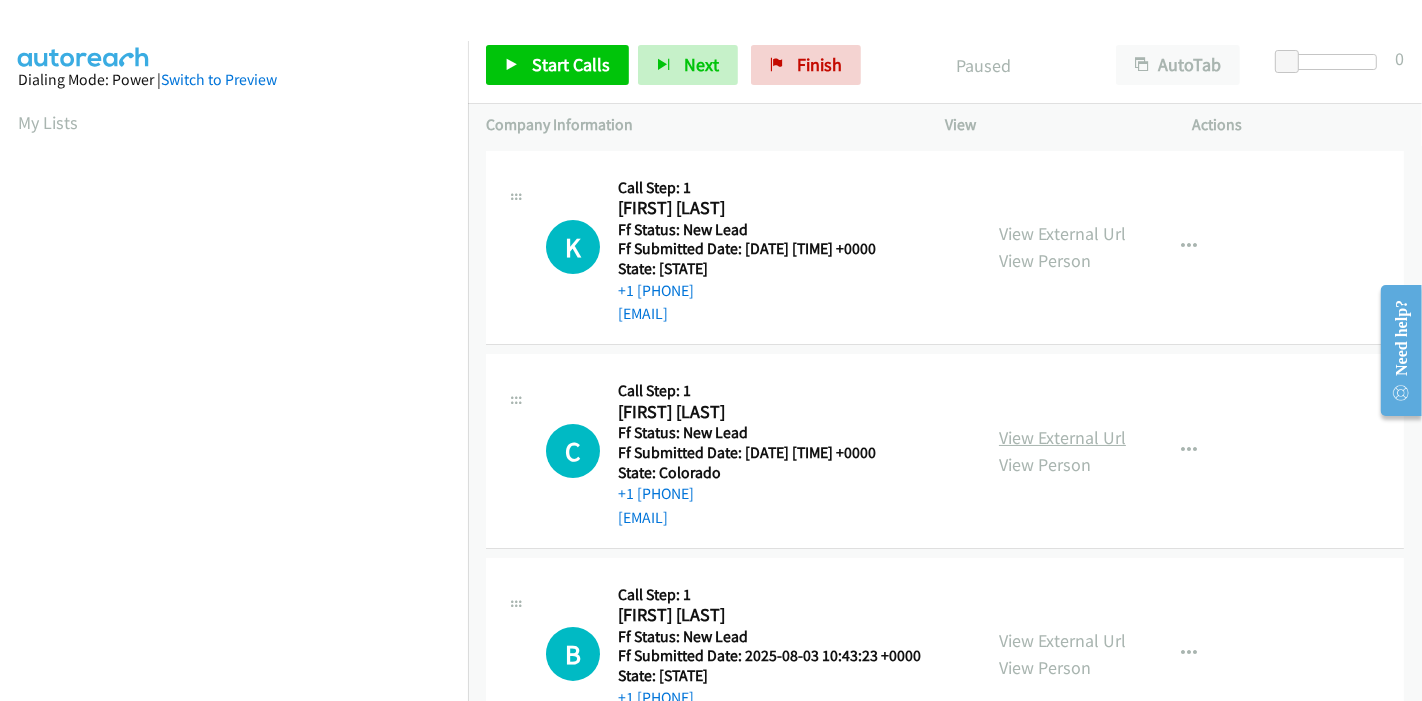 click on "View External Url" at bounding box center [1062, 437] 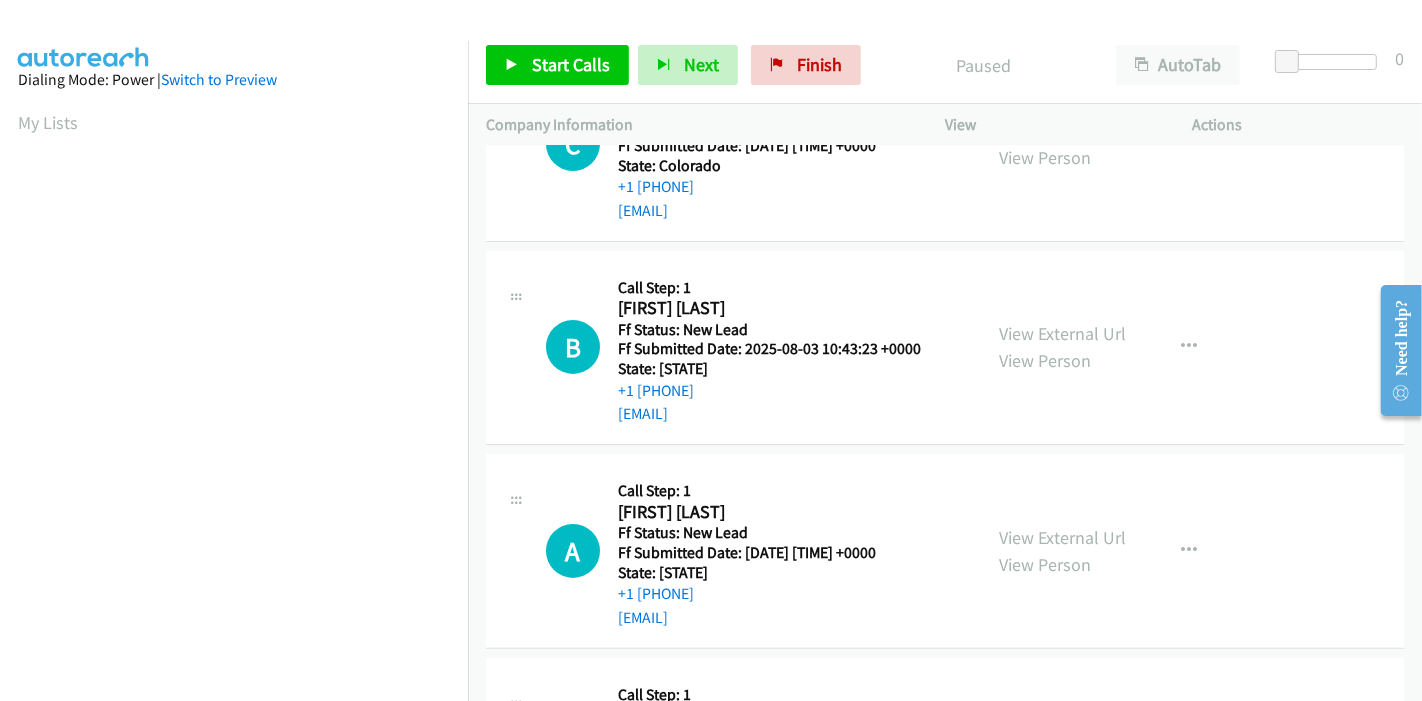 scroll, scrollTop: 333, scrollLeft: 0, axis: vertical 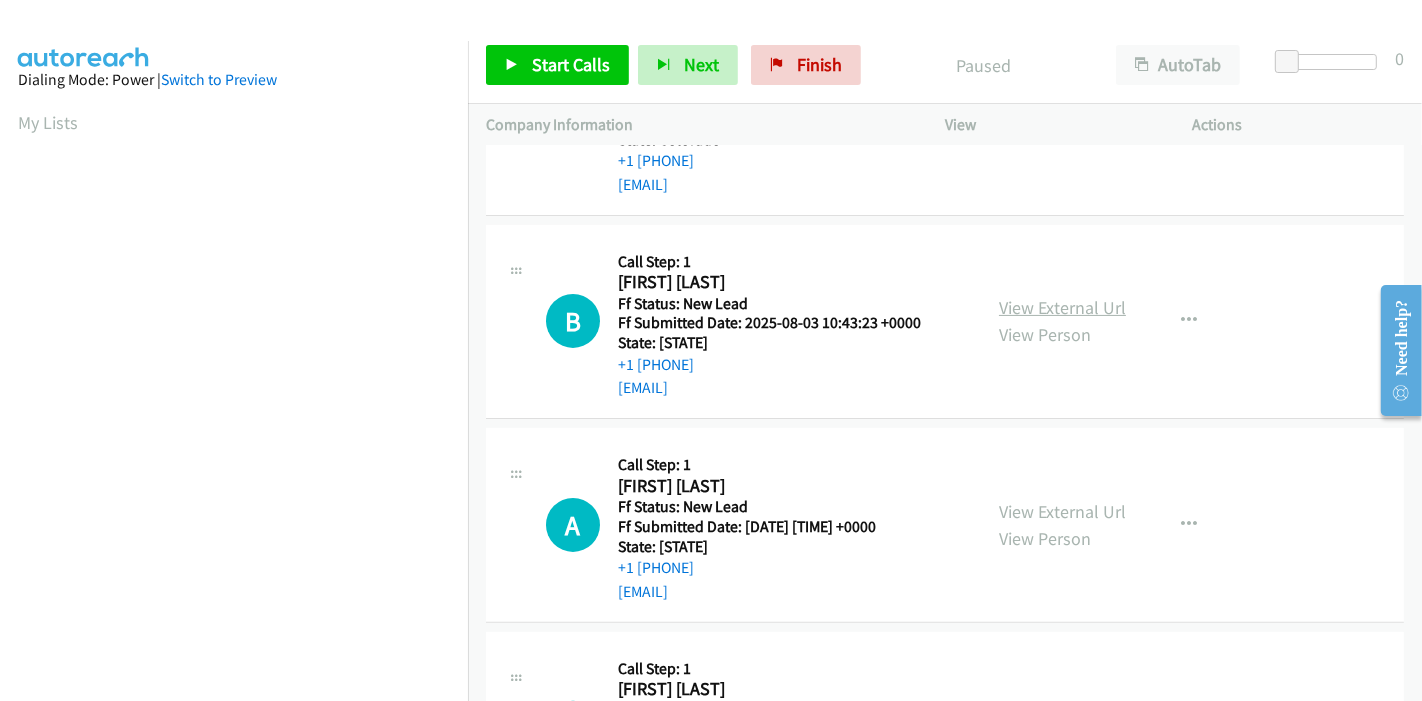 click on "View External Url" at bounding box center [1062, 307] 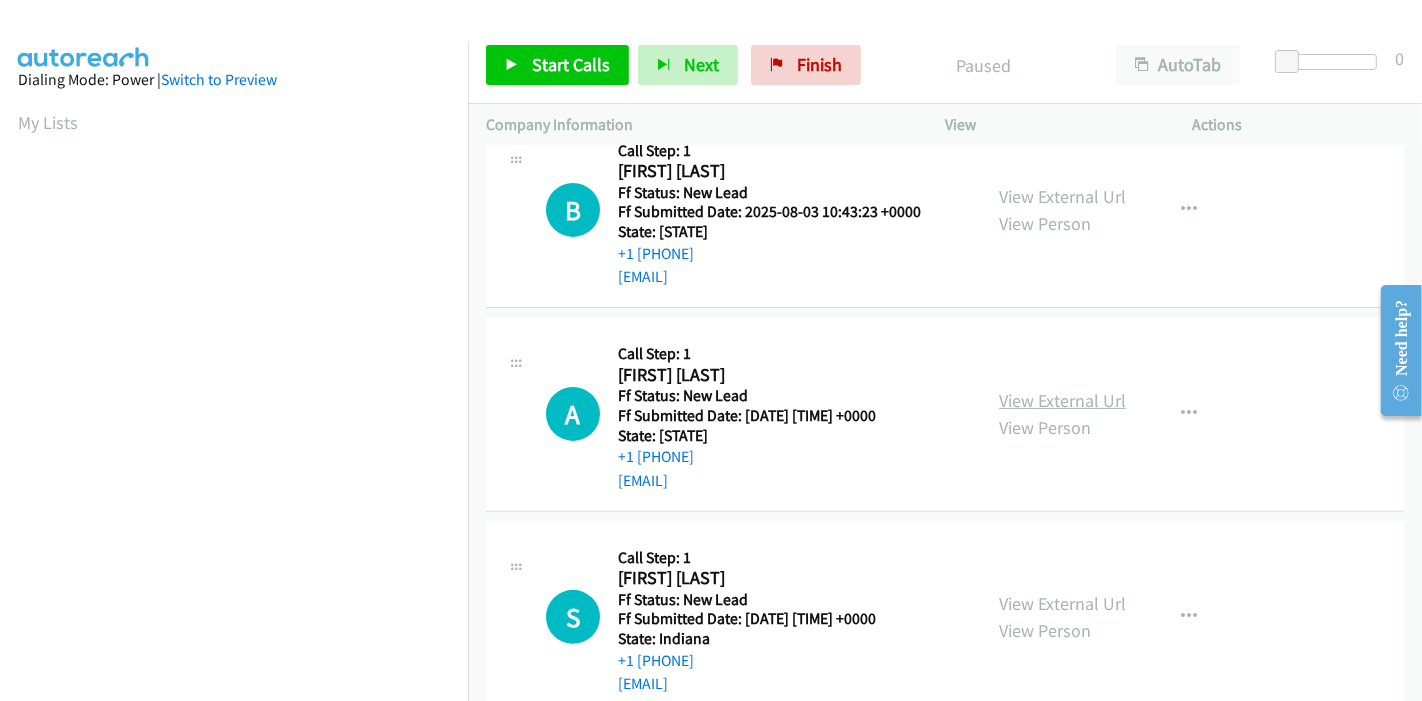 click on "View External Url" at bounding box center (1062, 400) 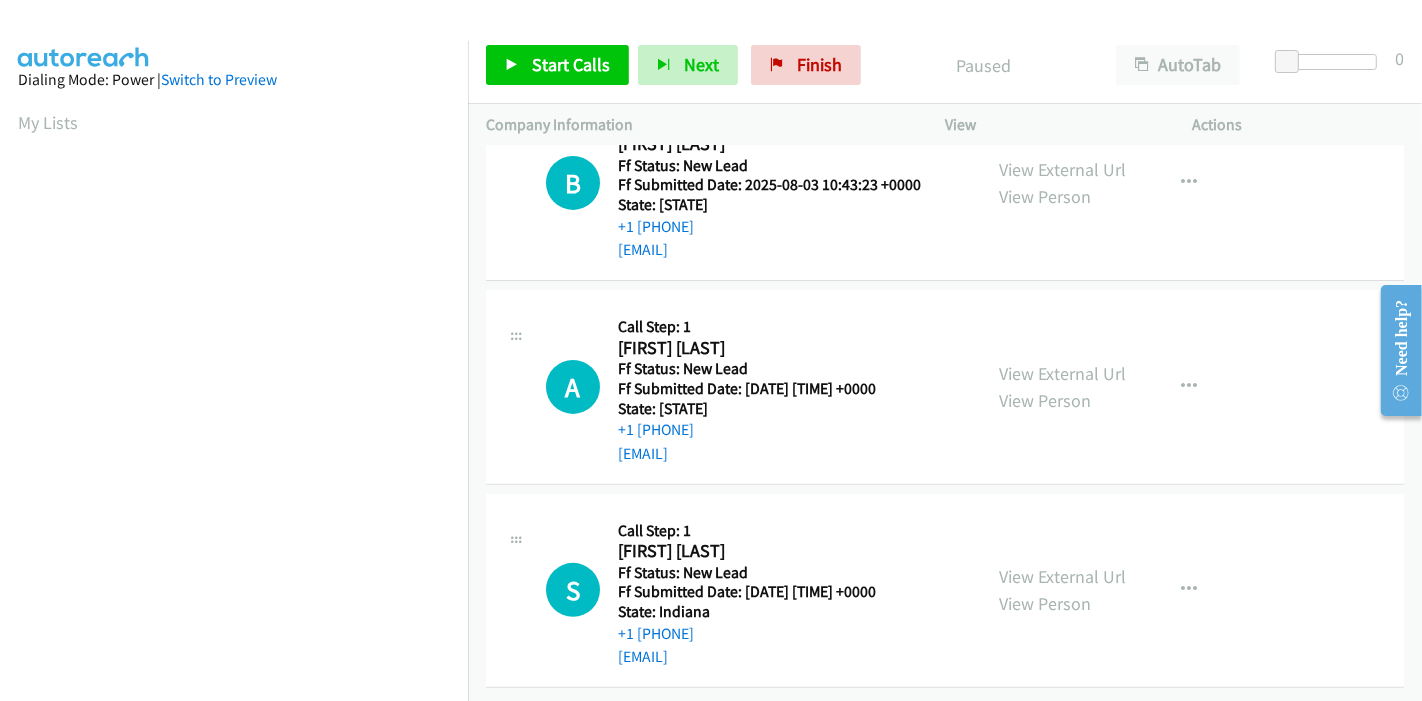 scroll, scrollTop: 487, scrollLeft: 0, axis: vertical 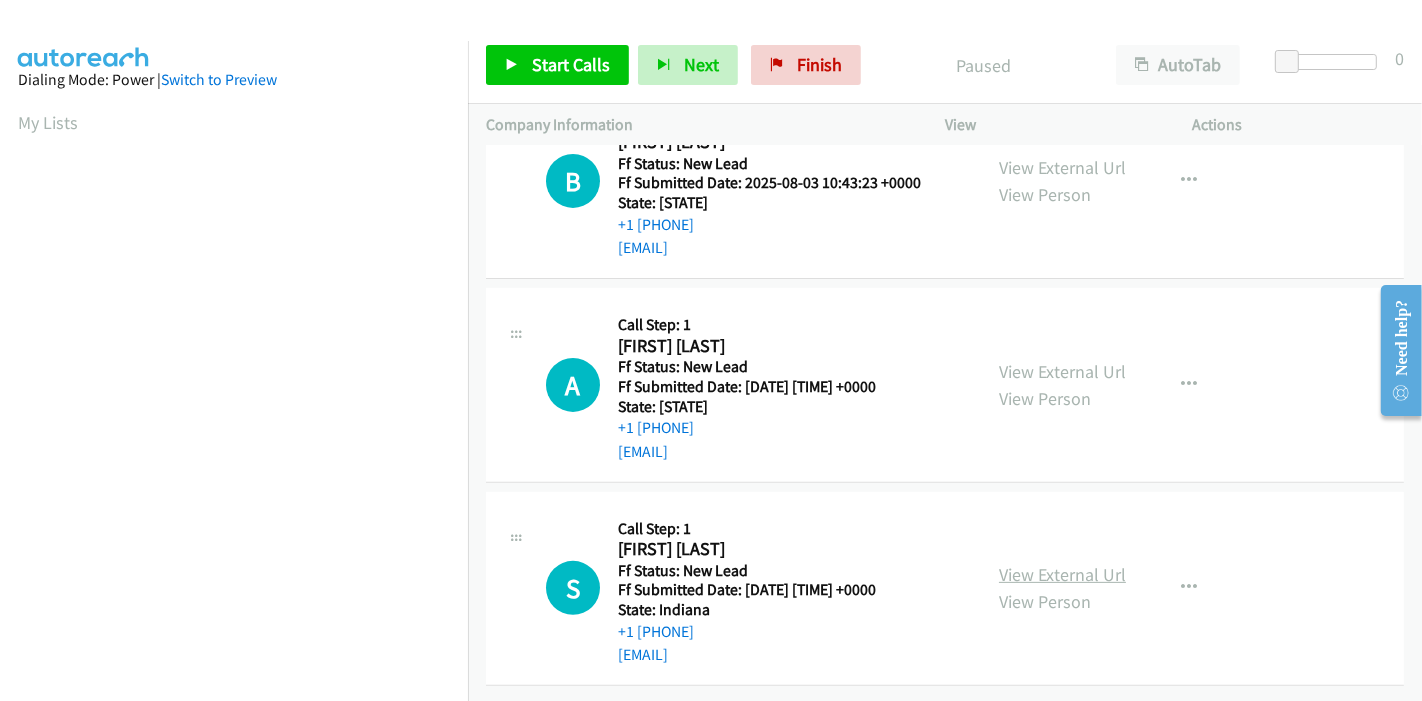 click on "View External Url" at bounding box center (1062, 574) 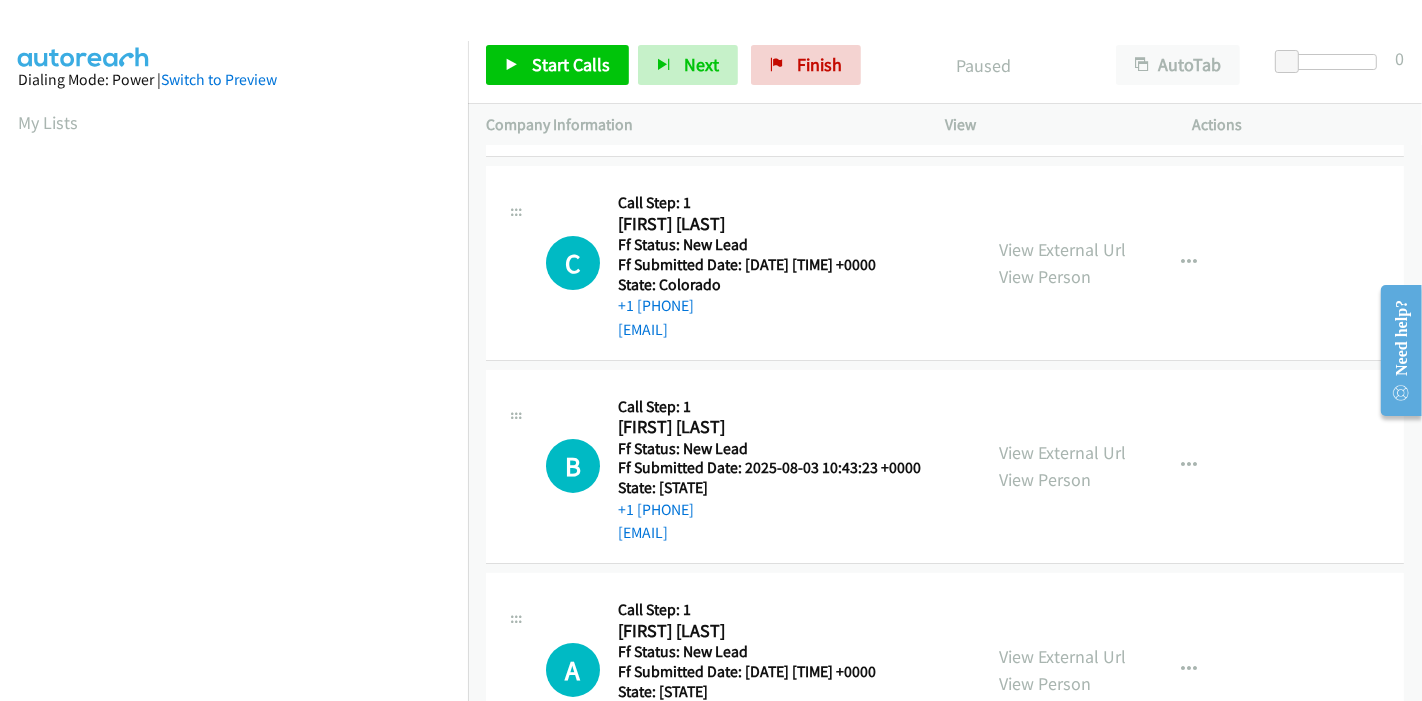 scroll, scrollTop: 154, scrollLeft: 0, axis: vertical 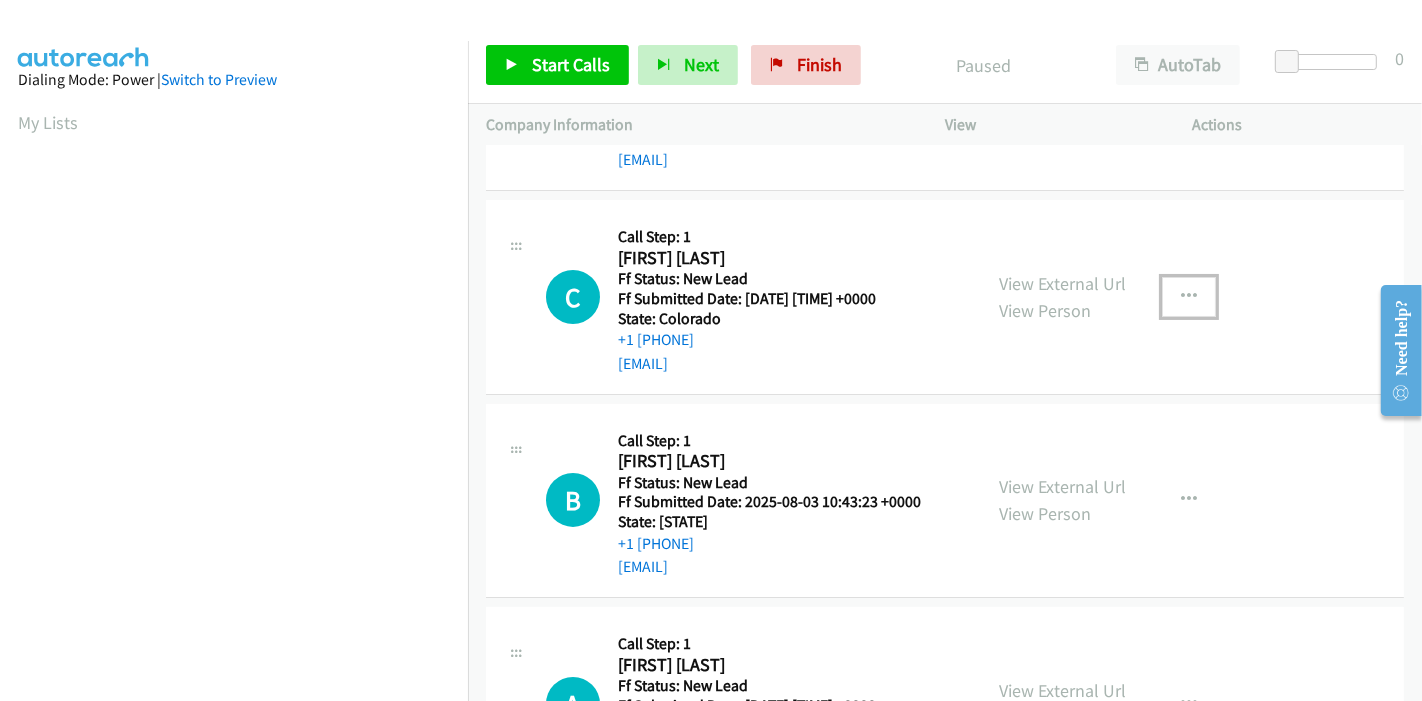 click at bounding box center (1189, 297) 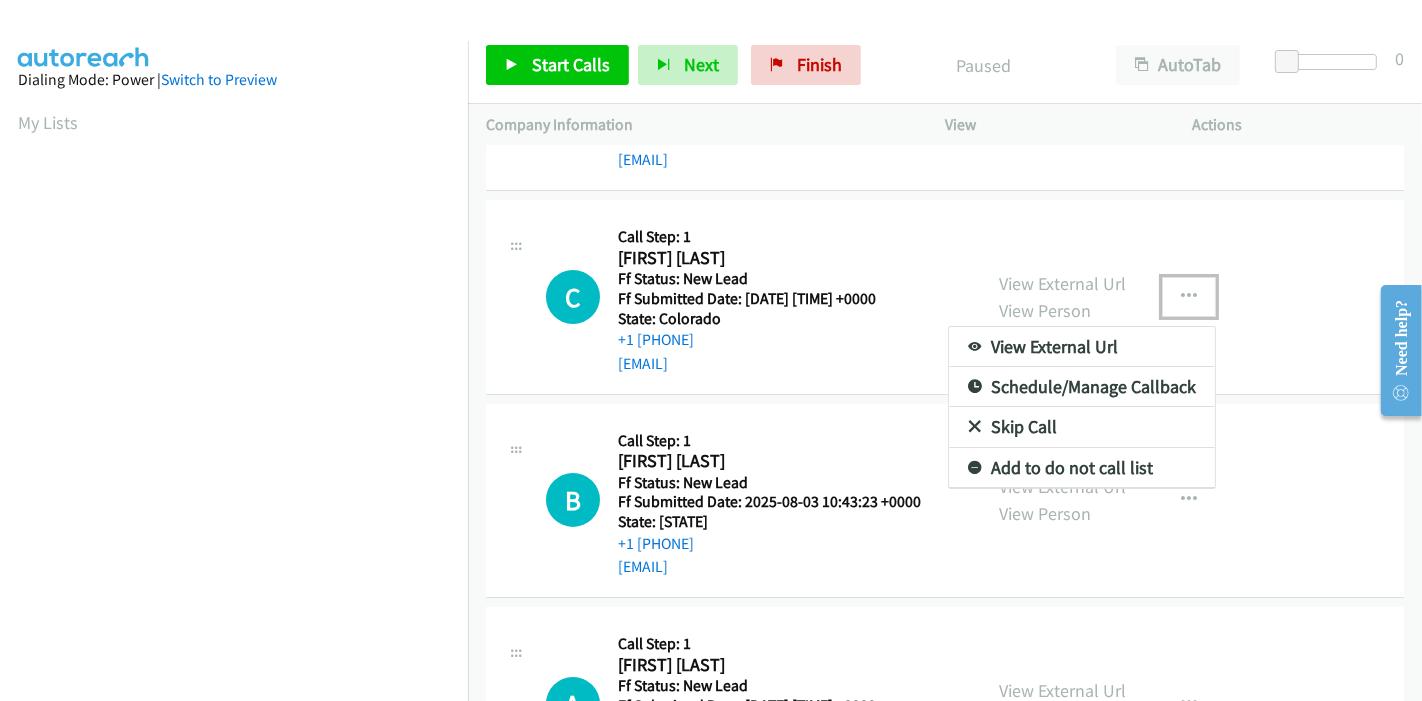 click on "Skip Call" at bounding box center (1082, 427) 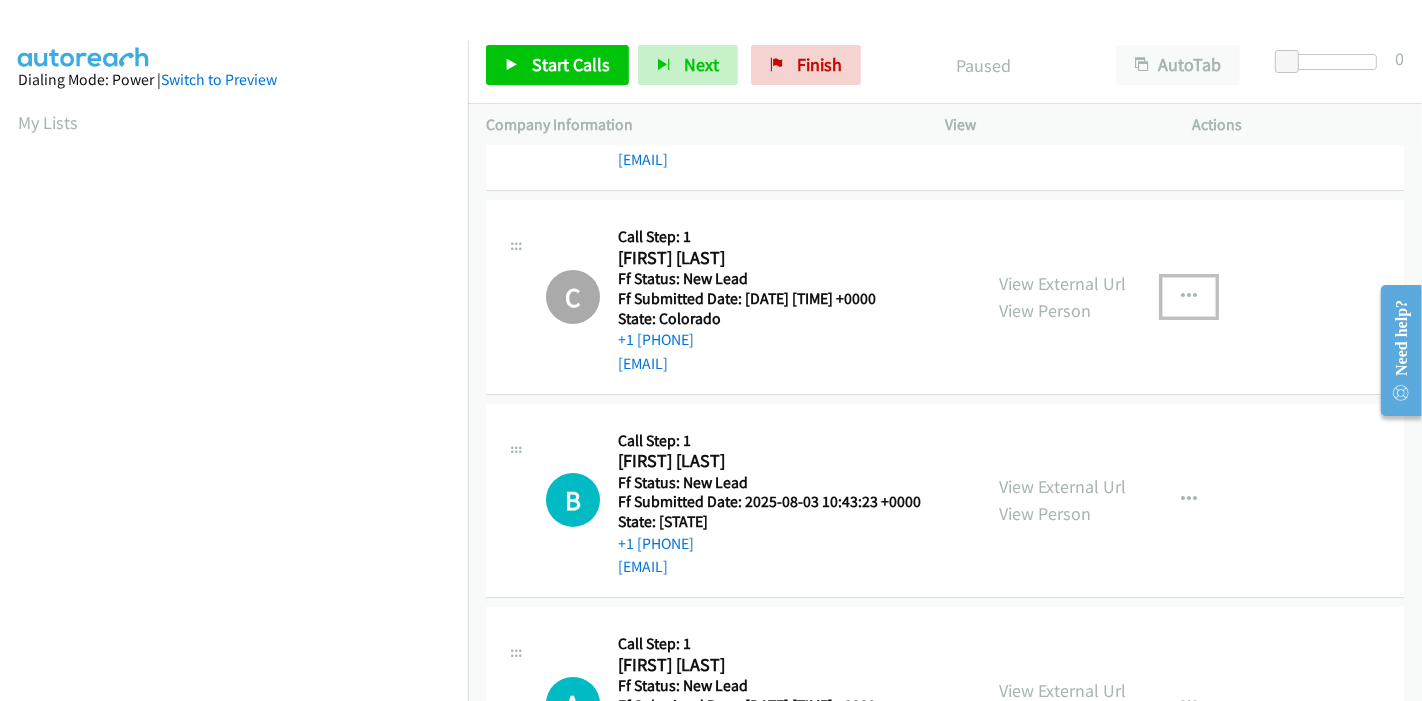 scroll, scrollTop: 0, scrollLeft: 0, axis: both 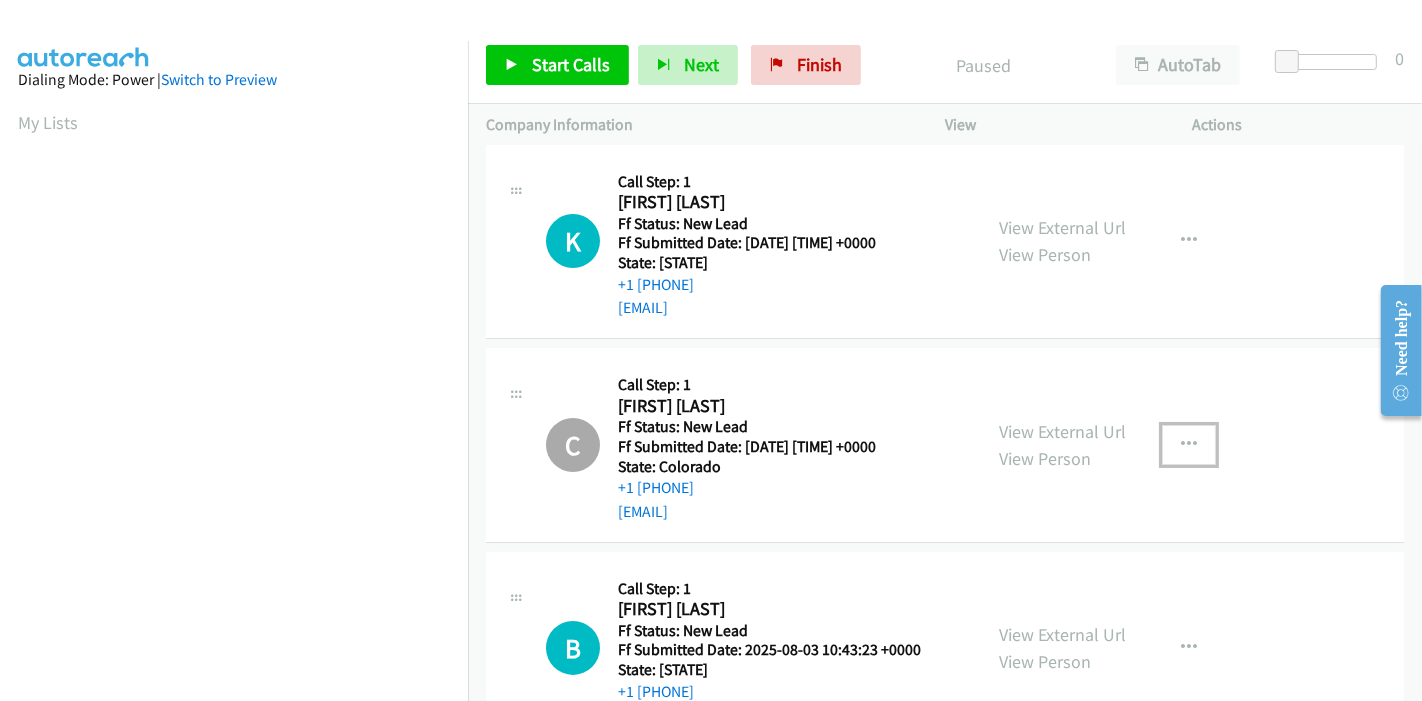 click on "K
Callback Scheduled
Call Step: 1
Kayla Midthun
America/Chicago
Ff Status: New Lead
Ff Submitted Date: 2025-08-03 14:16:12 +0000
State: Wisconsin
+1 715-456-0892
midthunprop@gmail.com
Call was successful?
View External Url
View Person
View External Url
Email
Schedule/Manage Callback
Skip Call
Add to do not call list
C
Callback Scheduled
Call Step: 1
Cheryl Garlock
America/Denver
Ff Status: New Lead
Ff Submitted Date: 2025-08-03 13:35:01 +0000
State: Colorado
+1 720-373-0654
cheryl@coloradohomelife.com
Call was successful?
View External Url
View Person
View External Url
Email
Schedule/Manage Callback
Skip Call
Add to do not call list
B
Callback Scheduled" at bounding box center [945, 649] 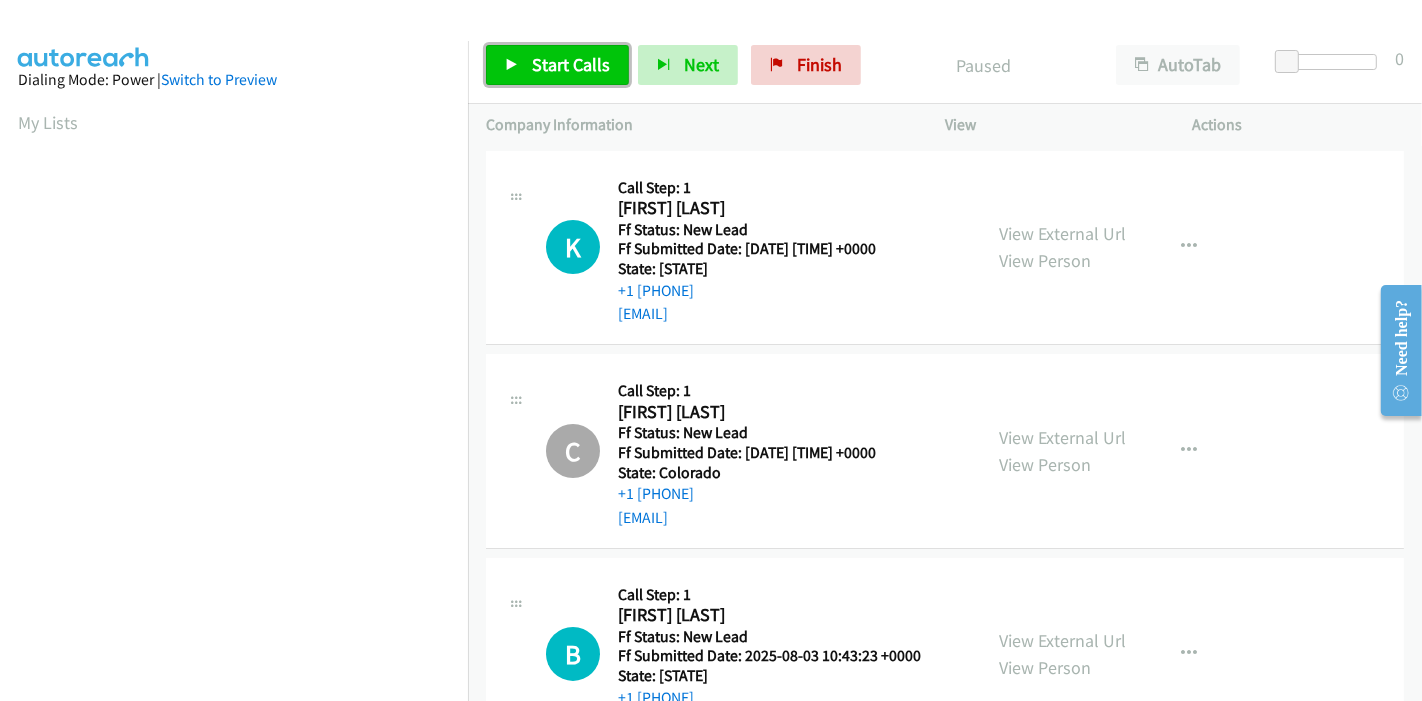 click on "Start Calls" at bounding box center (571, 64) 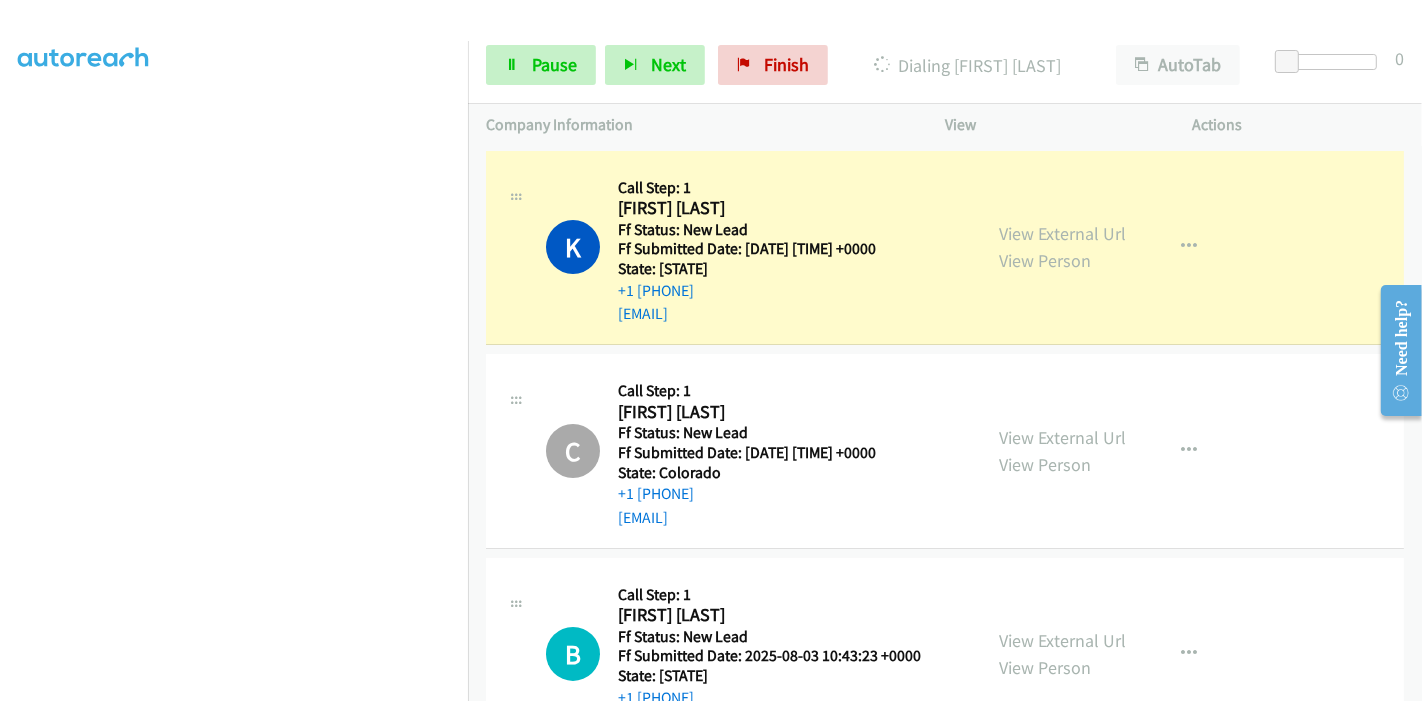 scroll, scrollTop: 422, scrollLeft: 0, axis: vertical 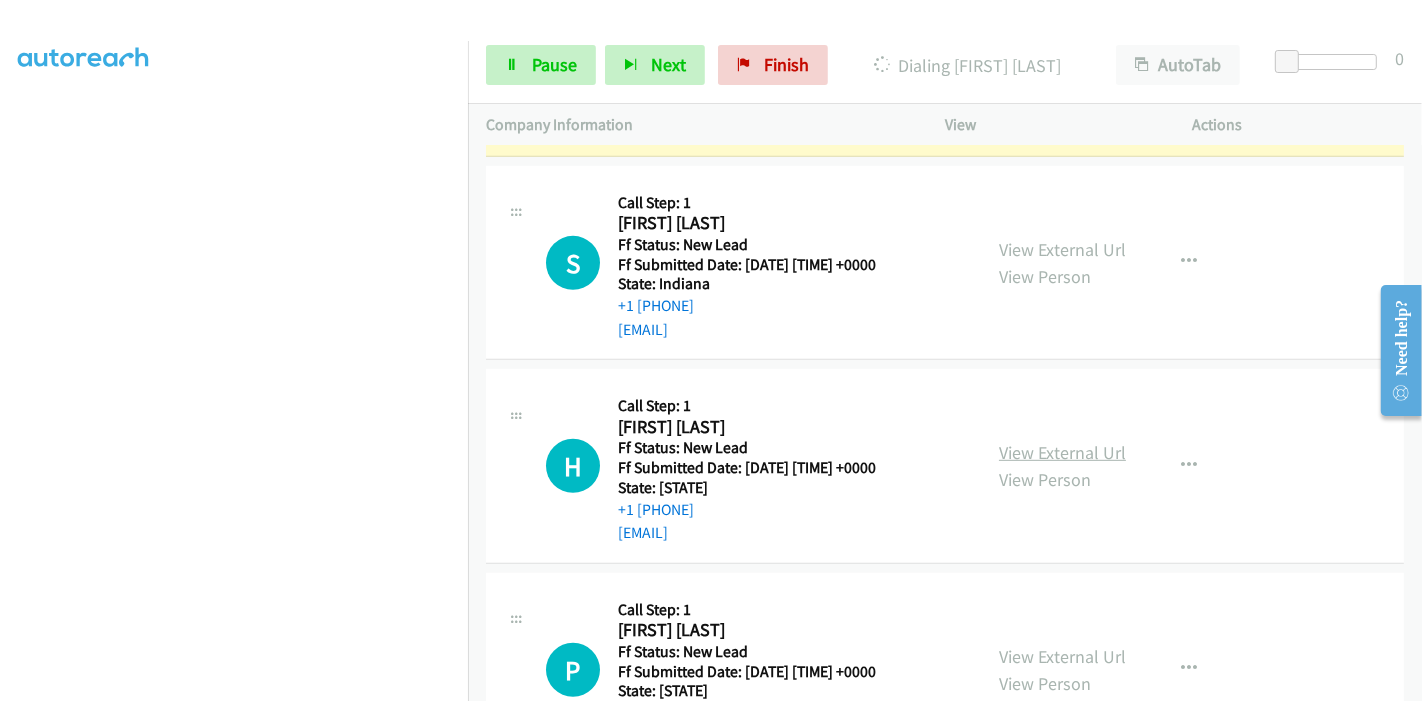 click on "View External Url" at bounding box center [1062, 452] 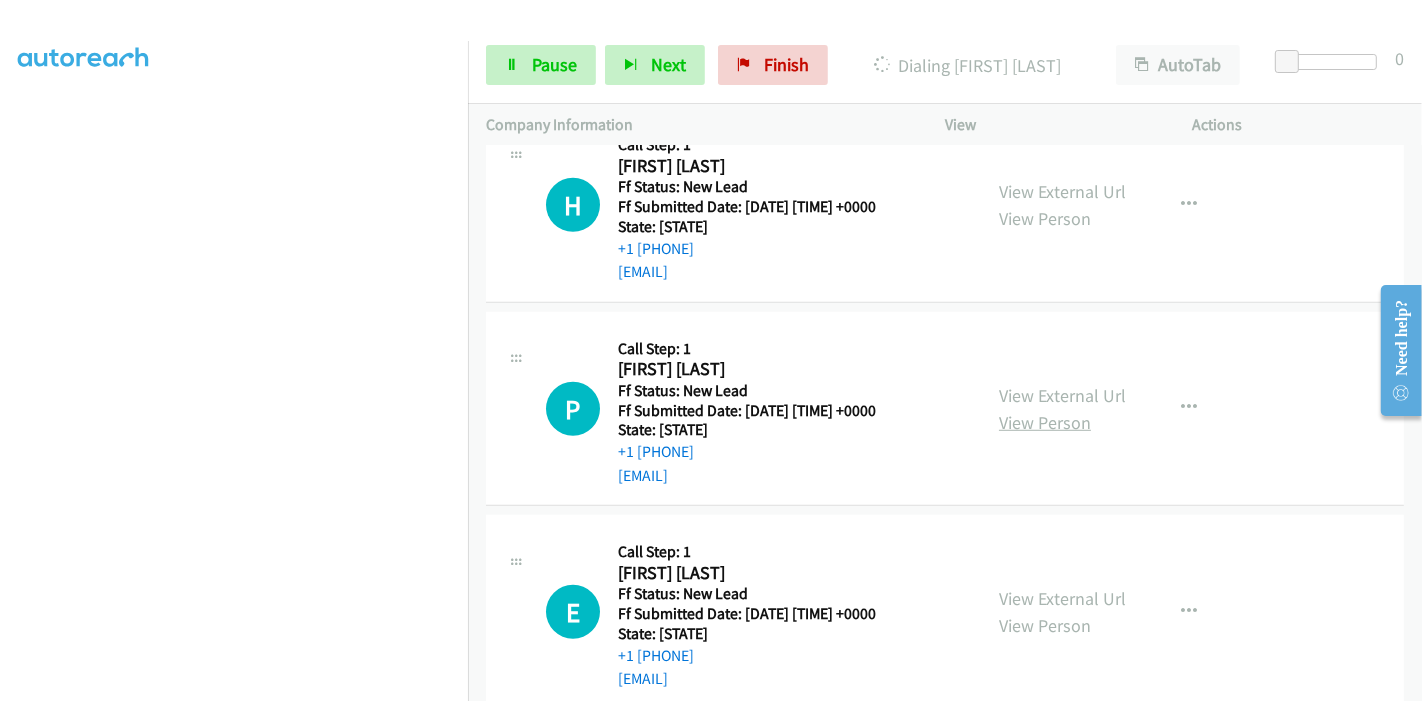 scroll, scrollTop: 1181, scrollLeft: 0, axis: vertical 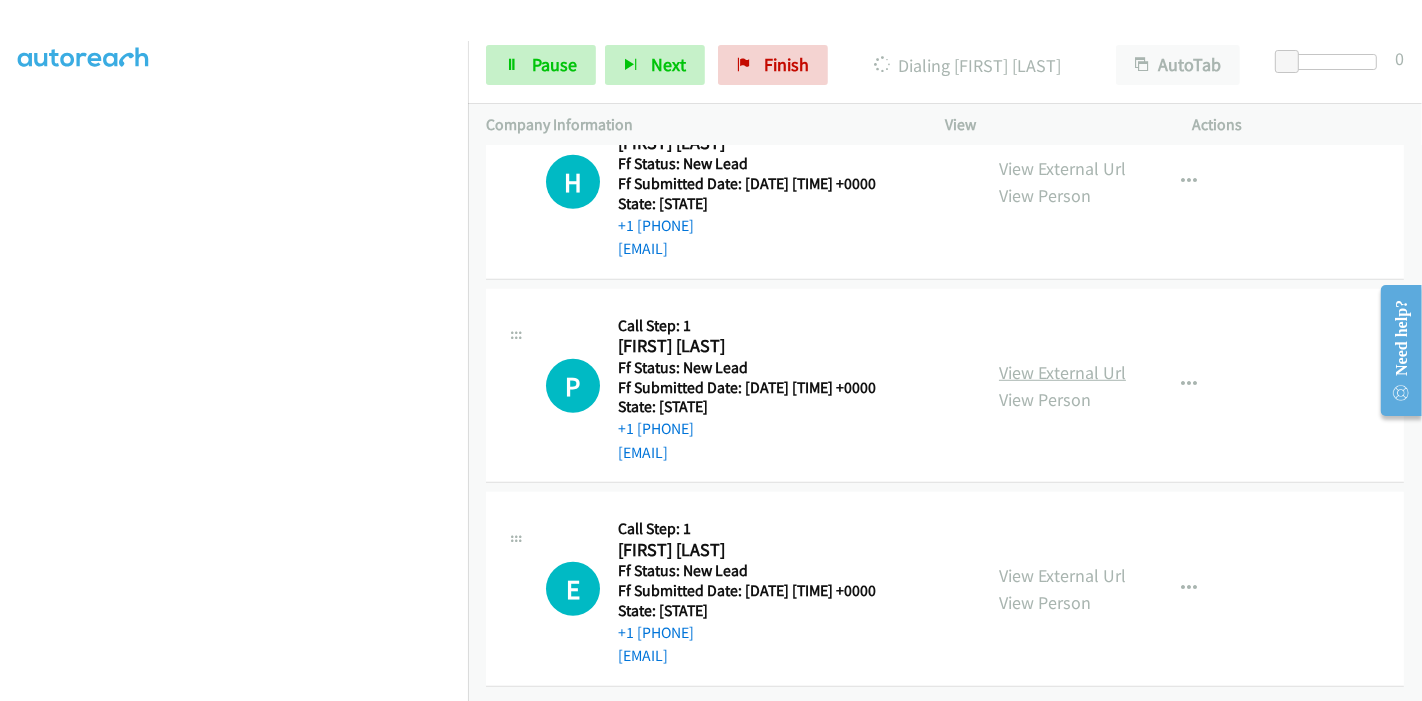 click on "View External Url" at bounding box center (1062, 372) 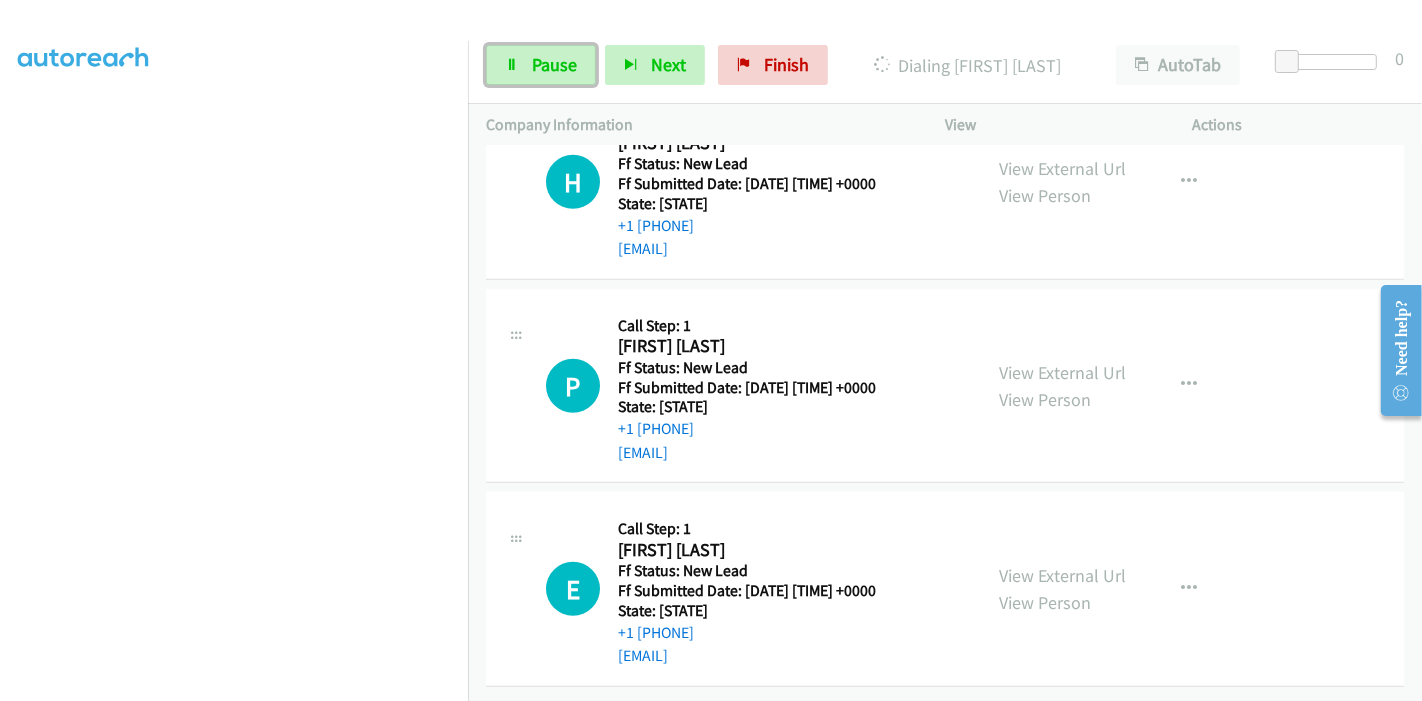 drag, startPoint x: 549, startPoint y: 61, endPoint x: 585, endPoint y: 161, distance: 106.28264 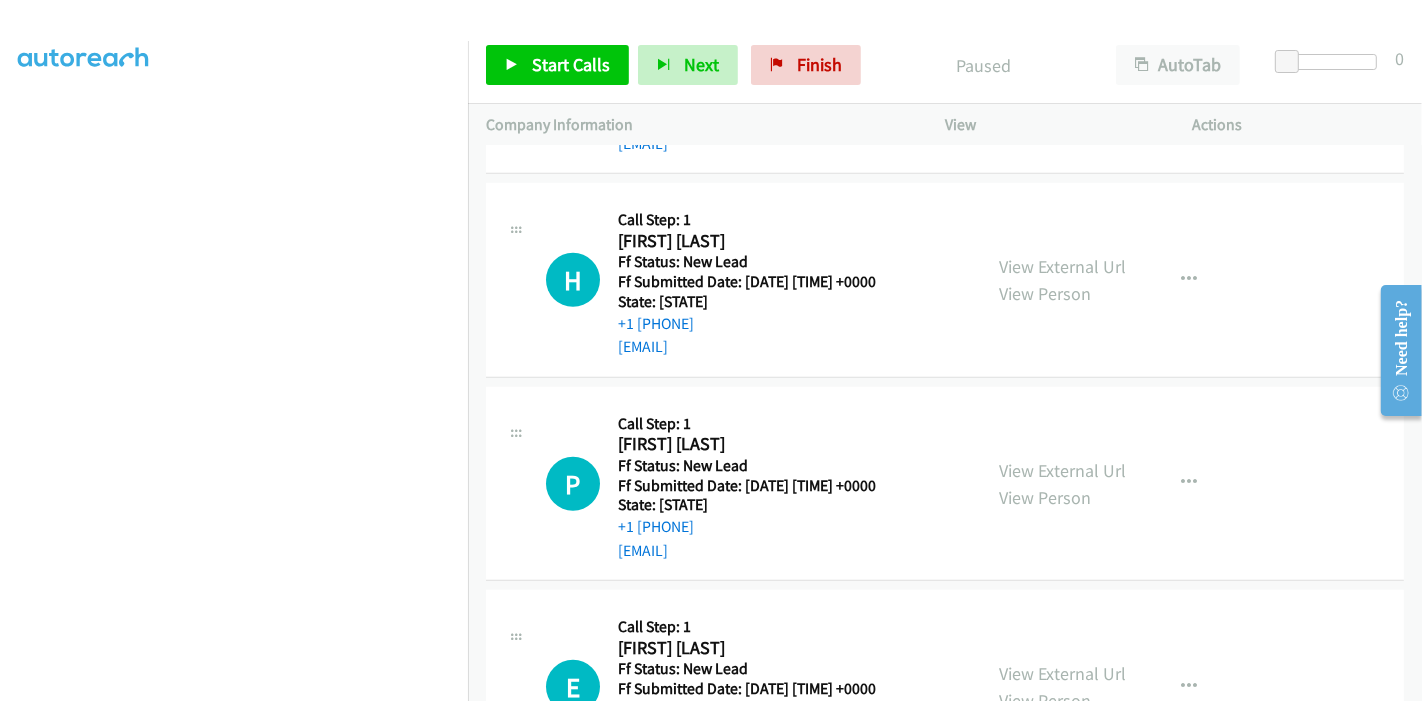 scroll, scrollTop: 848, scrollLeft: 0, axis: vertical 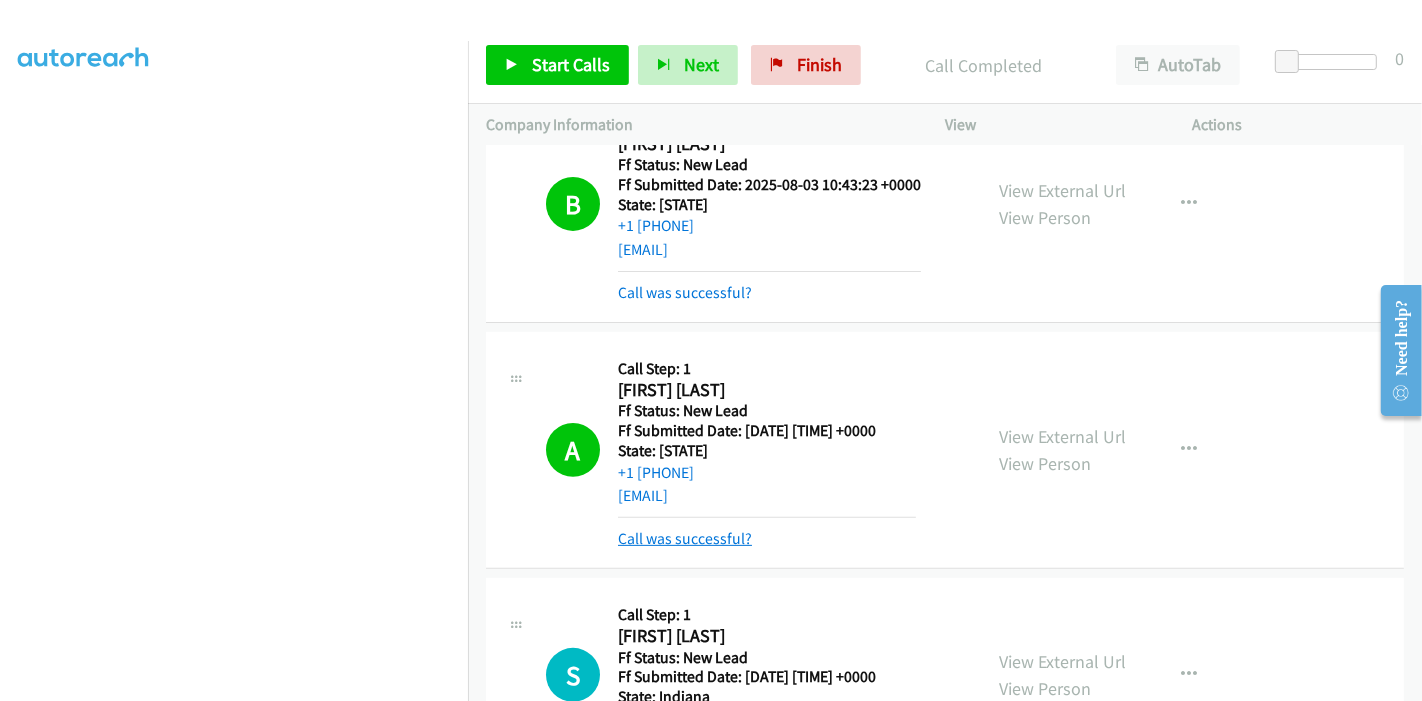 click on "Call was successful?" at bounding box center [685, 538] 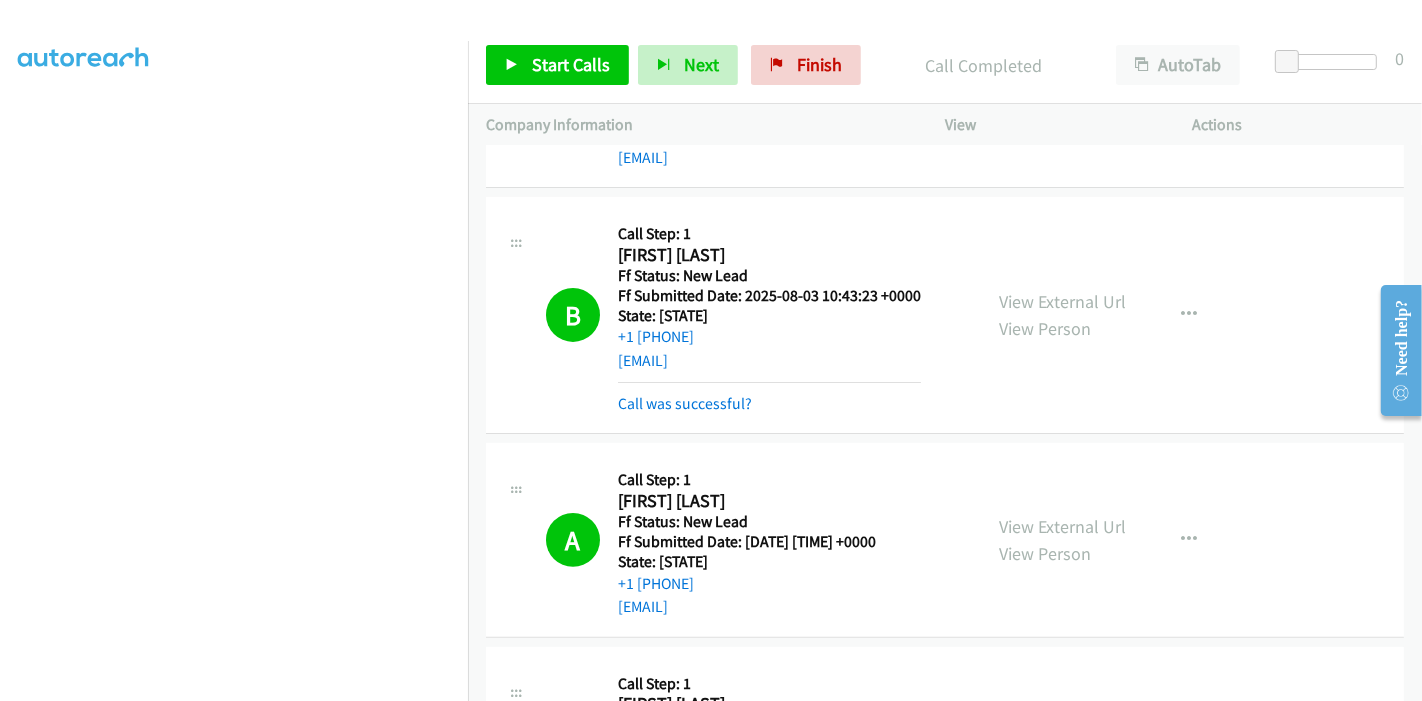 scroll, scrollTop: 625, scrollLeft: 0, axis: vertical 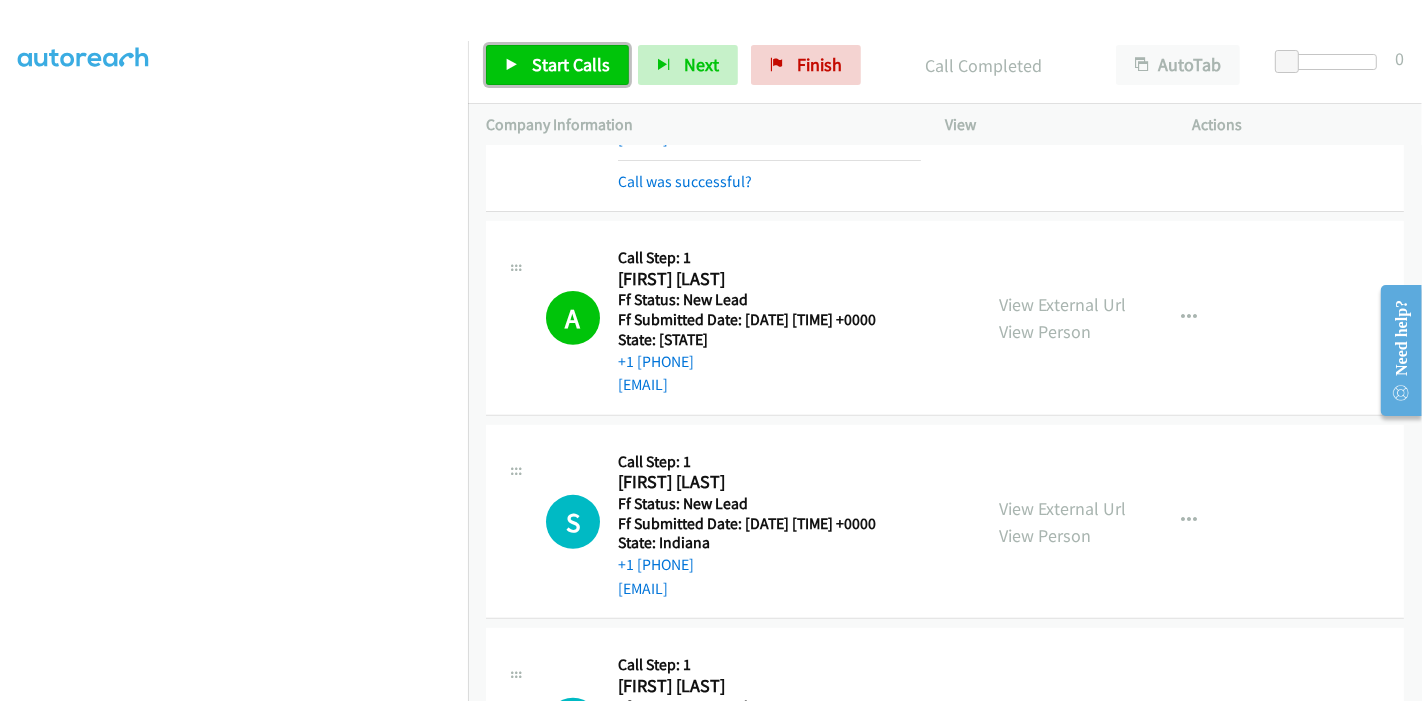 click on "Start Calls" at bounding box center (557, 65) 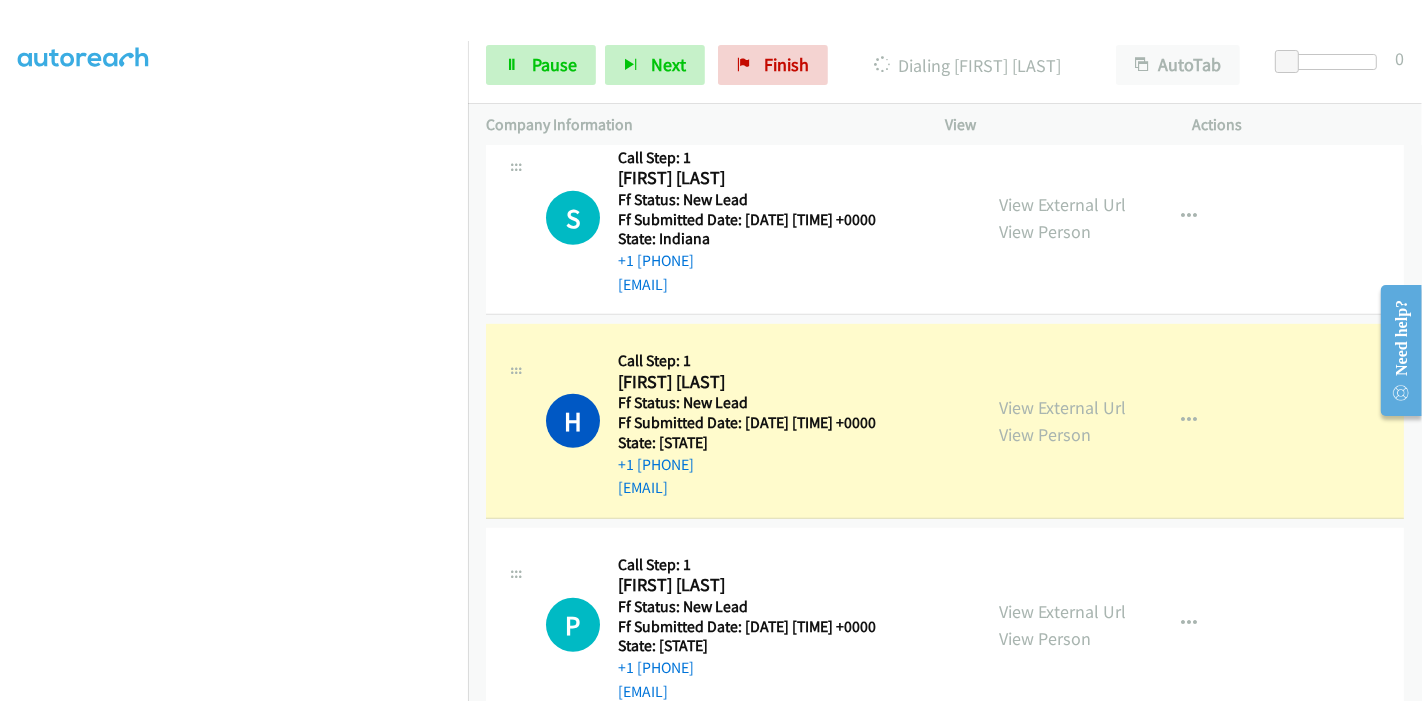 scroll, scrollTop: 959, scrollLeft: 0, axis: vertical 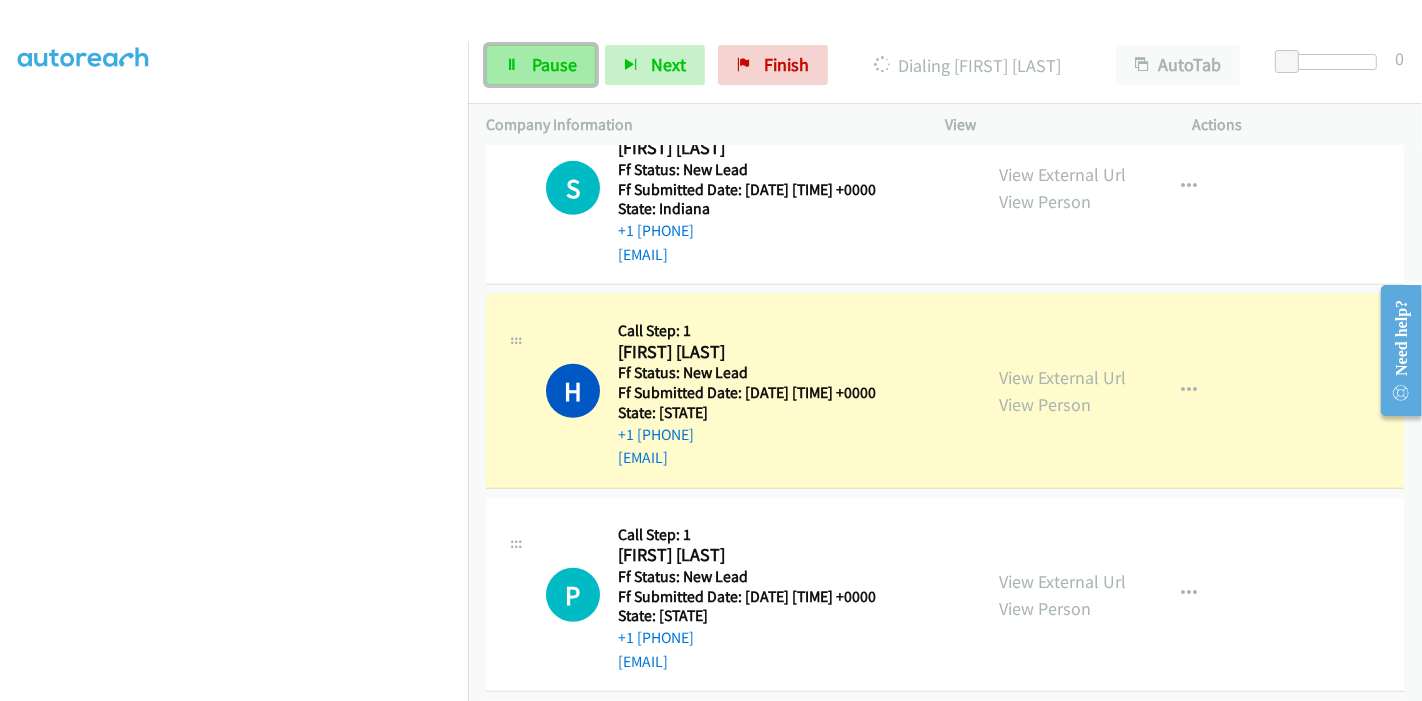 click on "Pause" at bounding box center (554, 64) 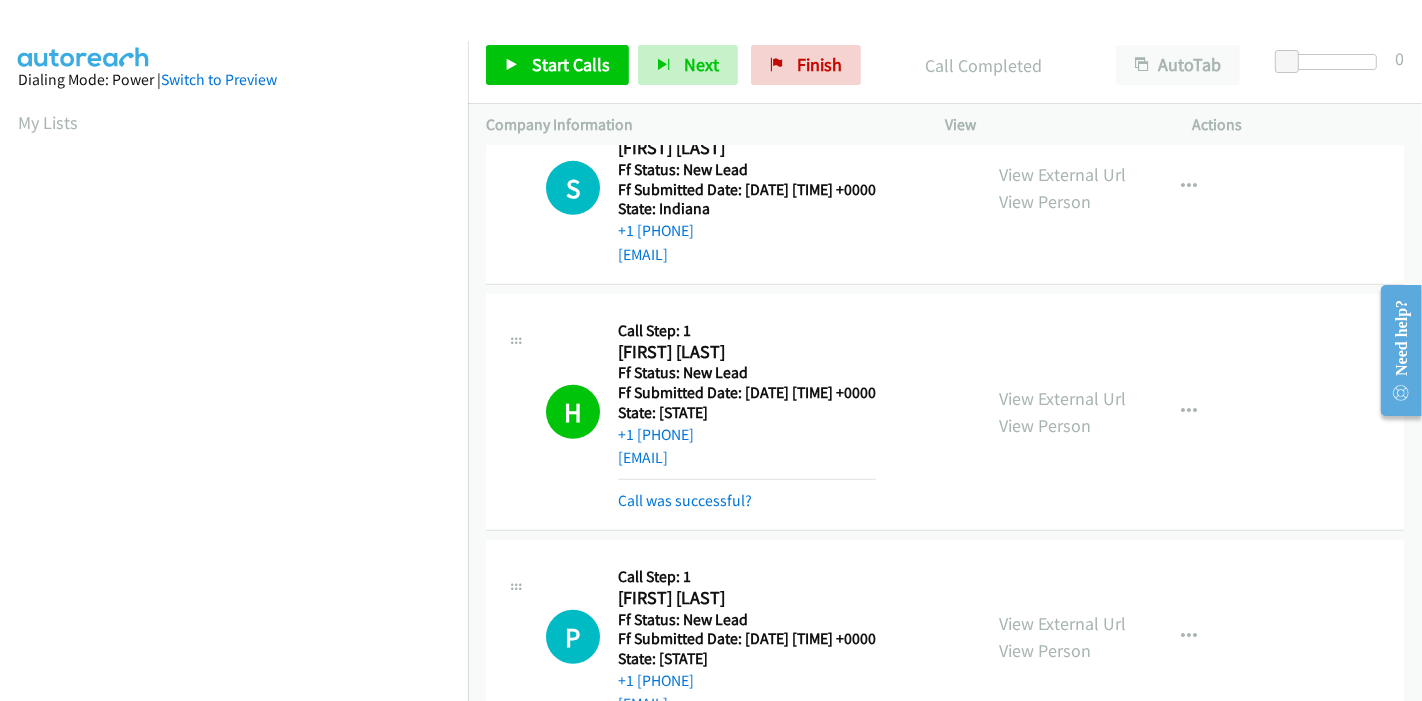 scroll, scrollTop: 422, scrollLeft: 0, axis: vertical 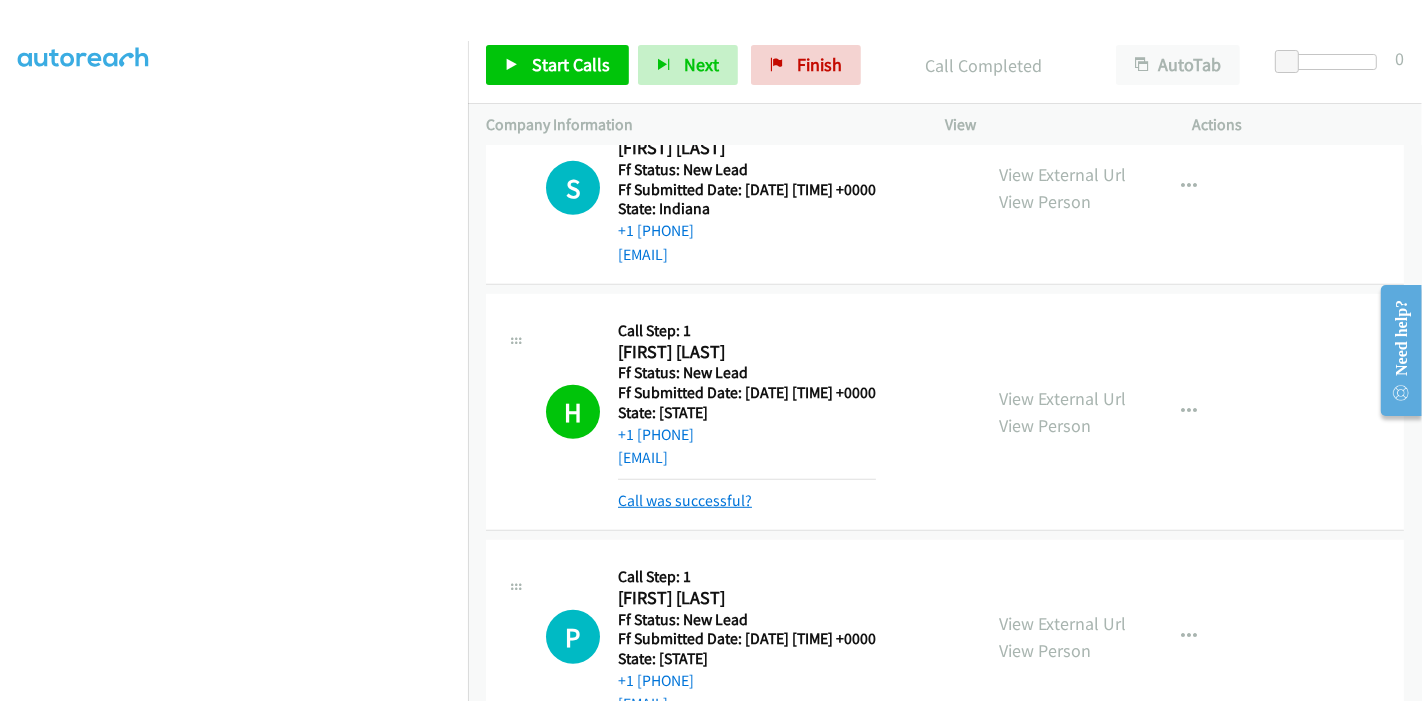 click on "Call was successful?" at bounding box center [685, 500] 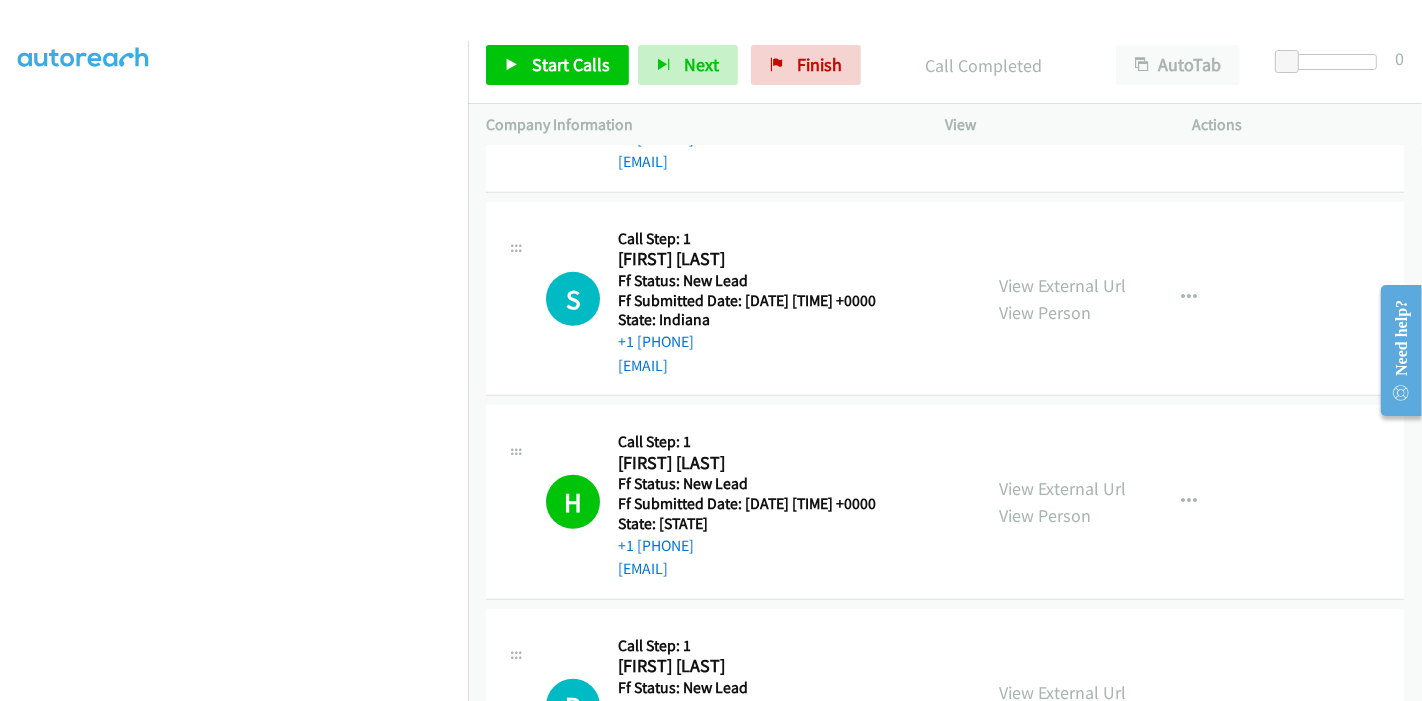 scroll, scrollTop: 959, scrollLeft: 0, axis: vertical 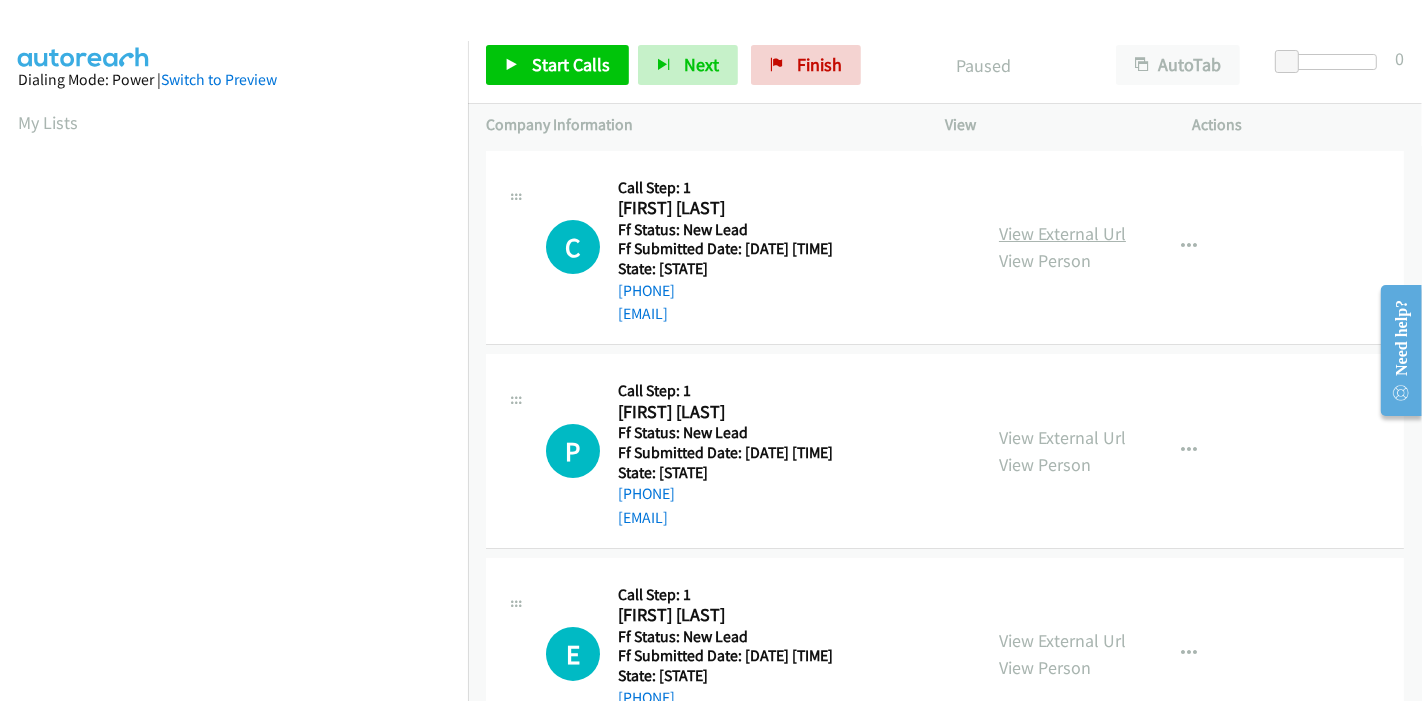 click on "View External Url" at bounding box center (1062, 233) 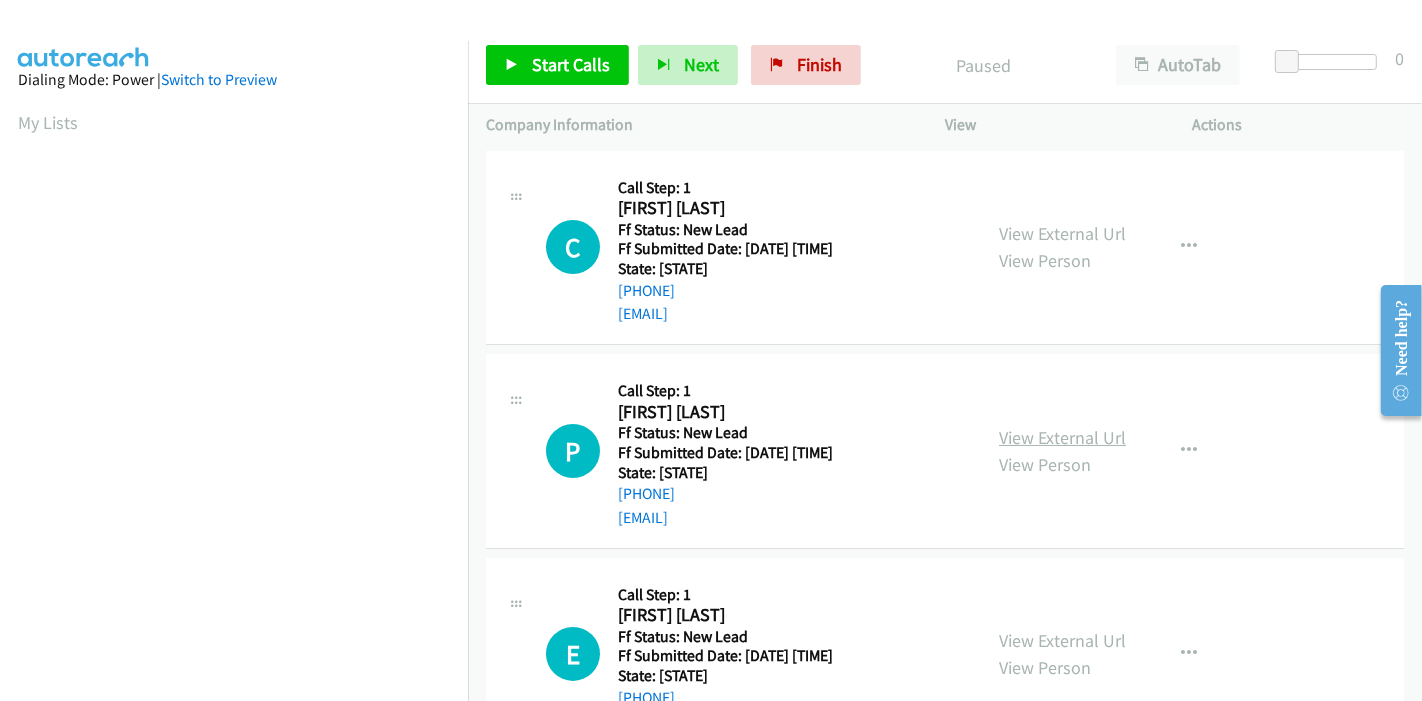 click on "View External Url" at bounding box center [1062, 437] 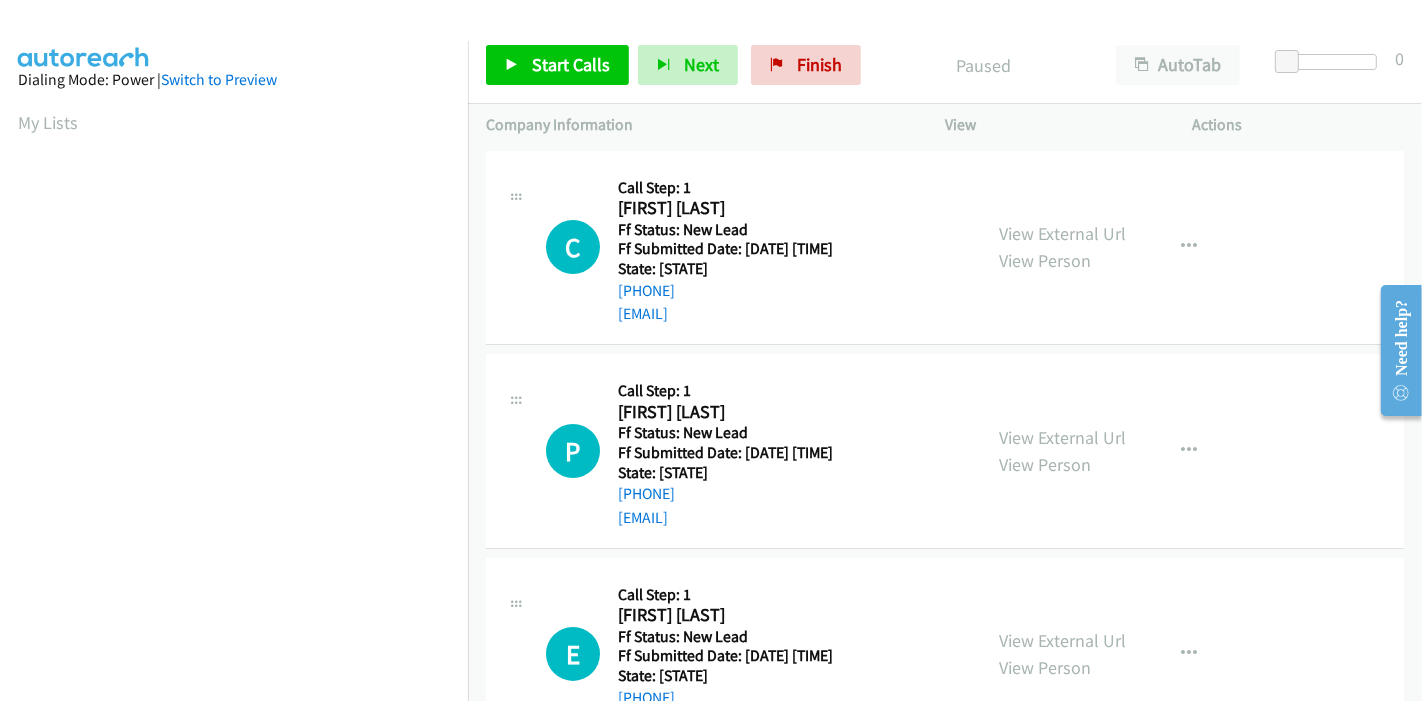 click on "Start Calls
Pause
Next
Finish
Paused
AutoTab
AutoTab
0" at bounding box center [945, 65] 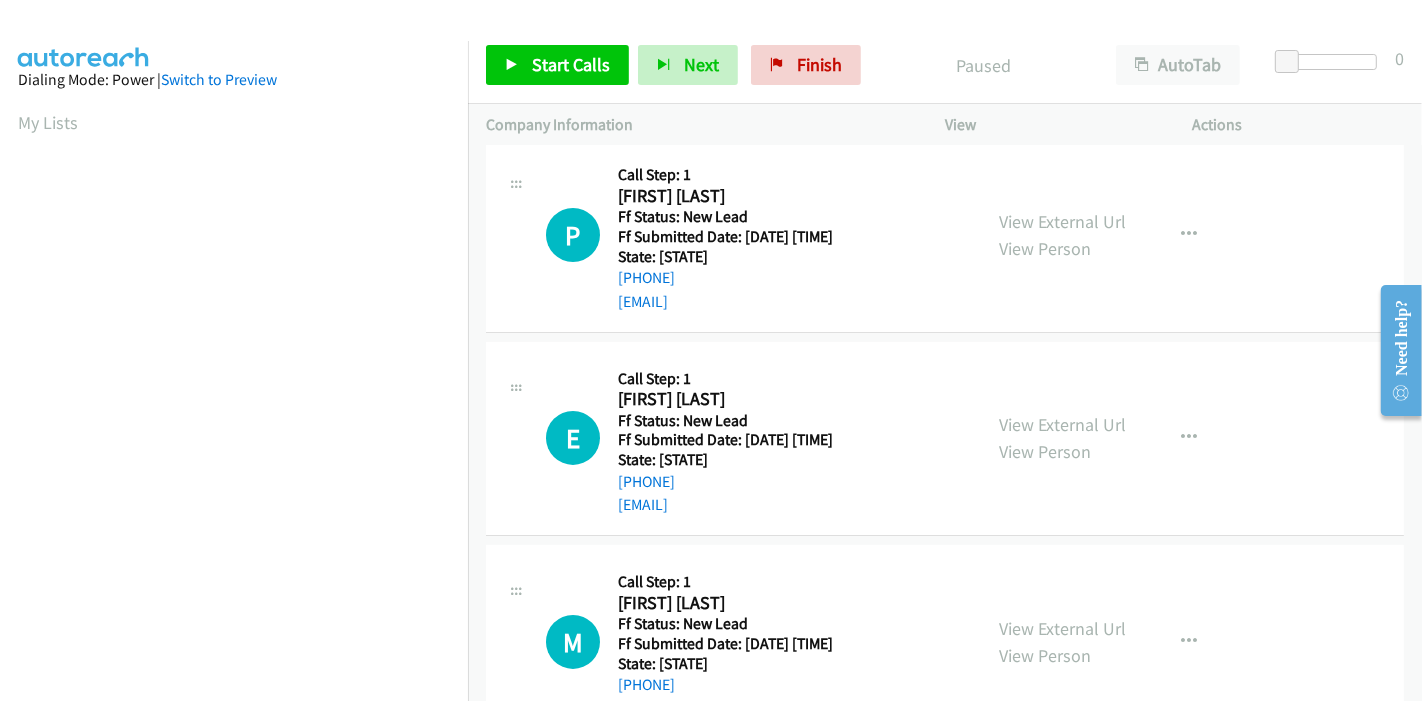 scroll, scrollTop: 222, scrollLeft: 0, axis: vertical 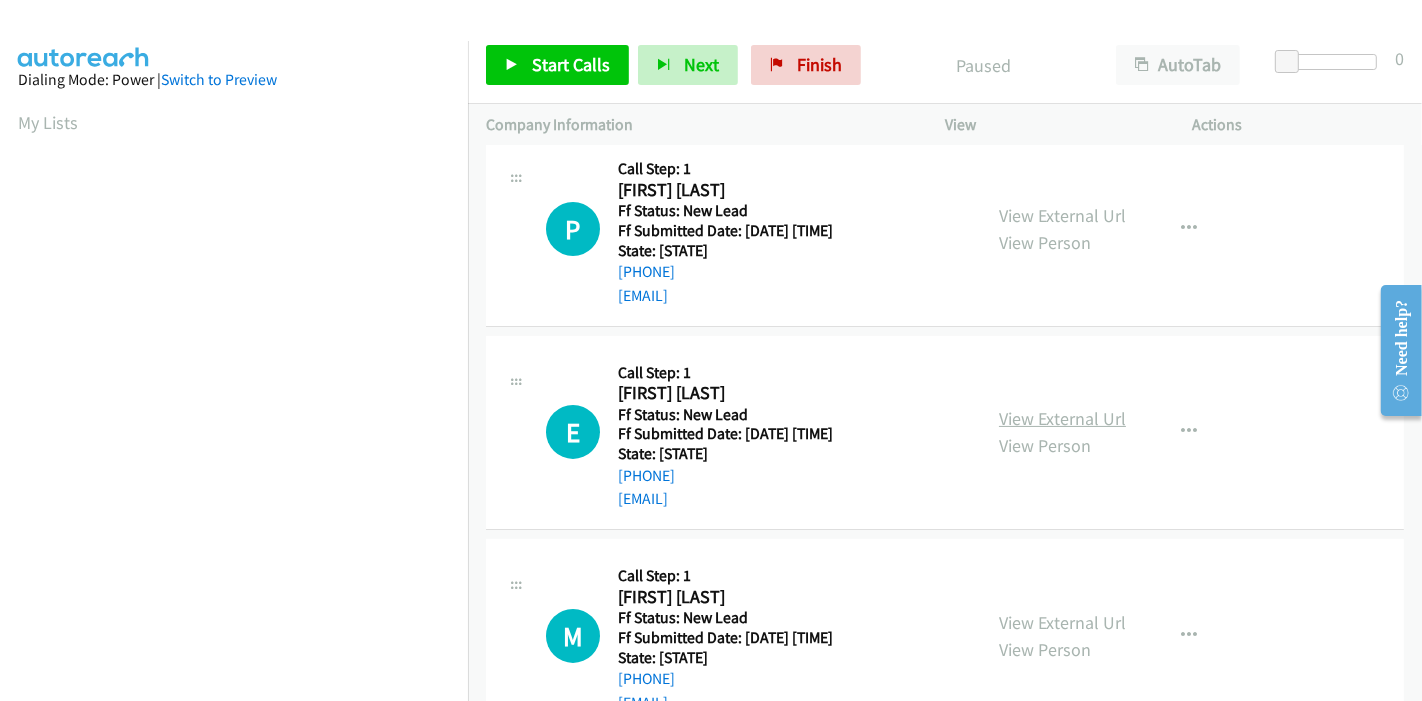click on "View External Url" at bounding box center (1062, 418) 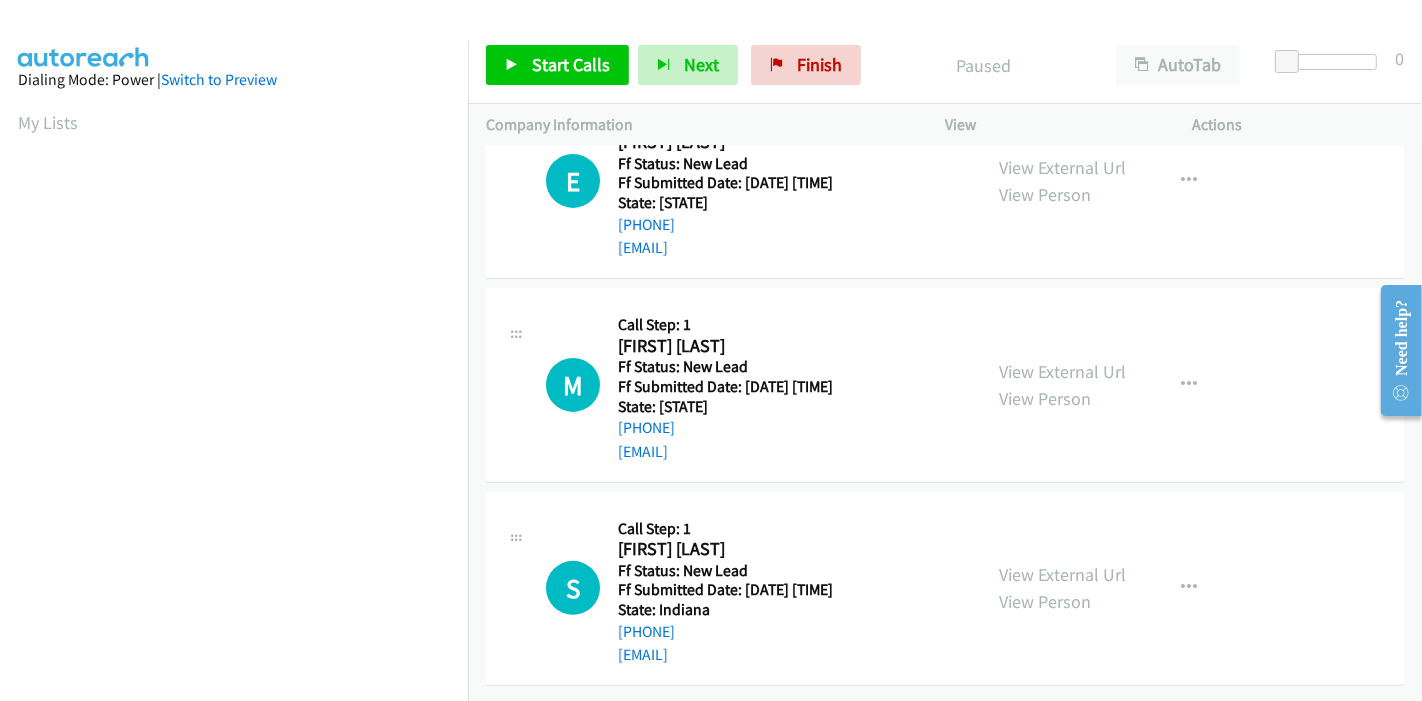 scroll, scrollTop: 487, scrollLeft: 0, axis: vertical 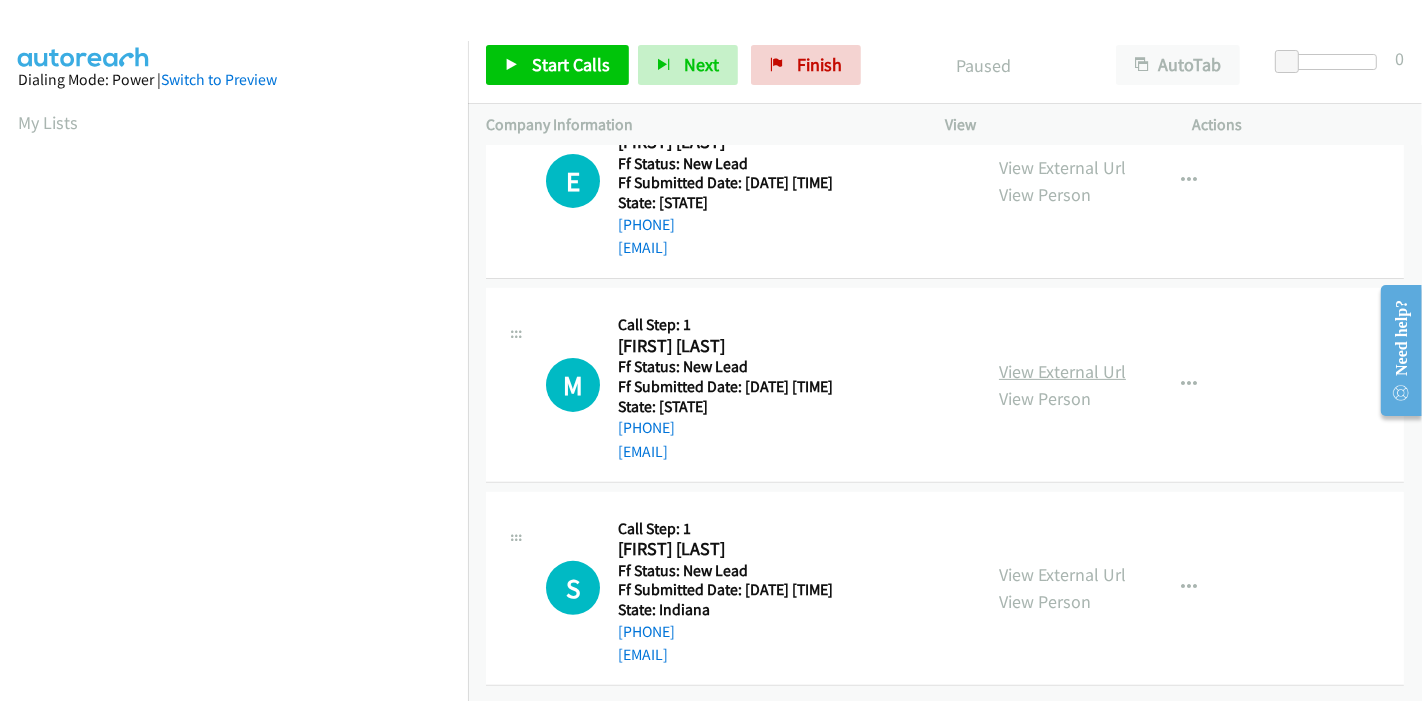click on "View External Url" at bounding box center [1062, 371] 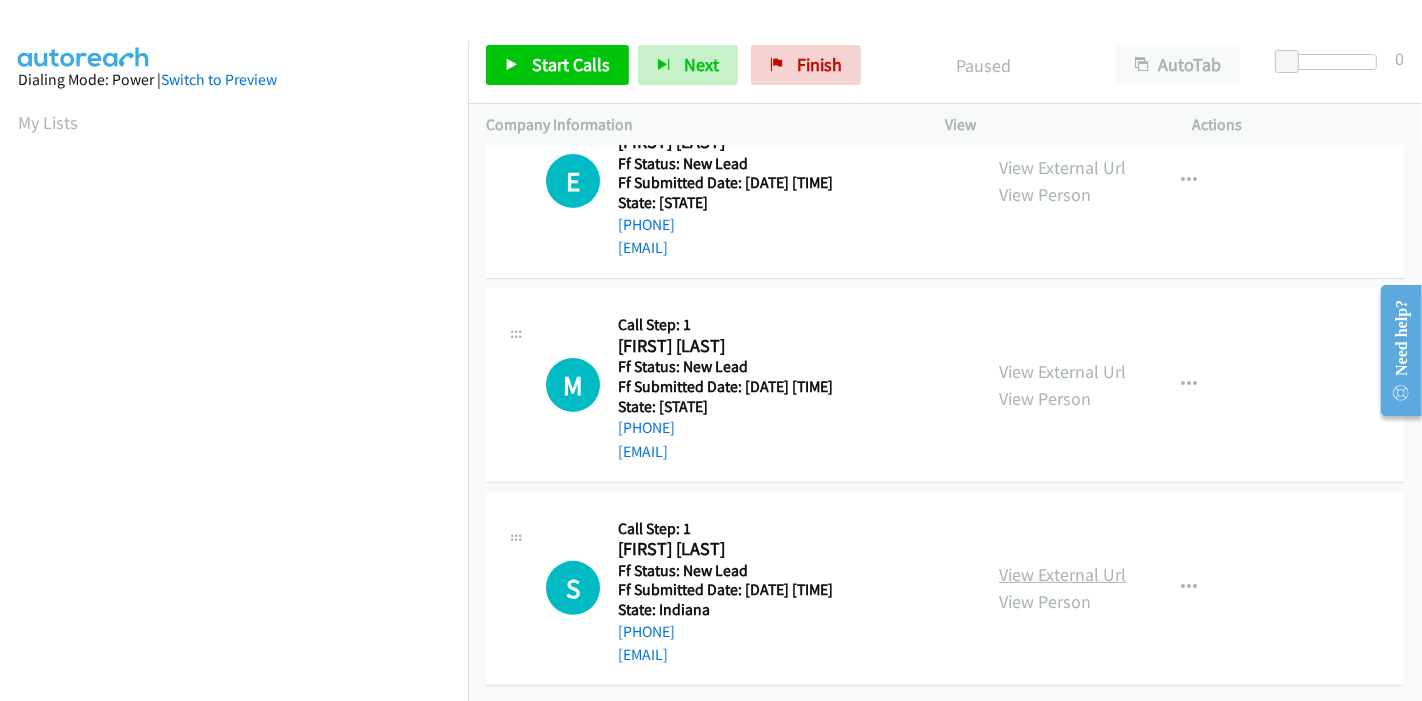 click on "View External Url" at bounding box center (1062, 574) 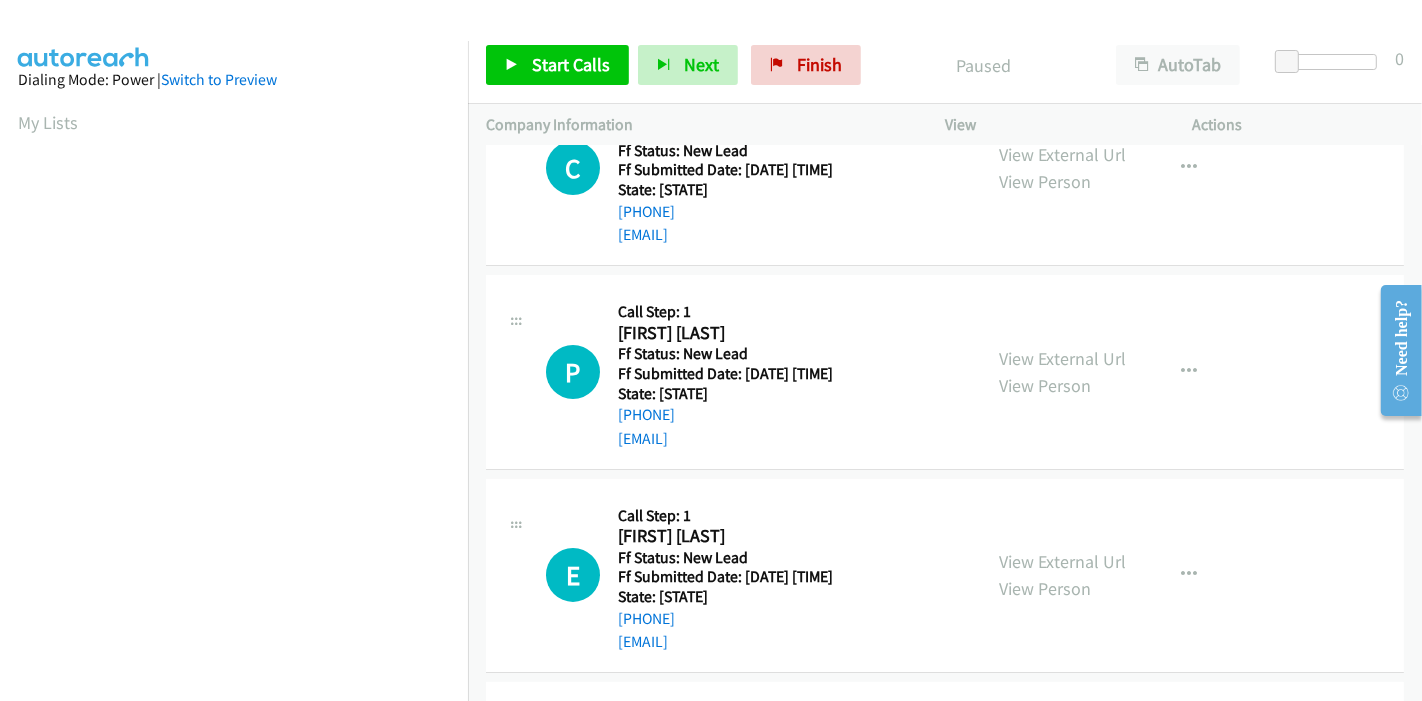 scroll, scrollTop: 0, scrollLeft: 0, axis: both 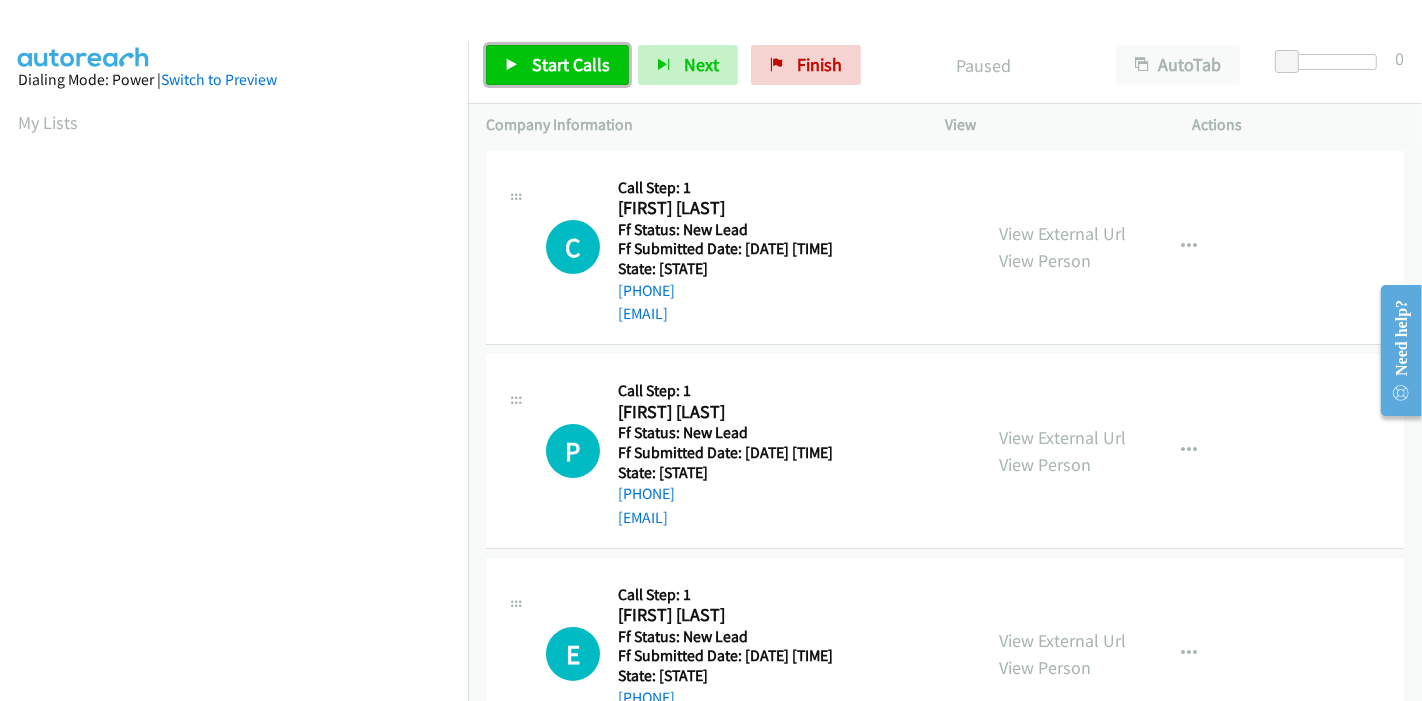 click on "Start Calls" at bounding box center (571, 64) 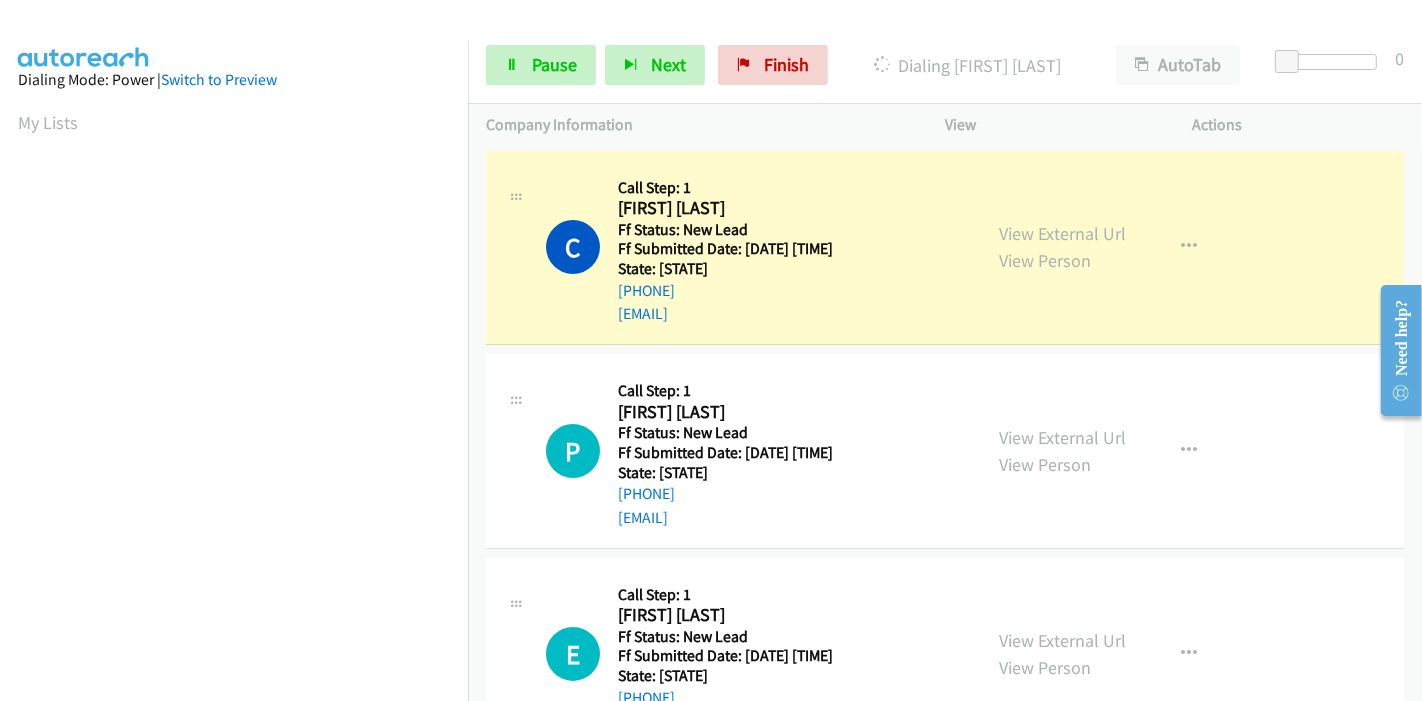 scroll, scrollTop: 422, scrollLeft: 0, axis: vertical 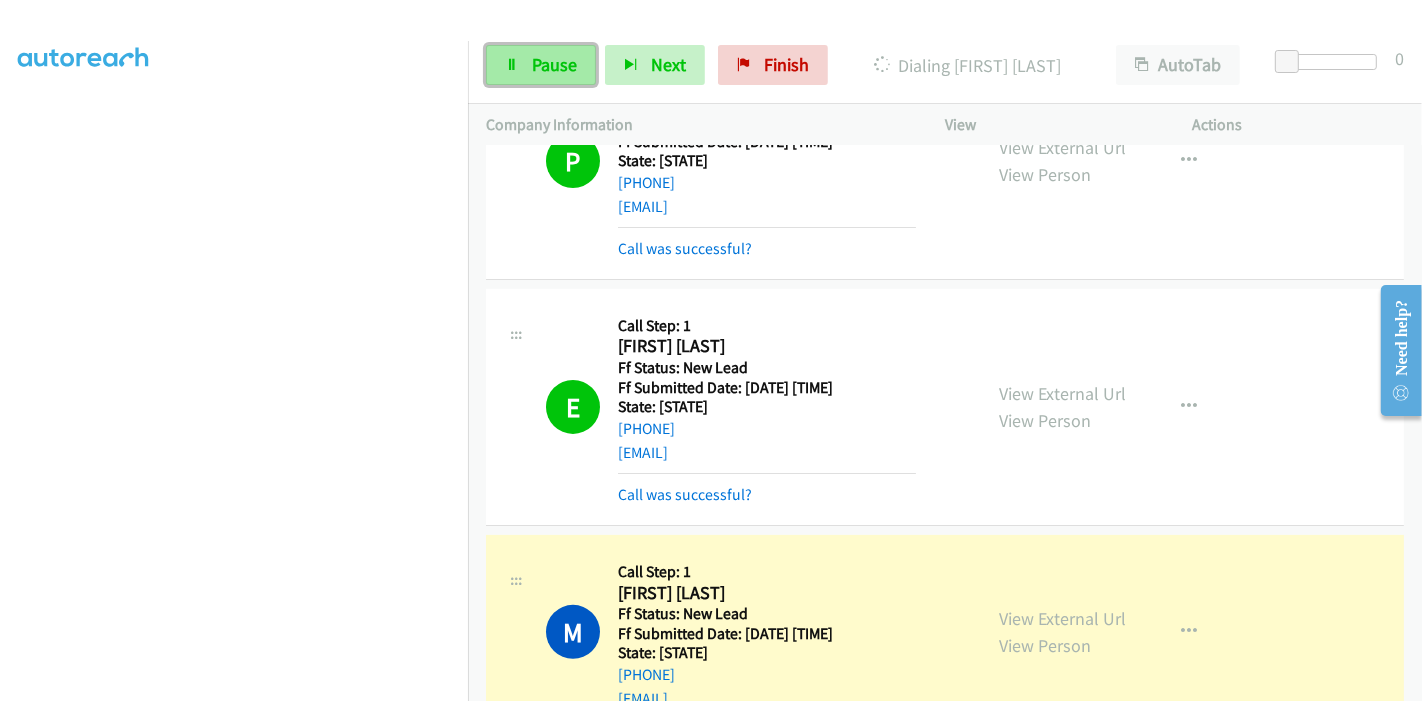click on "Pause" at bounding box center [554, 64] 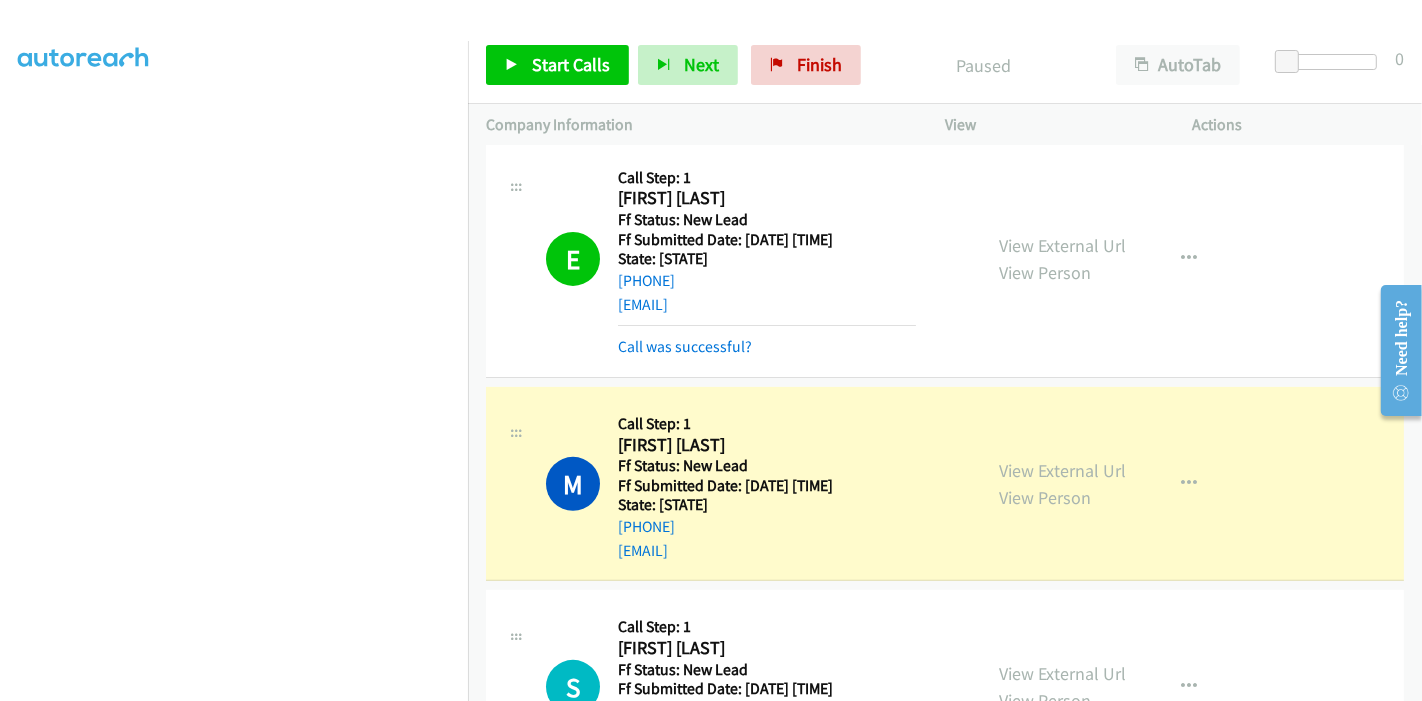 scroll, scrollTop: 576, scrollLeft: 0, axis: vertical 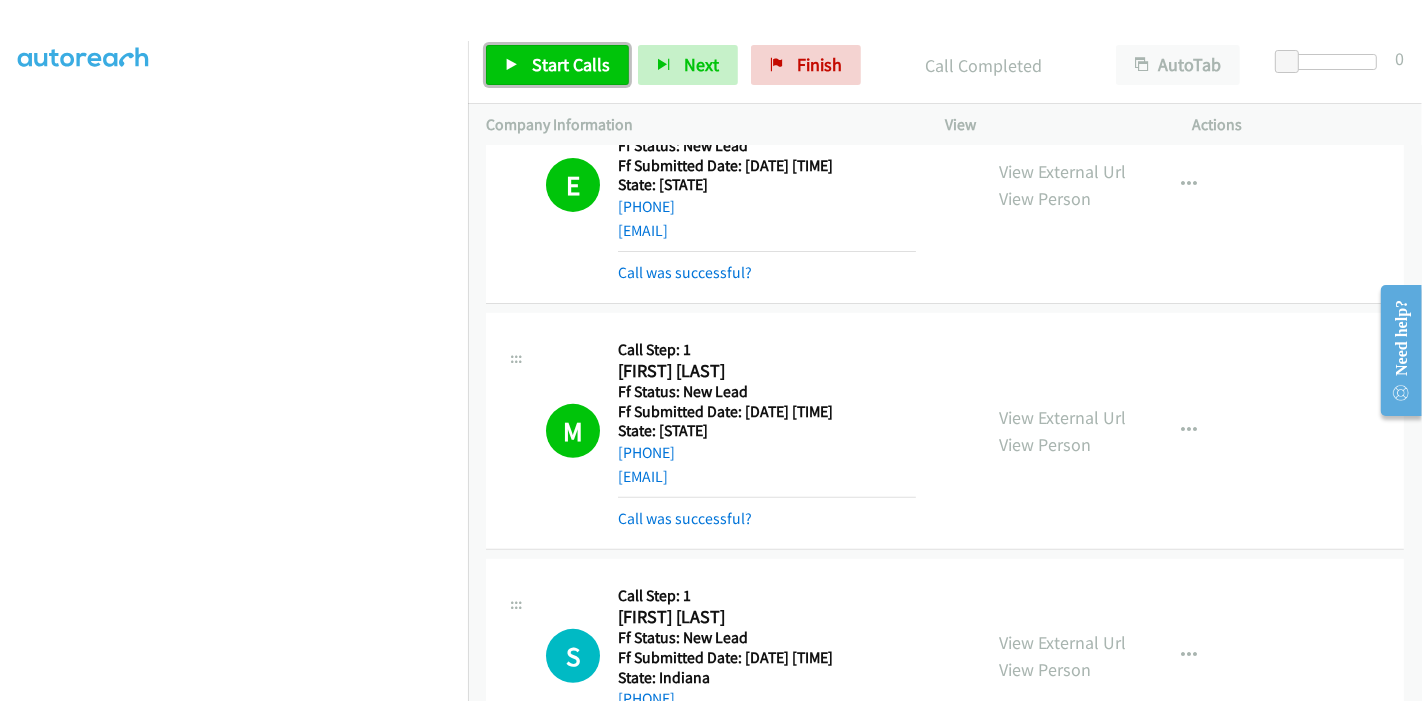 click on "Start Calls" at bounding box center (571, 64) 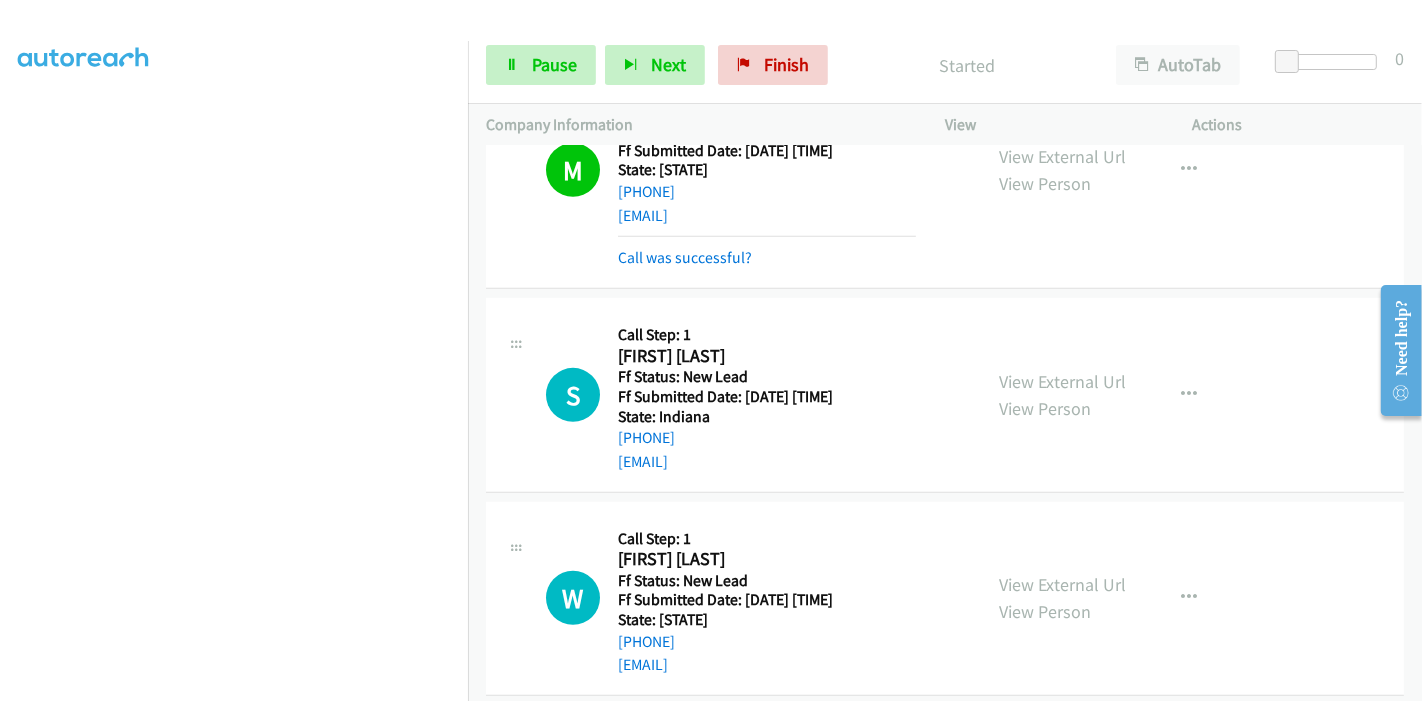 scroll, scrollTop: 909, scrollLeft: 0, axis: vertical 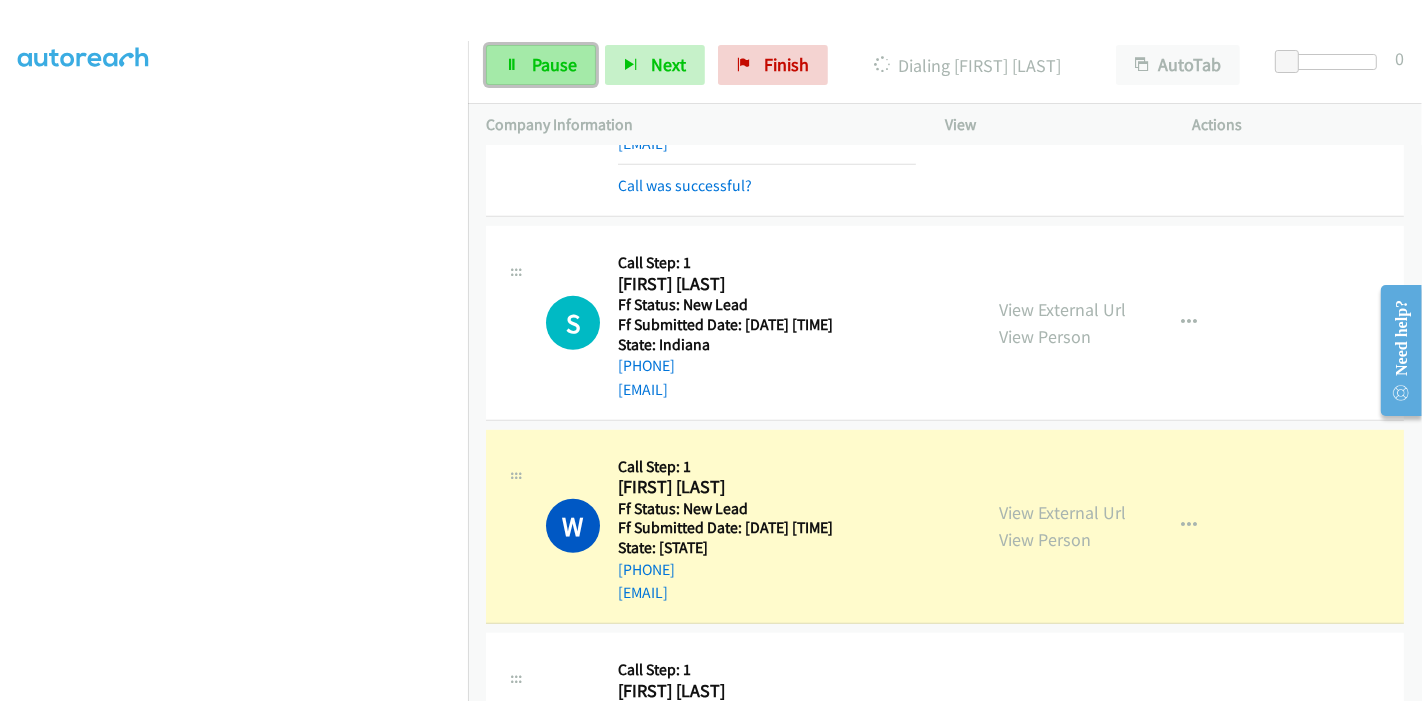 click on "Pause" at bounding box center [541, 65] 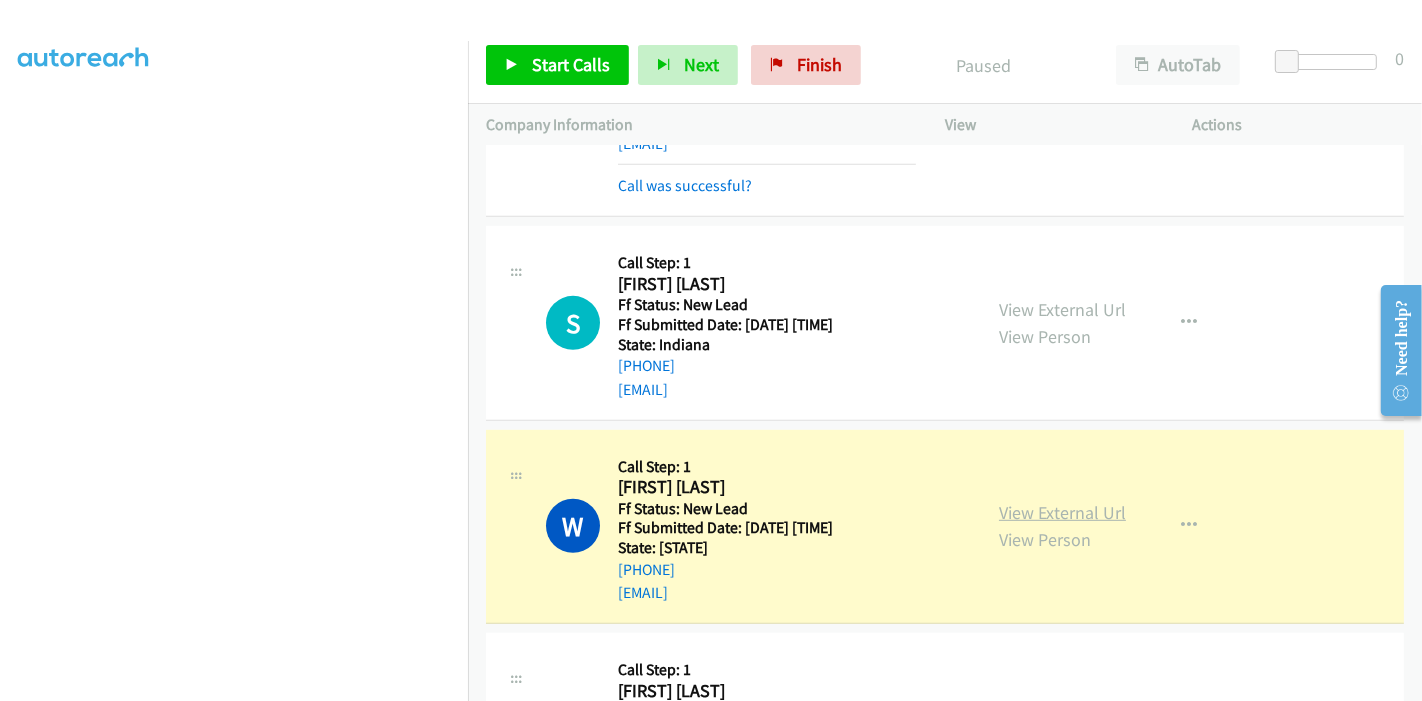 click on "View External Url" at bounding box center (1062, 512) 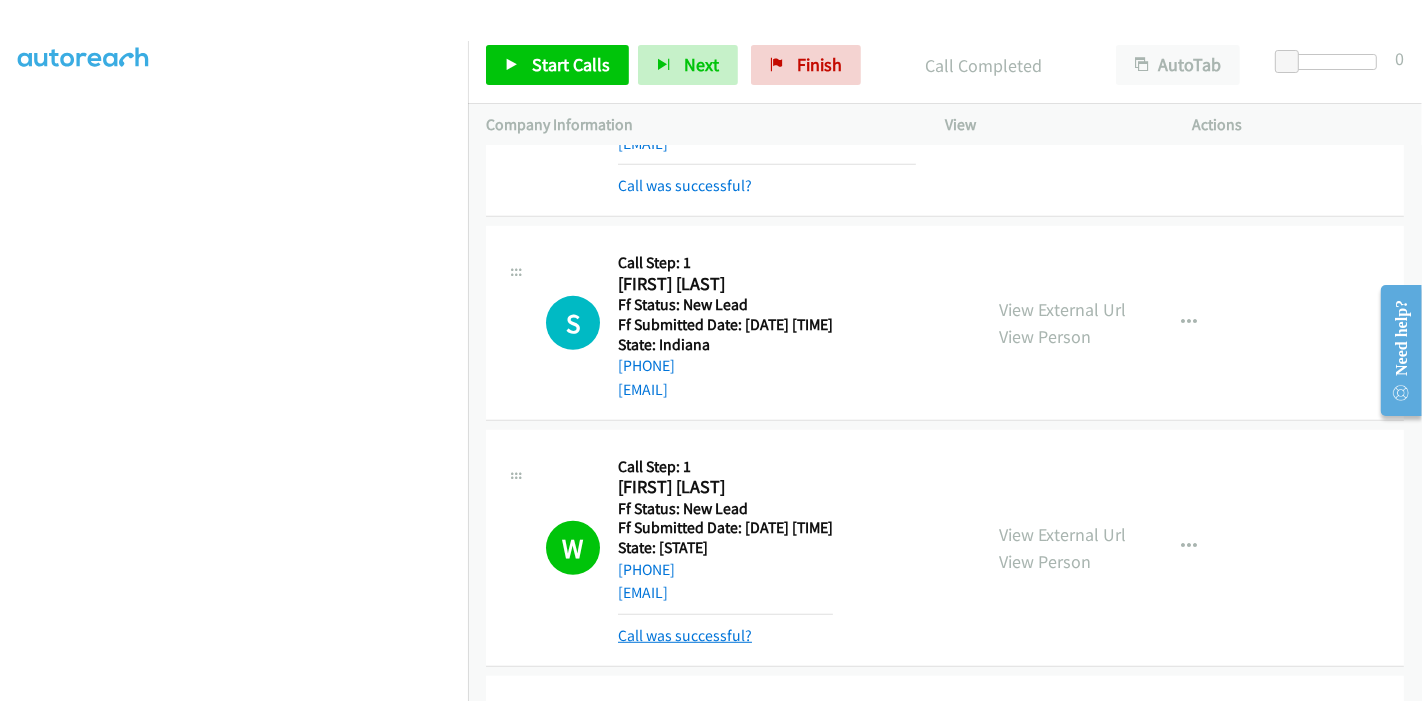 click on "Call was successful?" at bounding box center [685, 635] 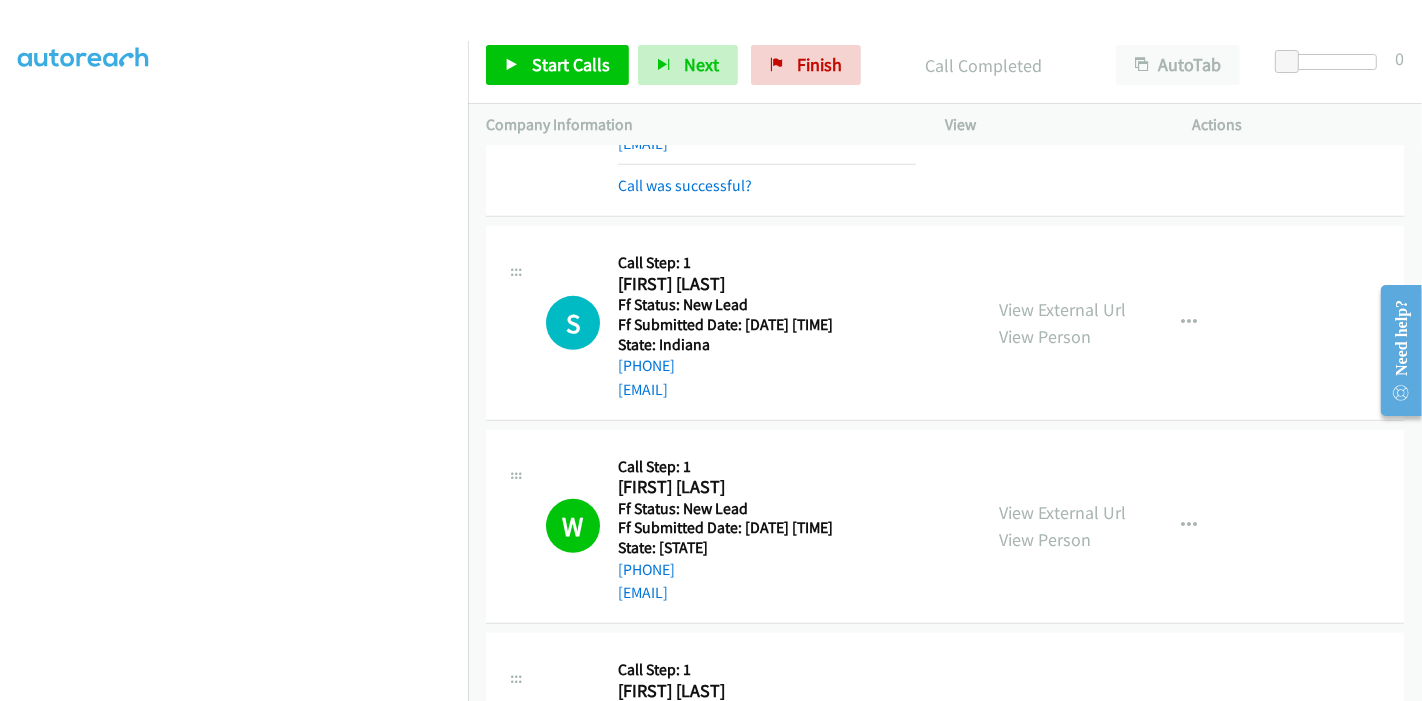 scroll, scrollTop: 417, scrollLeft: 0, axis: vertical 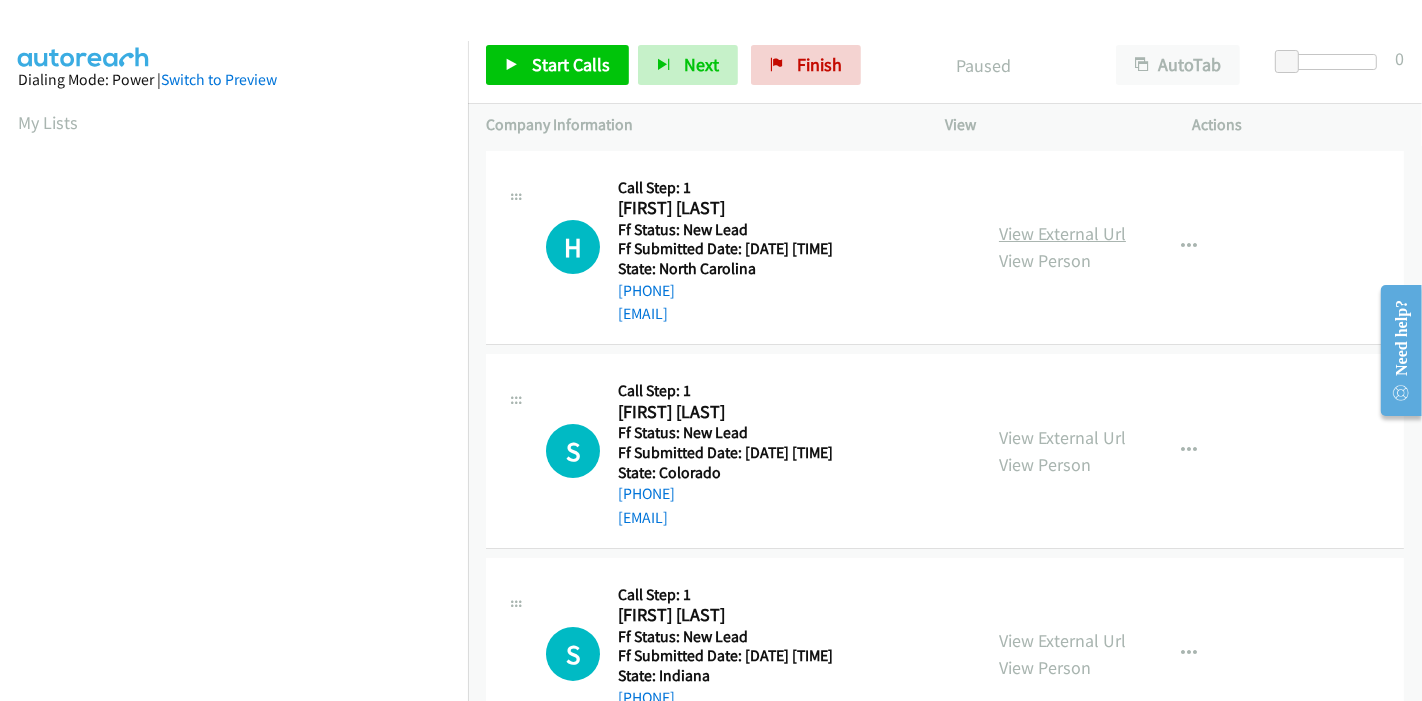 click on "View External Url" at bounding box center (1062, 233) 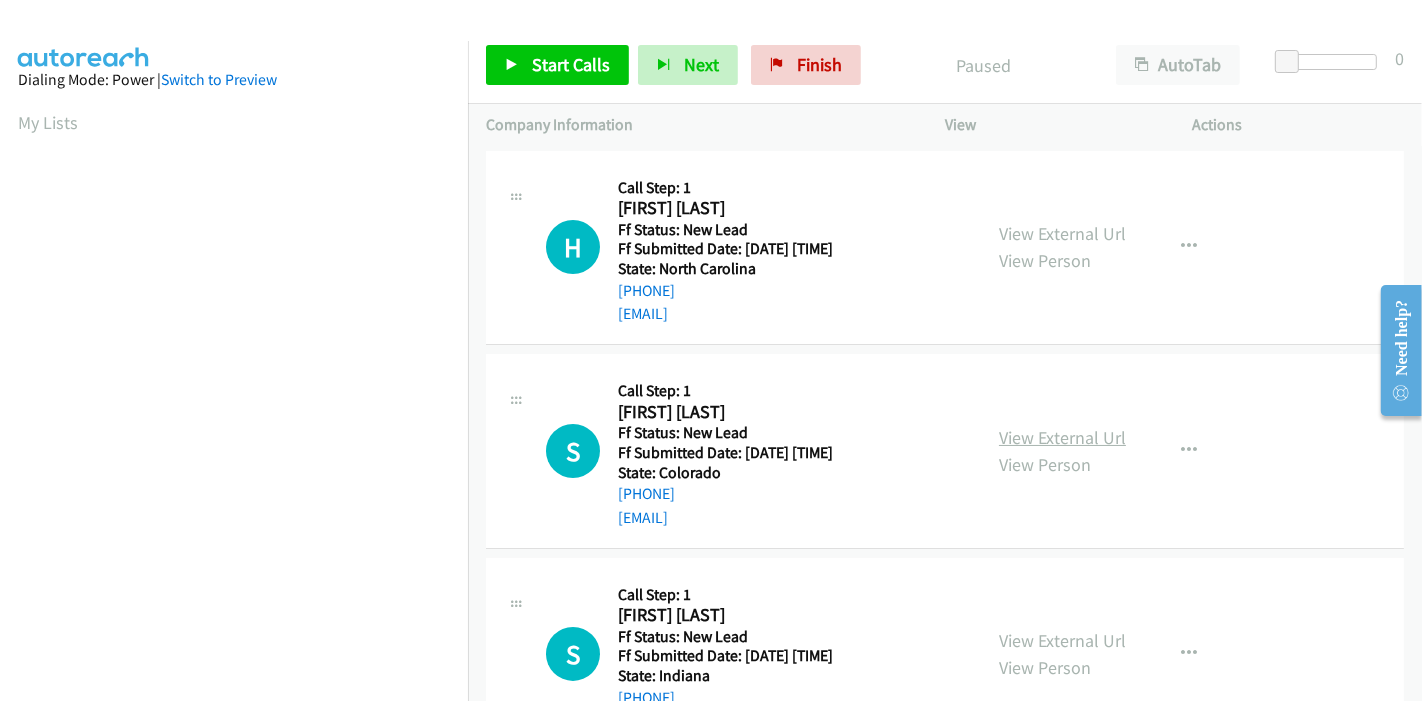 click on "View External Url" at bounding box center [1062, 437] 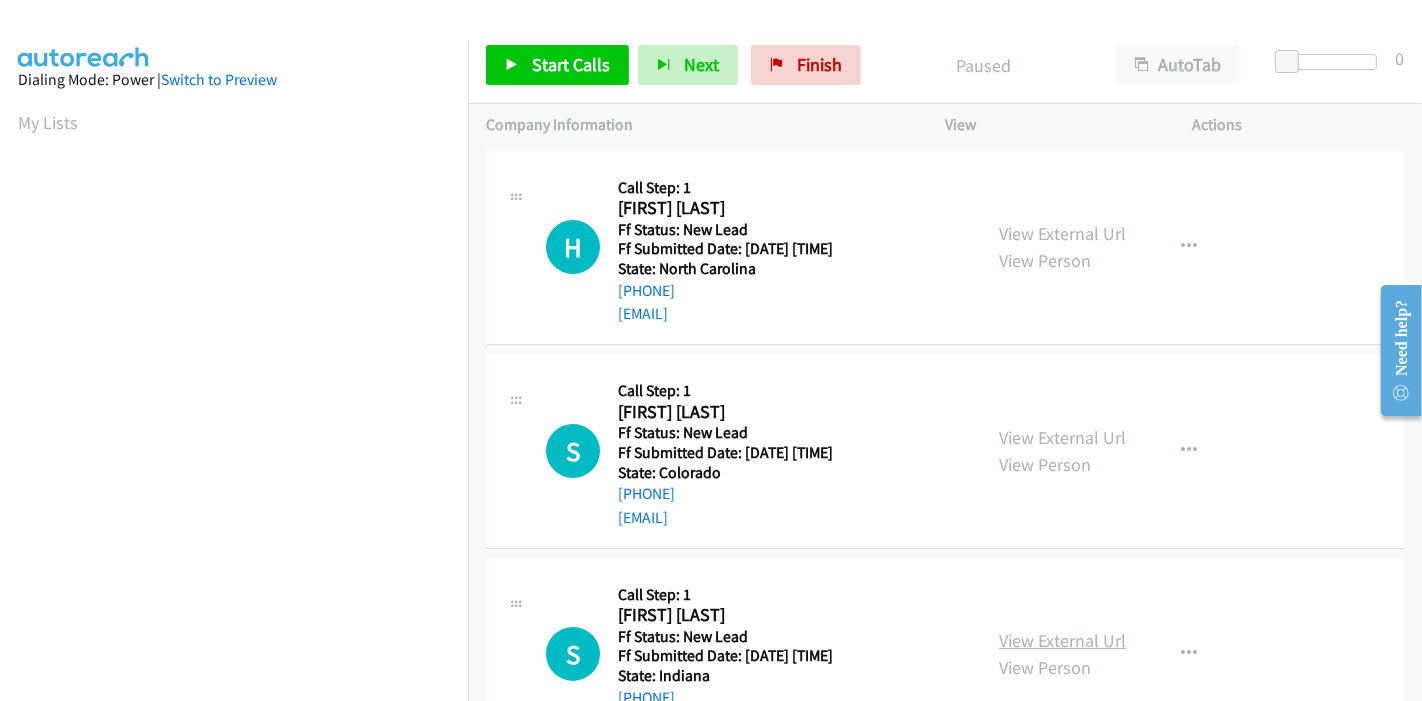click on "View External Url" at bounding box center [1062, 640] 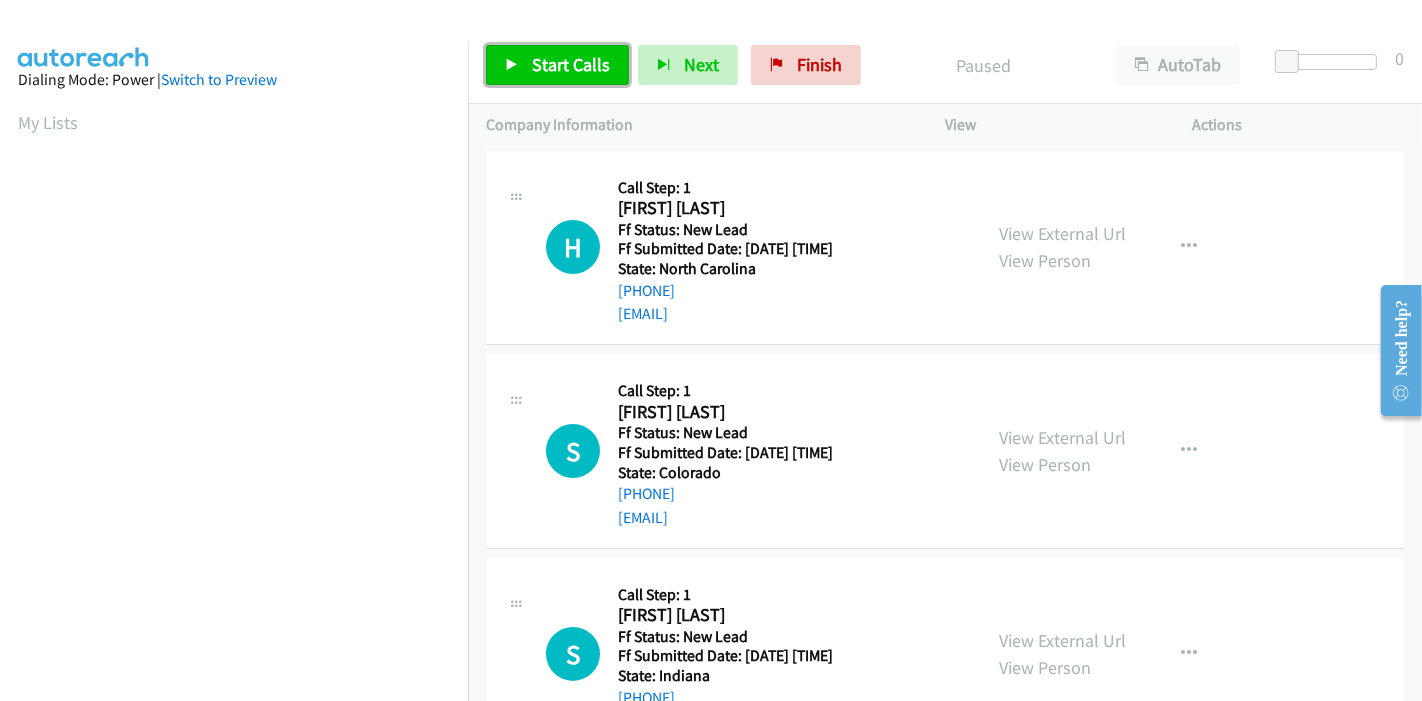 click on "Start Calls" at bounding box center (571, 64) 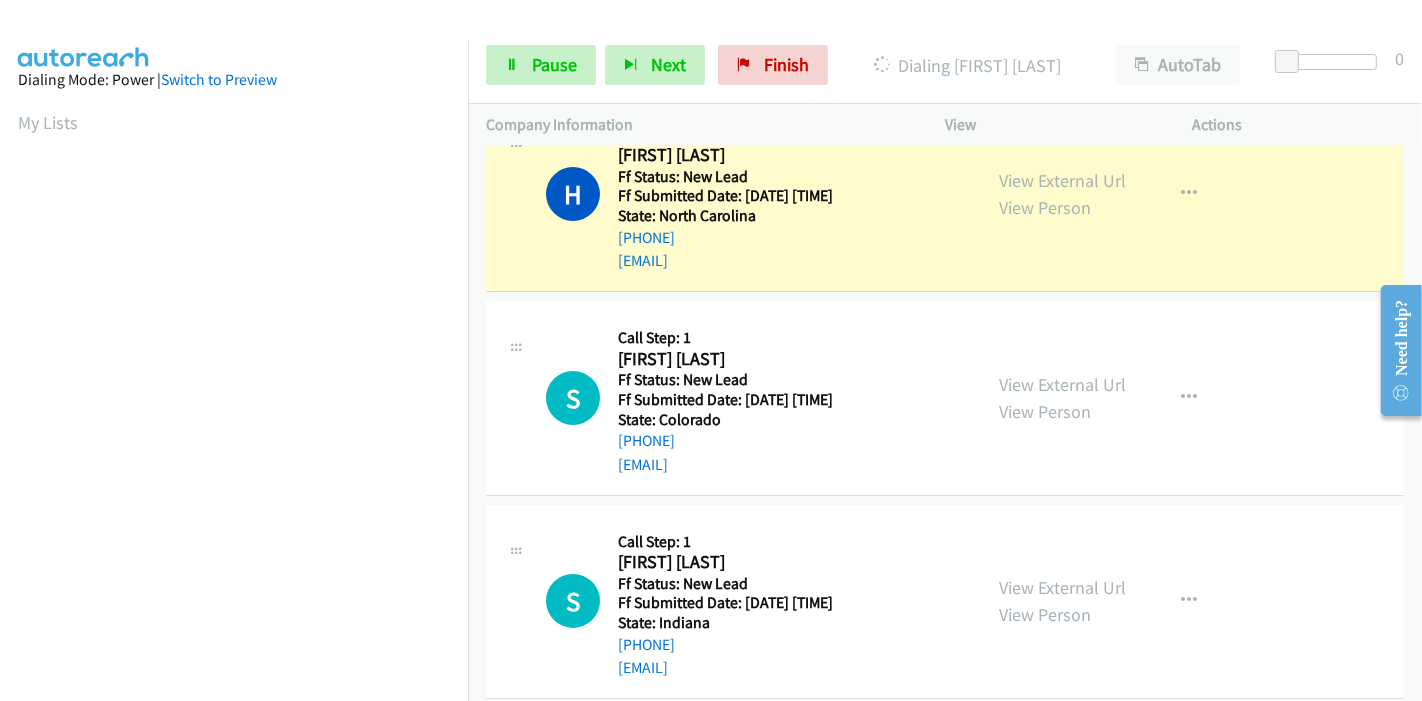scroll, scrollTop: 80, scrollLeft: 0, axis: vertical 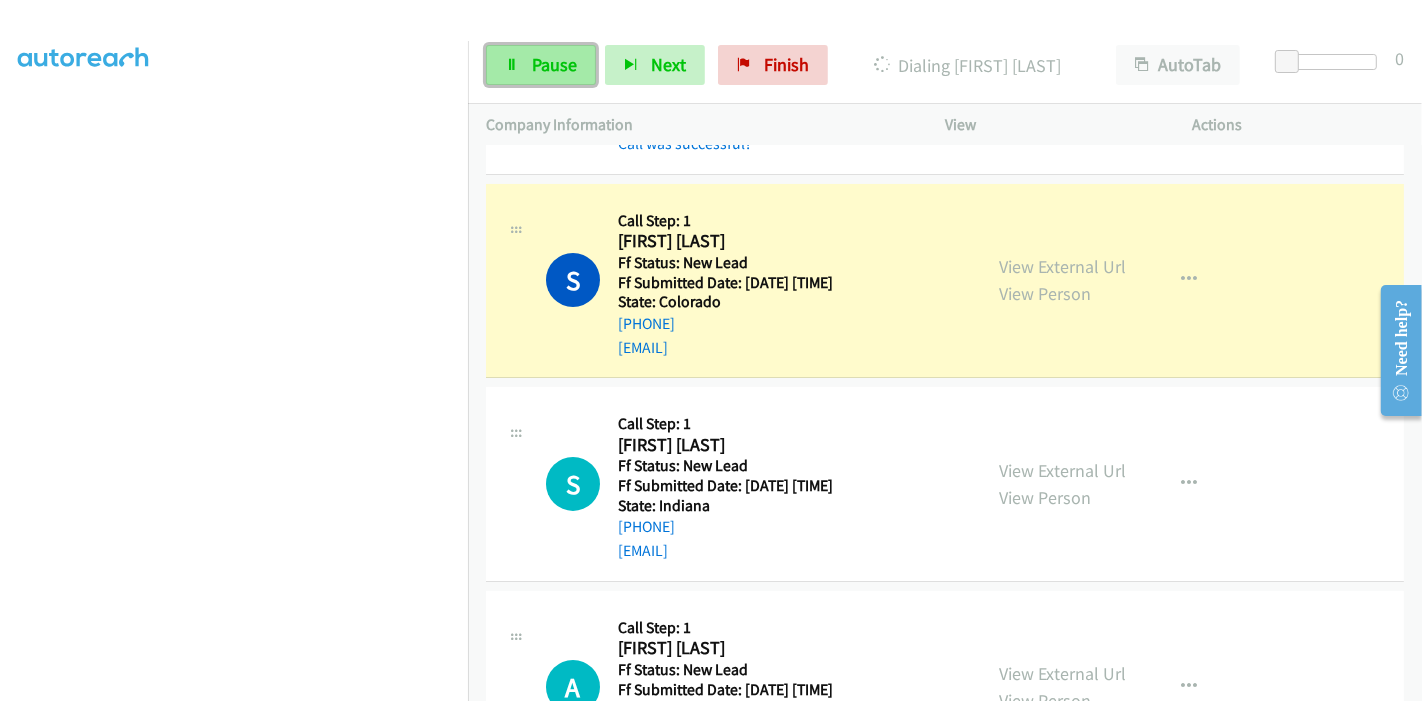 click on "Pause" at bounding box center [541, 65] 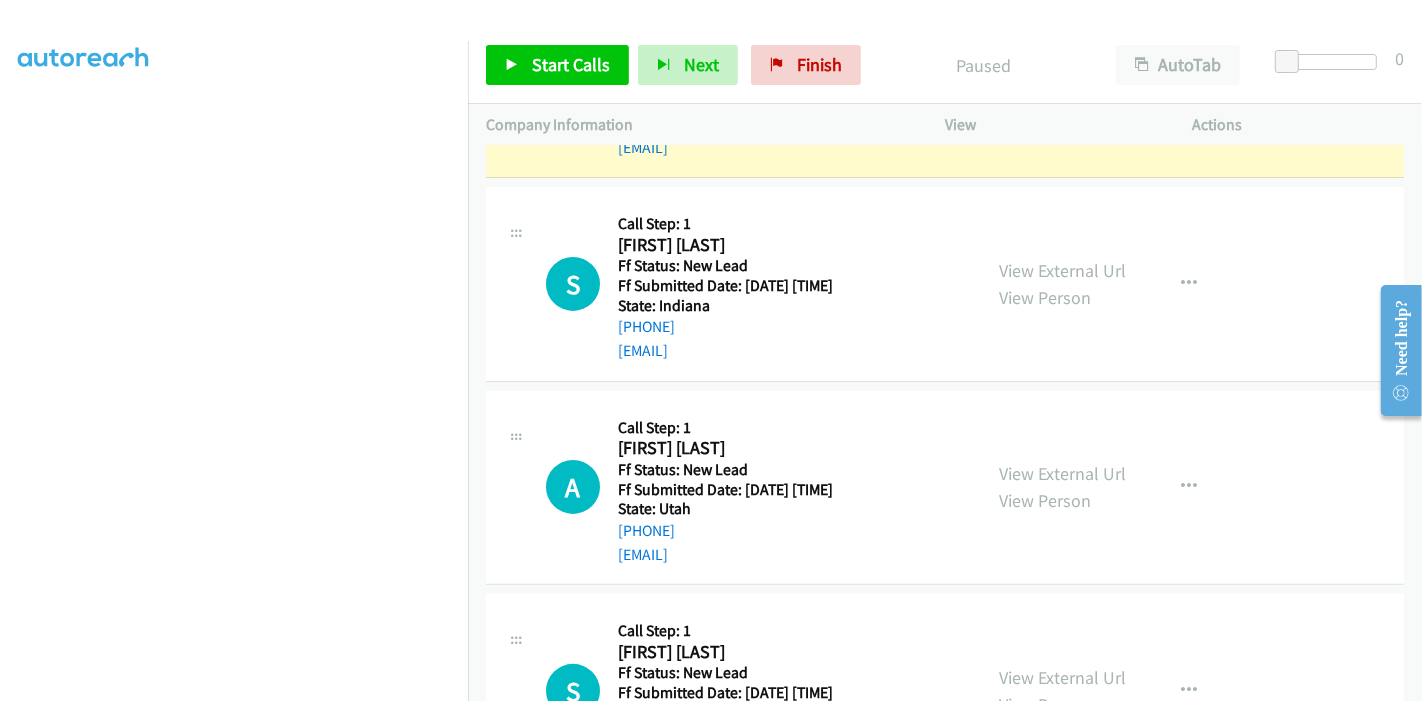 scroll, scrollTop: 546, scrollLeft: 0, axis: vertical 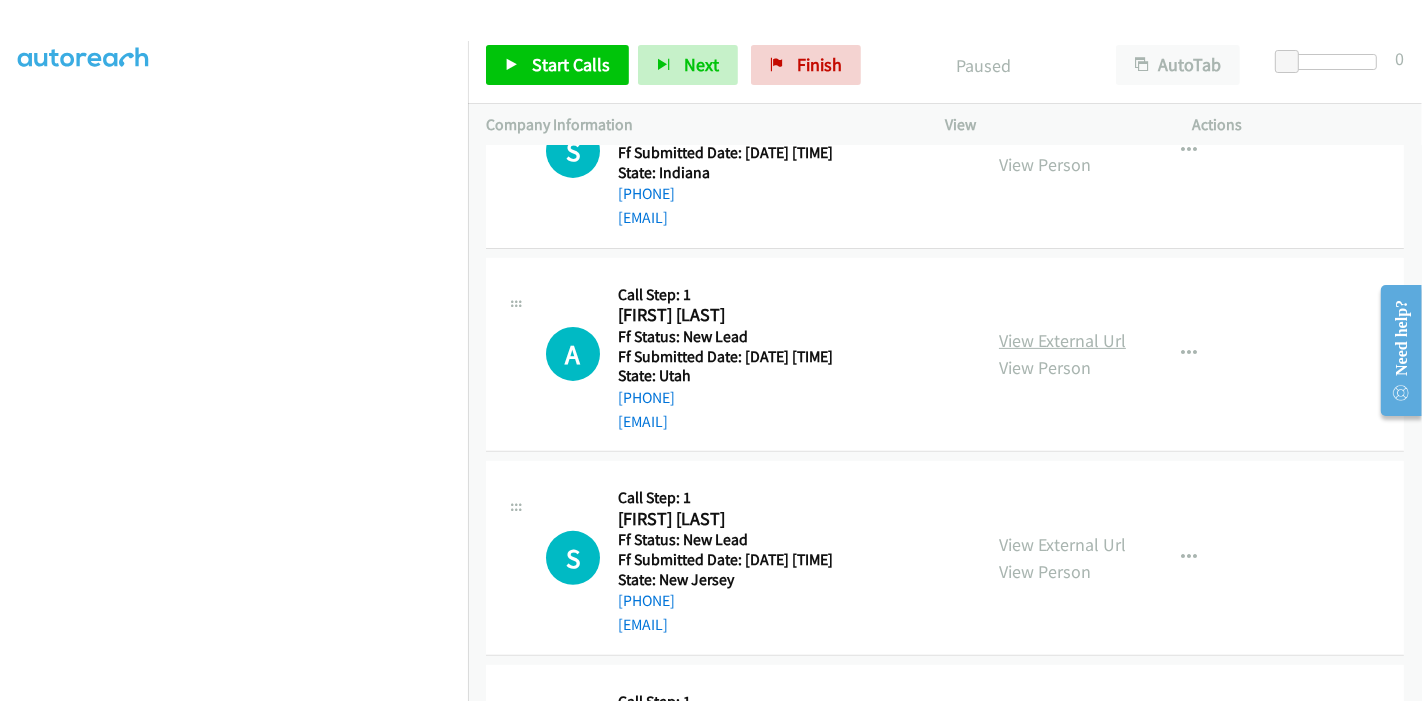 click on "View External Url" at bounding box center (1062, 340) 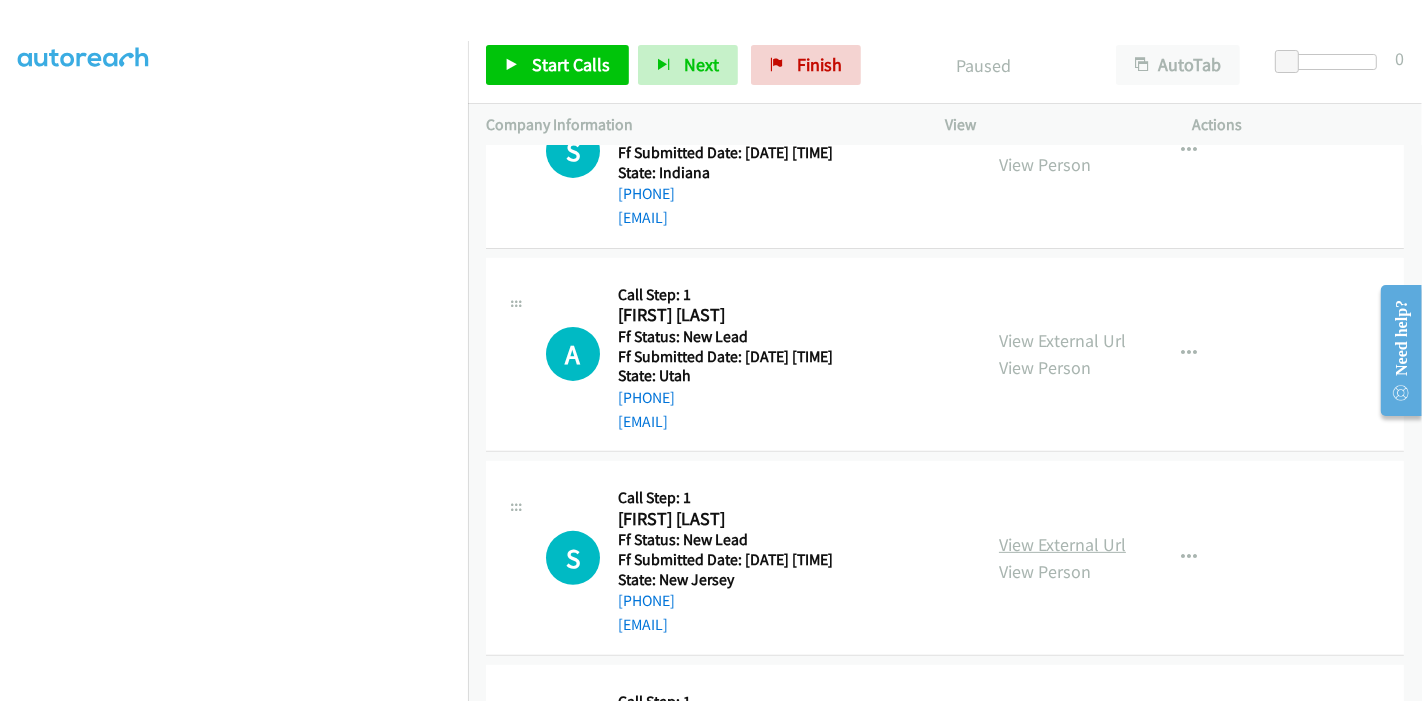 click on "View External Url" at bounding box center (1062, 544) 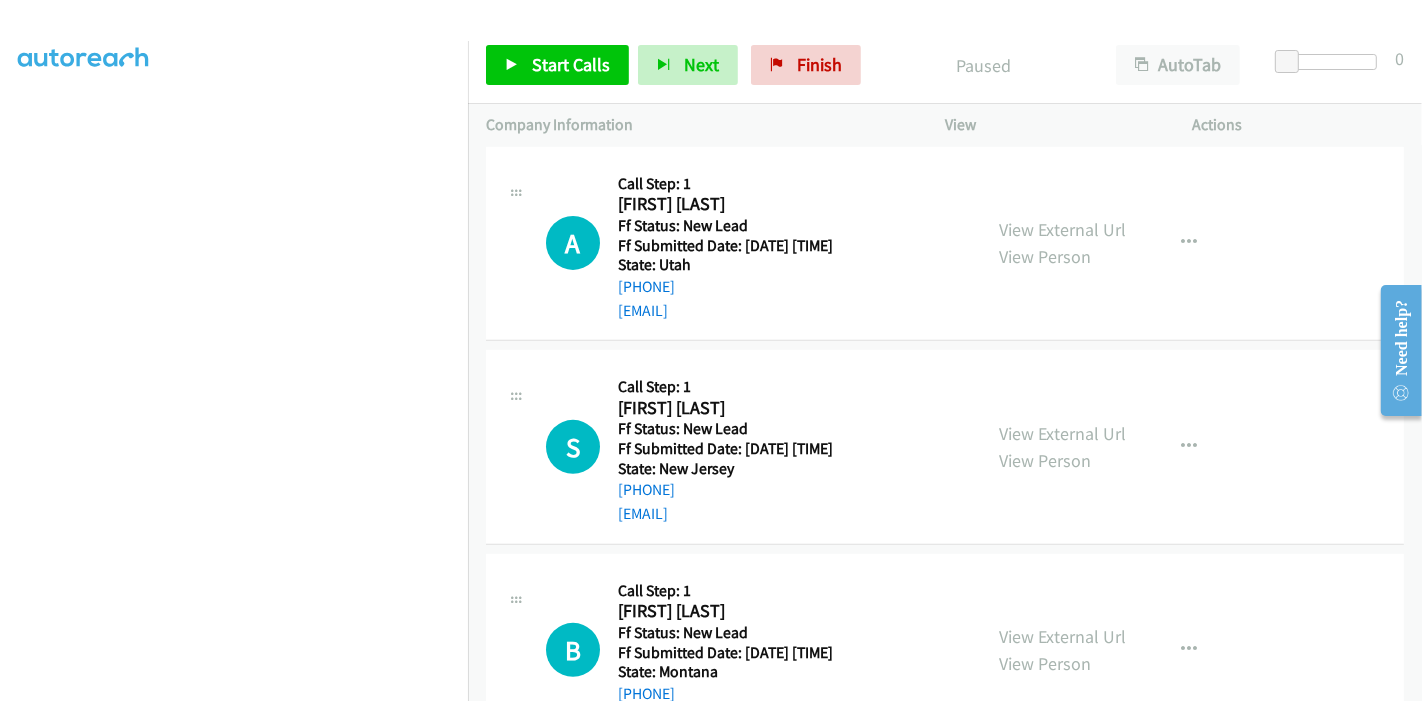 scroll, scrollTop: 733, scrollLeft: 0, axis: vertical 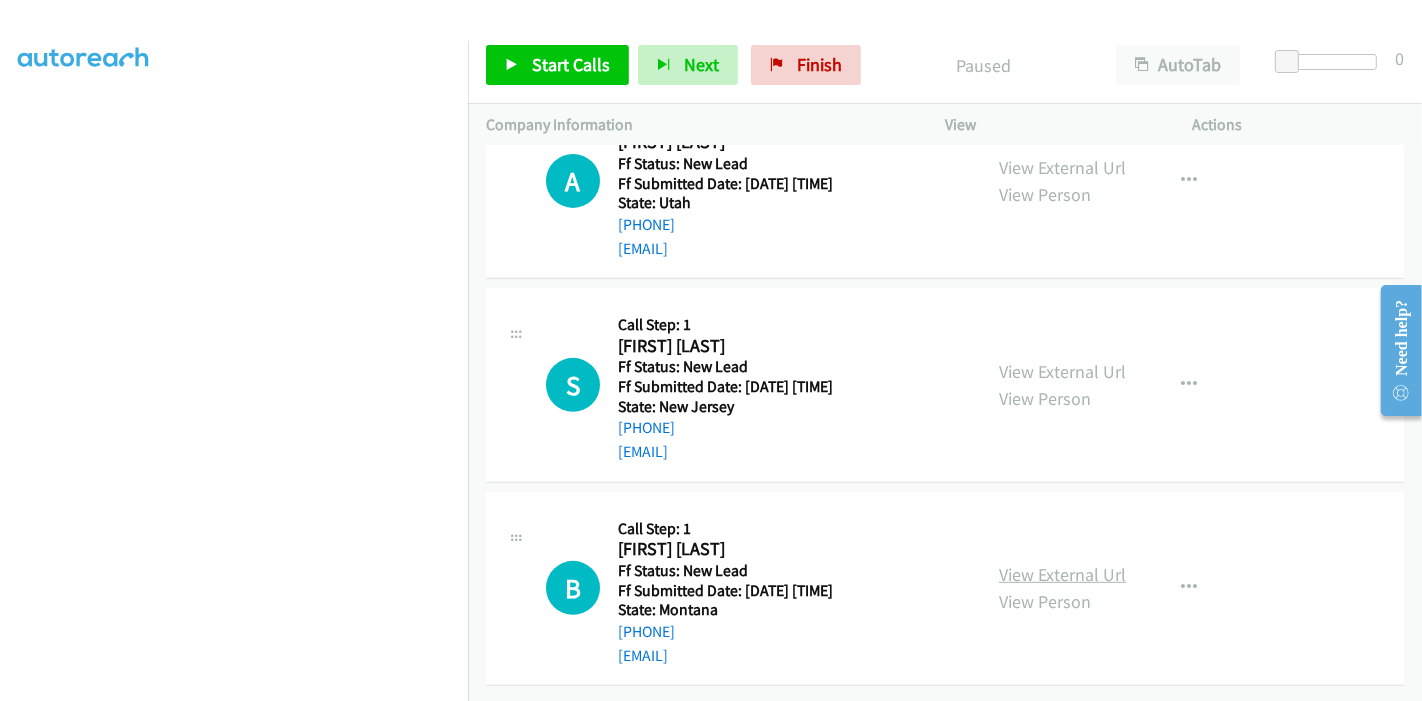 click on "View External Url" at bounding box center [1062, 574] 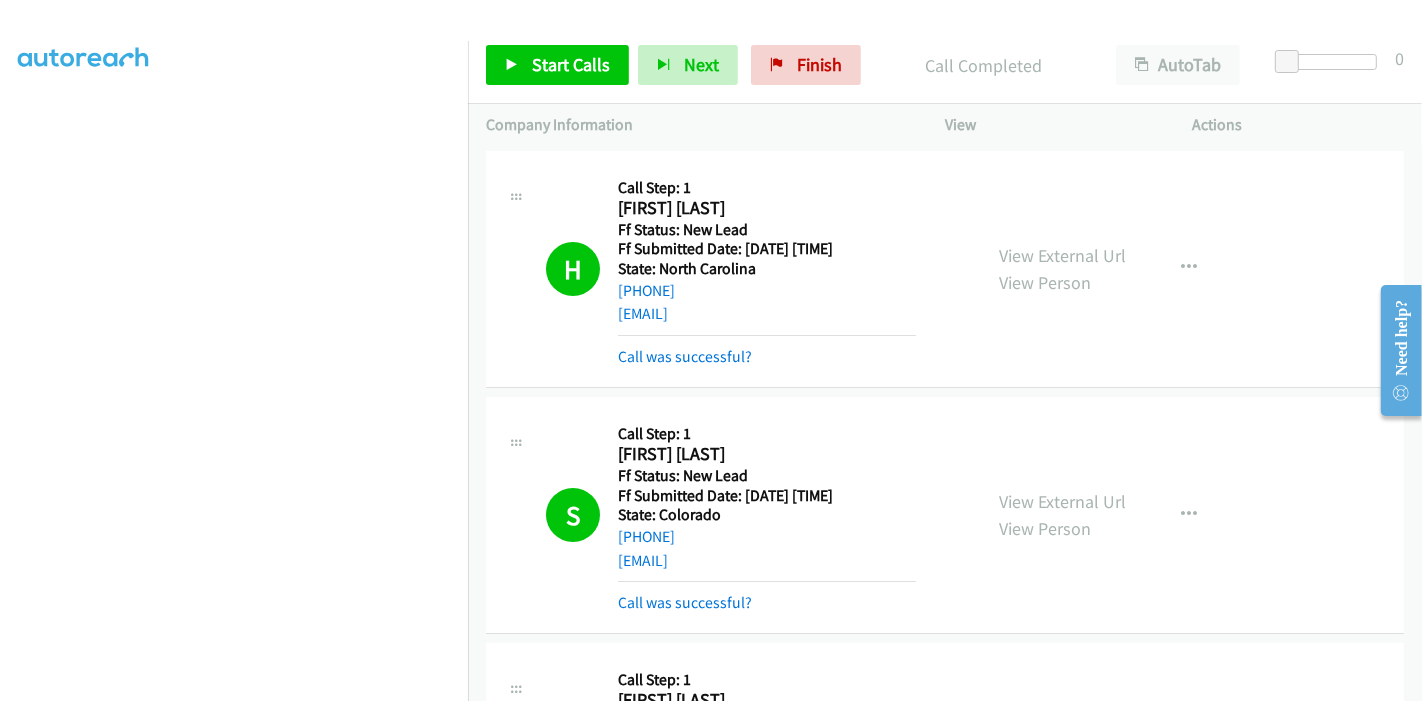 scroll, scrollTop: 111, scrollLeft: 0, axis: vertical 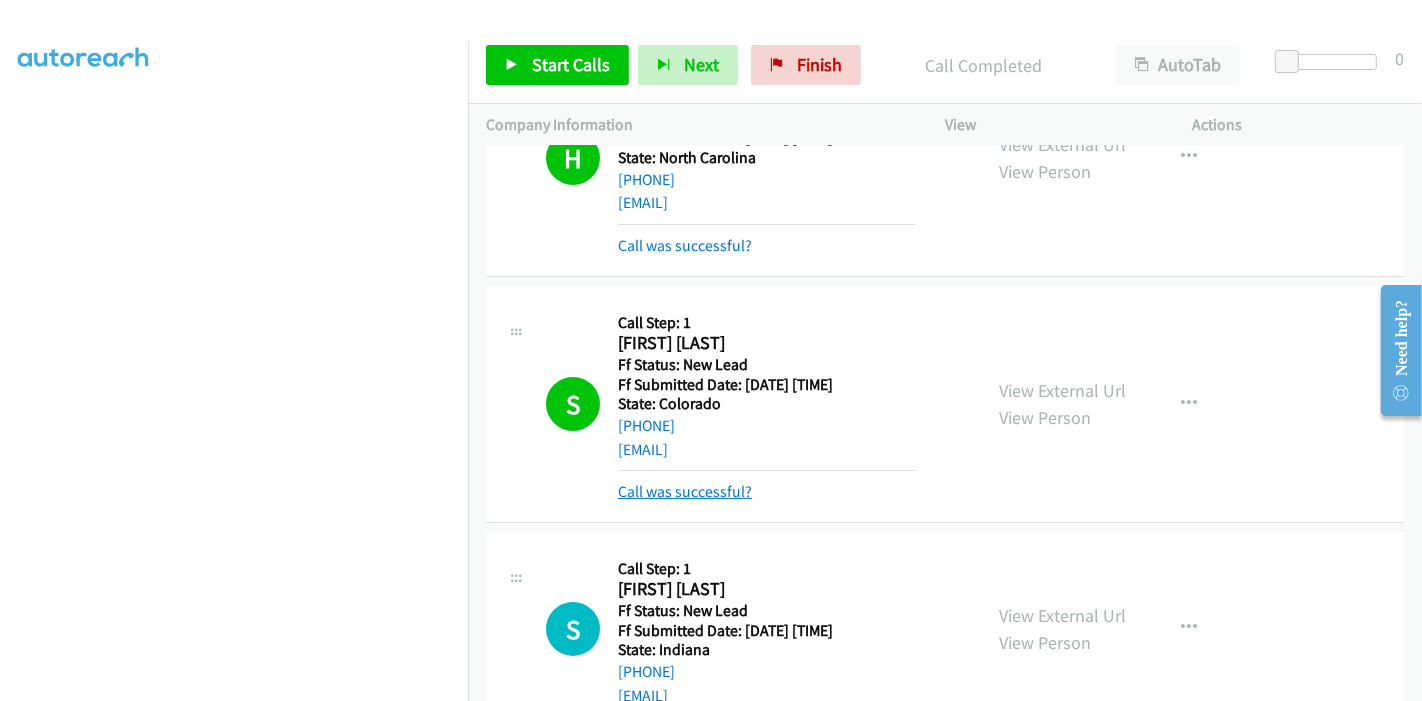 click on "Call was successful?" at bounding box center (685, 491) 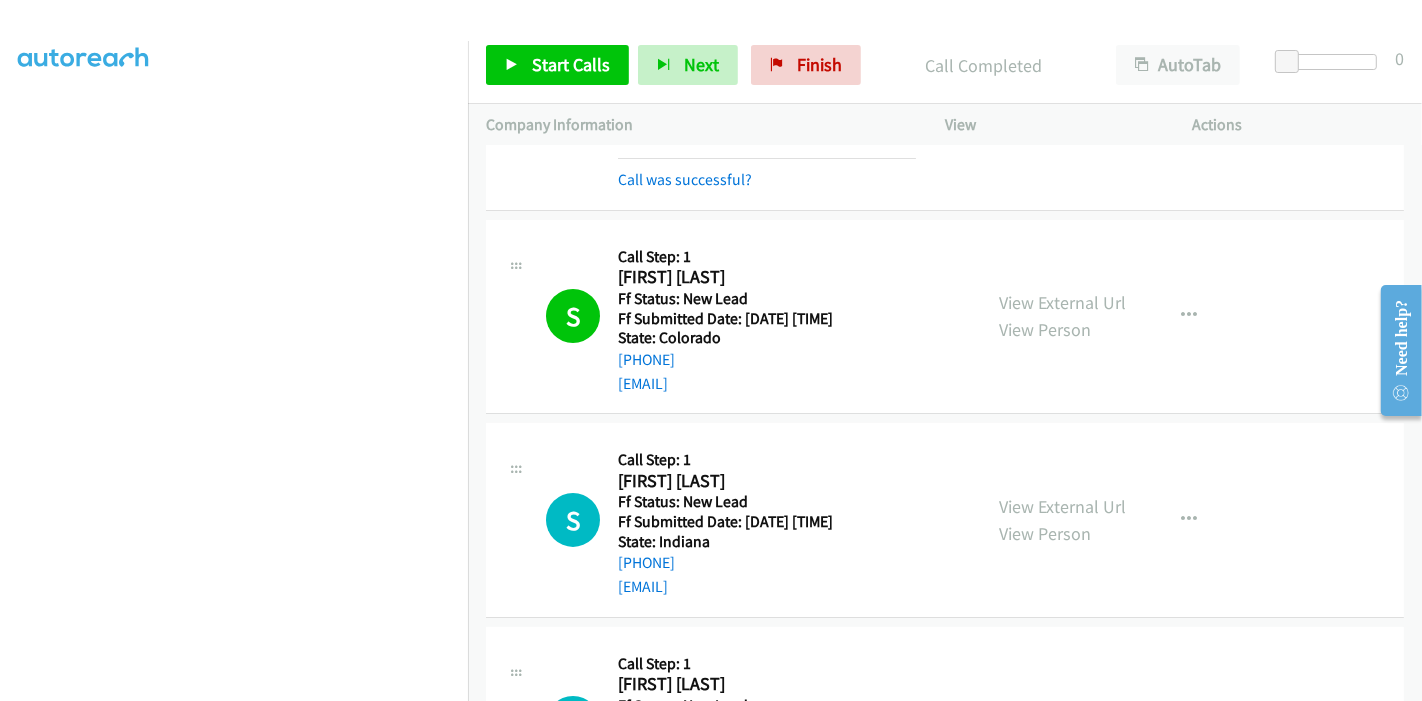 scroll, scrollTop: 288, scrollLeft: 0, axis: vertical 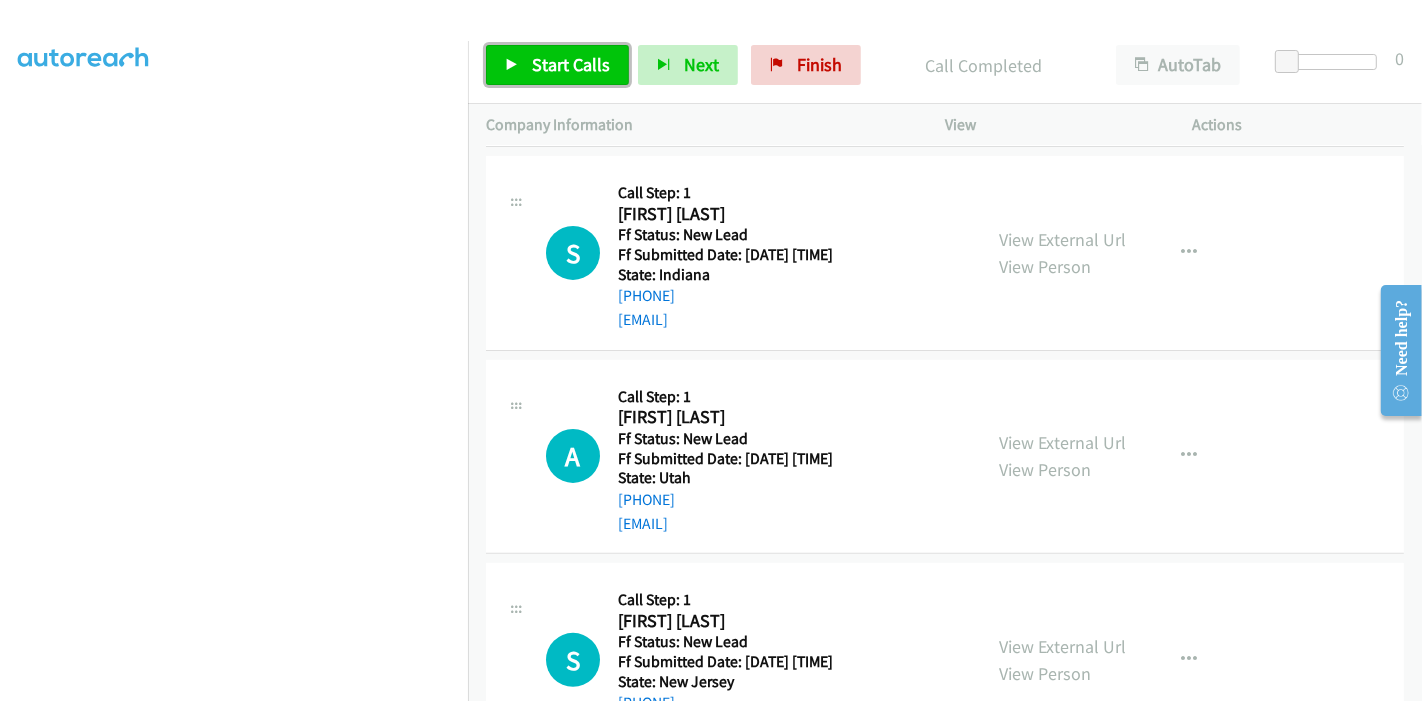 click on "Start Calls" at bounding box center (571, 64) 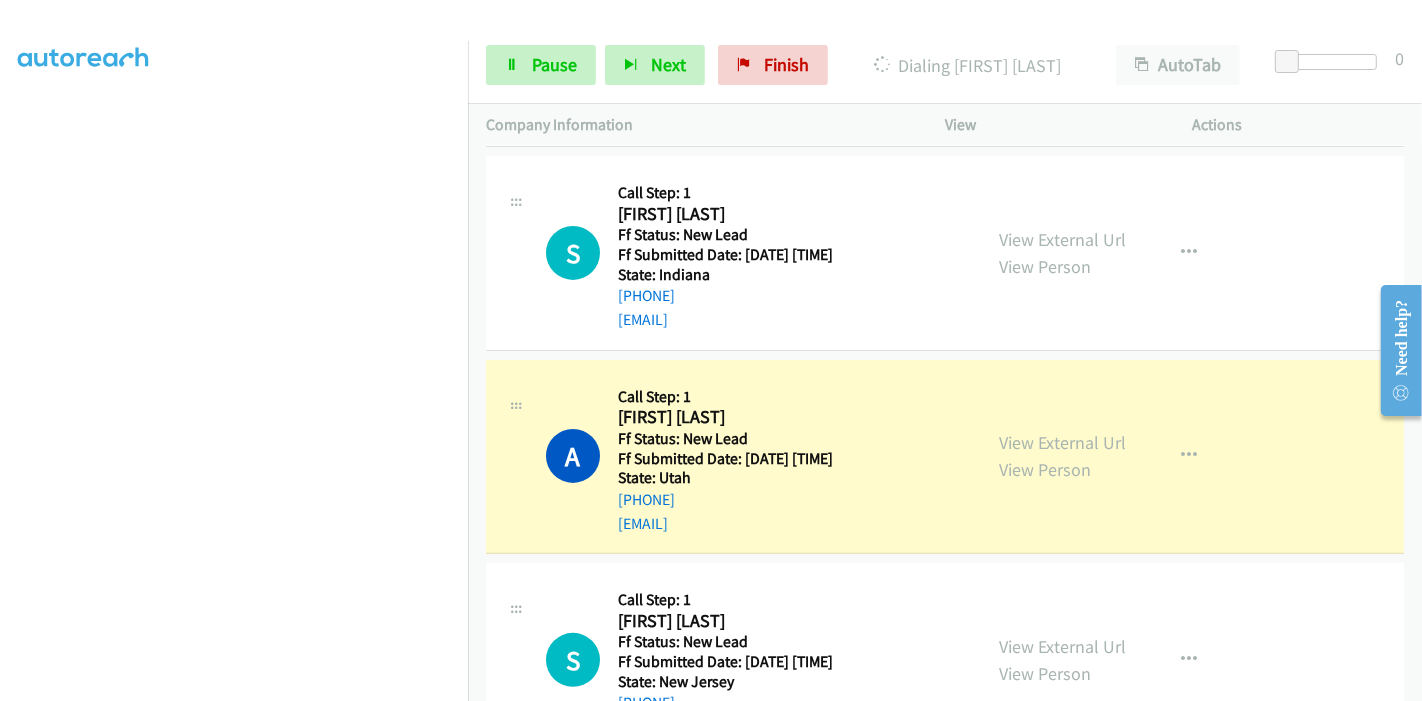 scroll, scrollTop: 333, scrollLeft: 0, axis: vertical 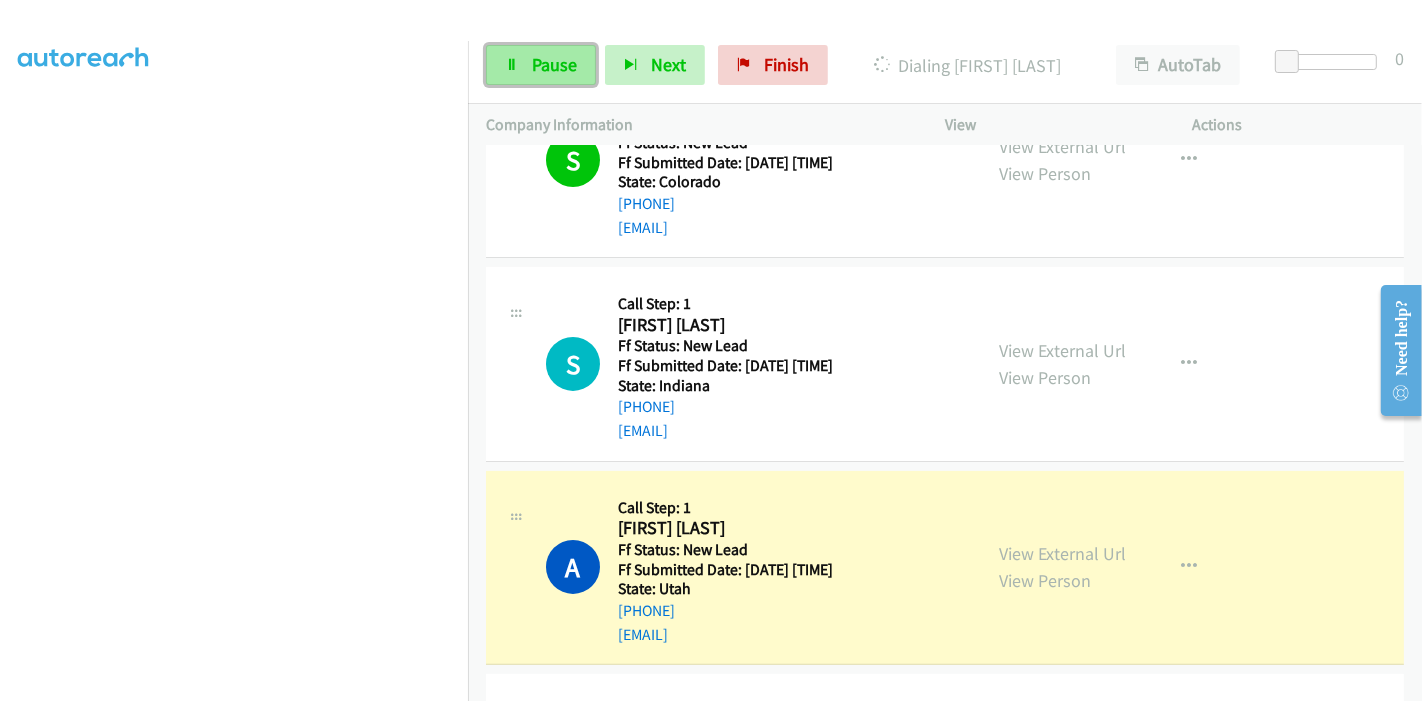 click on "Pause" at bounding box center [554, 64] 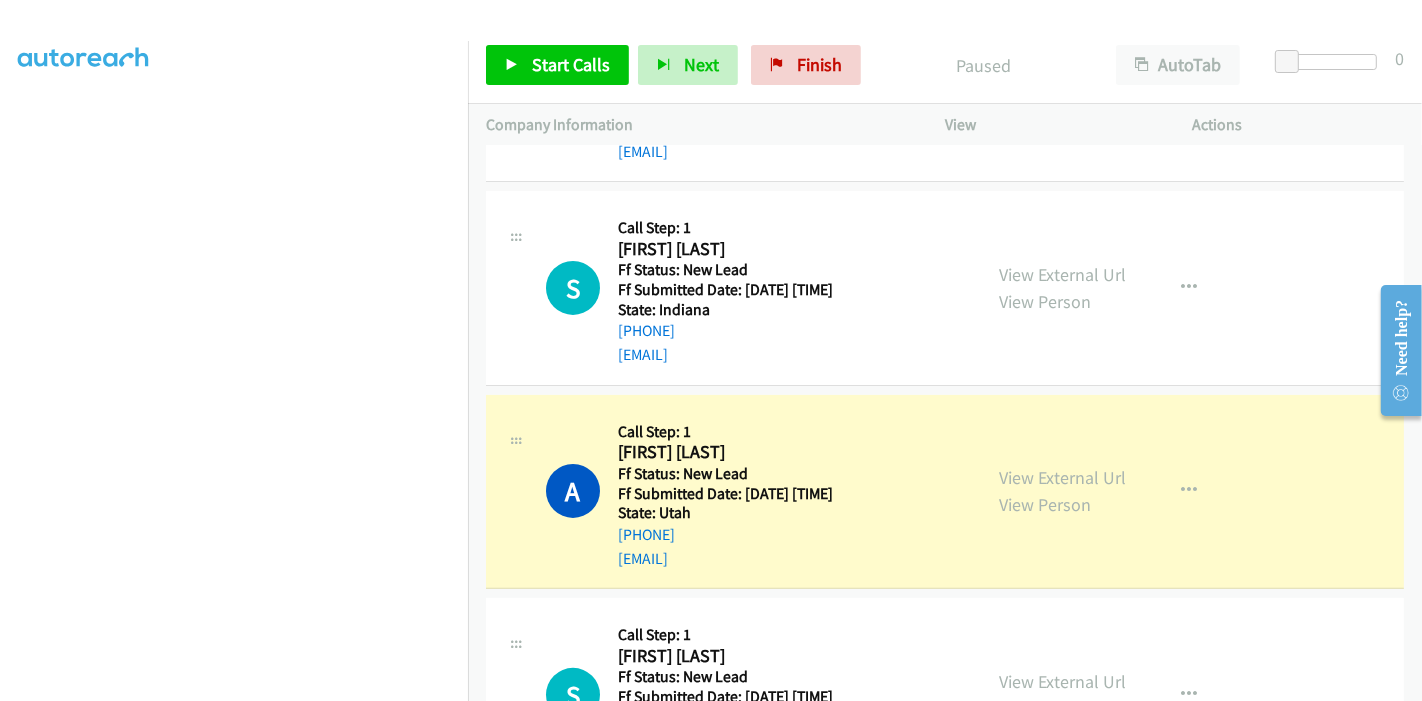 scroll, scrollTop: 444, scrollLeft: 0, axis: vertical 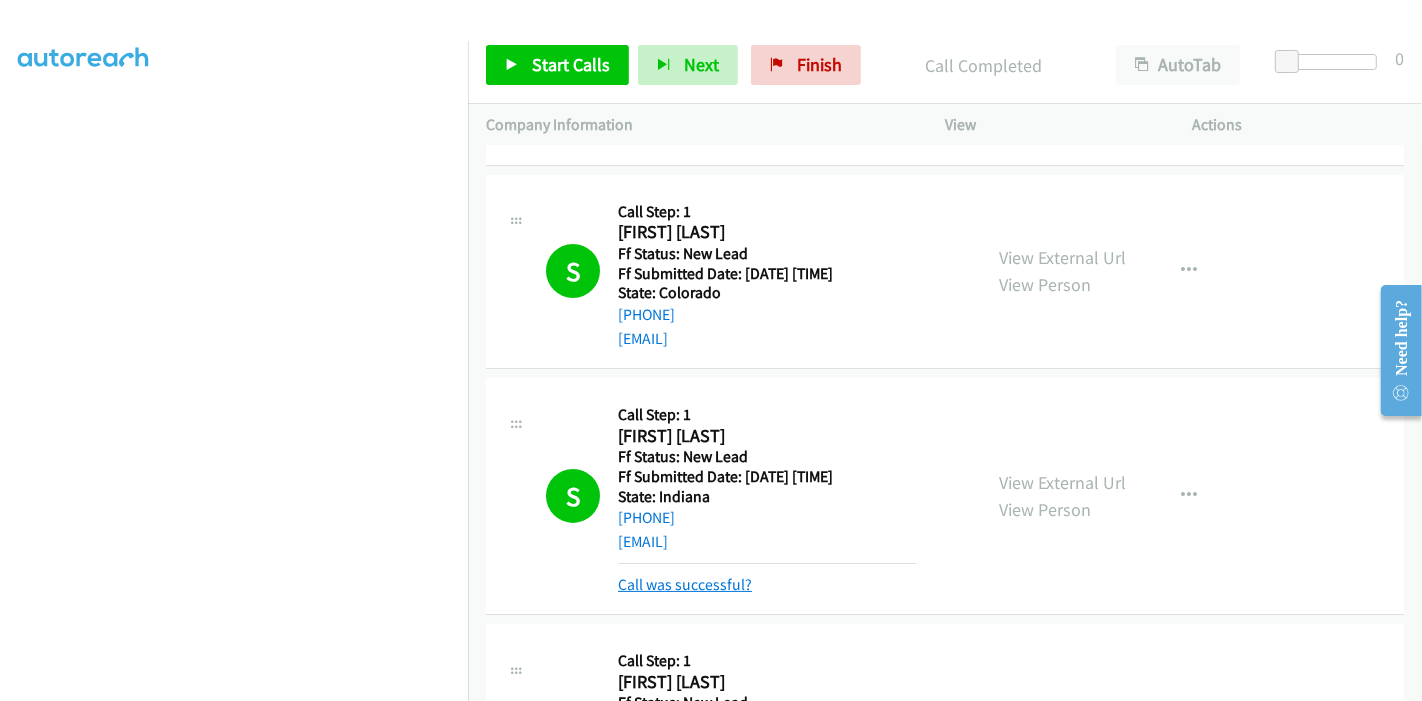 click on "Call was successful?" at bounding box center (685, 584) 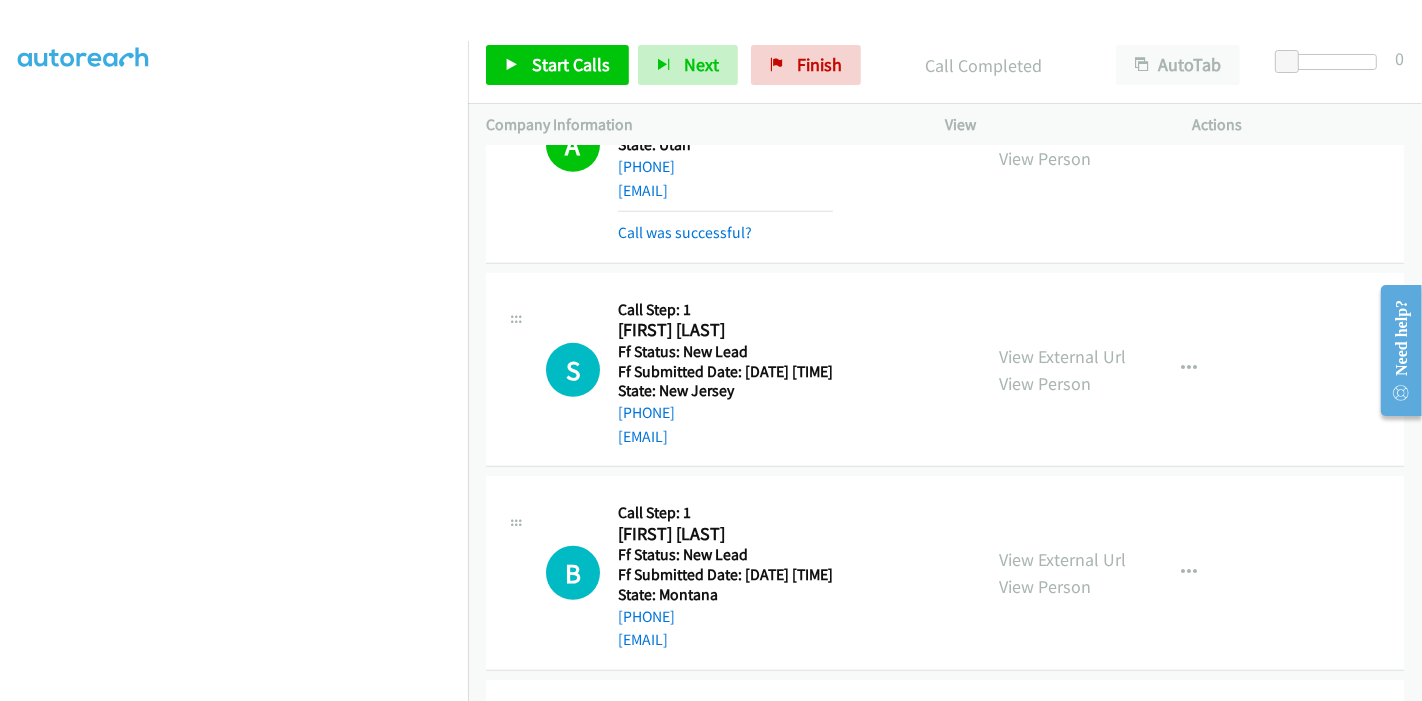 scroll, scrollTop: 555, scrollLeft: 0, axis: vertical 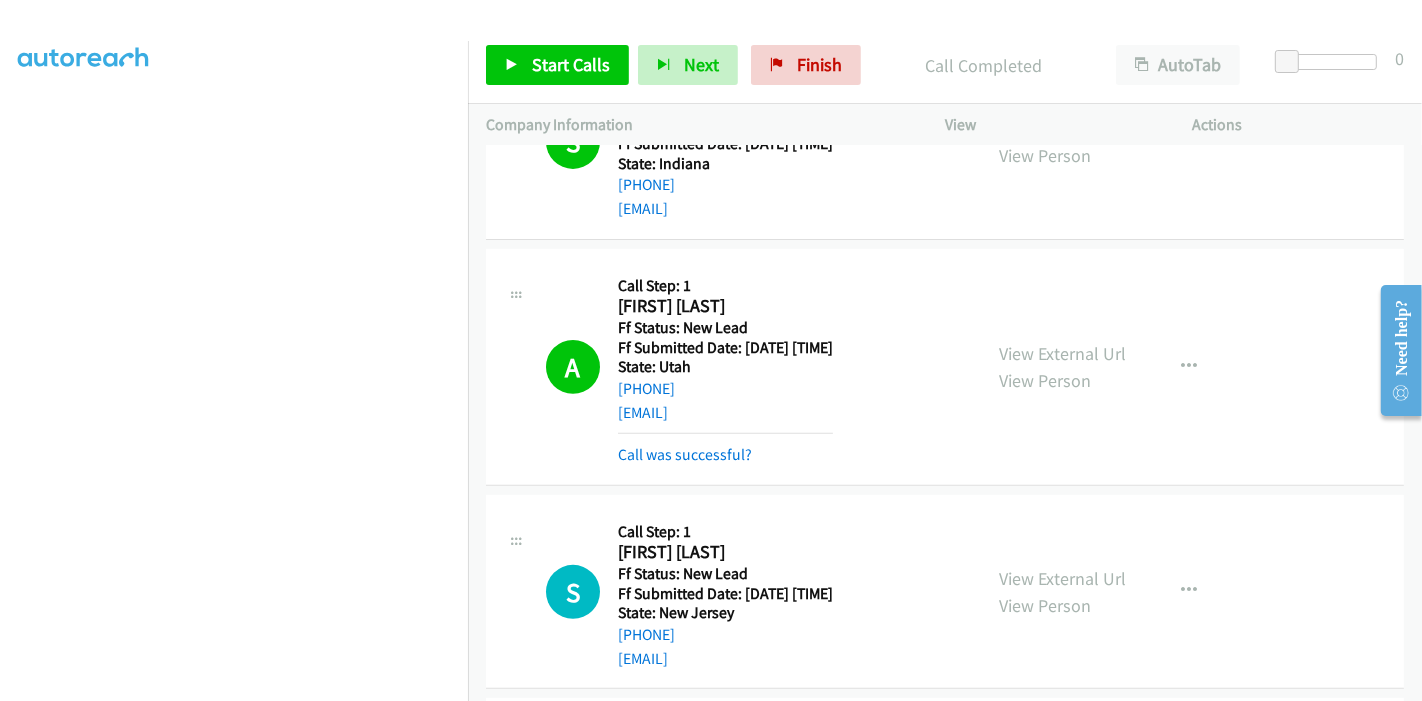 click on "Call was successful?" at bounding box center (725, 455) 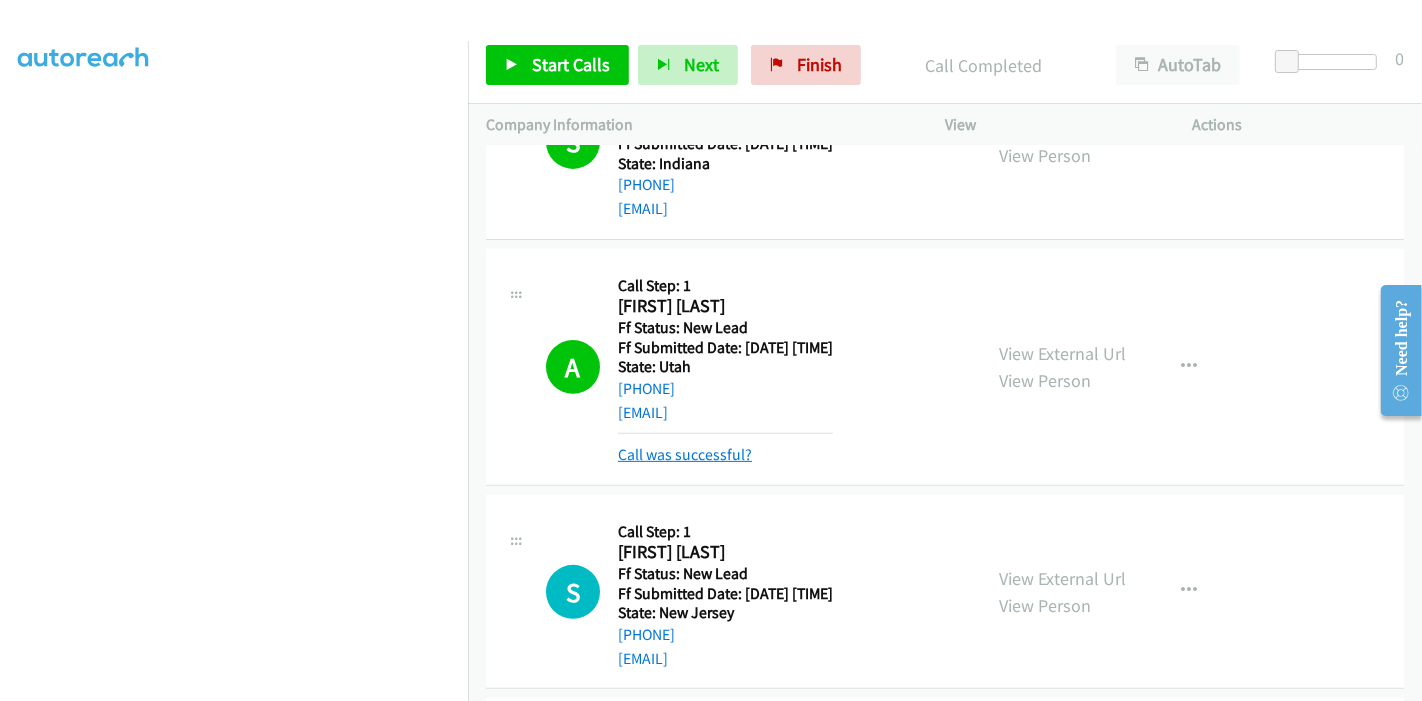 click on "Call was successful?" at bounding box center [685, 454] 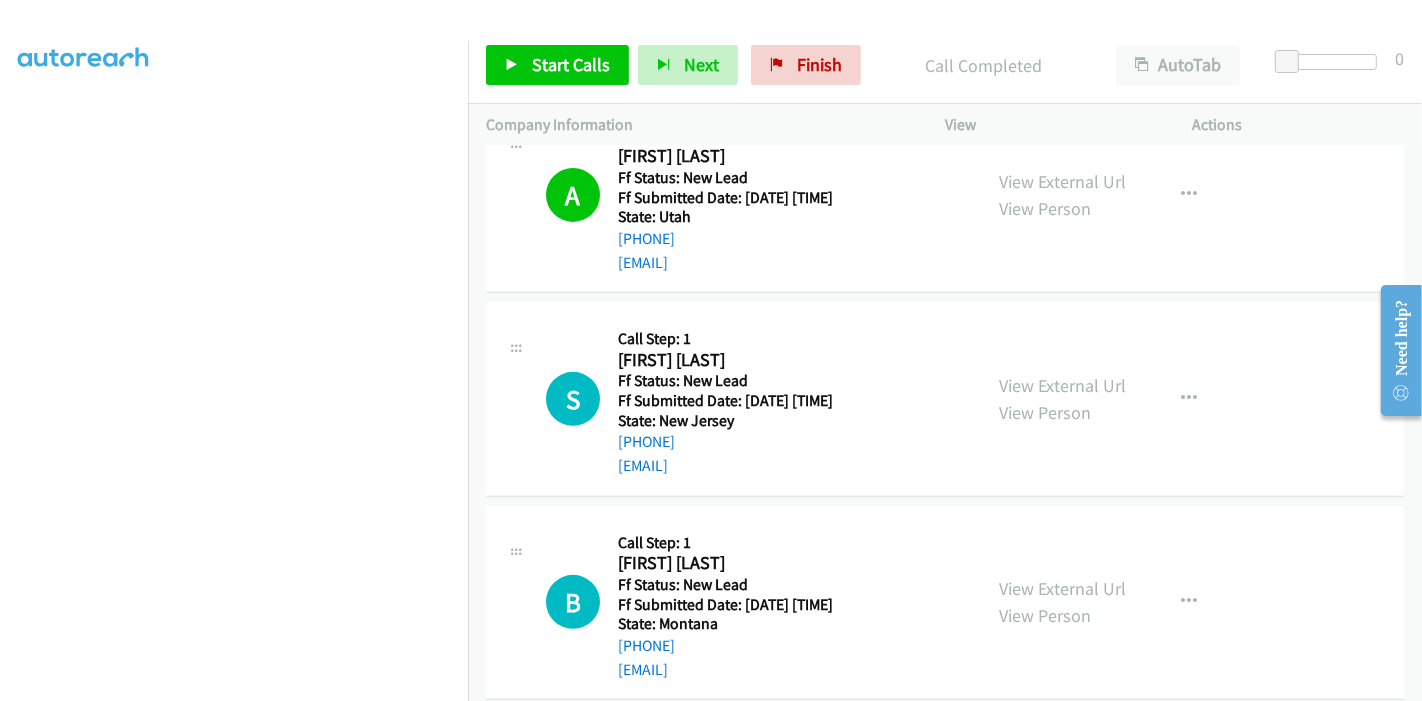scroll, scrollTop: 694, scrollLeft: 0, axis: vertical 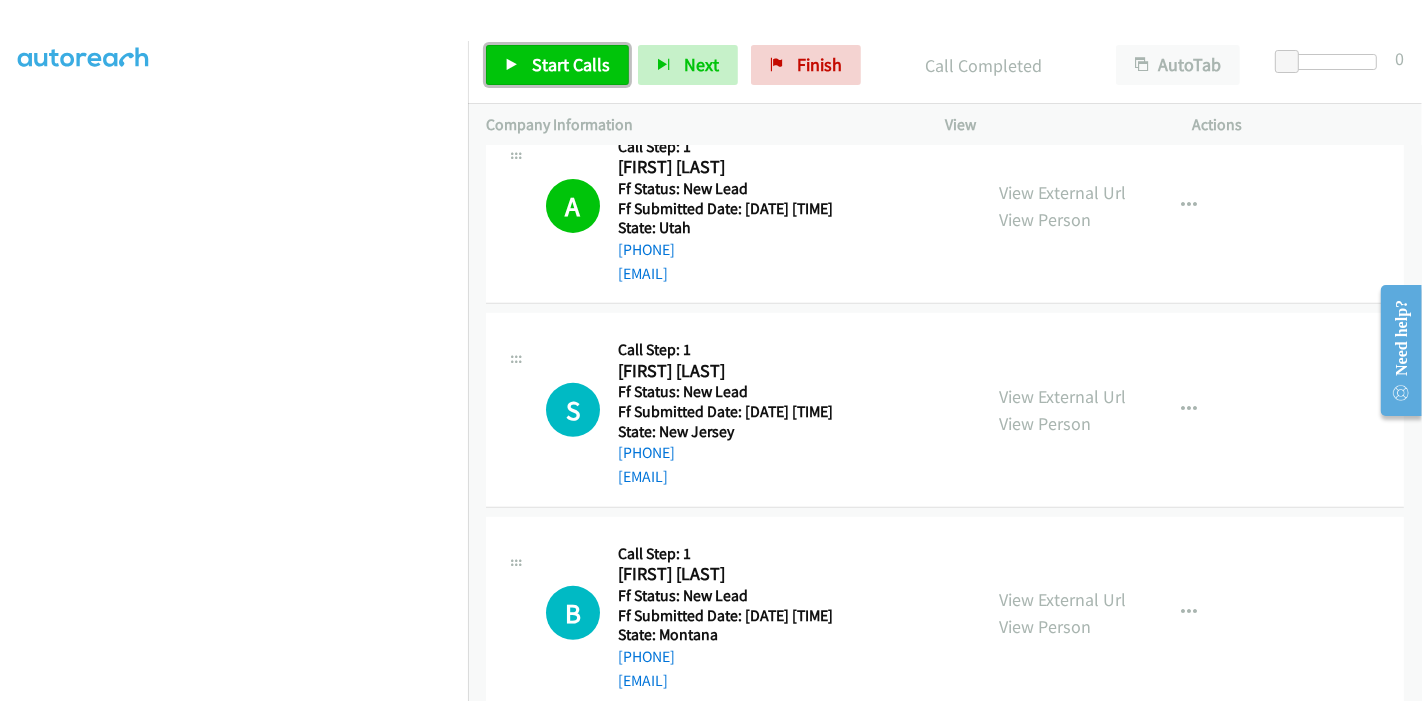 click on "Start Calls" at bounding box center (571, 64) 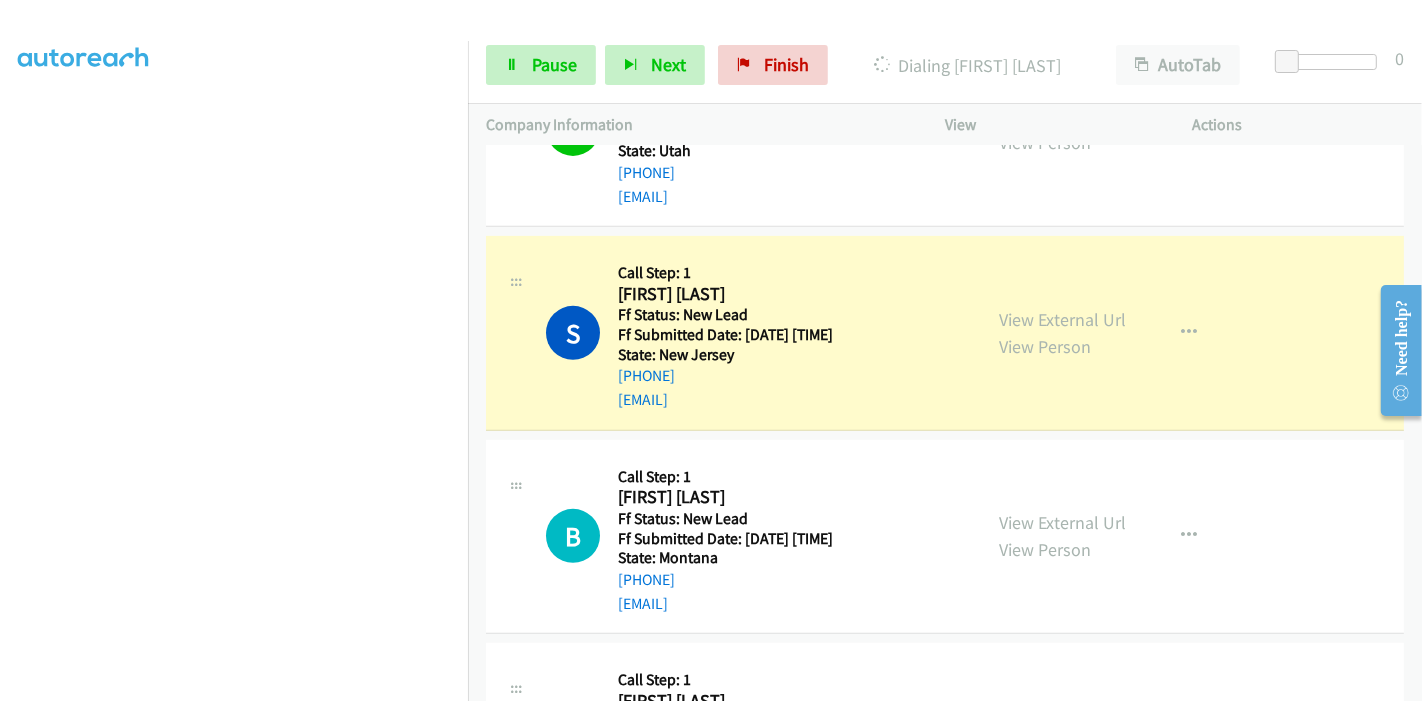 scroll, scrollTop: 805, scrollLeft: 0, axis: vertical 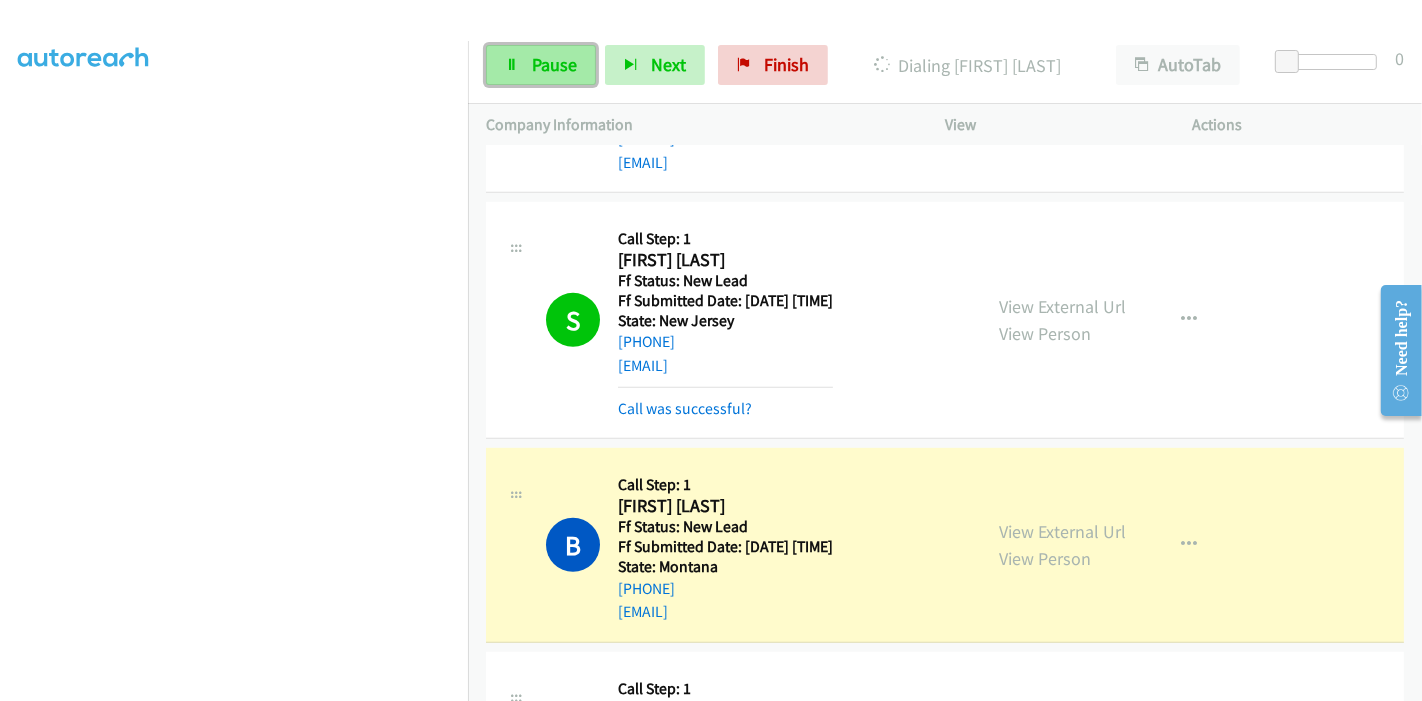 click on "Pause" at bounding box center [554, 64] 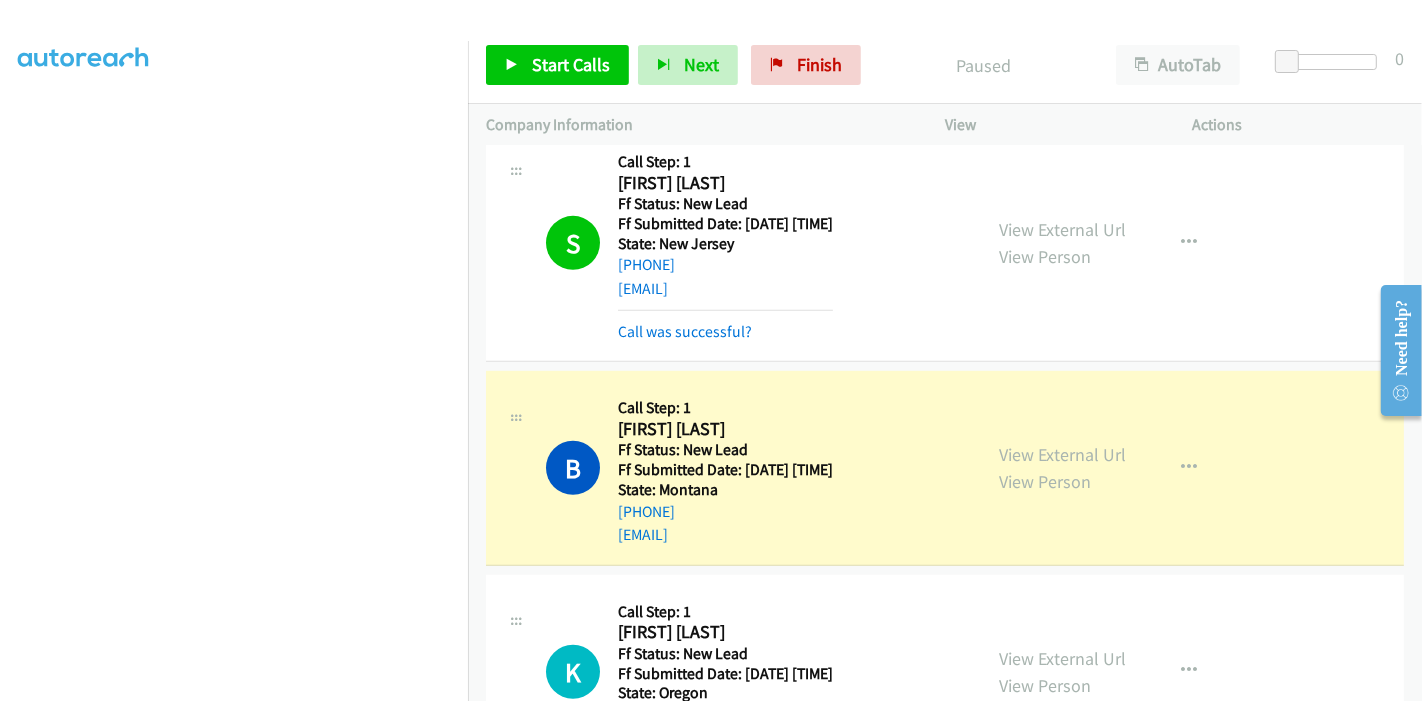 scroll, scrollTop: 1028, scrollLeft: 0, axis: vertical 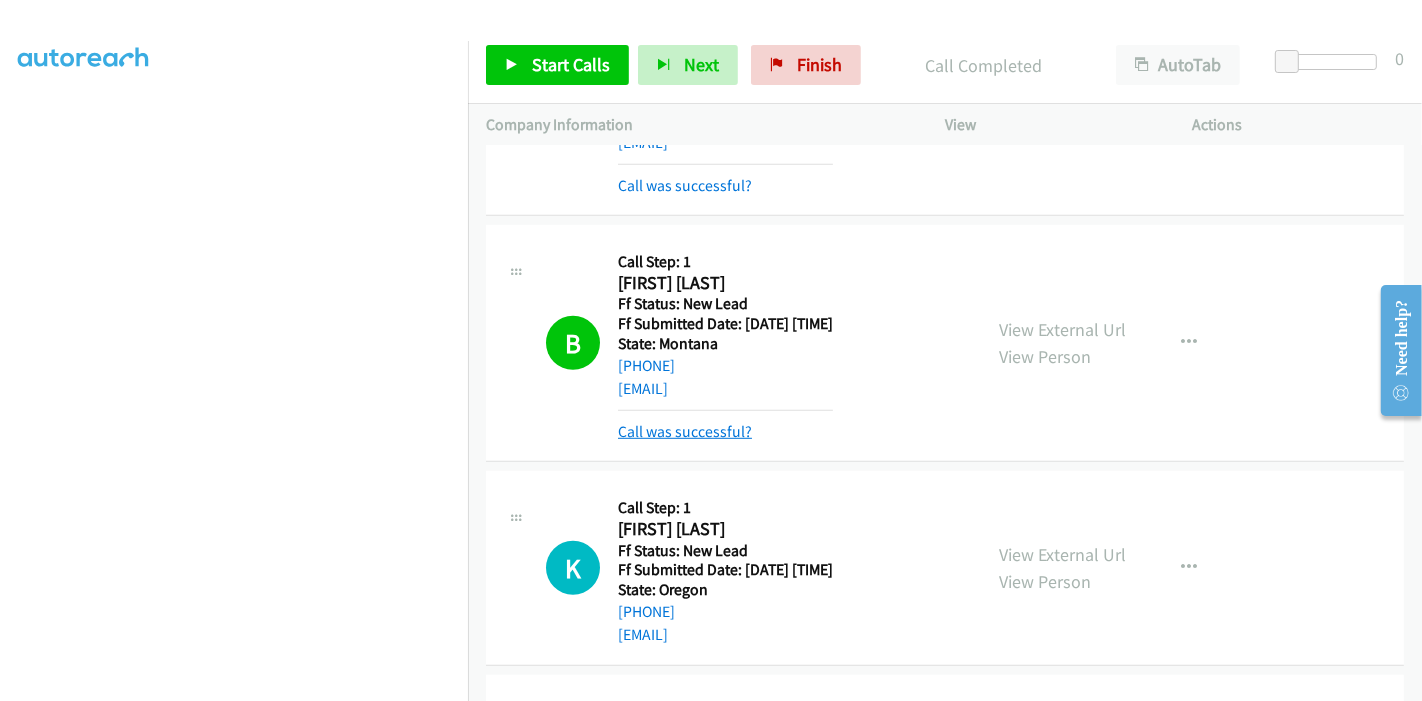 click on "Call was successful?" at bounding box center (685, 431) 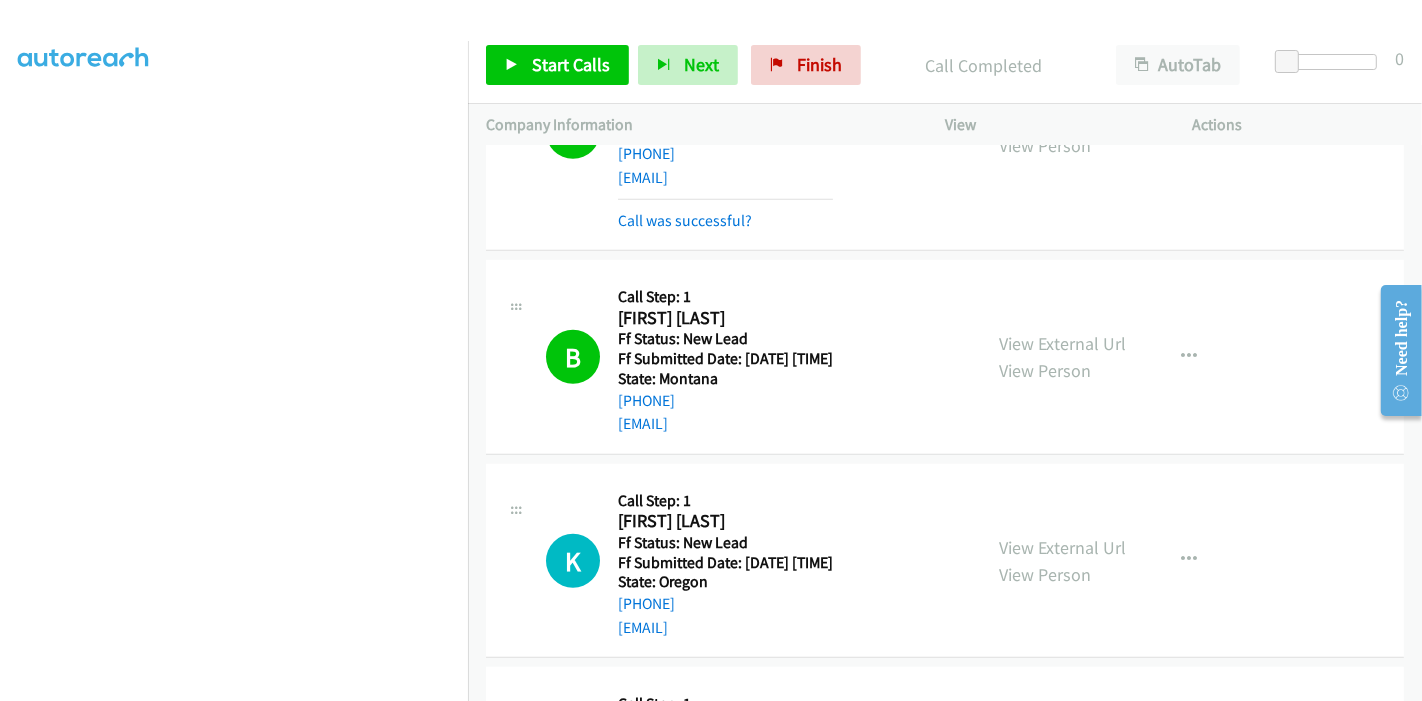 scroll, scrollTop: 1124, scrollLeft: 0, axis: vertical 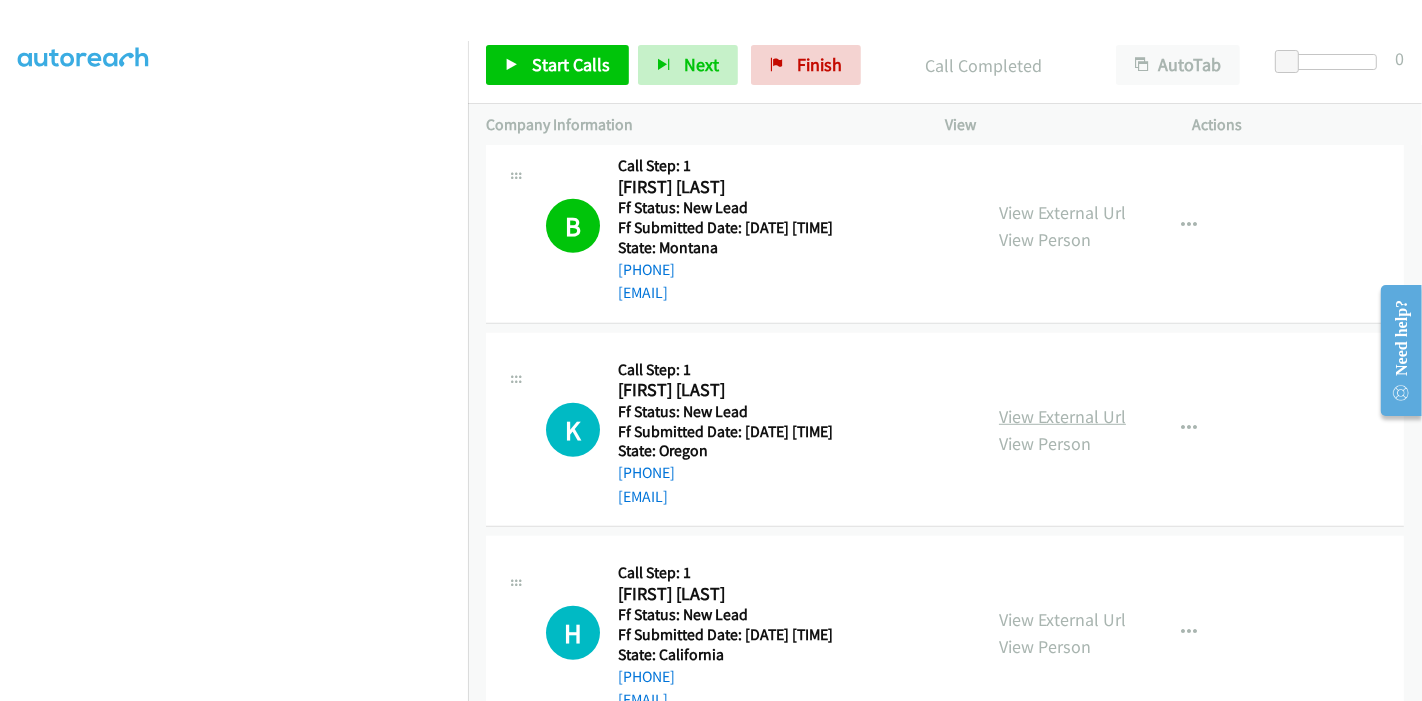 click on "View External Url" at bounding box center (1062, 416) 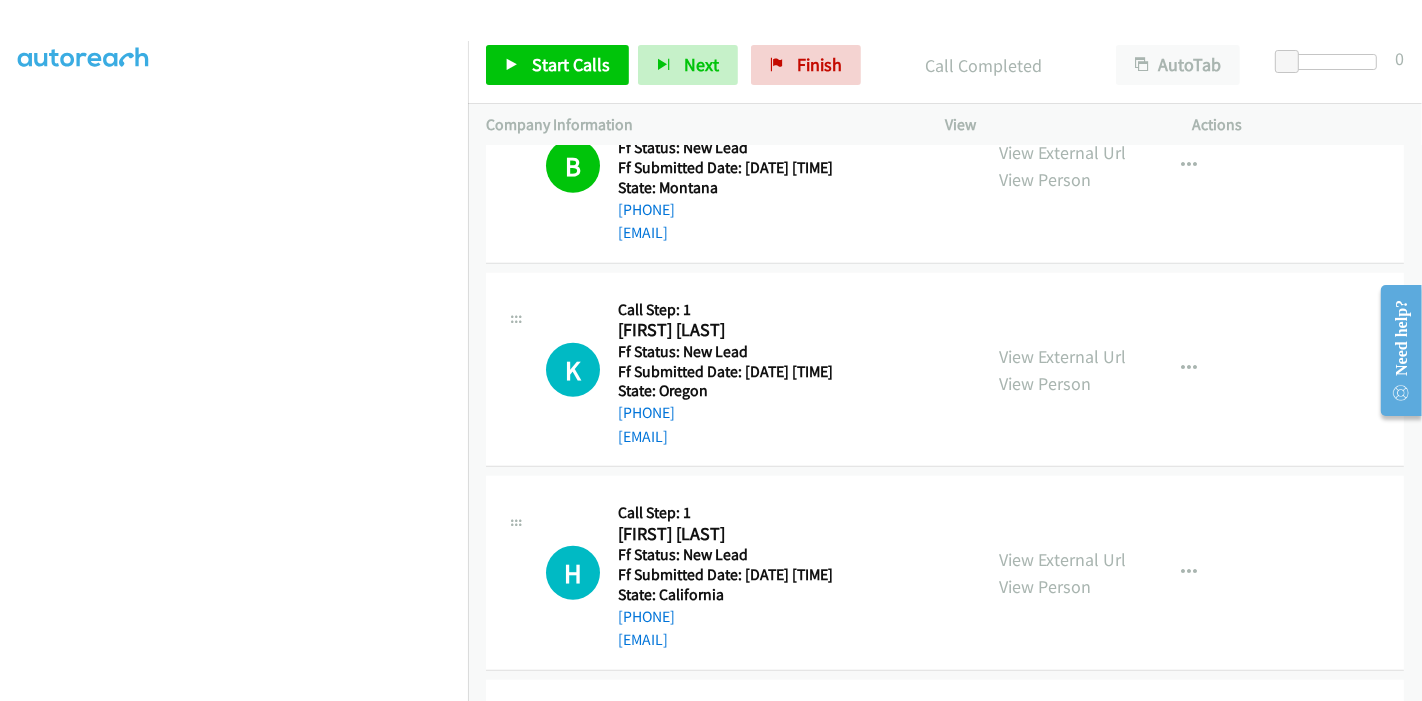 scroll, scrollTop: 1235, scrollLeft: 0, axis: vertical 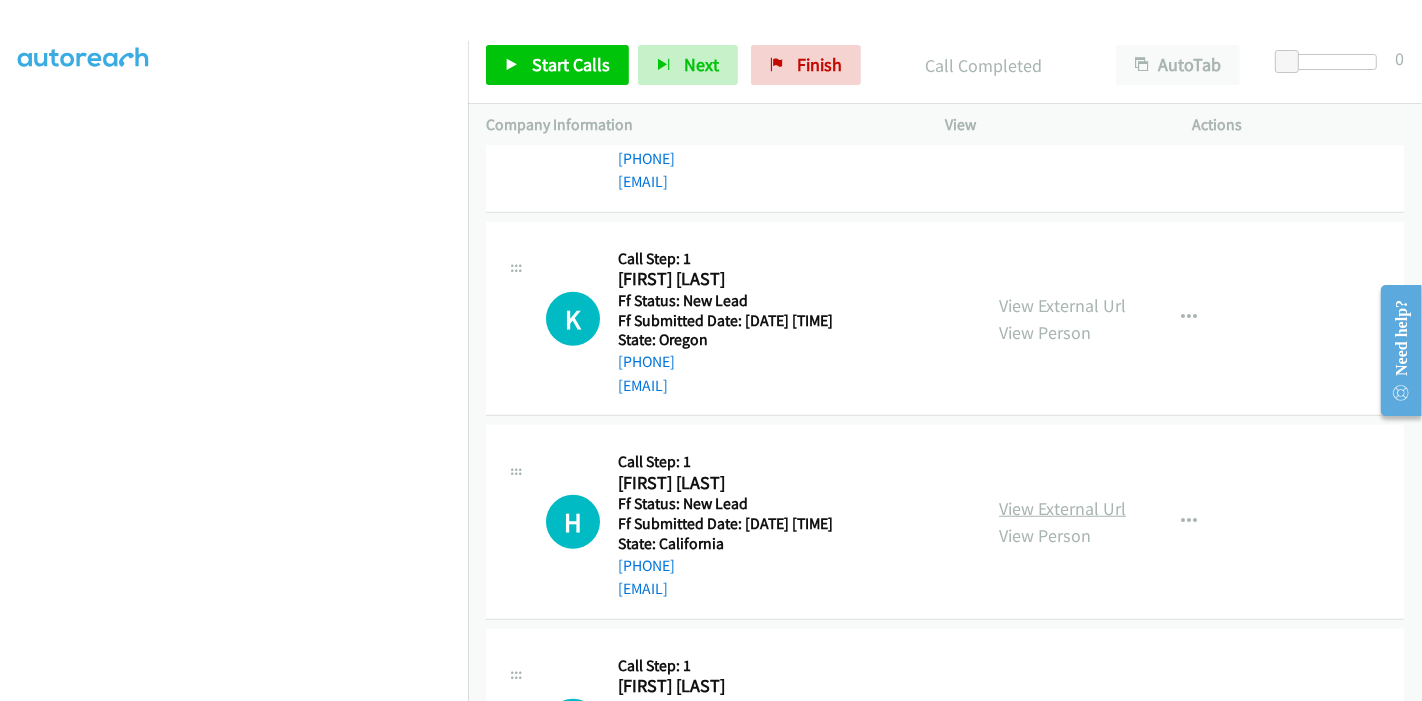 click on "View External Url" at bounding box center (1062, 508) 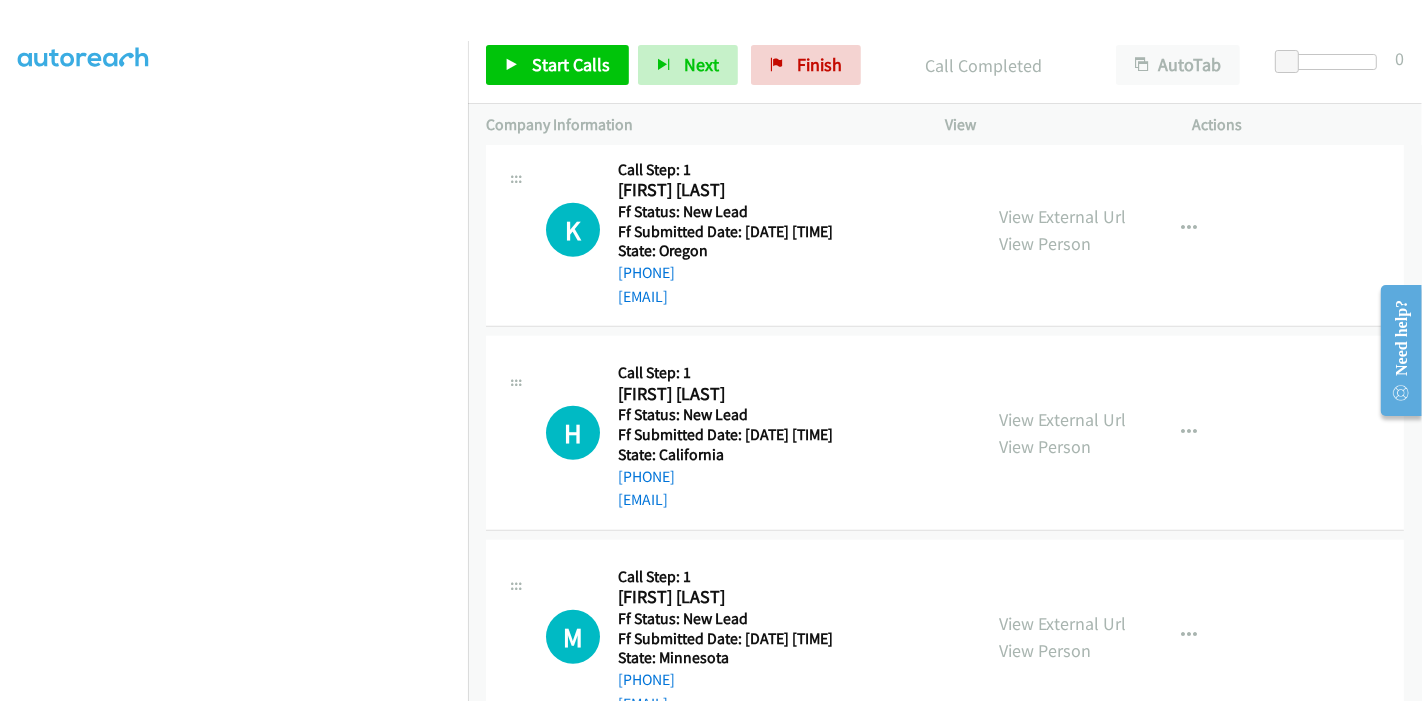 scroll, scrollTop: 1568, scrollLeft: 0, axis: vertical 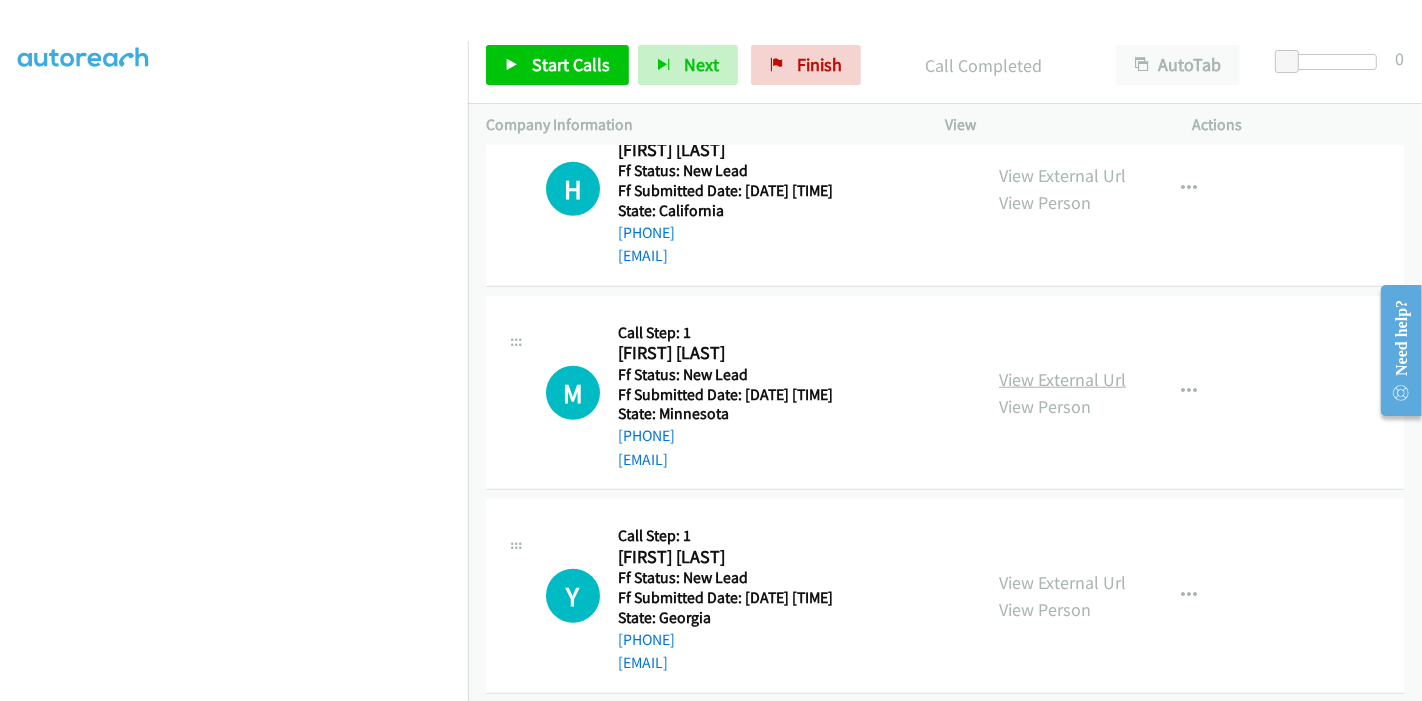 click on "View External Url" at bounding box center [1062, 379] 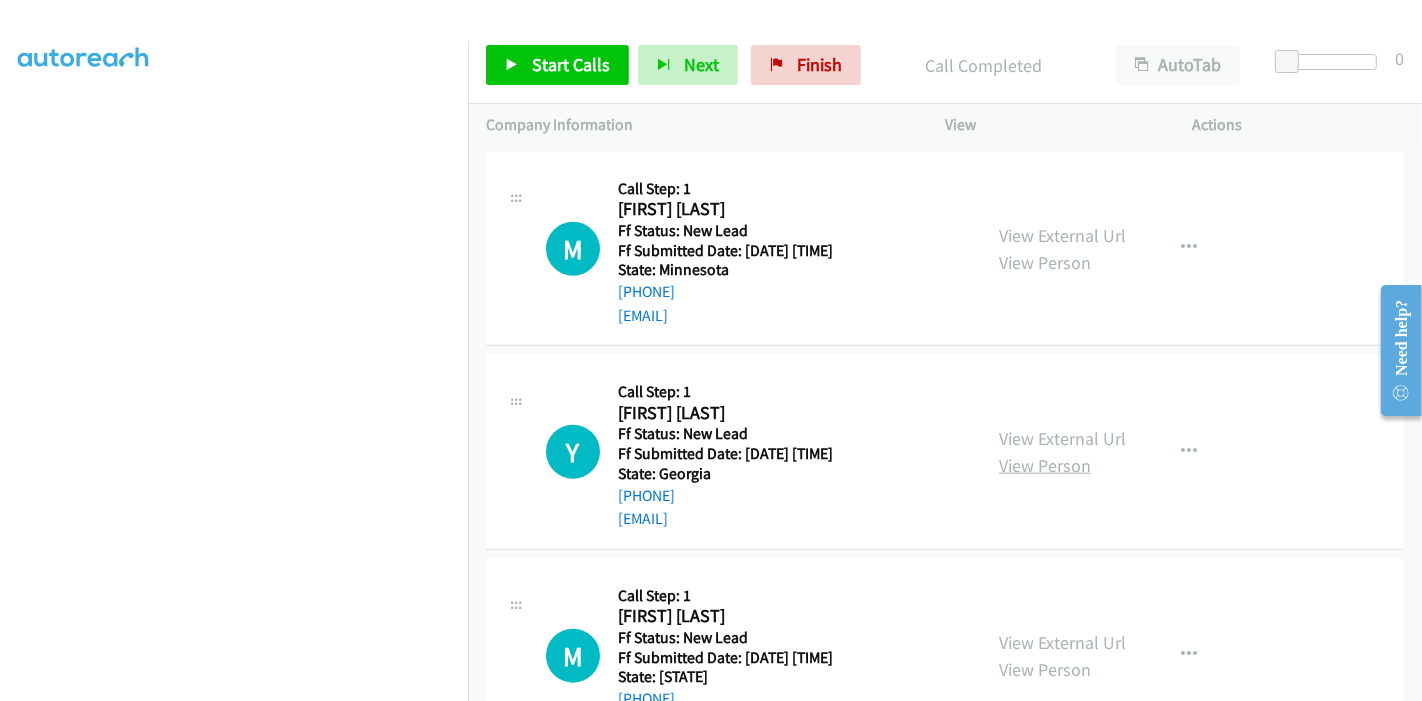 scroll, scrollTop: 1791, scrollLeft: 0, axis: vertical 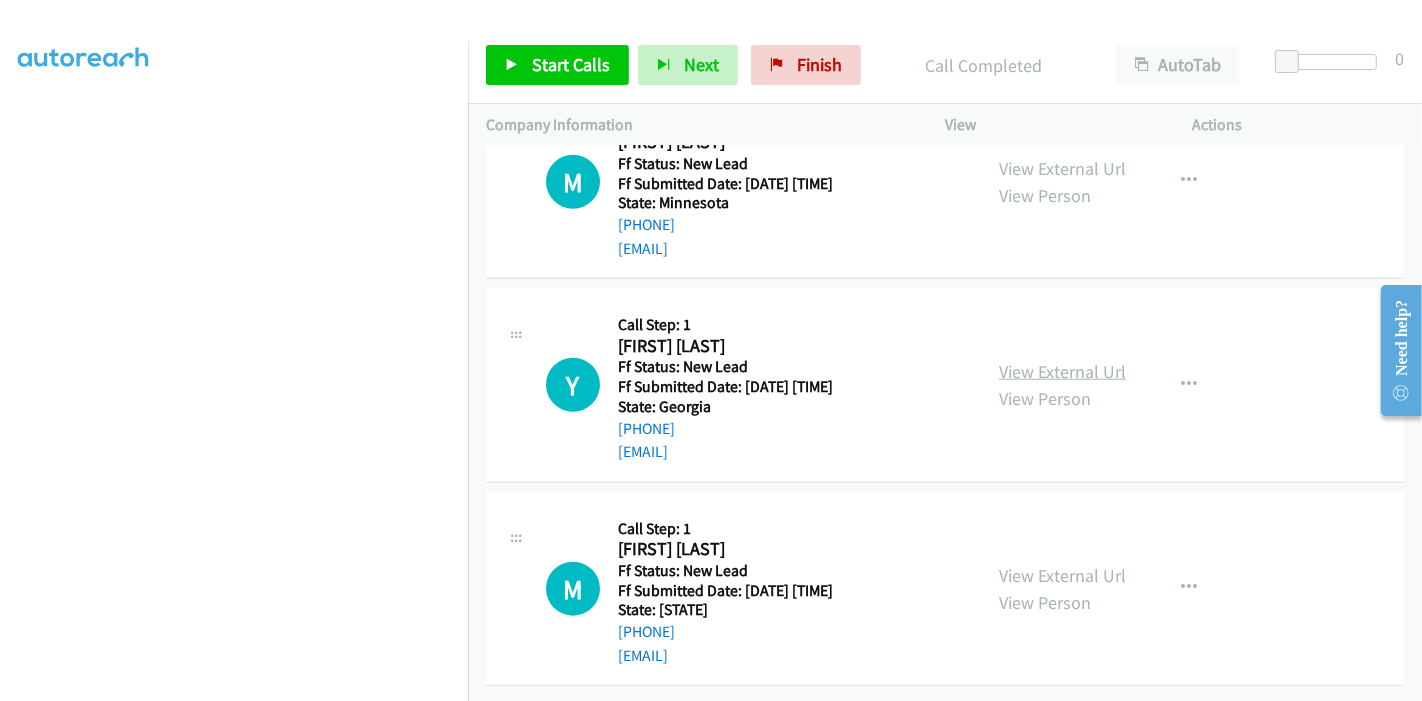 click on "View External Url" at bounding box center [1062, 371] 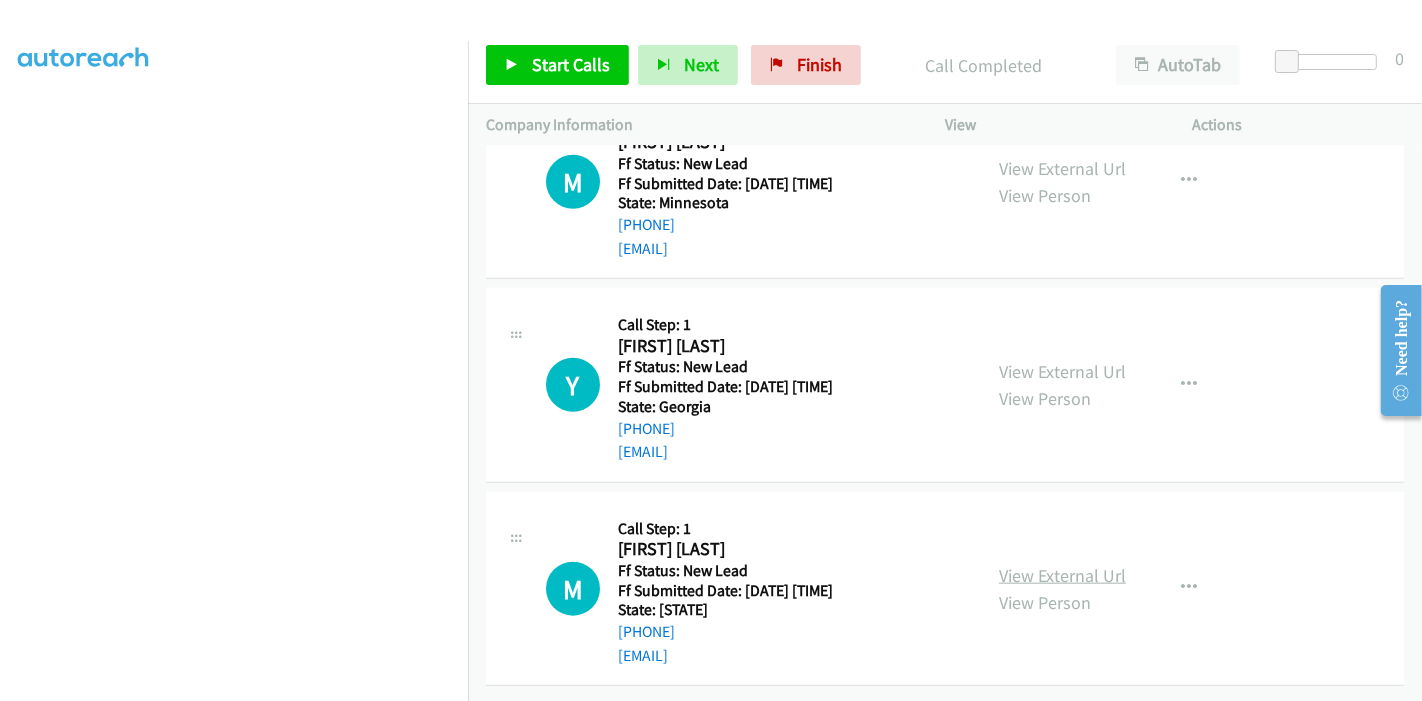 click on "View External Url" at bounding box center (1062, 575) 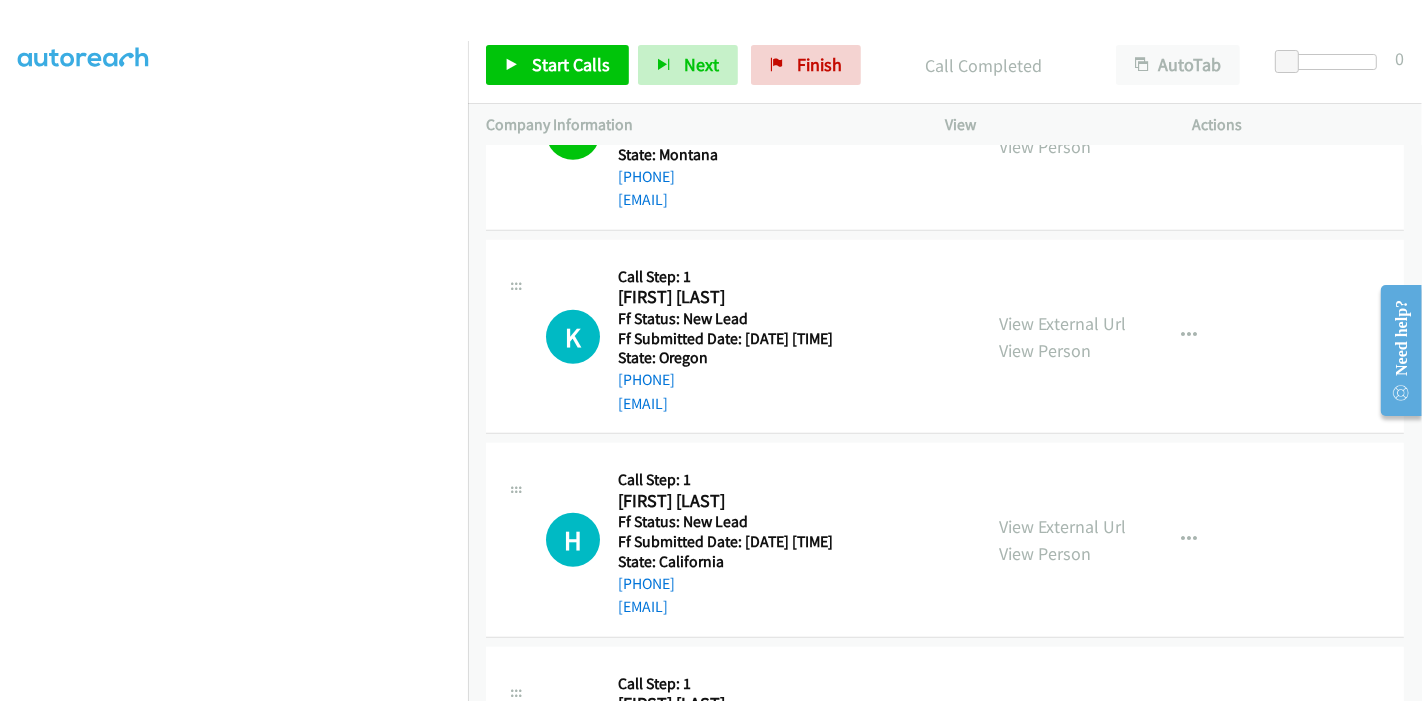 scroll, scrollTop: 1235, scrollLeft: 0, axis: vertical 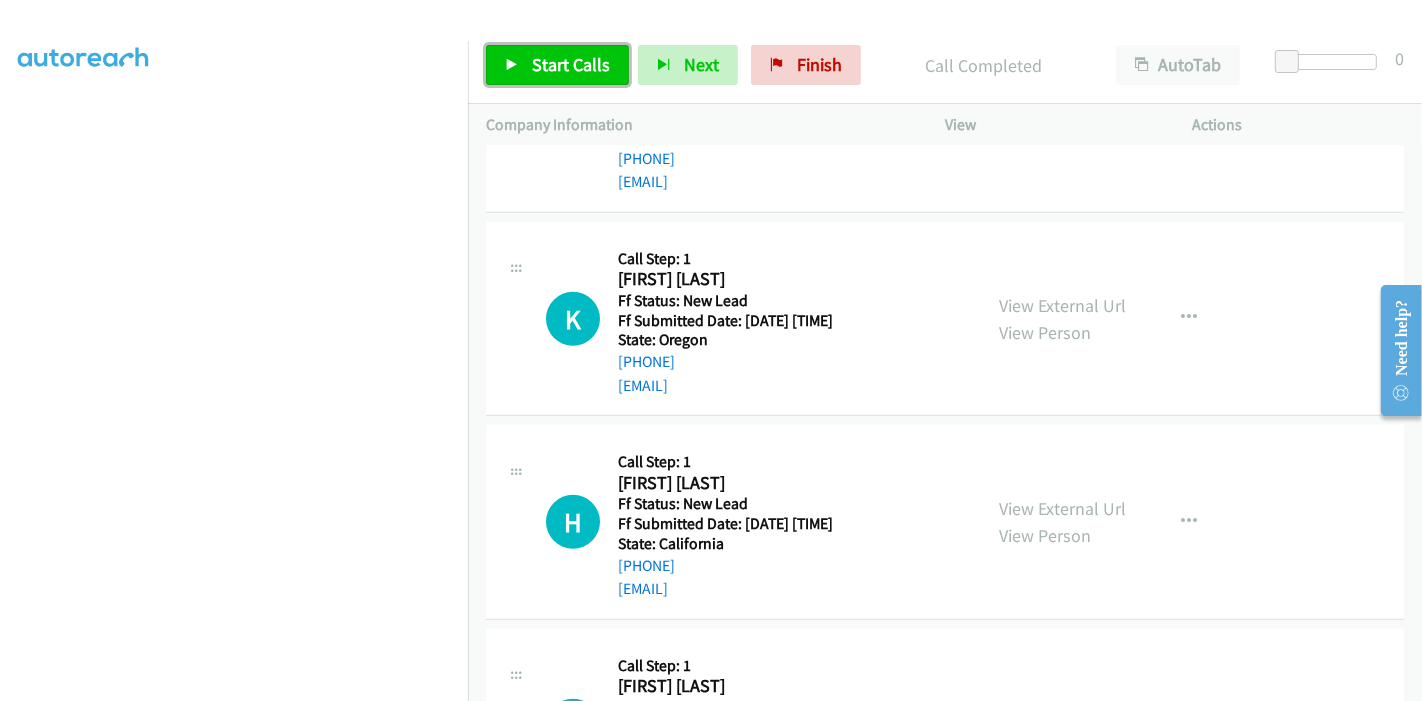 click on "Start Calls" at bounding box center [571, 64] 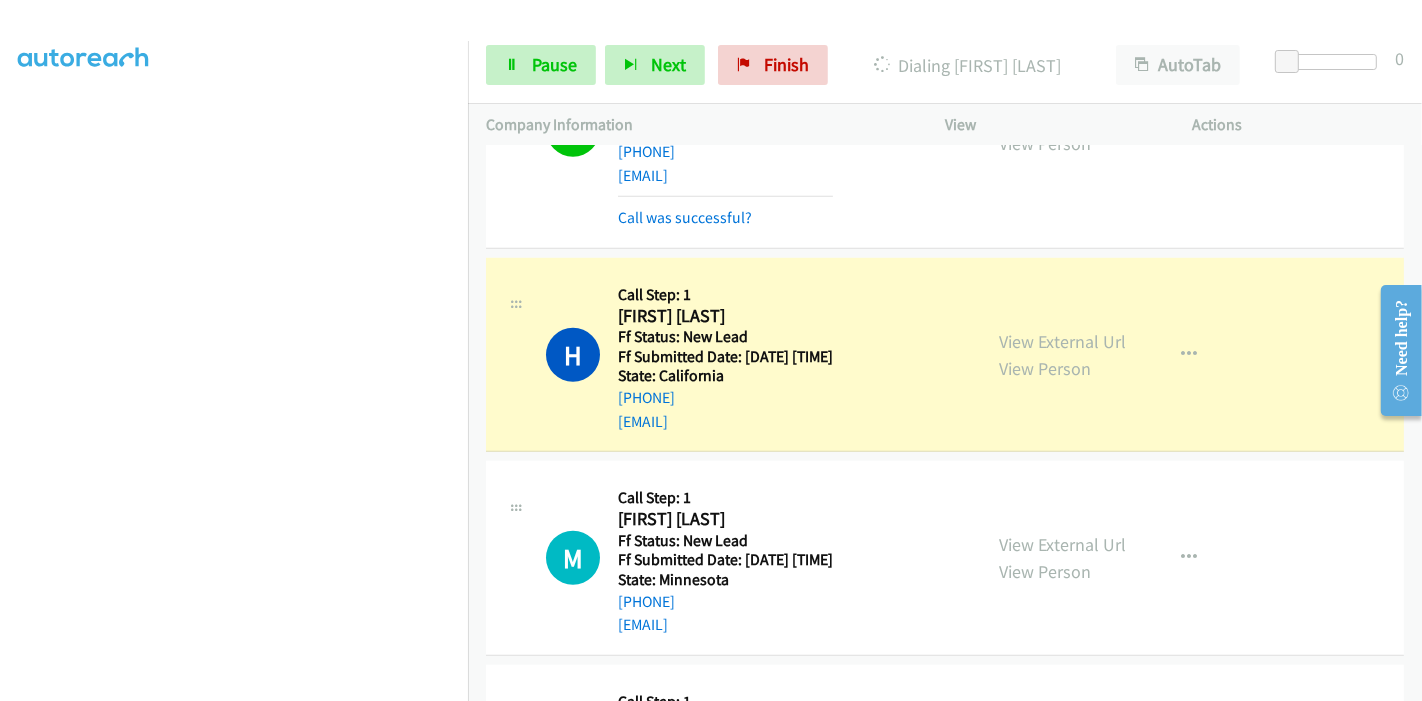scroll, scrollTop: 1457, scrollLeft: 0, axis: vertical 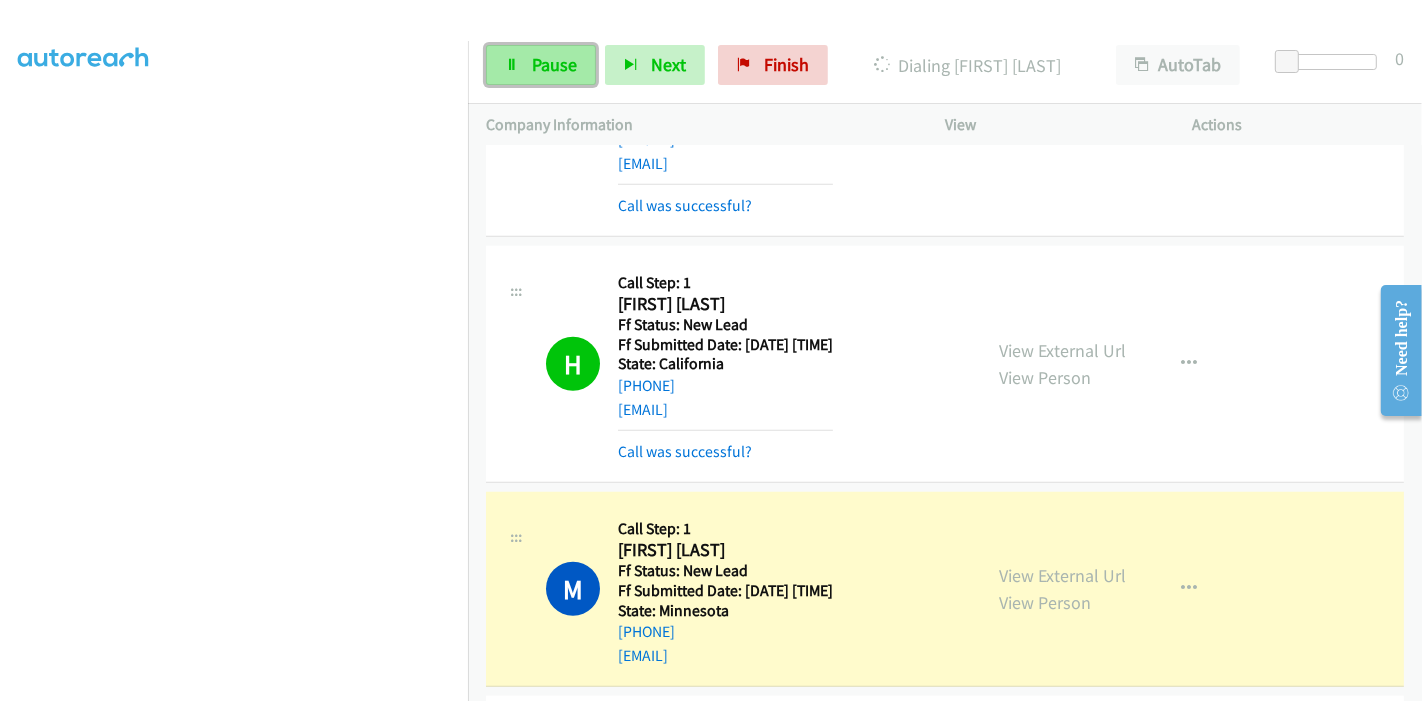 click on "Pause" at bounding box center (554, 64) 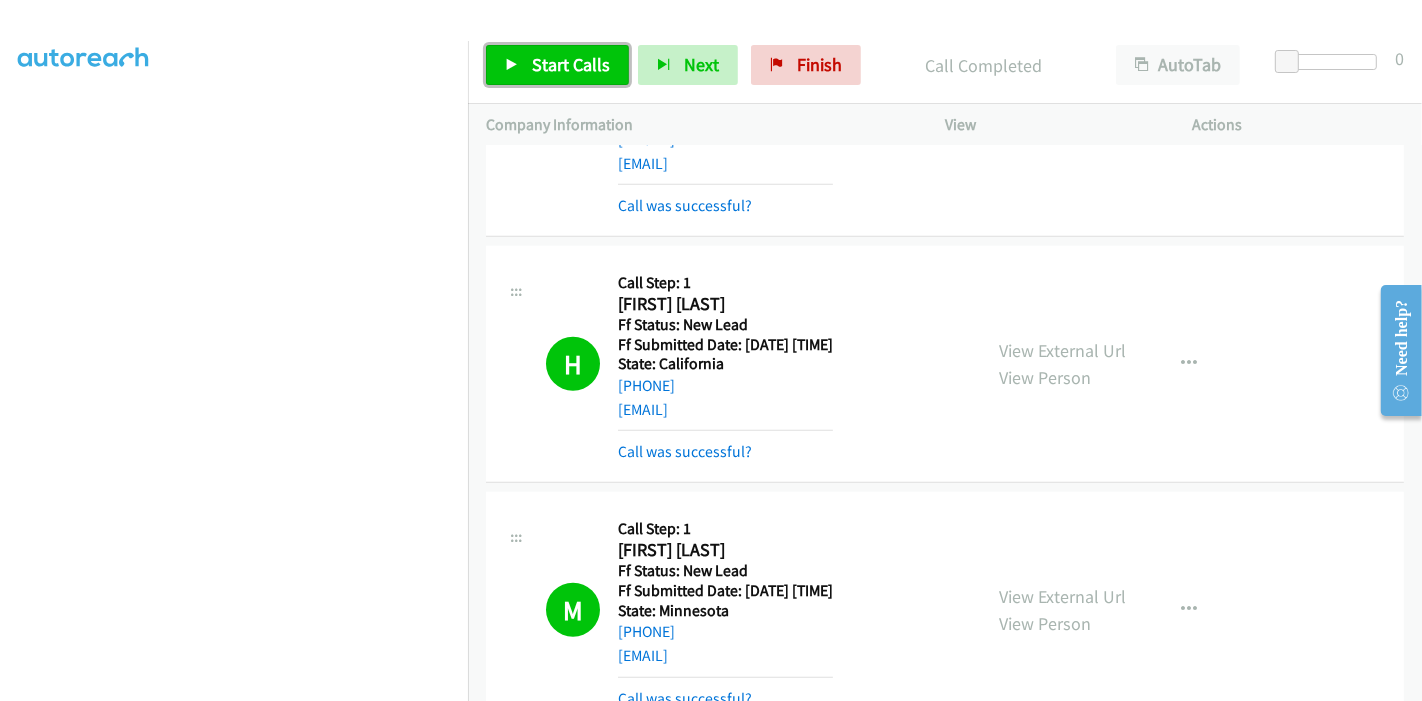 click on "Start Calls" at bounding box center [571, 64] 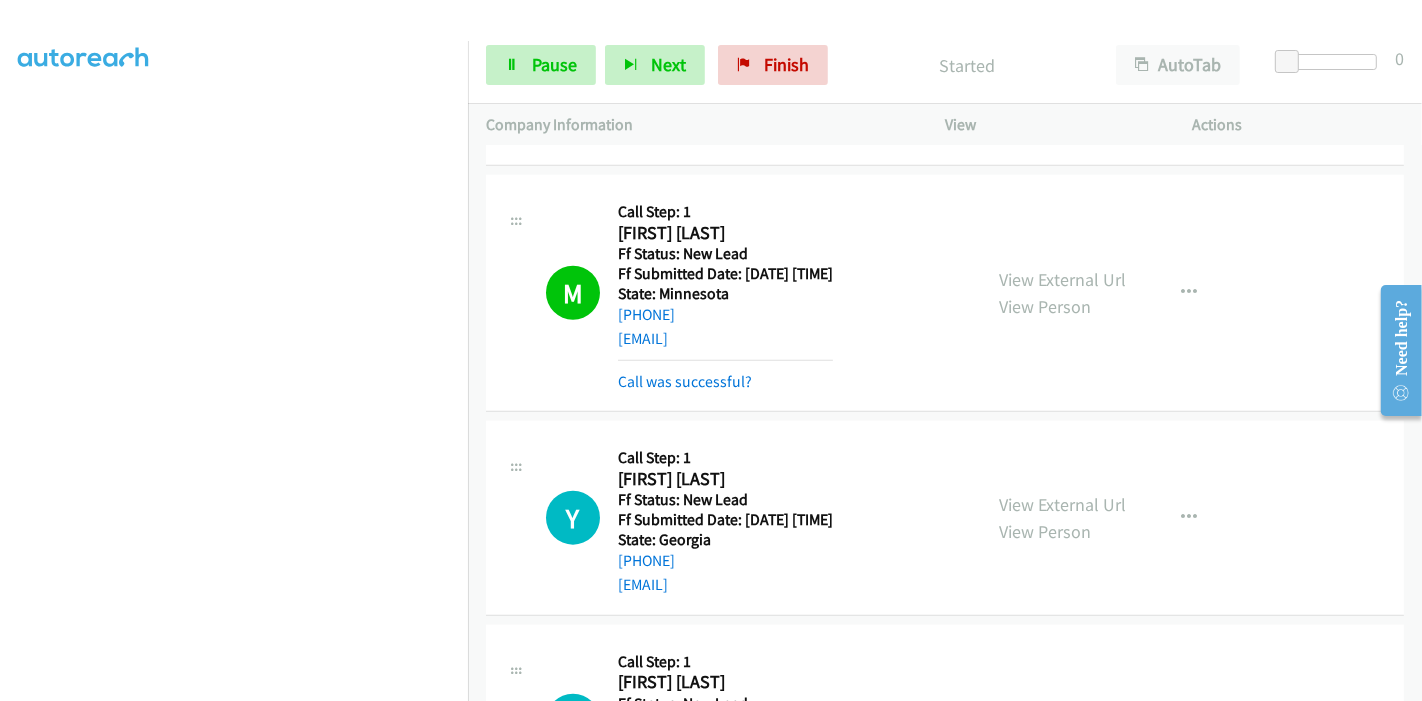 scroll, scrollTop: 1791, scrollLeft: 0, axis: vertical 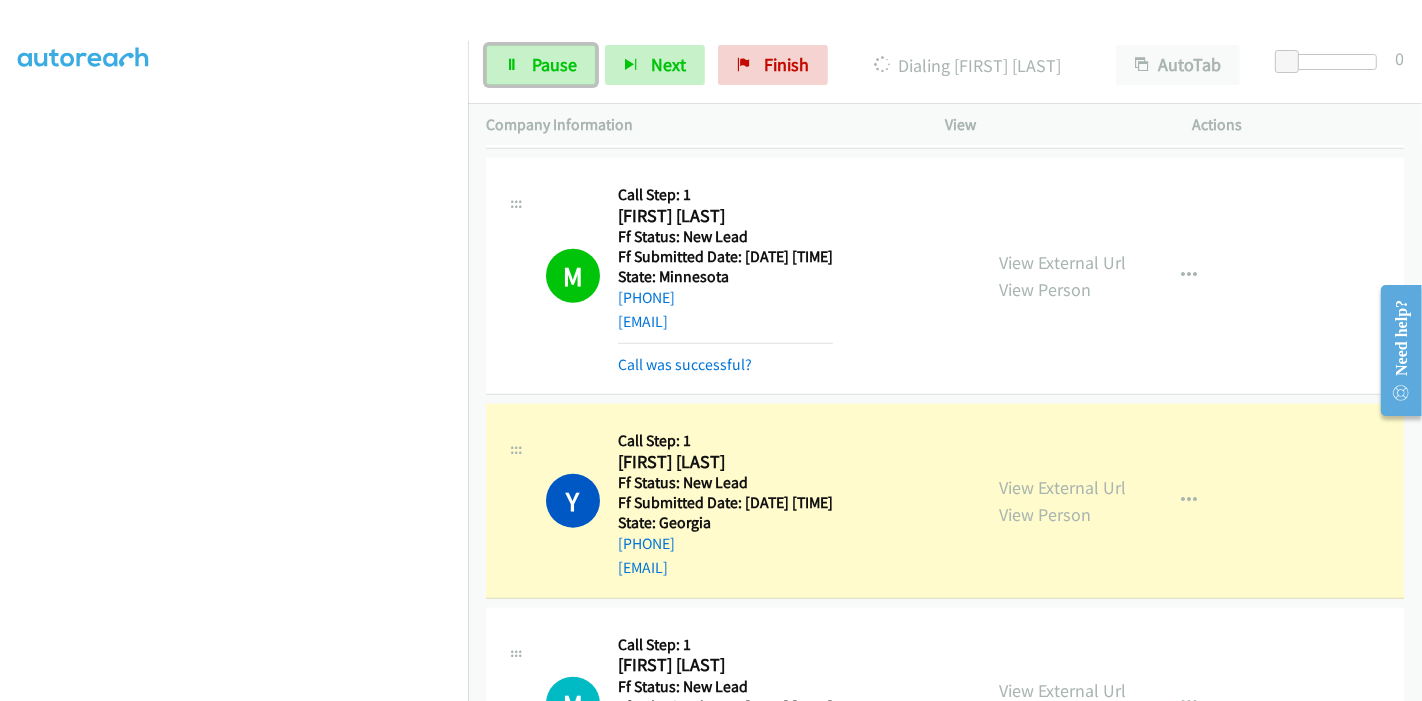 drag, startPoint x: 522, startPoint y: 75, endPoint x: 710, endPoint y: 12, distance: 198.27505 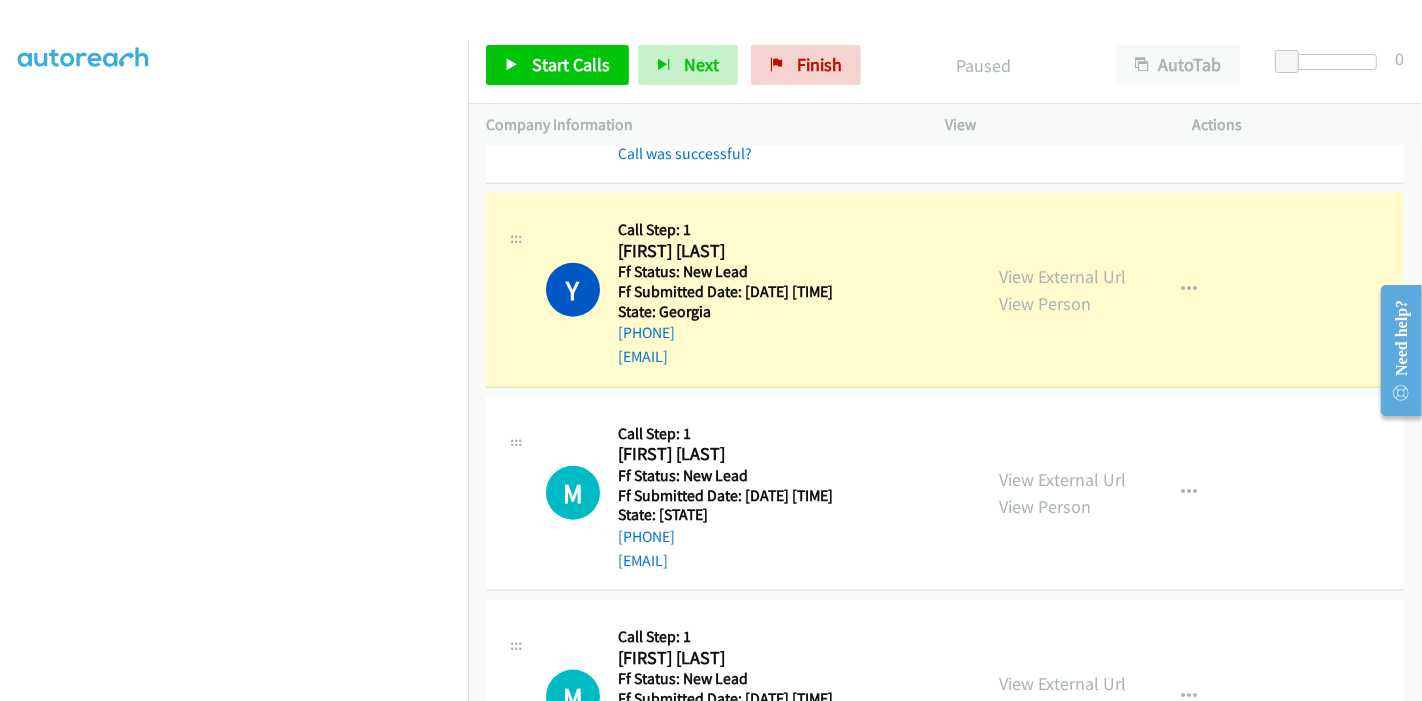 scroll, scrollTop: 2013, scrollLeft: 0, axis: vertical 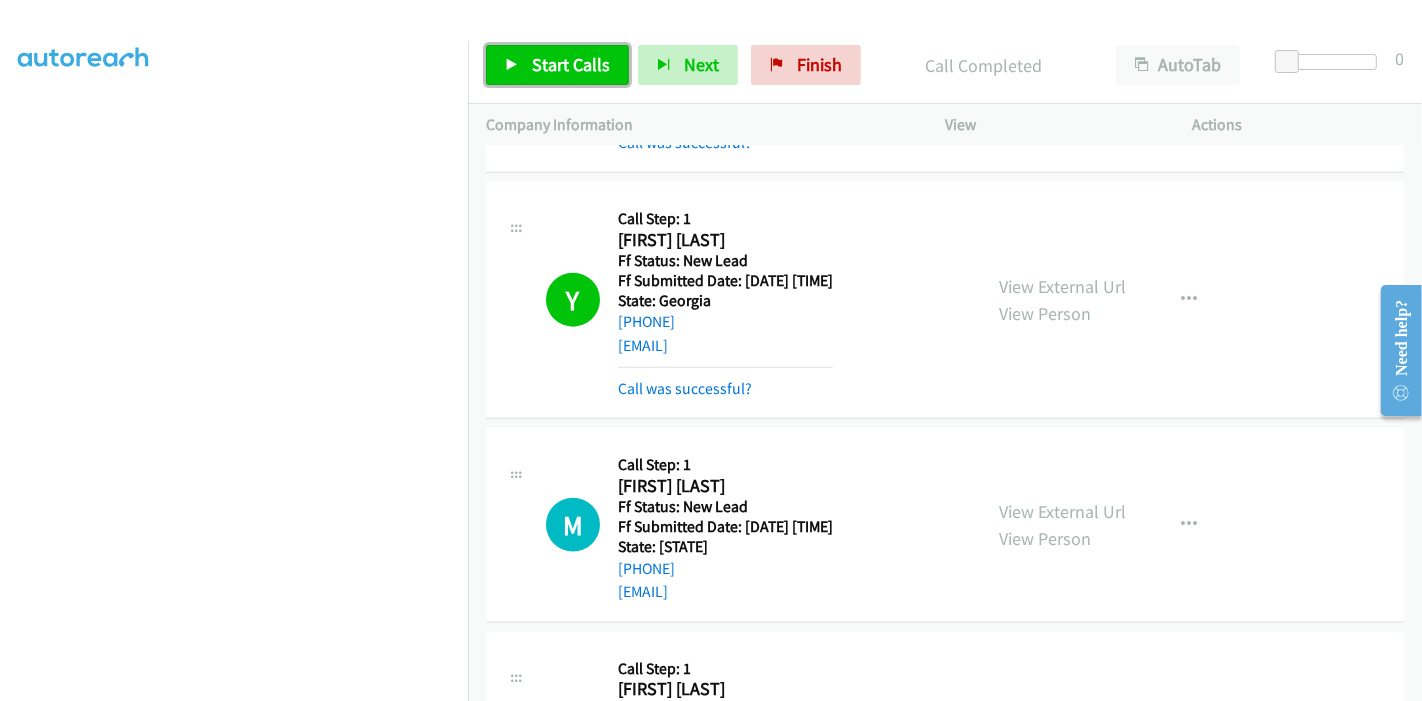 click on "Start Calls" at bounding box center [571, 64] 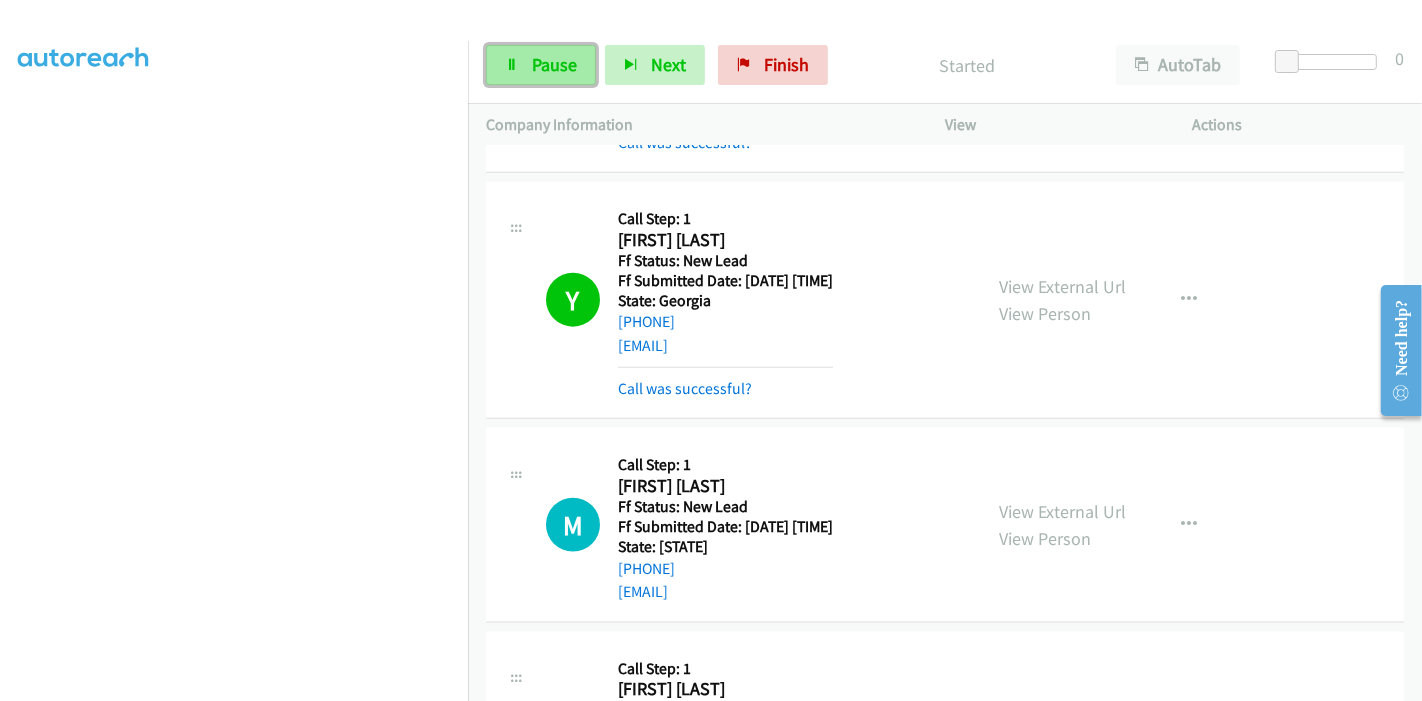 click on "Pause" at bounding box center [554, 64] 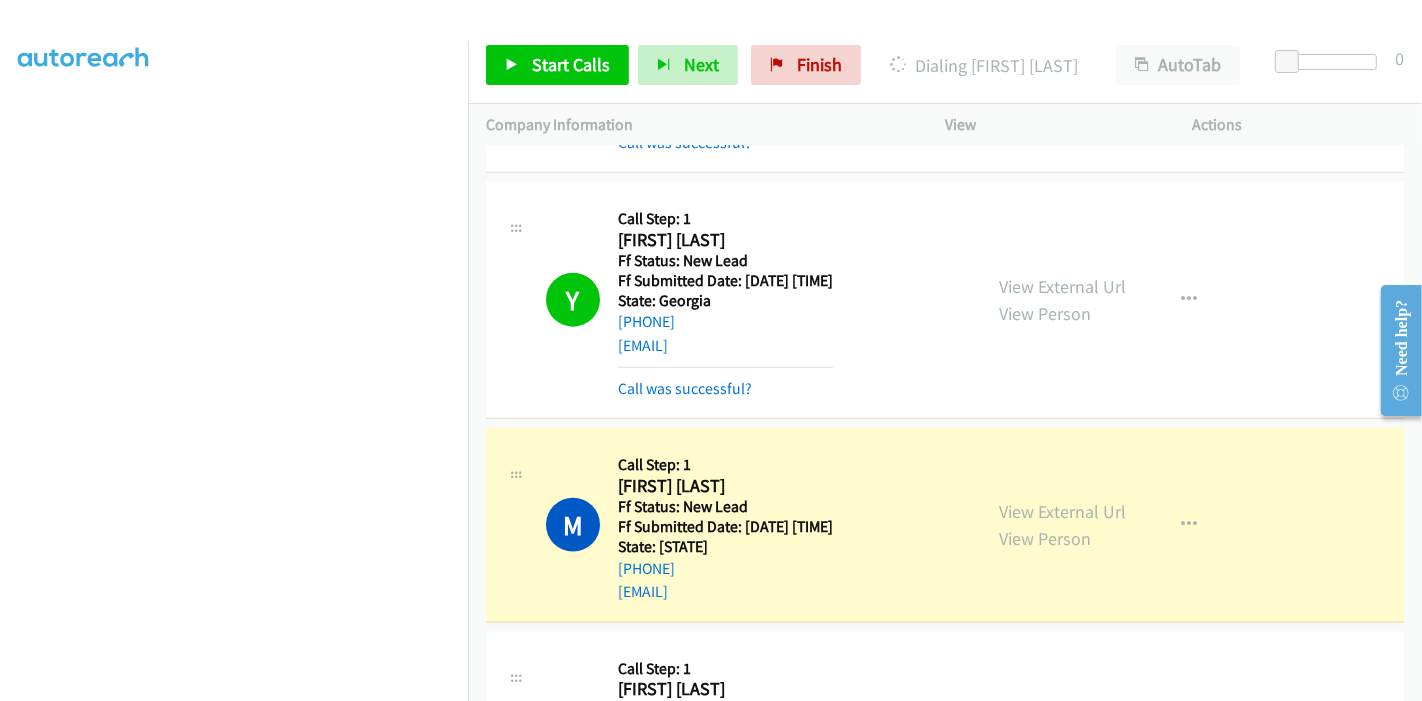 scroll, scrollTop: 2235, scrollLeft: 0, axis: vertical 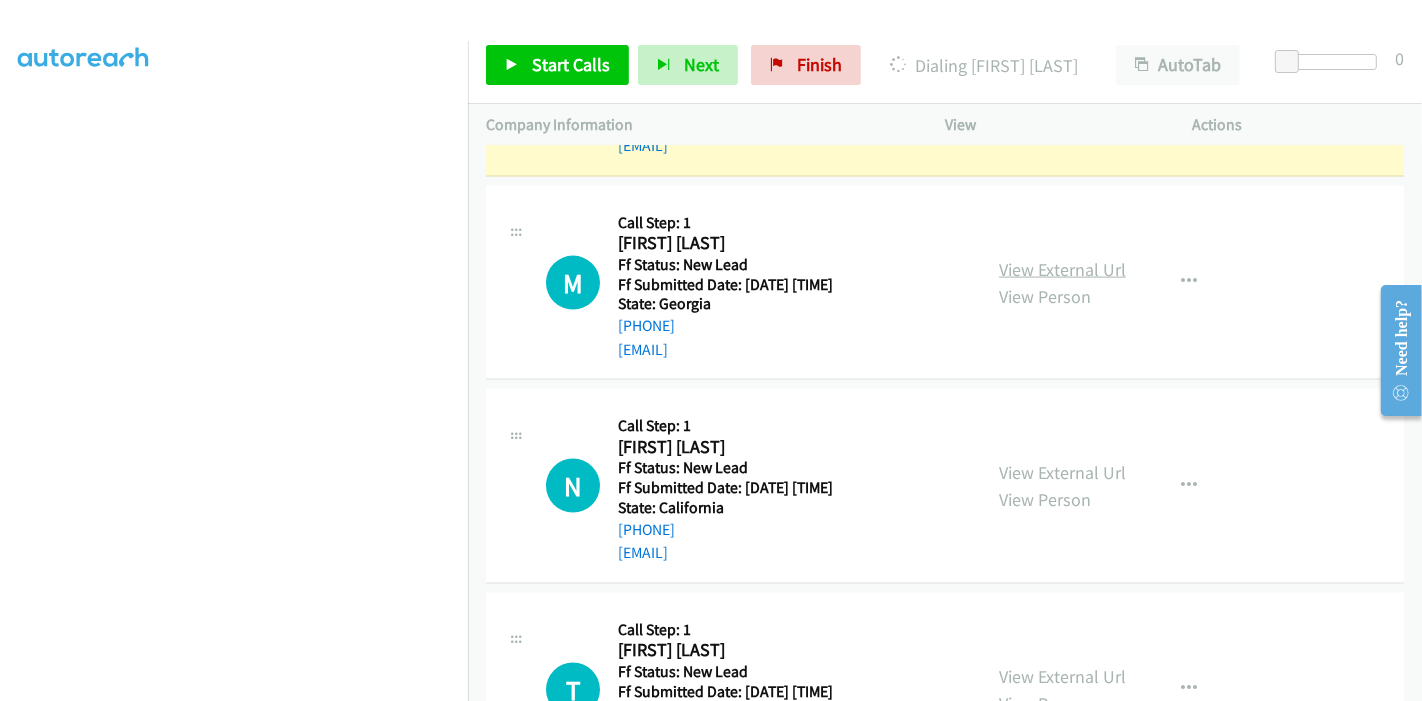 click on "View External Url" at bounding box center [1062, 269] 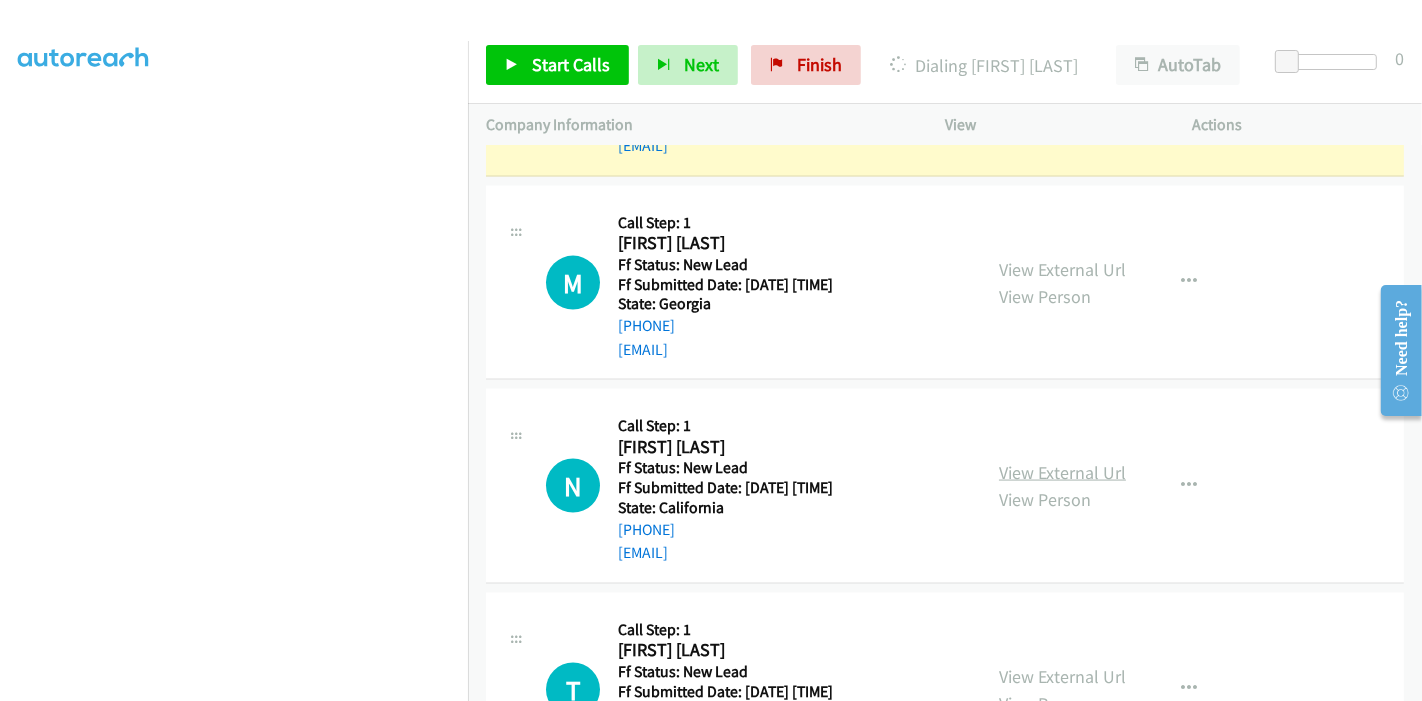 click on "View External Url" at bounding box center [1062, 472] 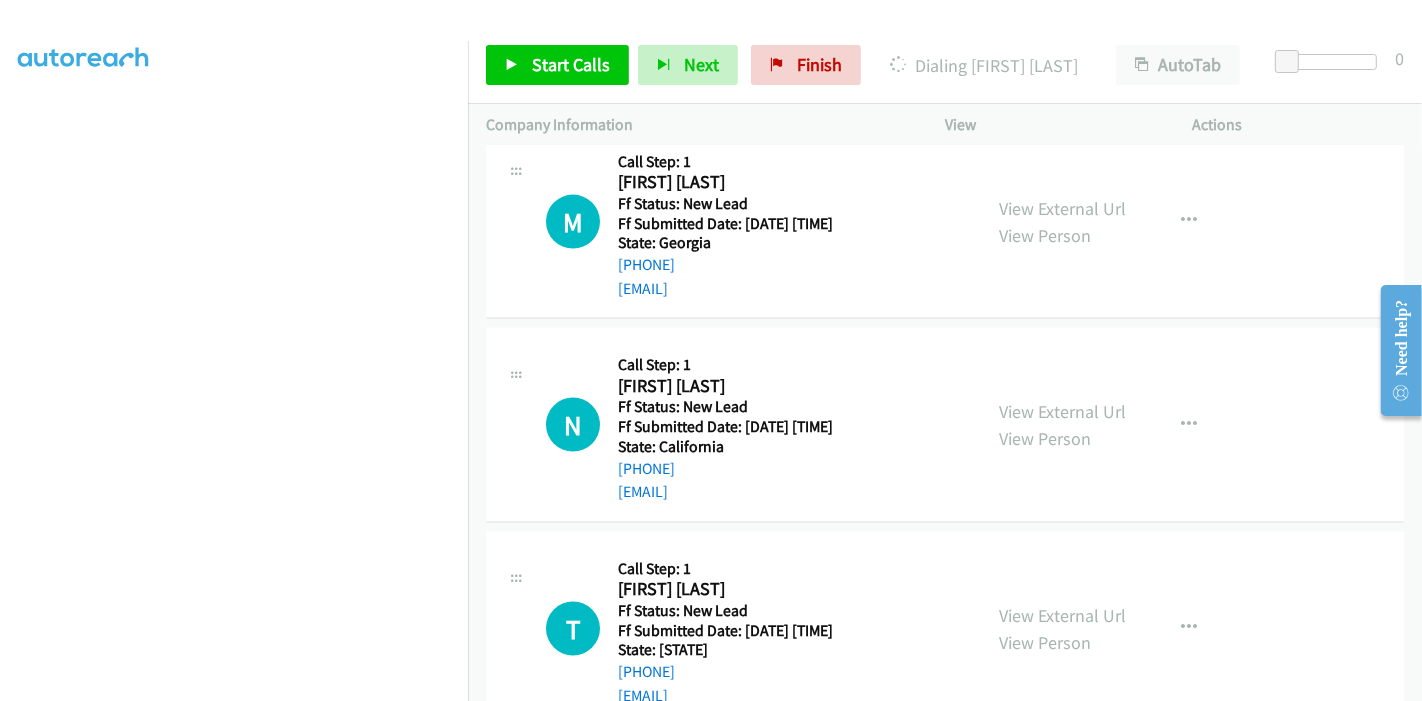 scroll, scrollTop: 2570, scrollLeft: 0, axis: vertical 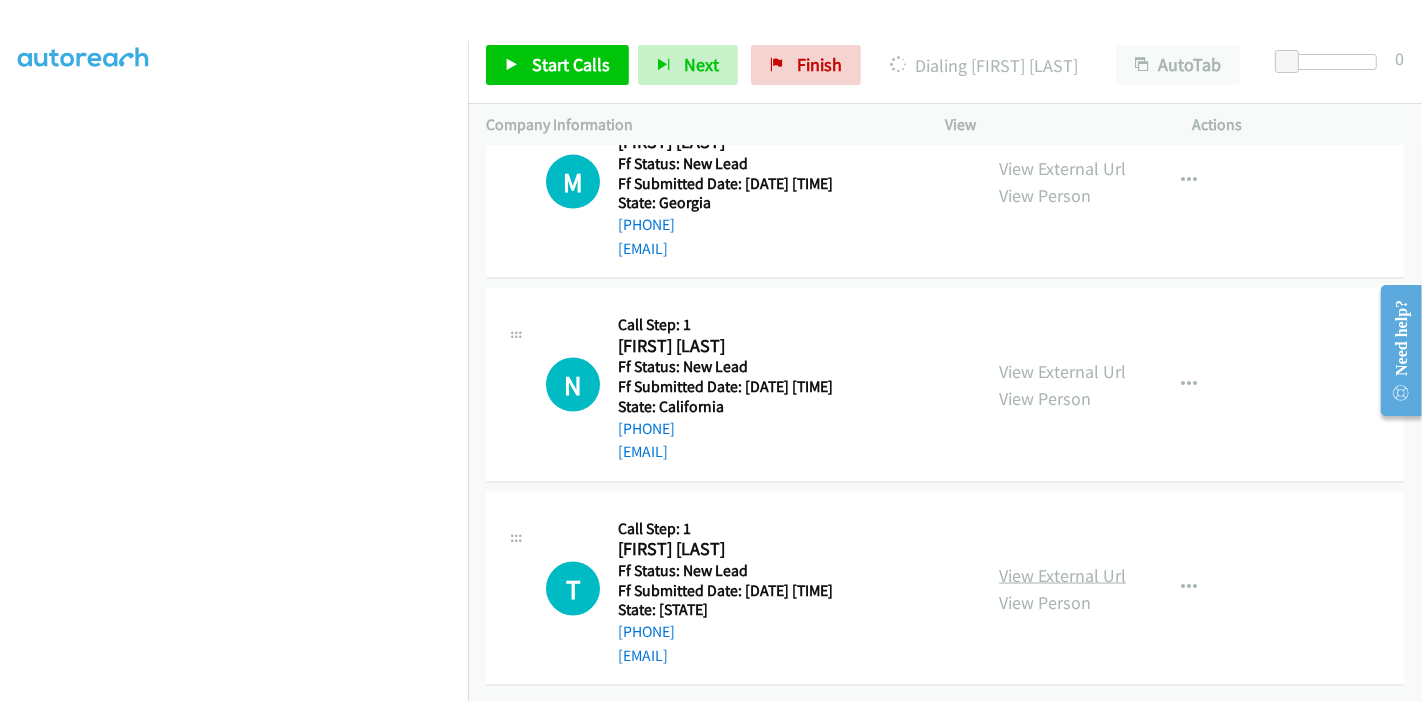 click on "View External Url" at bounding box center (1062, 575) 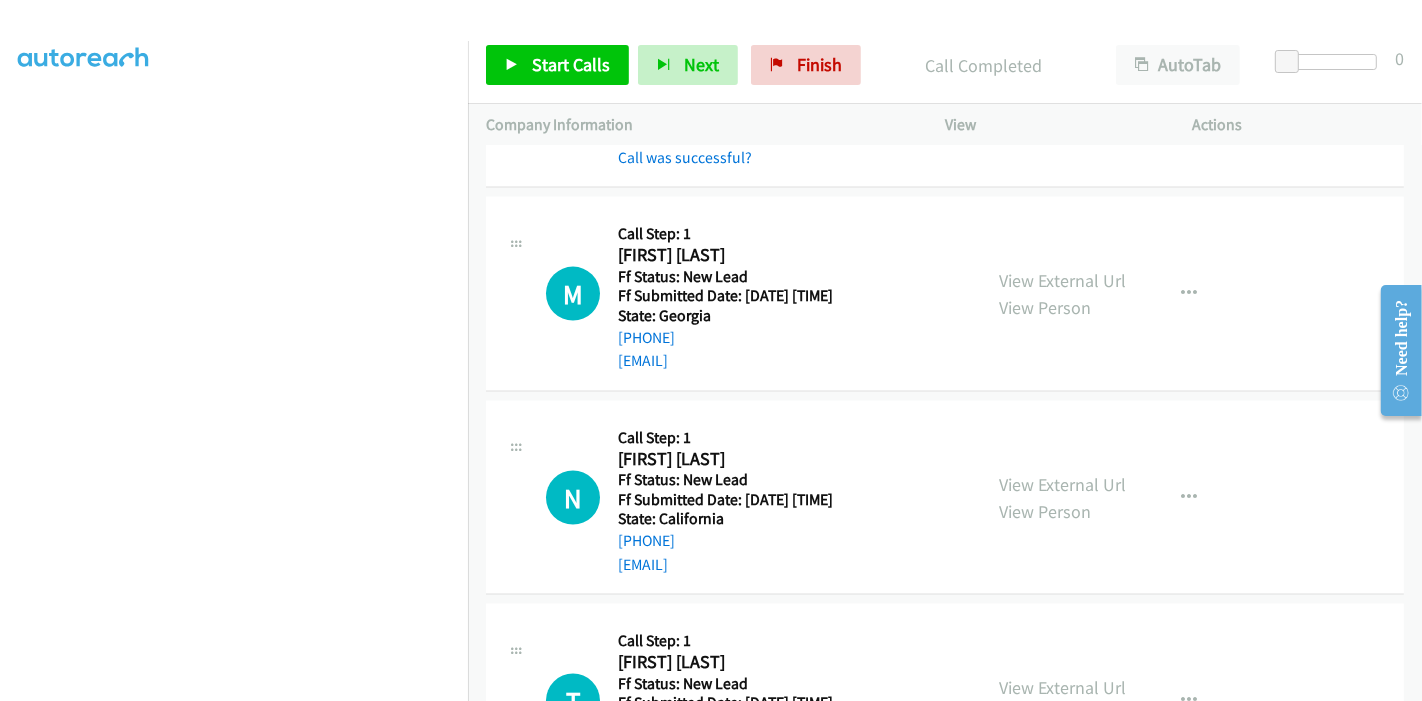 scroll, scrollTop: 2390, scrollLeft: 0, axis: vertical 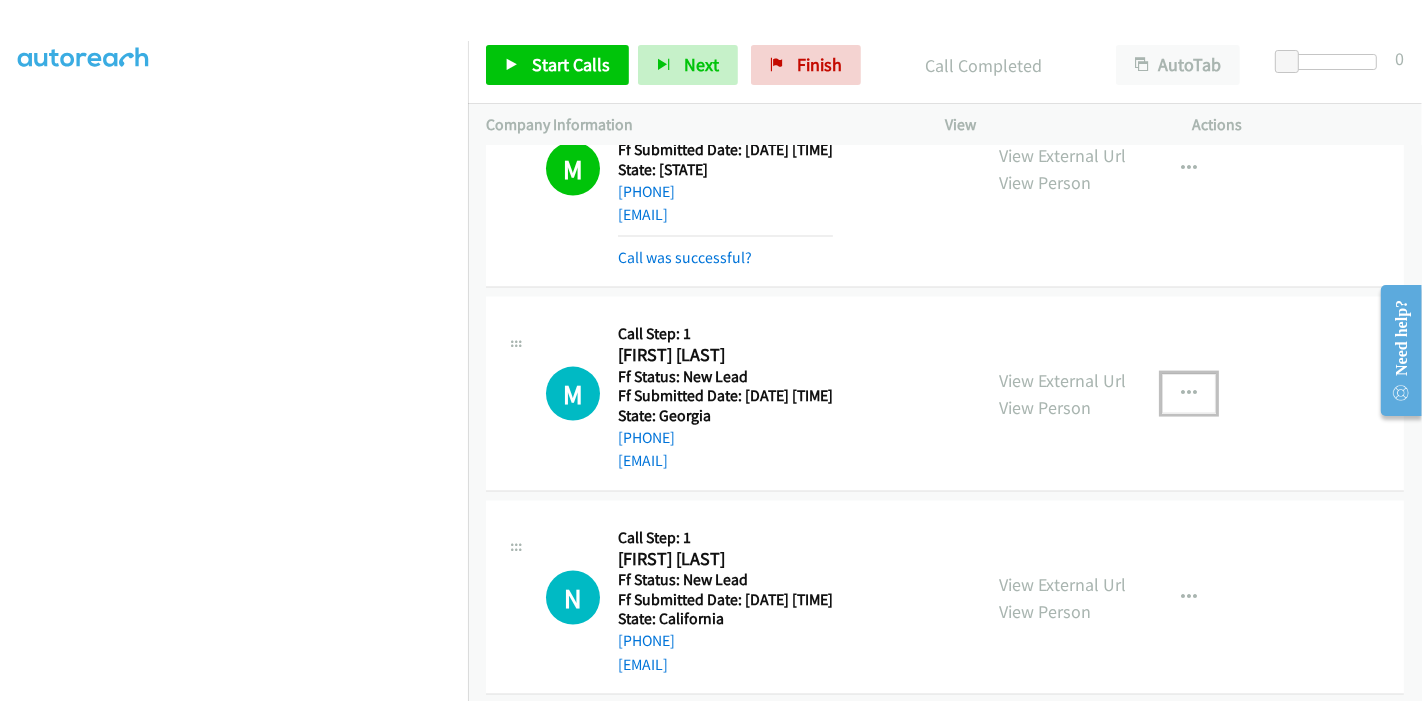 click at bounding box center (1189, 394) 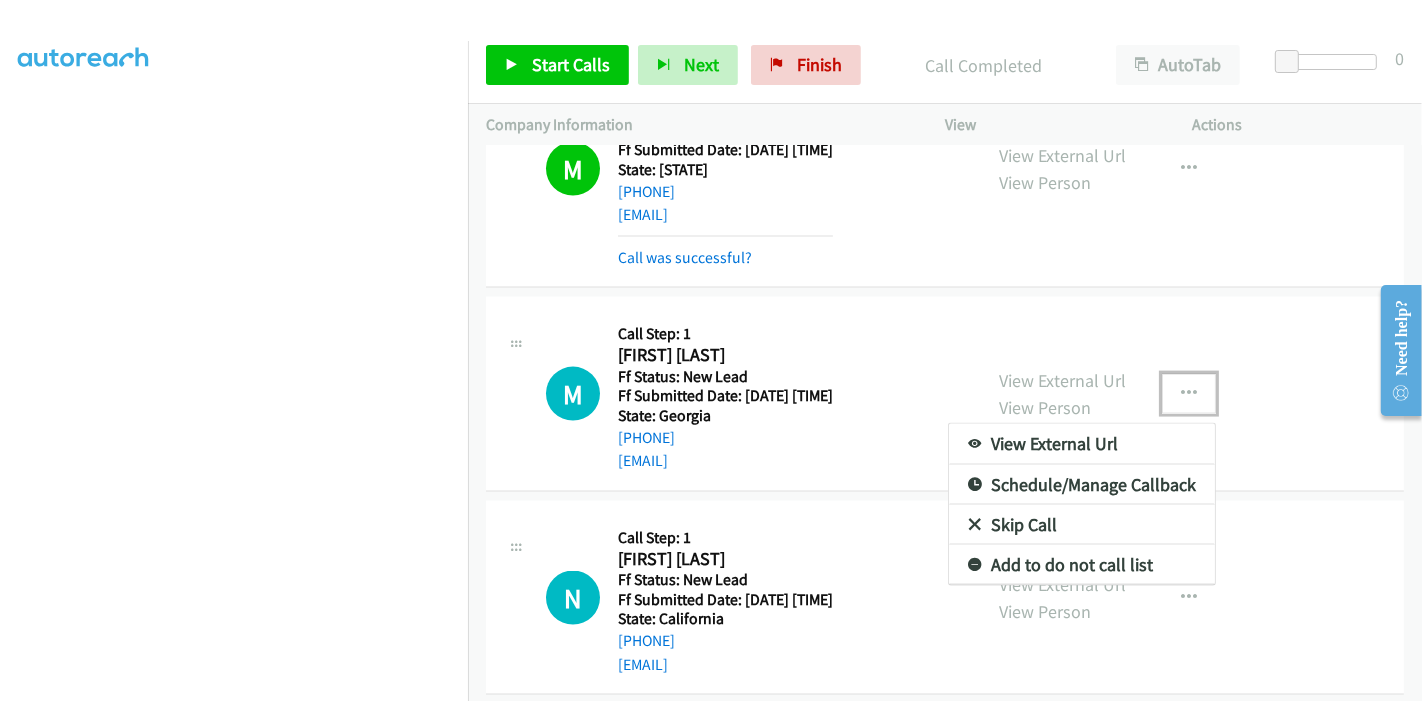 click on "Skip Call" at bounding box center (1082, 525) 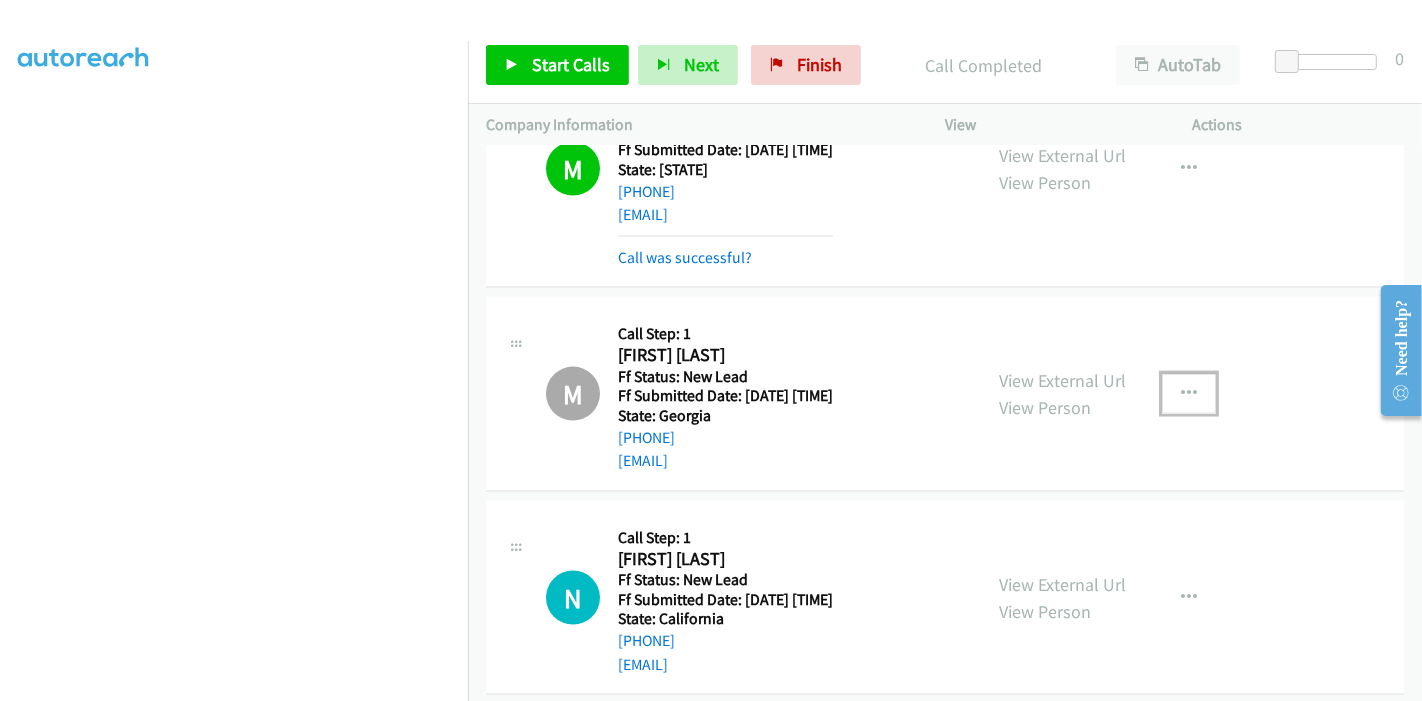 scroll, scrollTop: 2612, scrollLeft: 0, axis: vertical 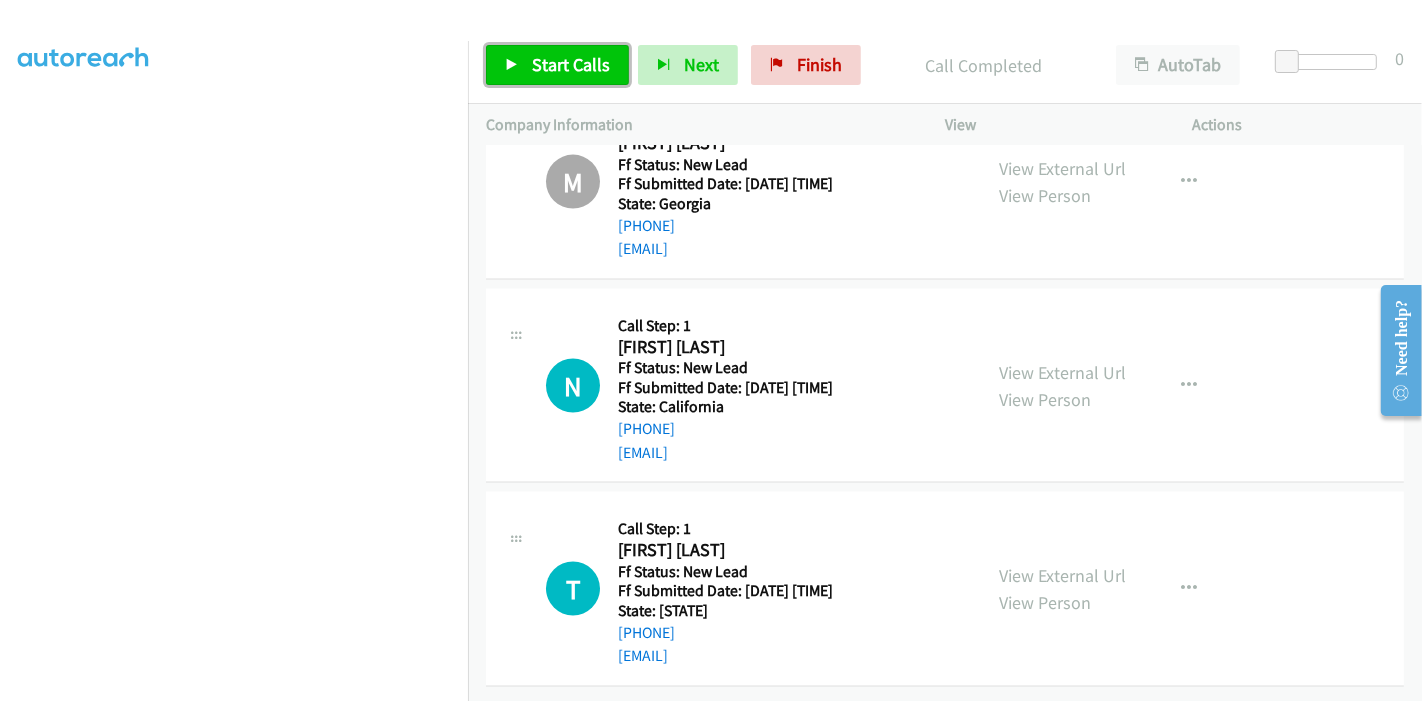 click on "Start Calls" at bounding box center (557, 65) 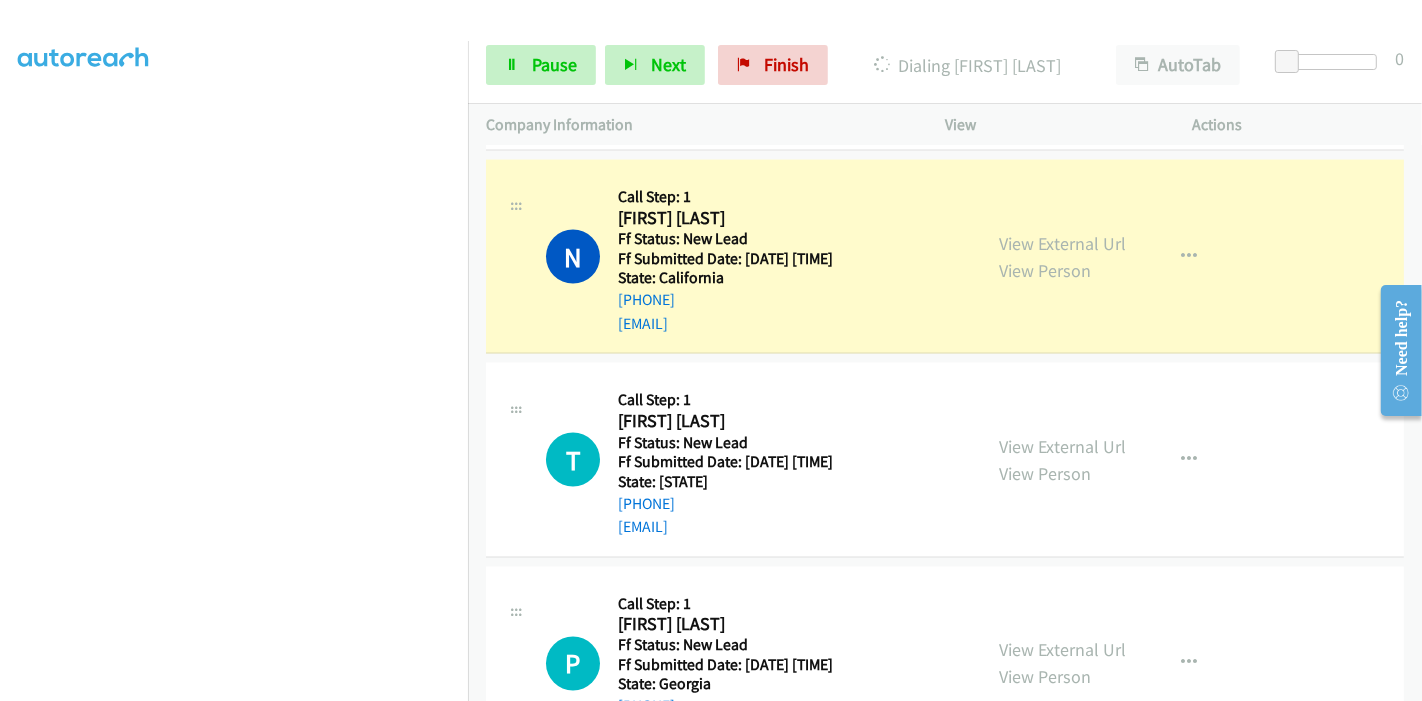 scroll, scrollTop: 2723, scrollLeft: 0, axis: vertical 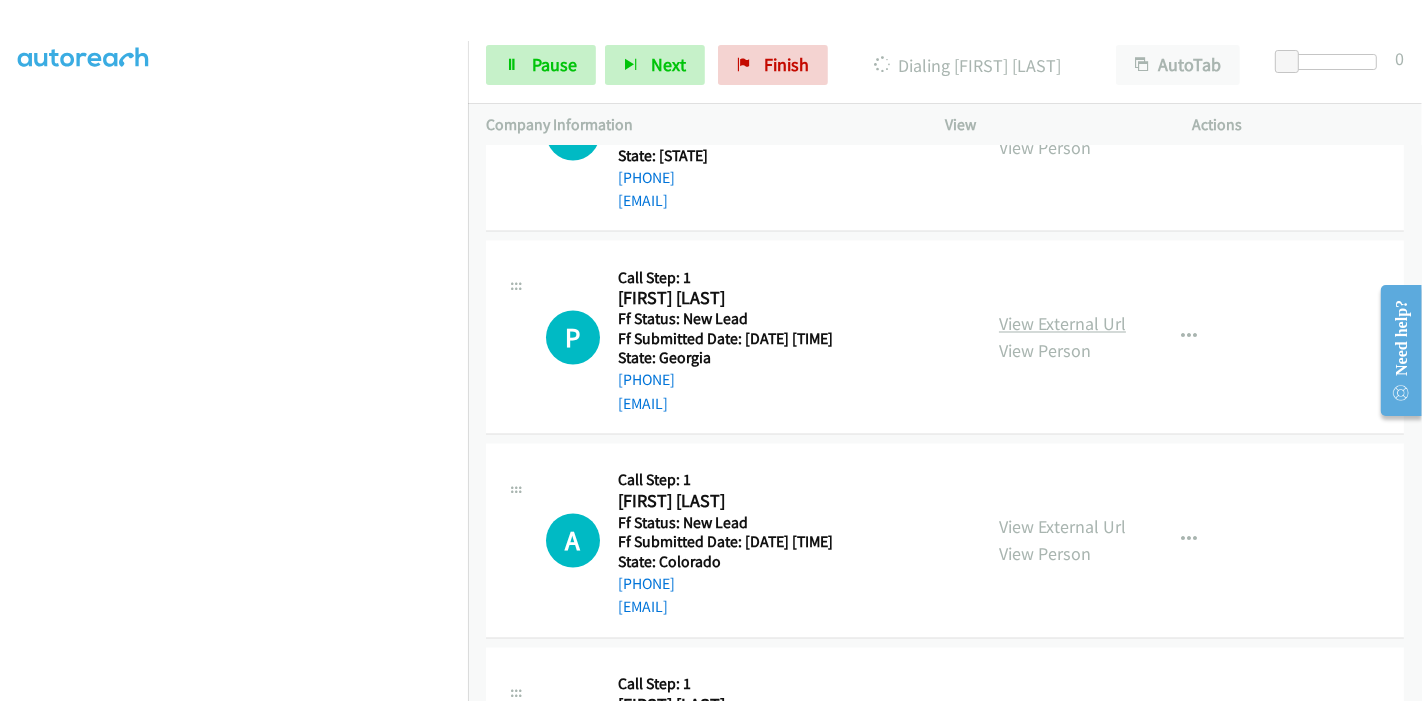 click on "View External Url" at bounding box center (1062, 324) 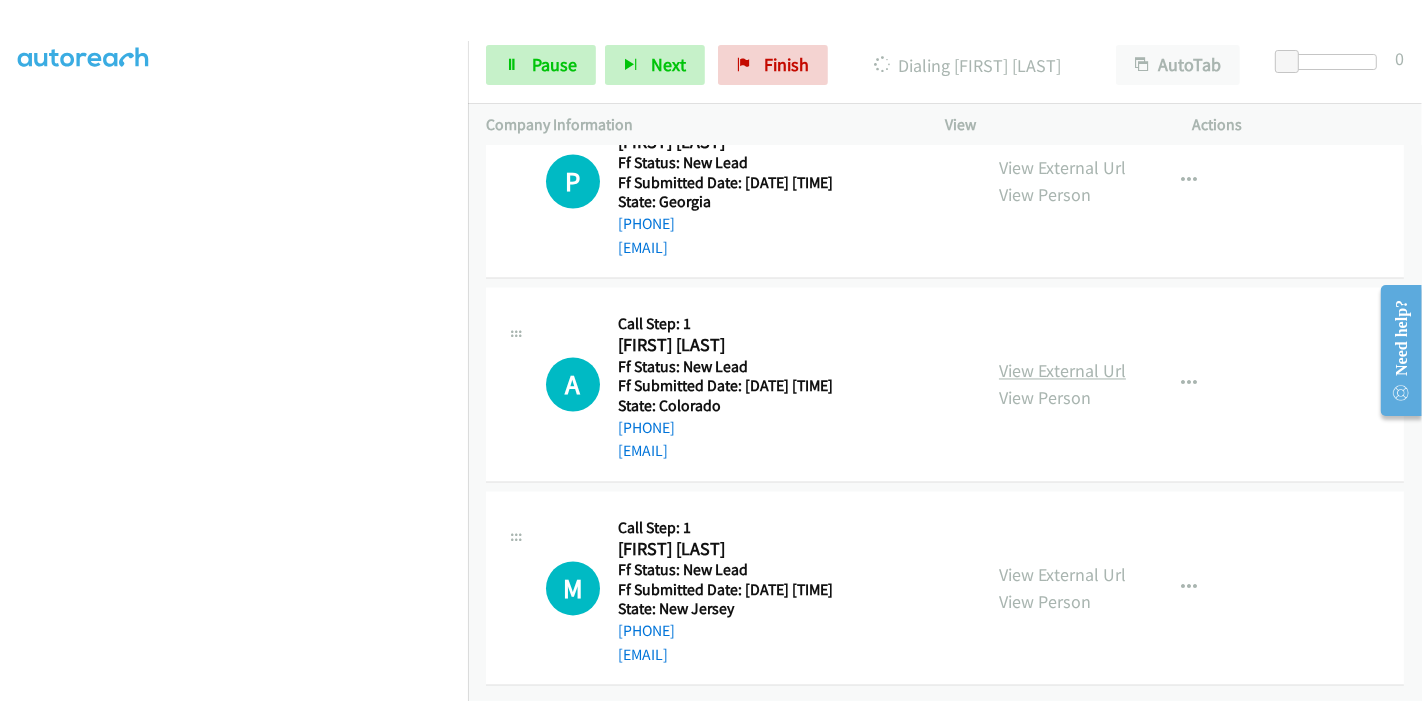 scroll, scrollTop: 3222, scrollLeft: 0, axis: vertical 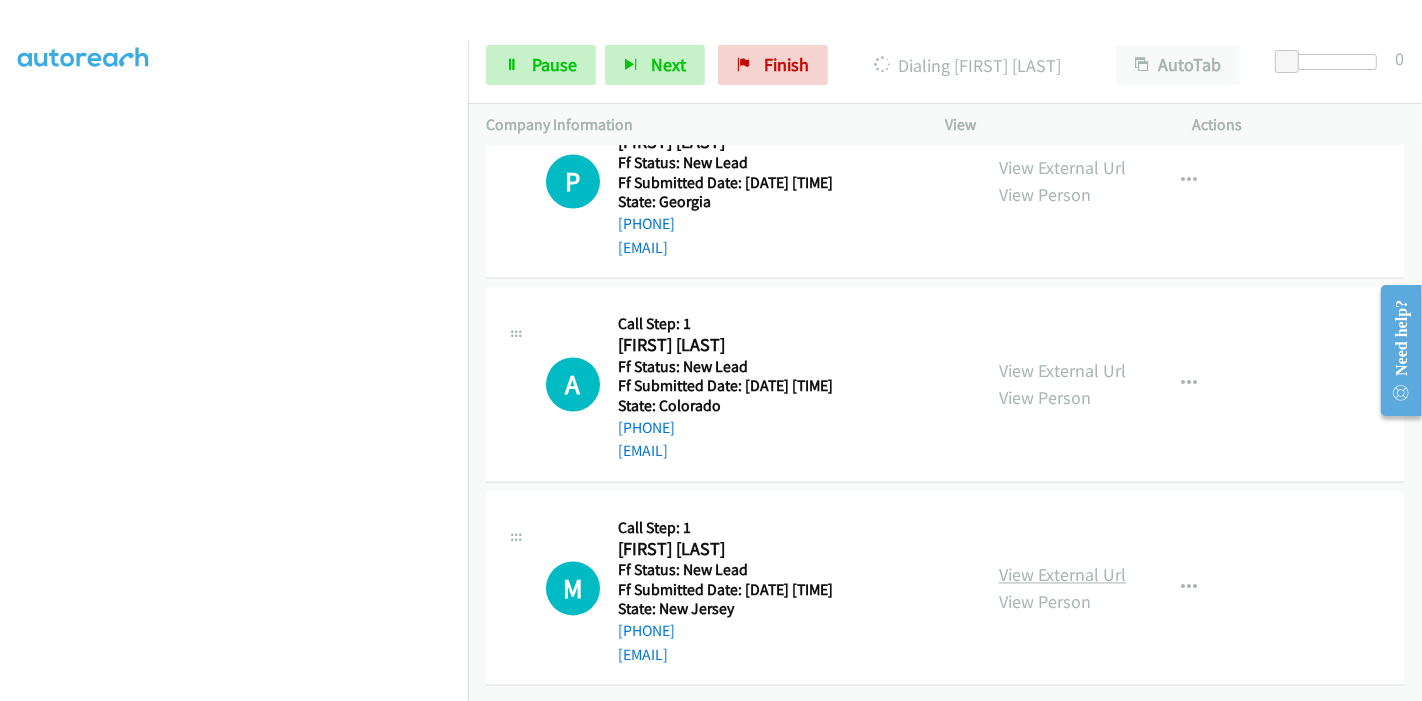 click on "View External Url" at bounding box center [1062, 575] 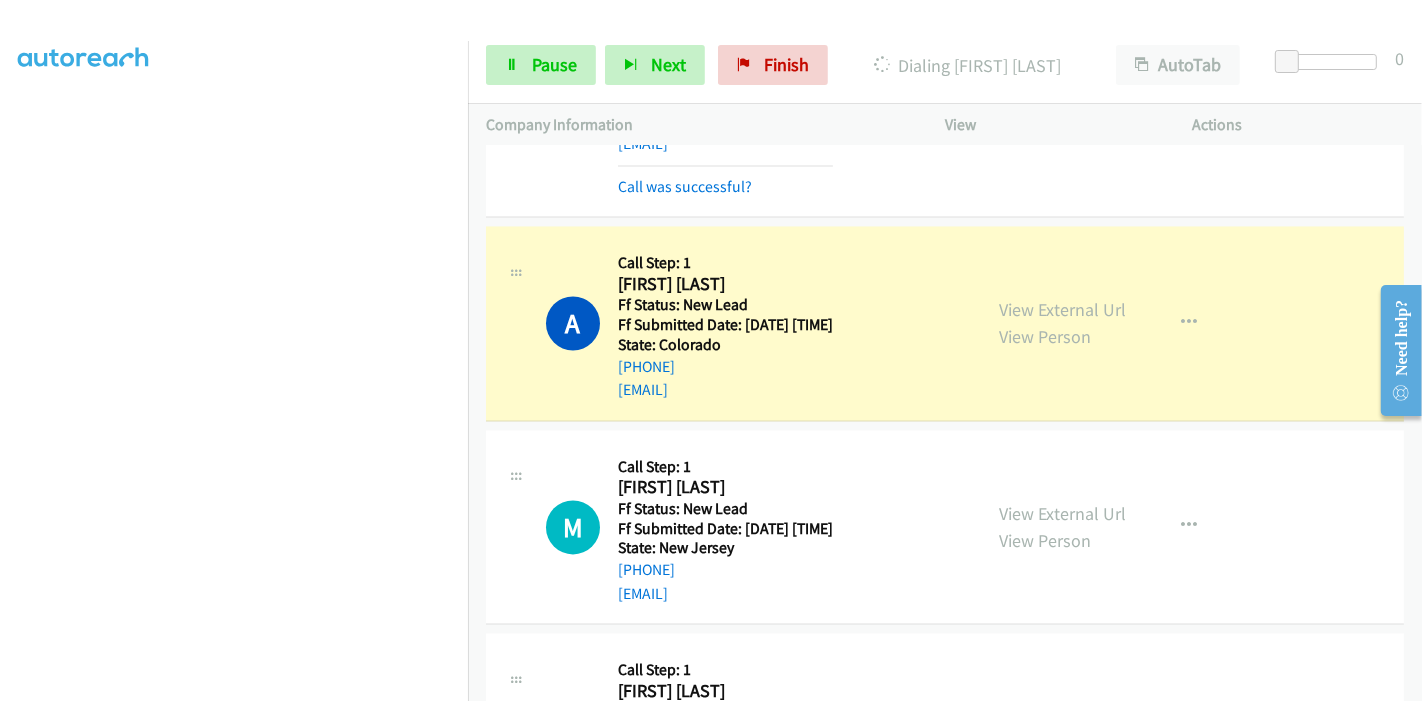 scroll, scrollTop: 3328, scrollLeft: 0, axis: vertical 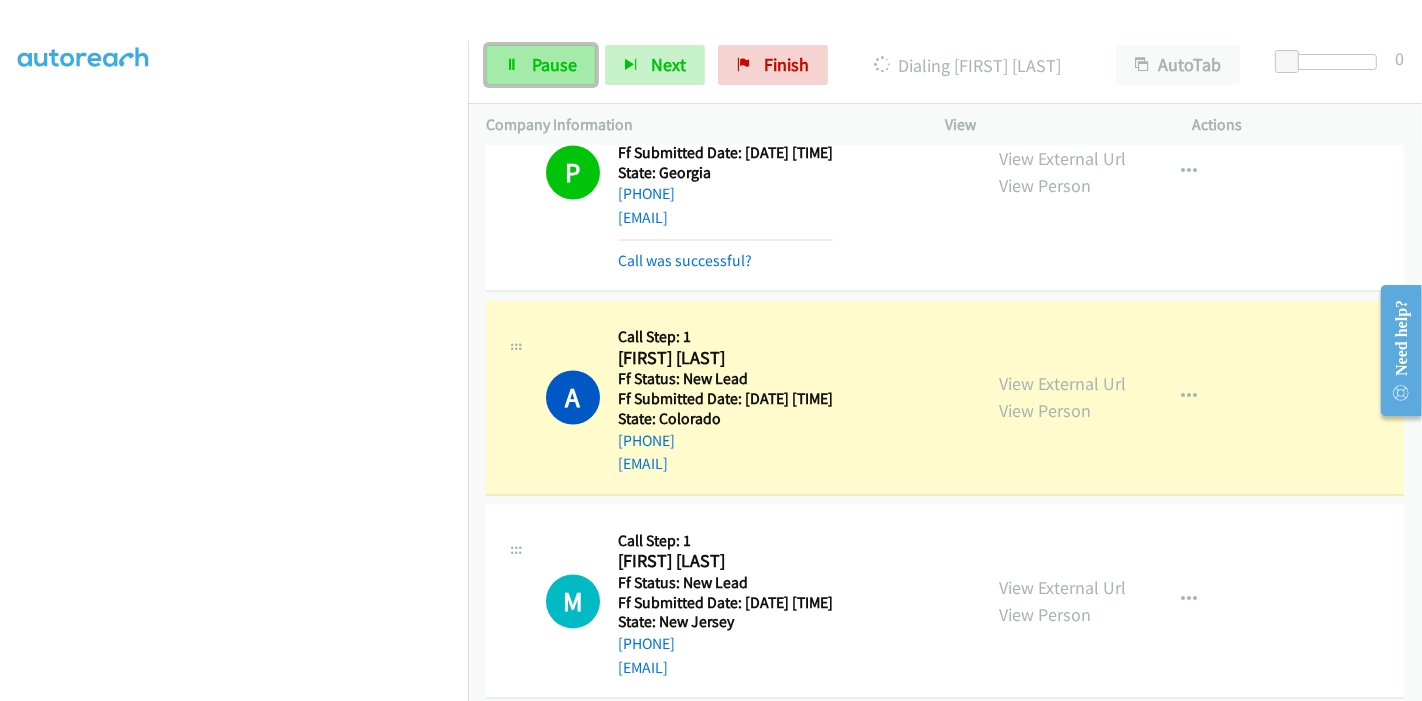 click on "Pause" at bounding box center (554, 64) 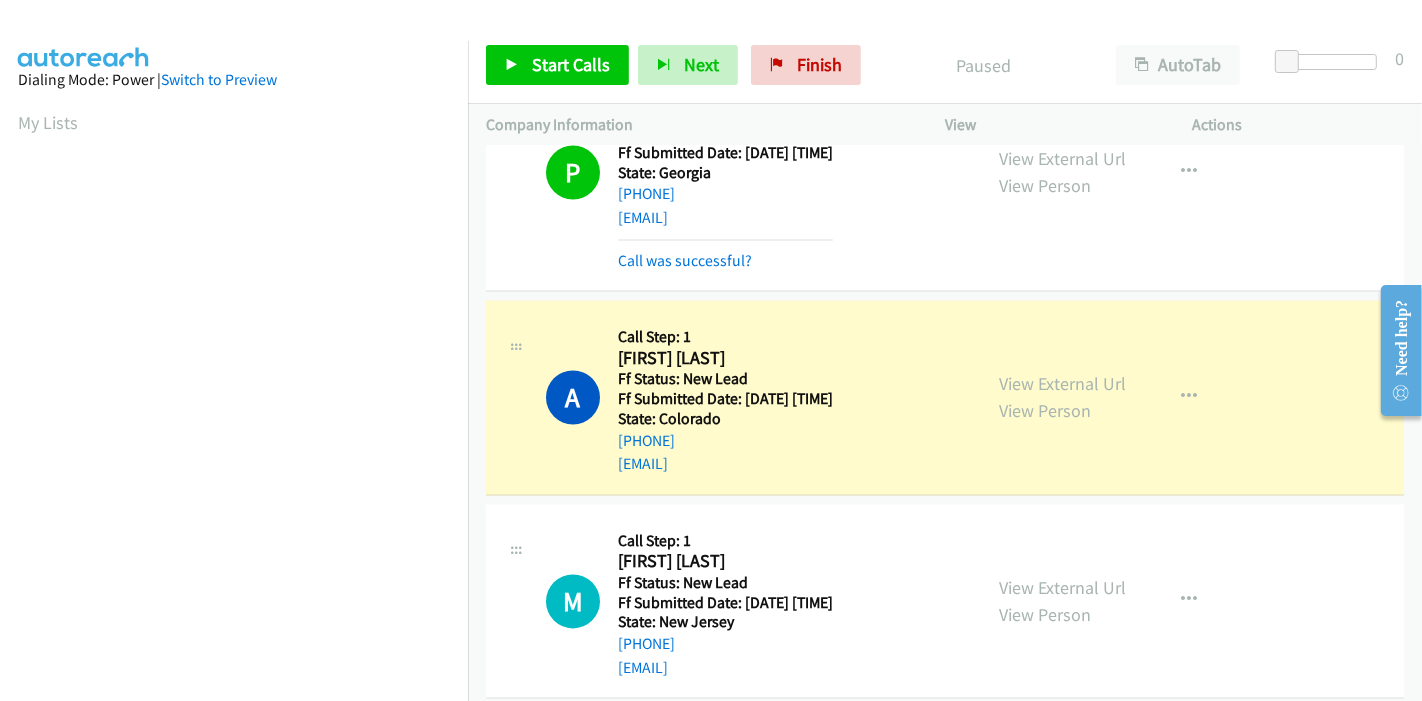 scroll, scrollTop: 422, scrollLeft: 0, axis: vertical 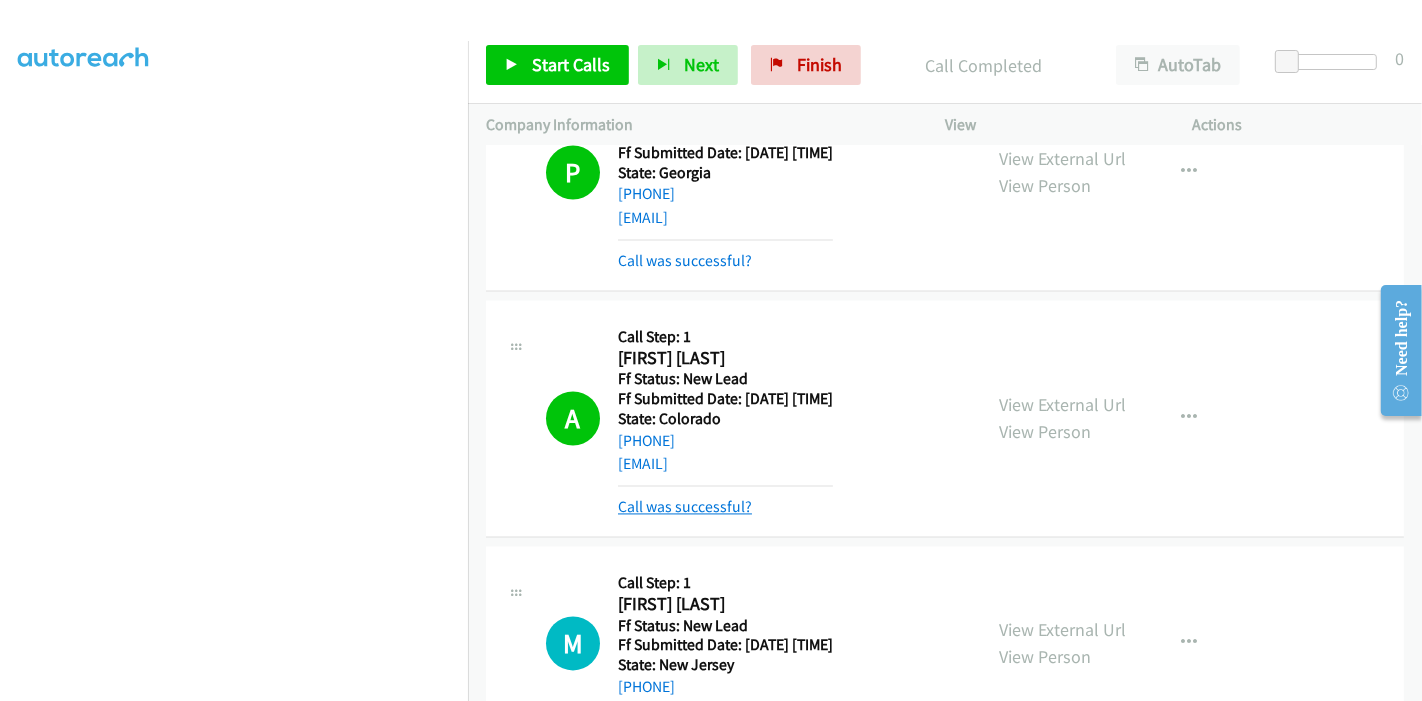 click on "Call was successful?" at bounding box center [685, 507] 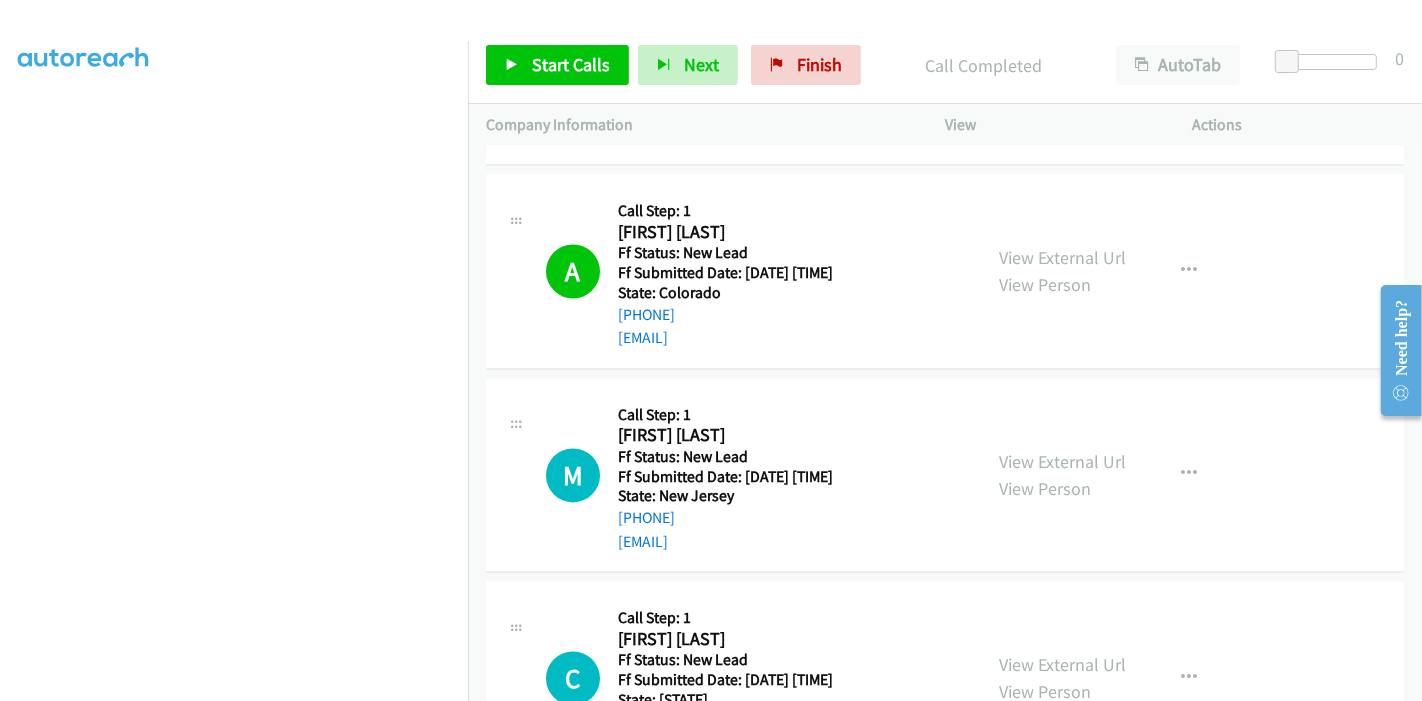 scroll, scrollTop: 3402, scrollLeft: 0, axis: vertical 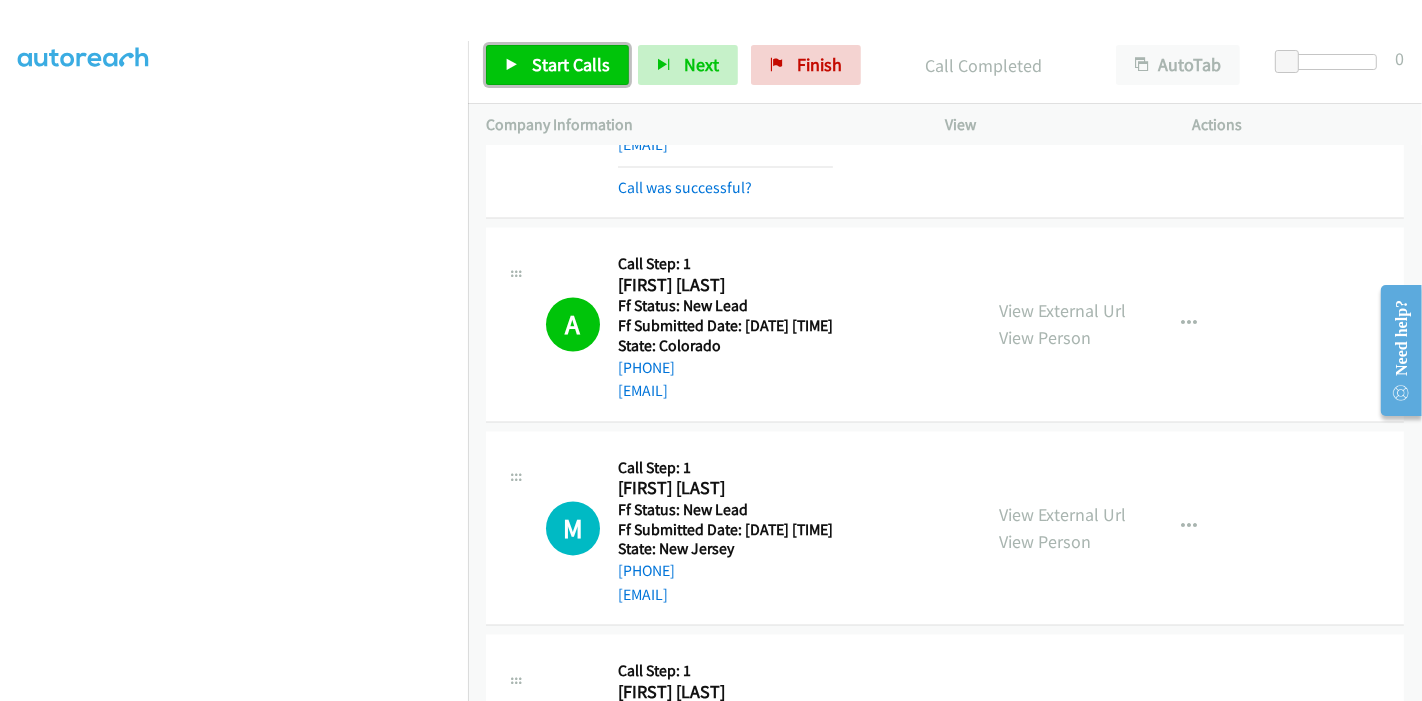 click on "Start Calls" at bounding box center (571, 64) 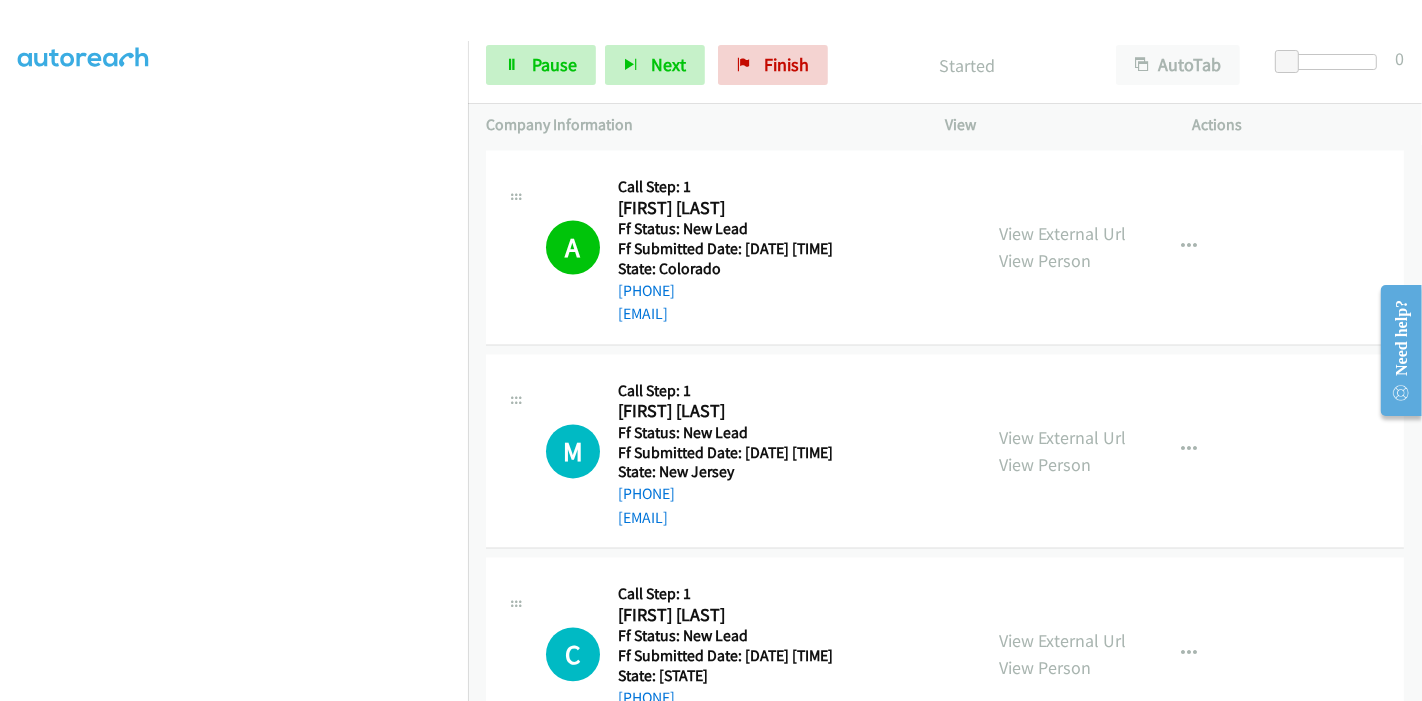 scroll, scrollTop: 3514, scrollLeft: 0, axis: vertical 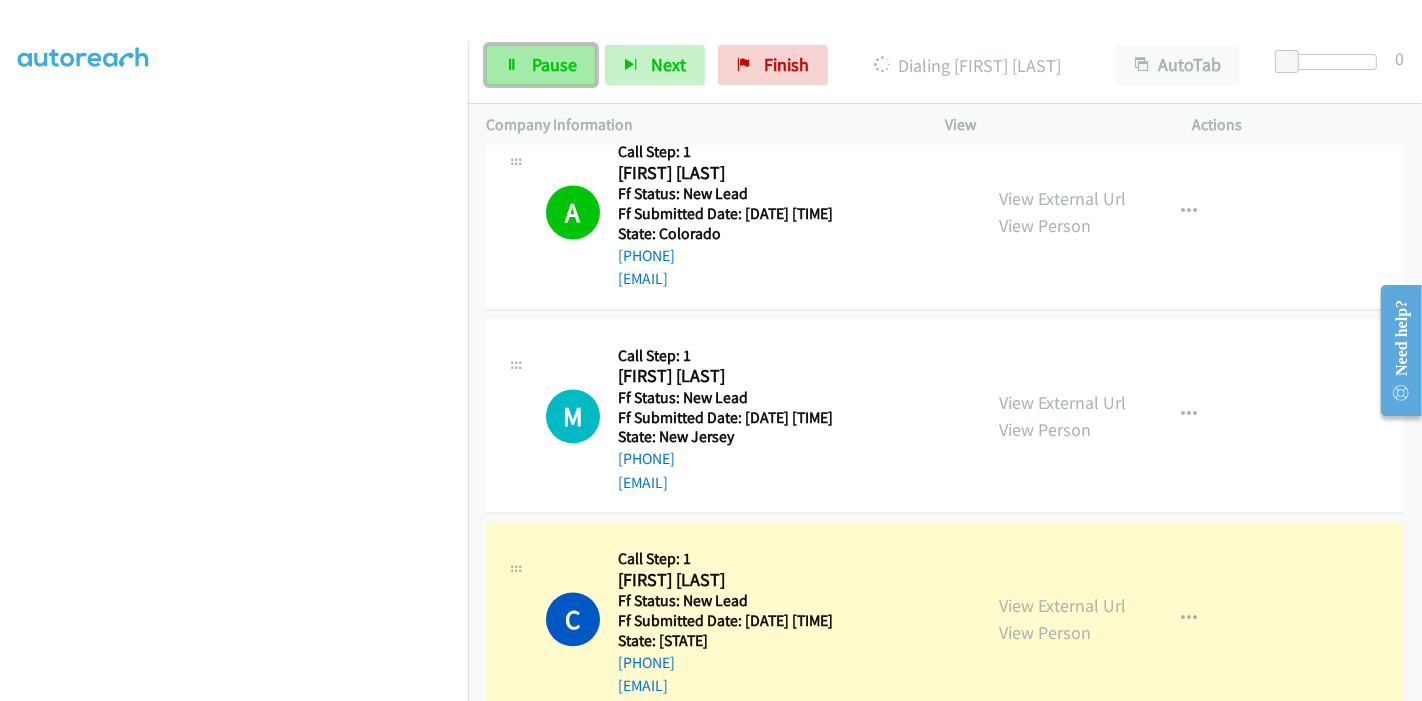 click at bounding box center [512, 66] 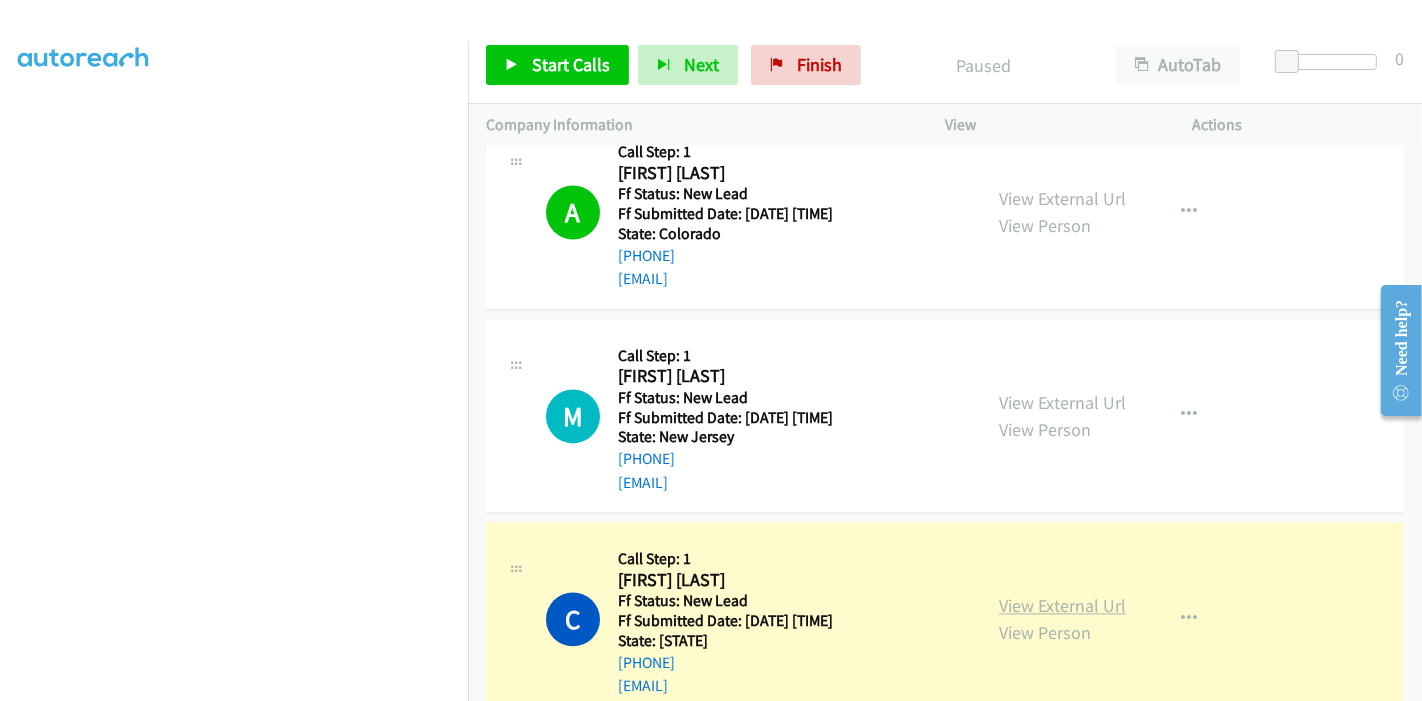 click on "View External Url" at bounding box center [1062, 605] 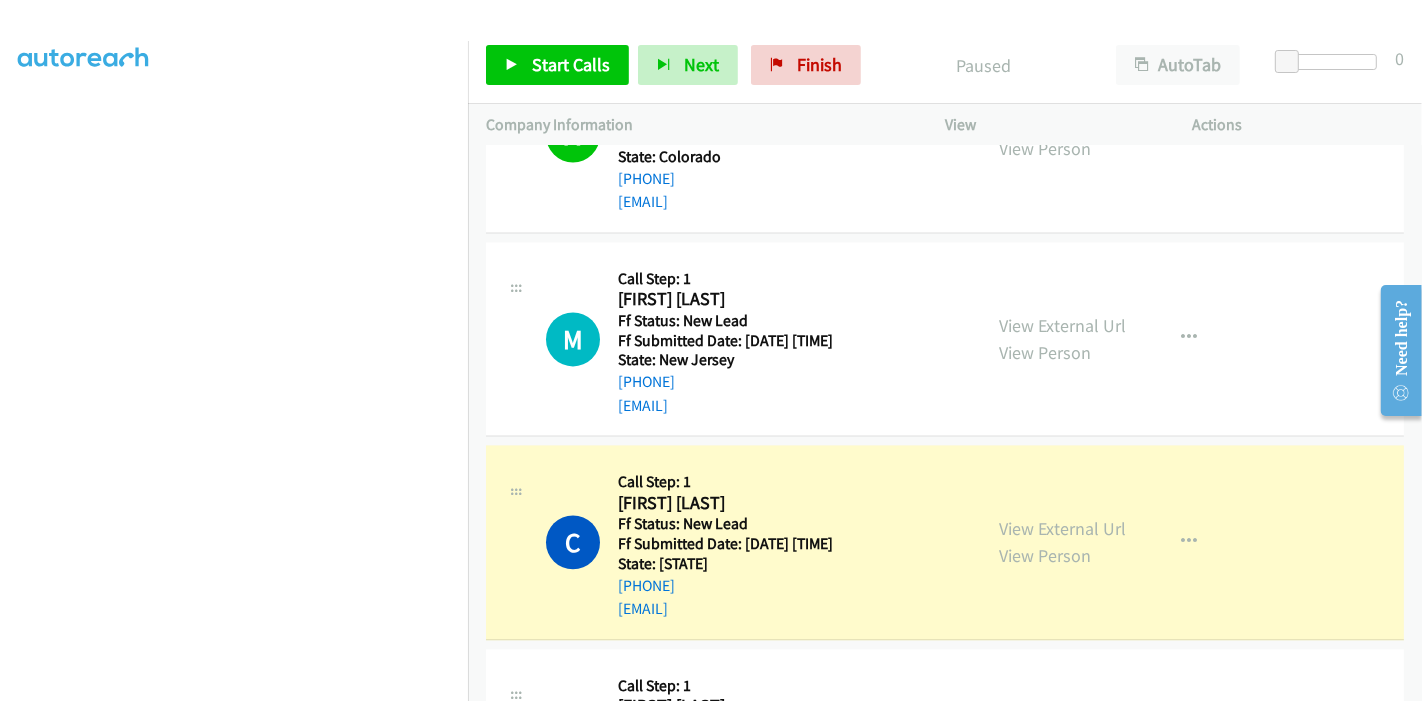 scroll, scrollTop: 3625, scrollLeft: 0, axis: vertical 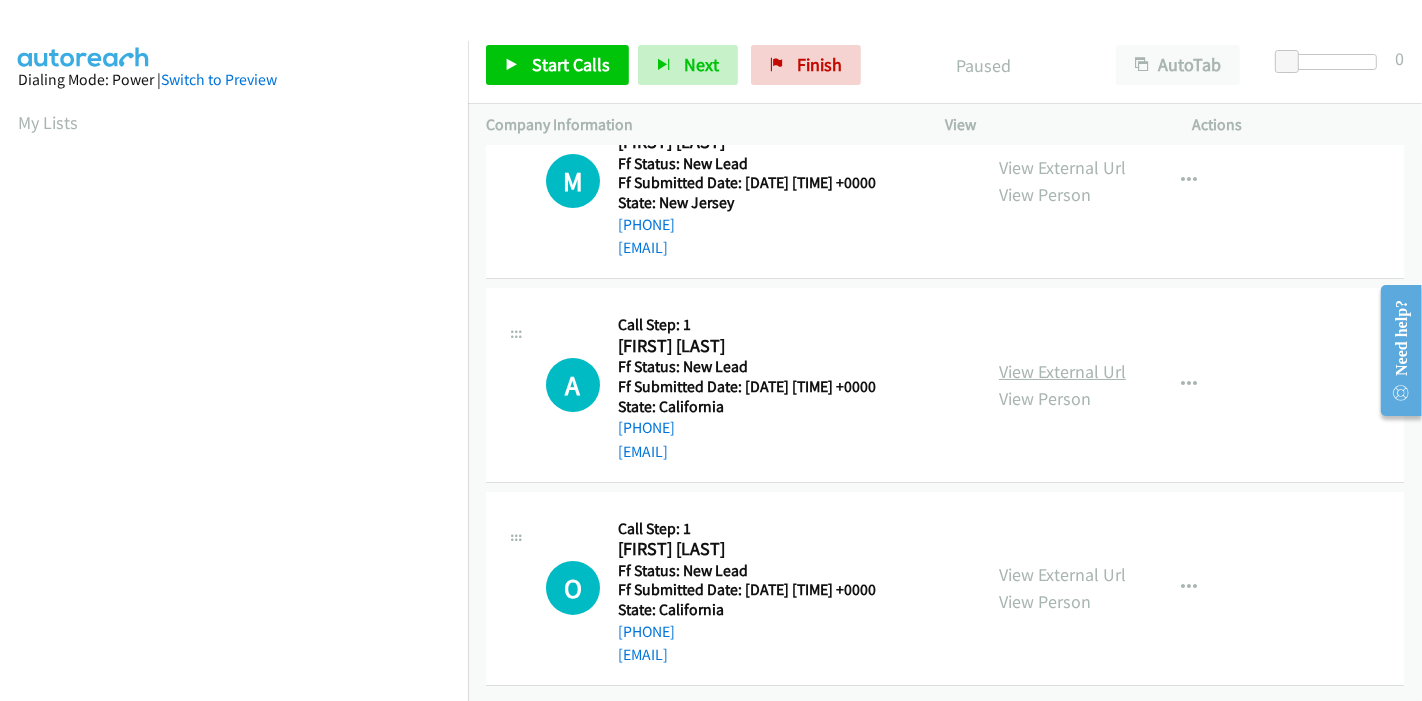 click on "View External Url" at bounding box center (1062, 371) 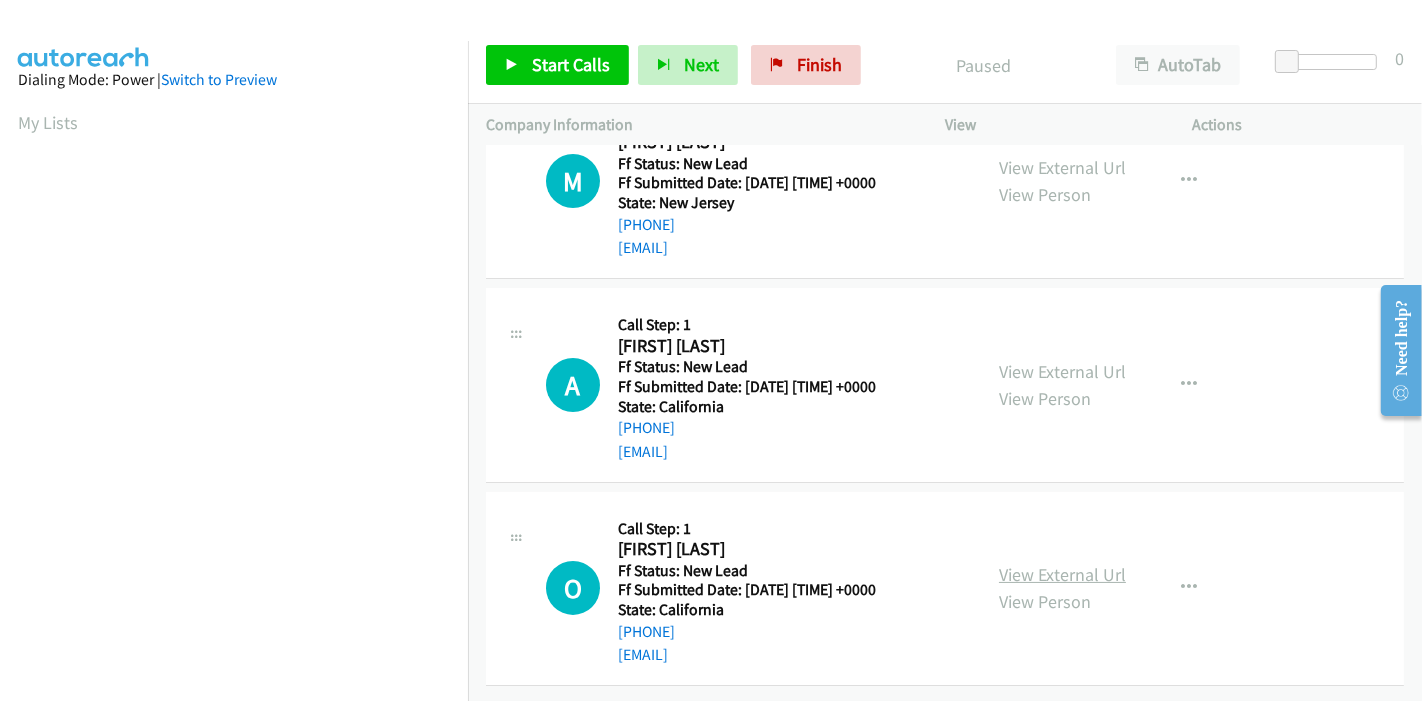 click on "View External Url" at bounding box center [1062, 574] 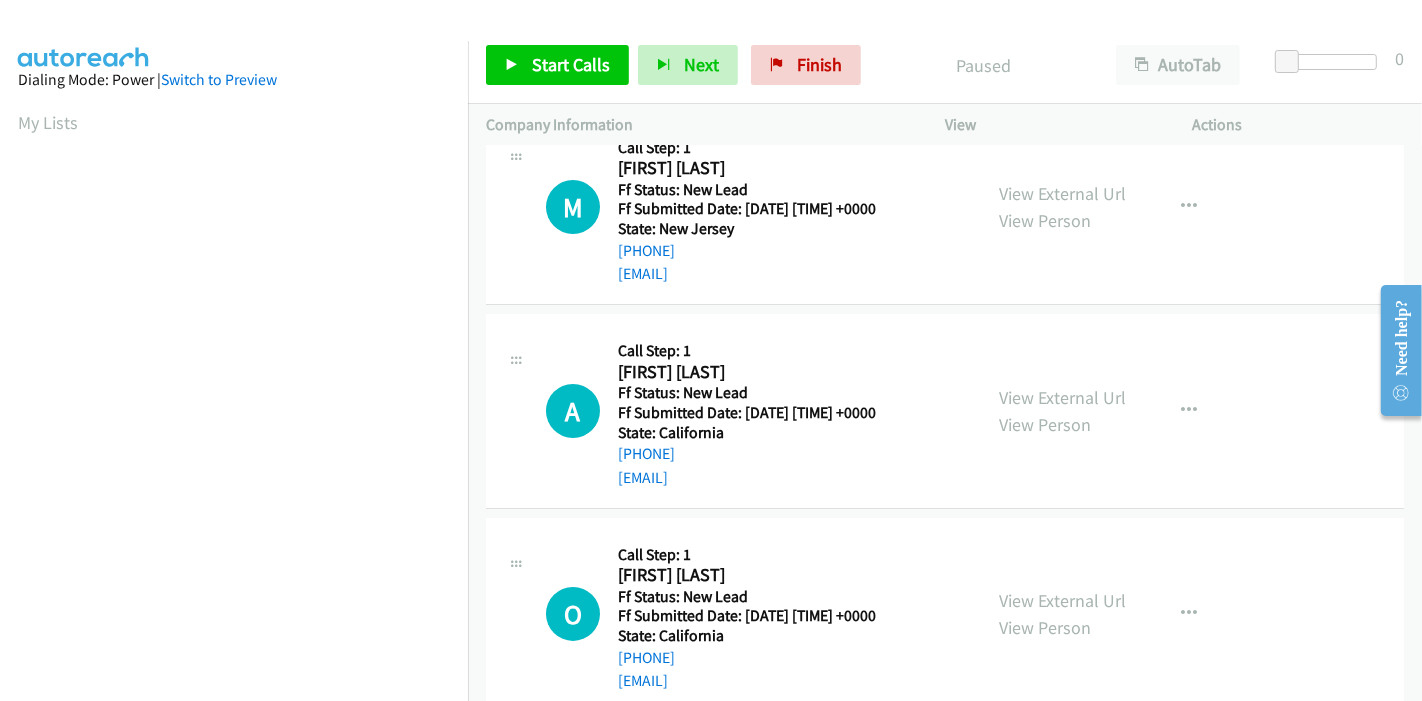 scroll, scrollTop: 0, scrollLeft: 0, axis: both 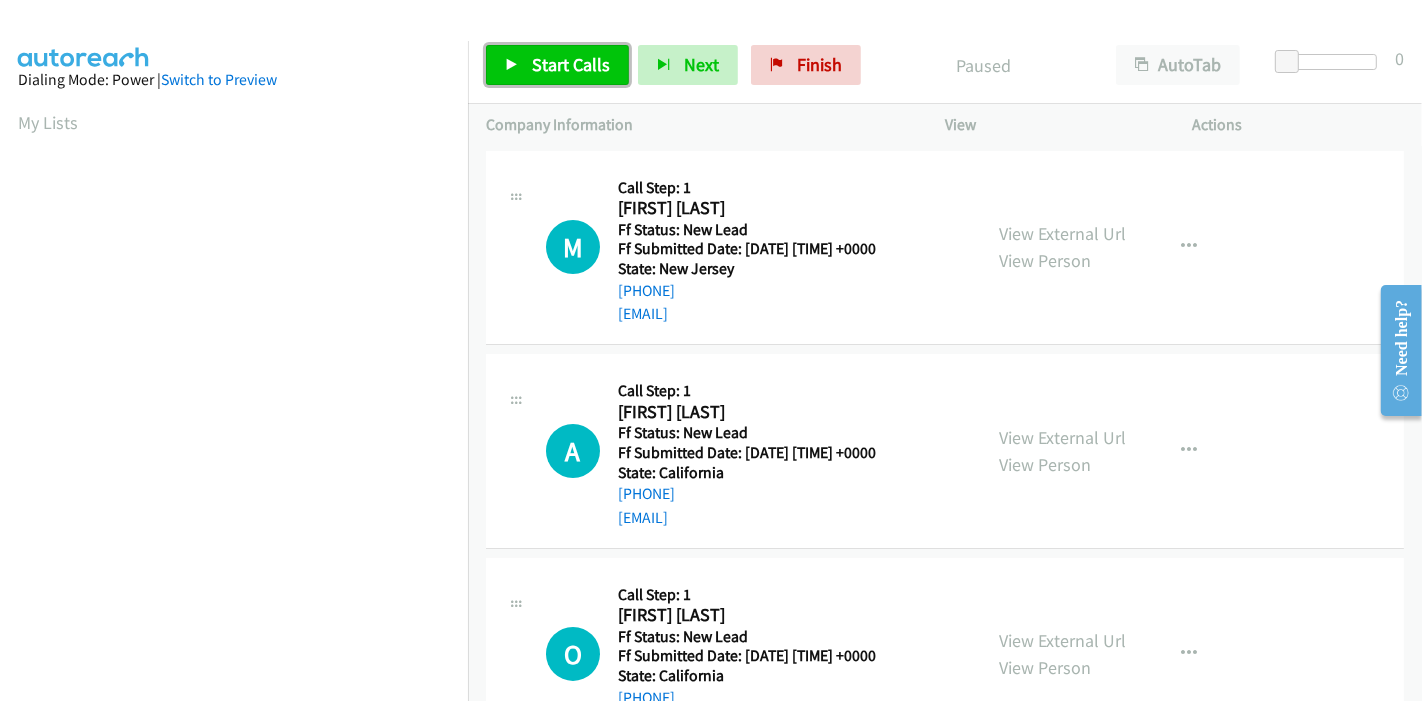 click on "Start Calls" at bounding box center [571, 64] 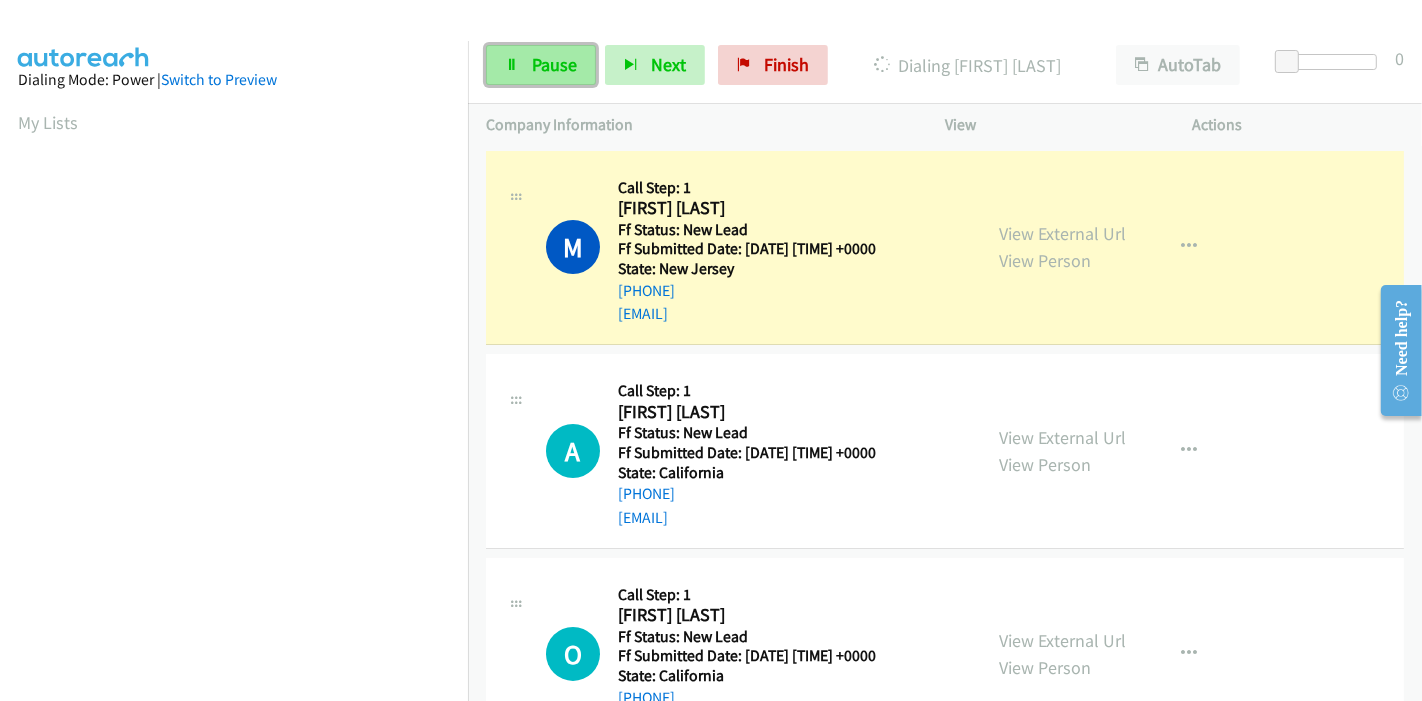 click on "Pause" at bounding box center (541, 65) 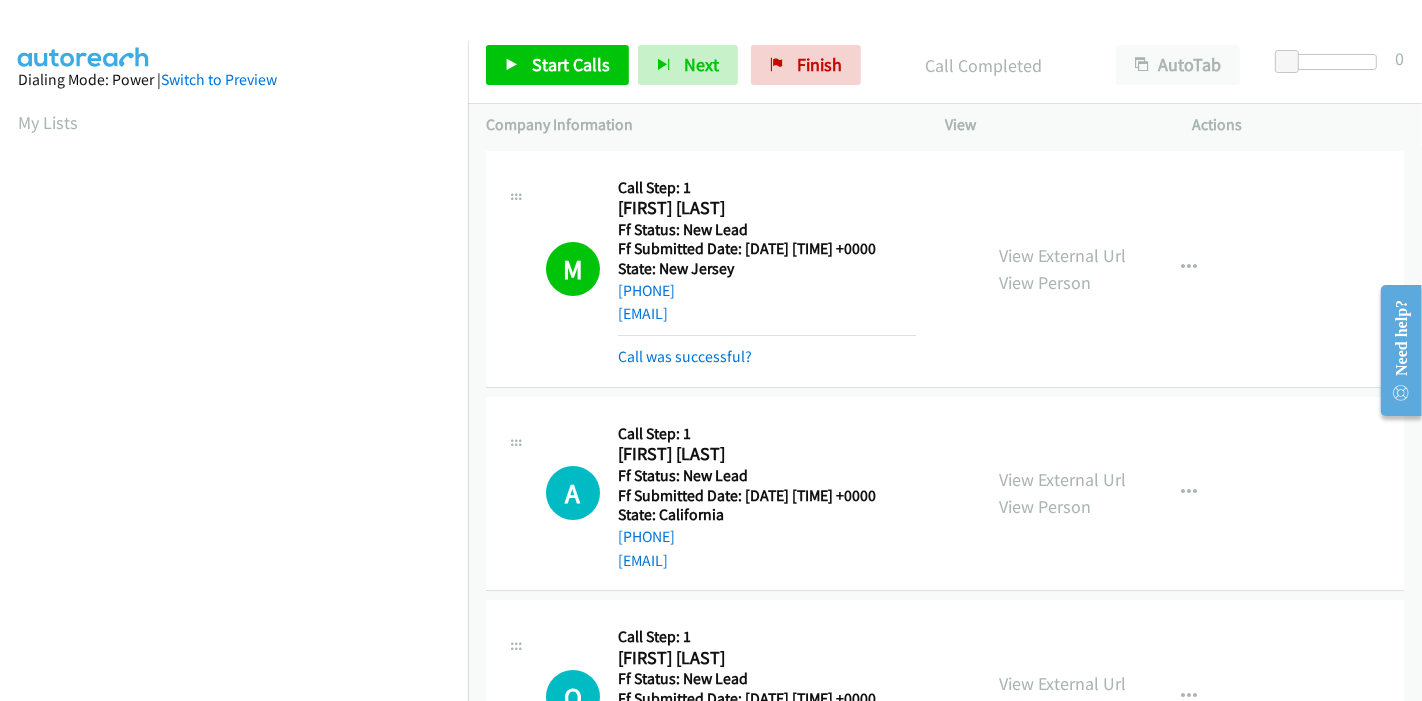 scroll, scrollTop: 422, scrollLeft: 0, axis: vertical 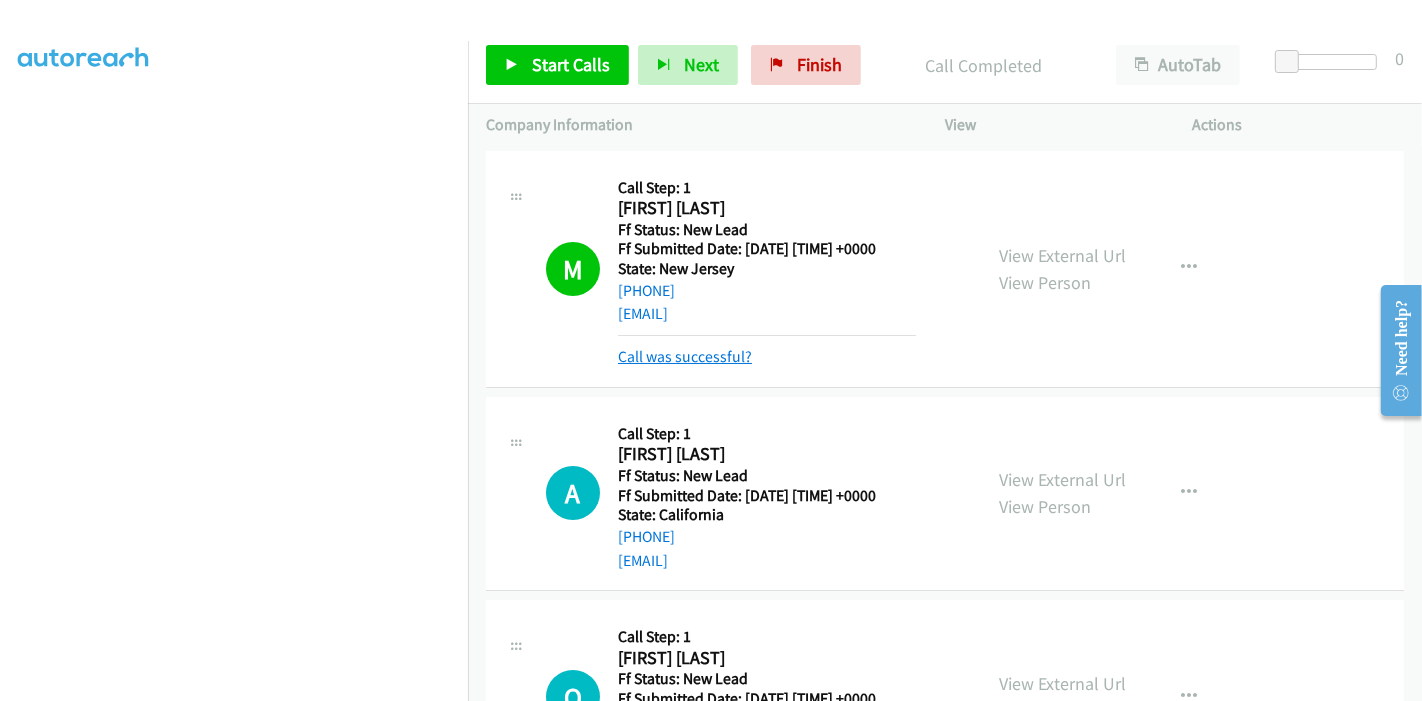 click on "Call was successful?" at bounding box center [685, 356] 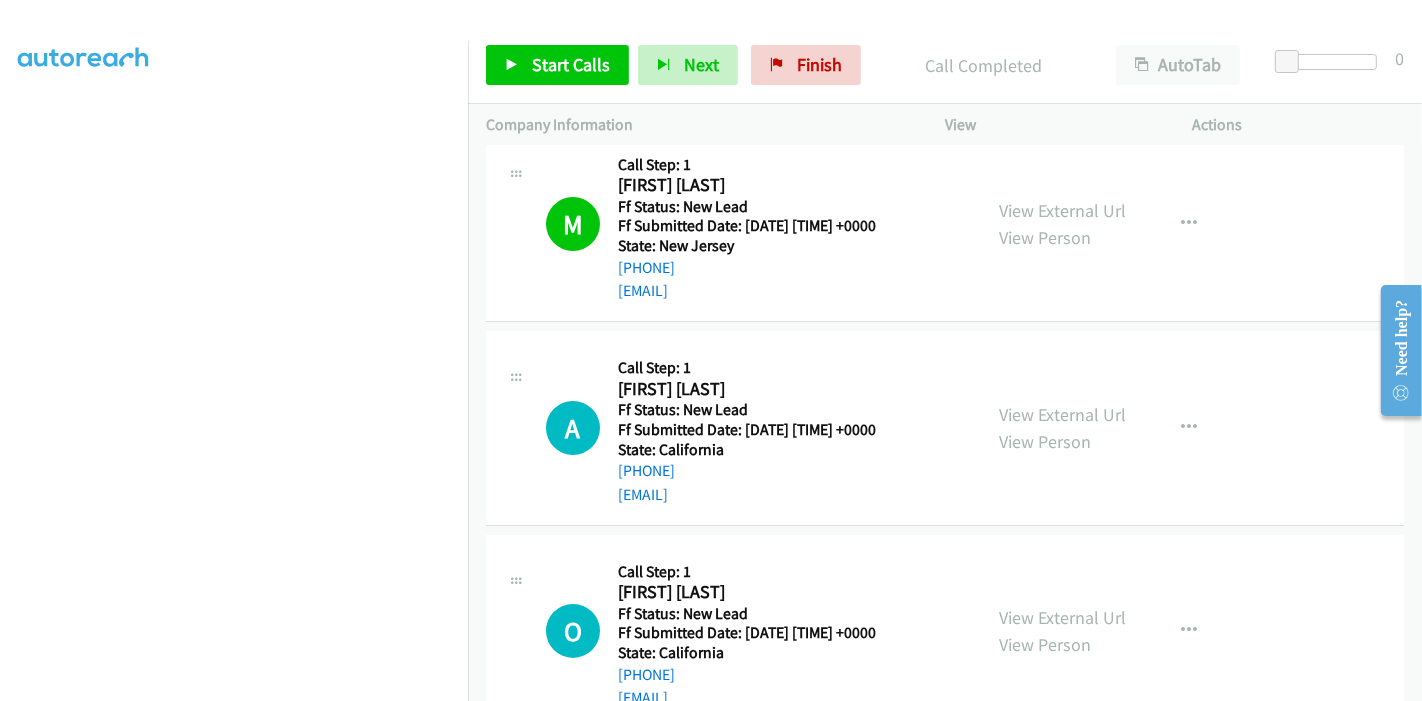 scroll, scrollTop: 0, scrollLeft: 0, axis: both 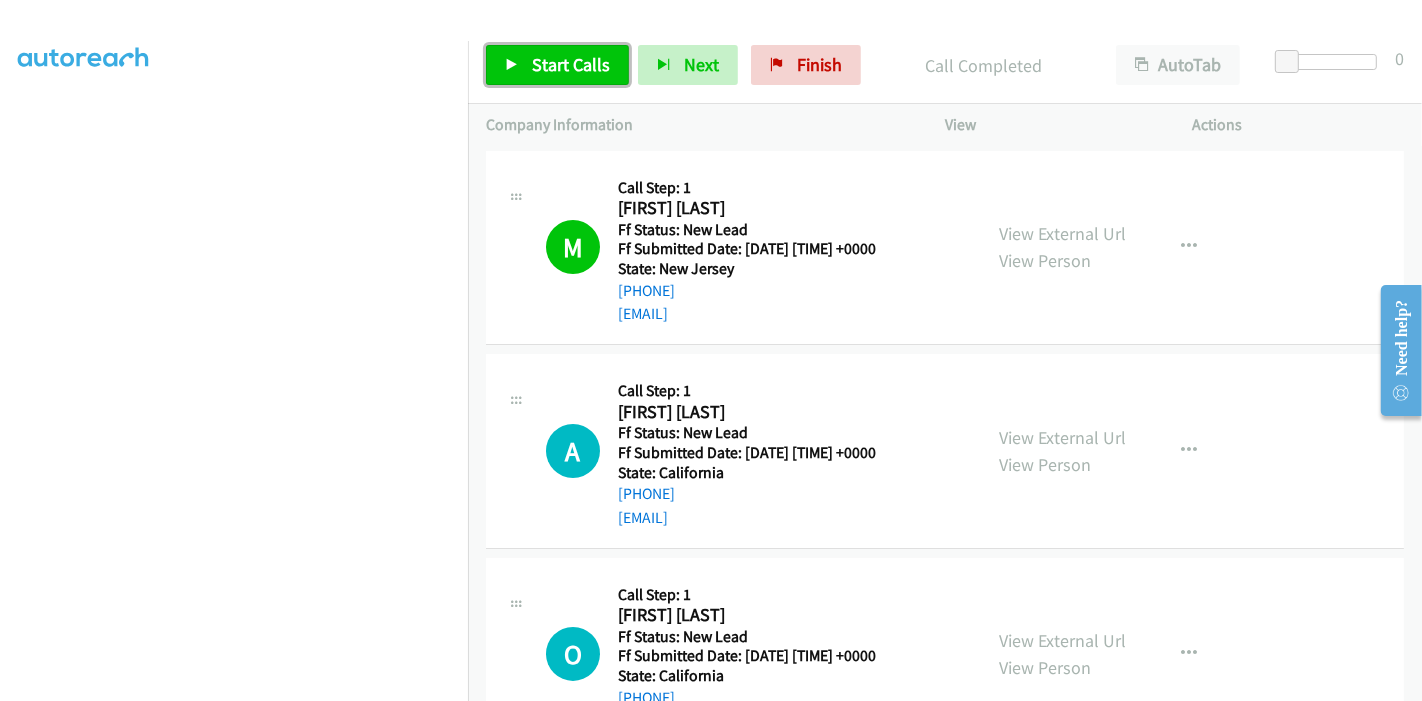 click on "Start Calls" at bounding box center (571, 64) 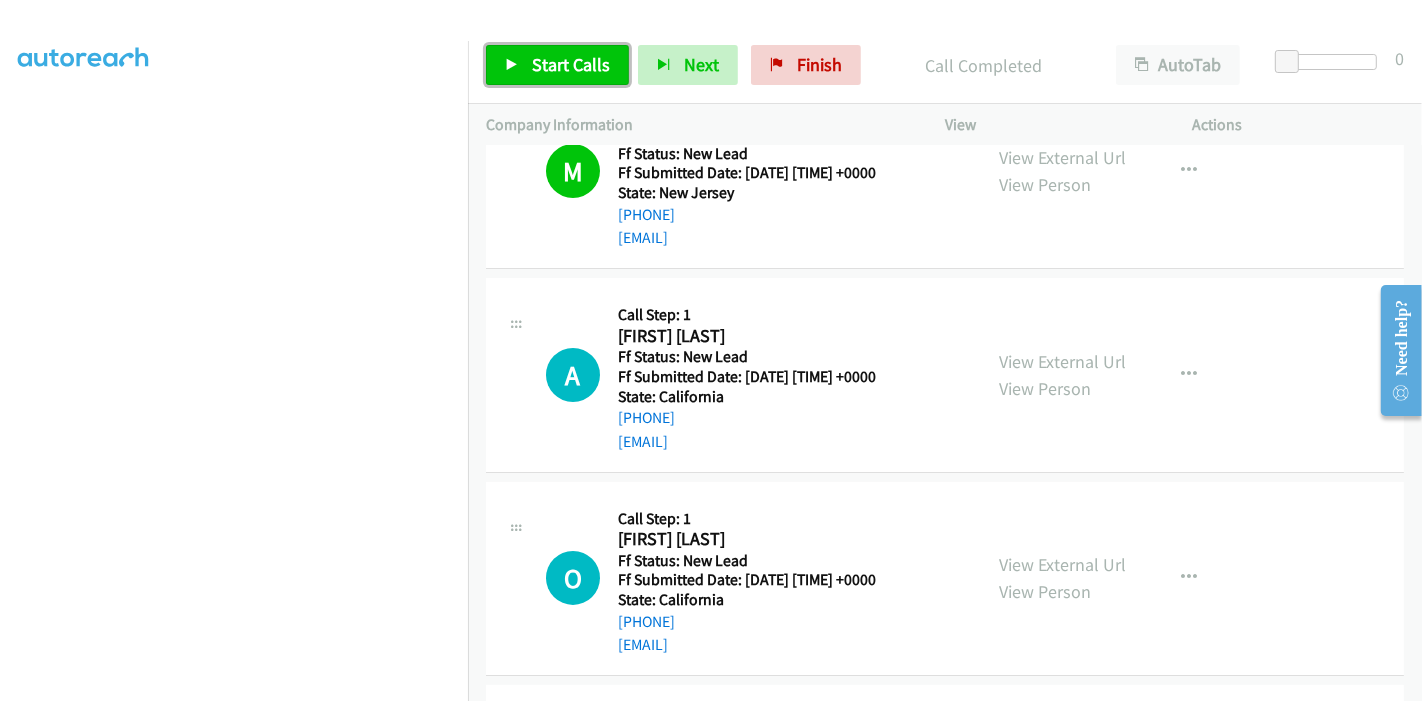 scroll, scrollTop: 111, scrollLeft: 0, axis: vertical 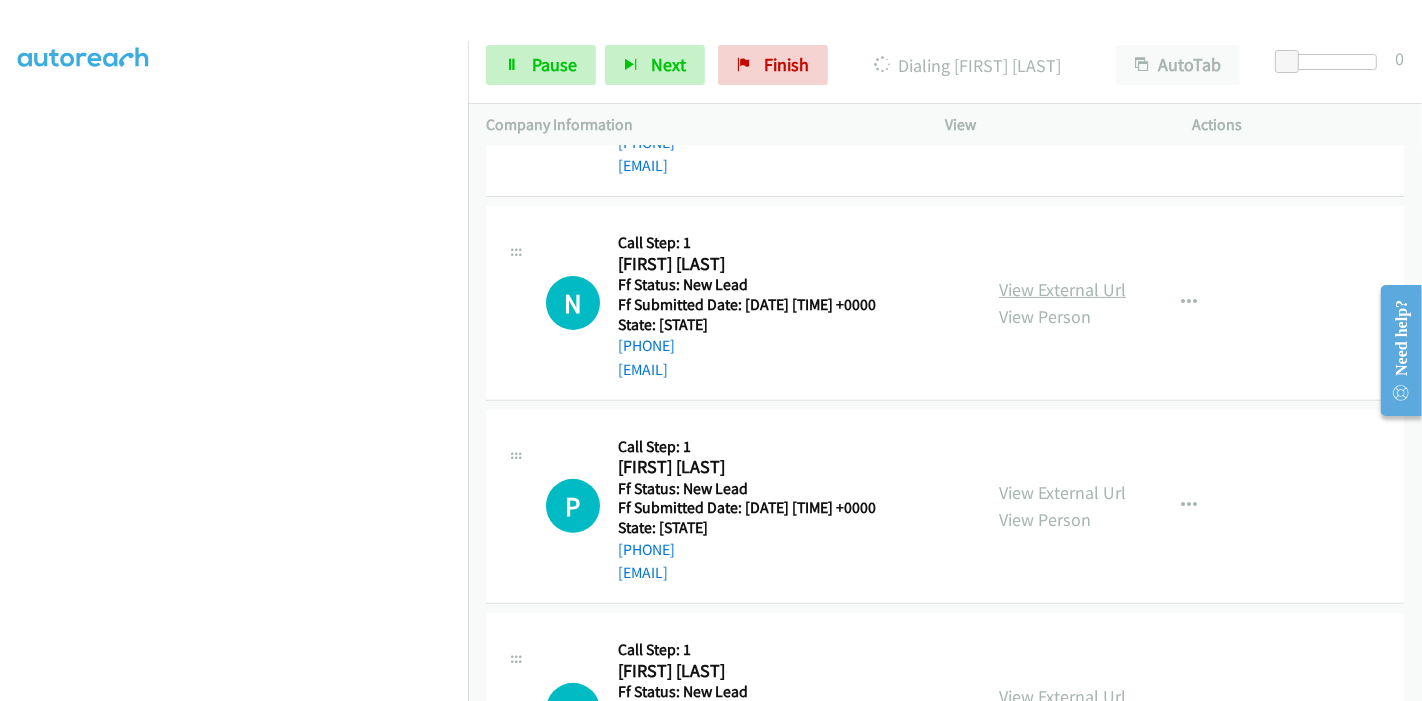 click on "View External Url" at bounding box center [1062, 289] 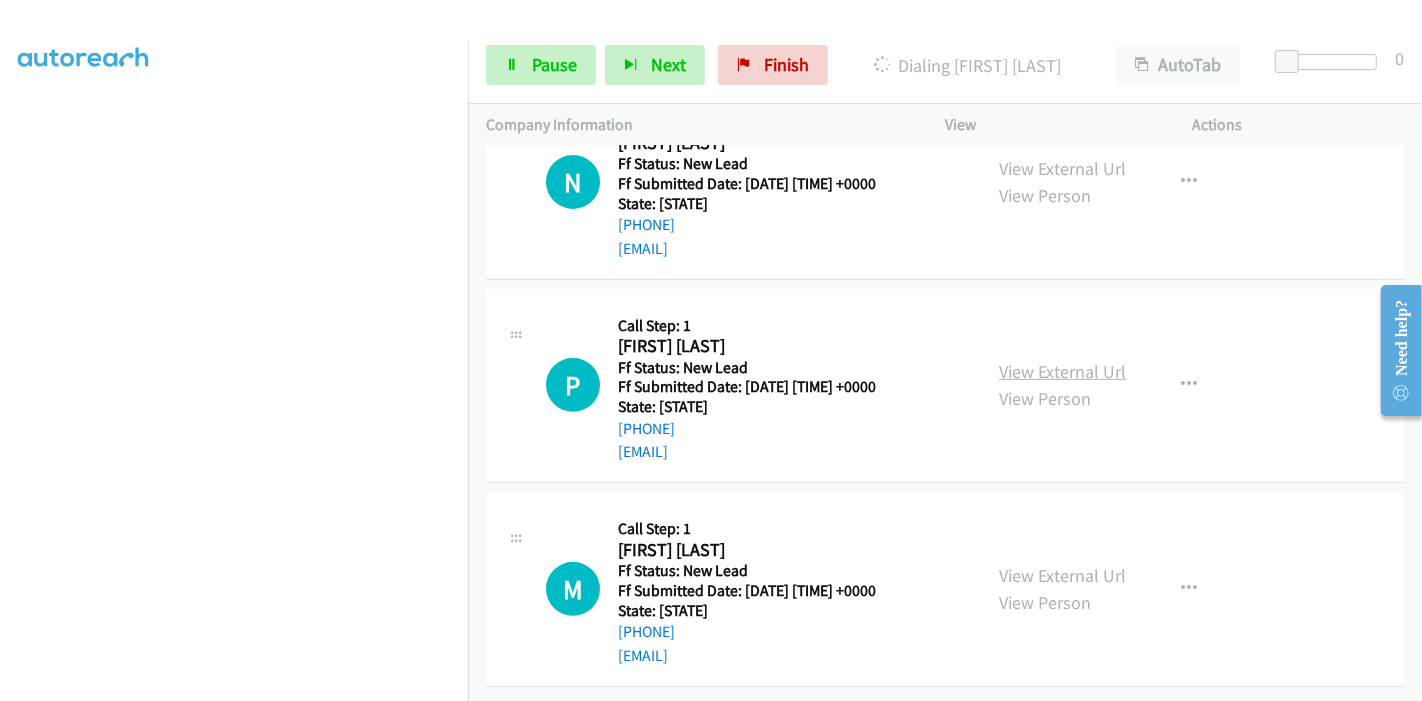 scroll, scrollTop: 690, scrollLeft: 0, axis: vertical 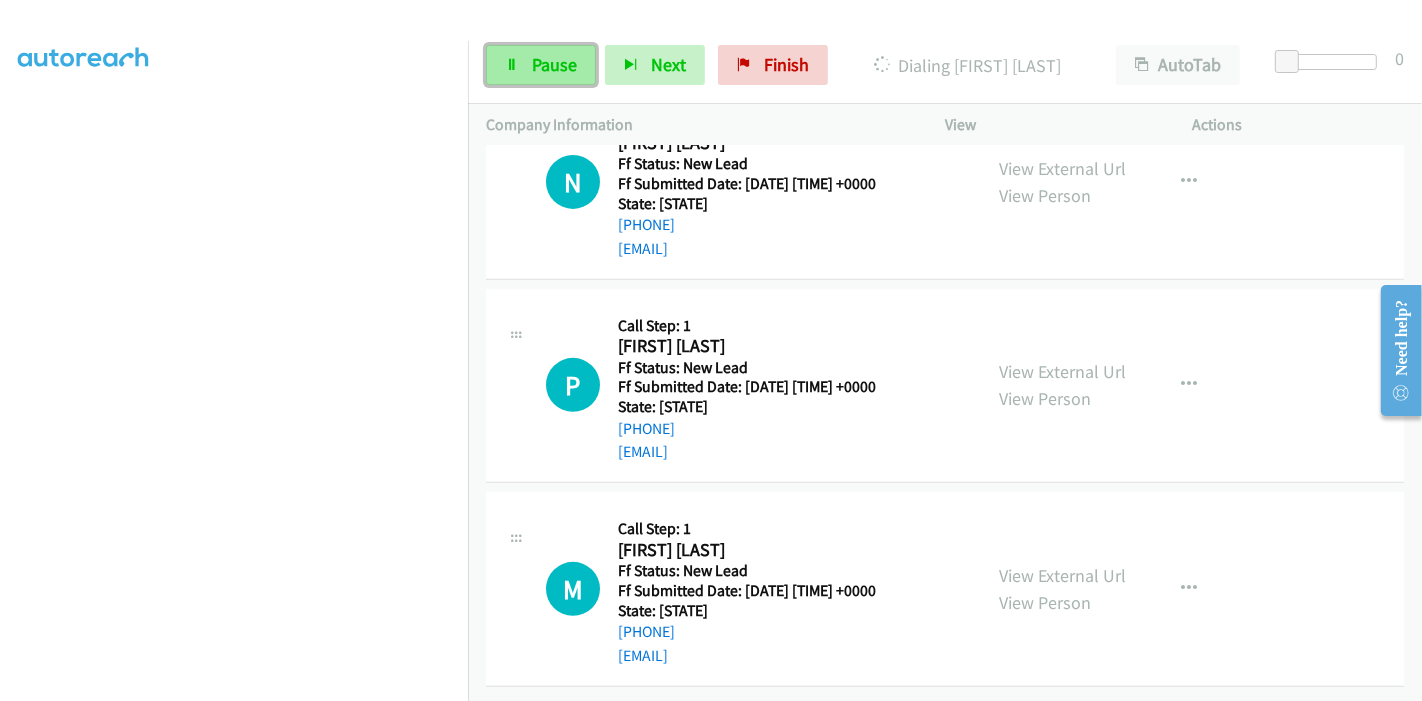 click on "Pause" at bounding box center [541, 65] 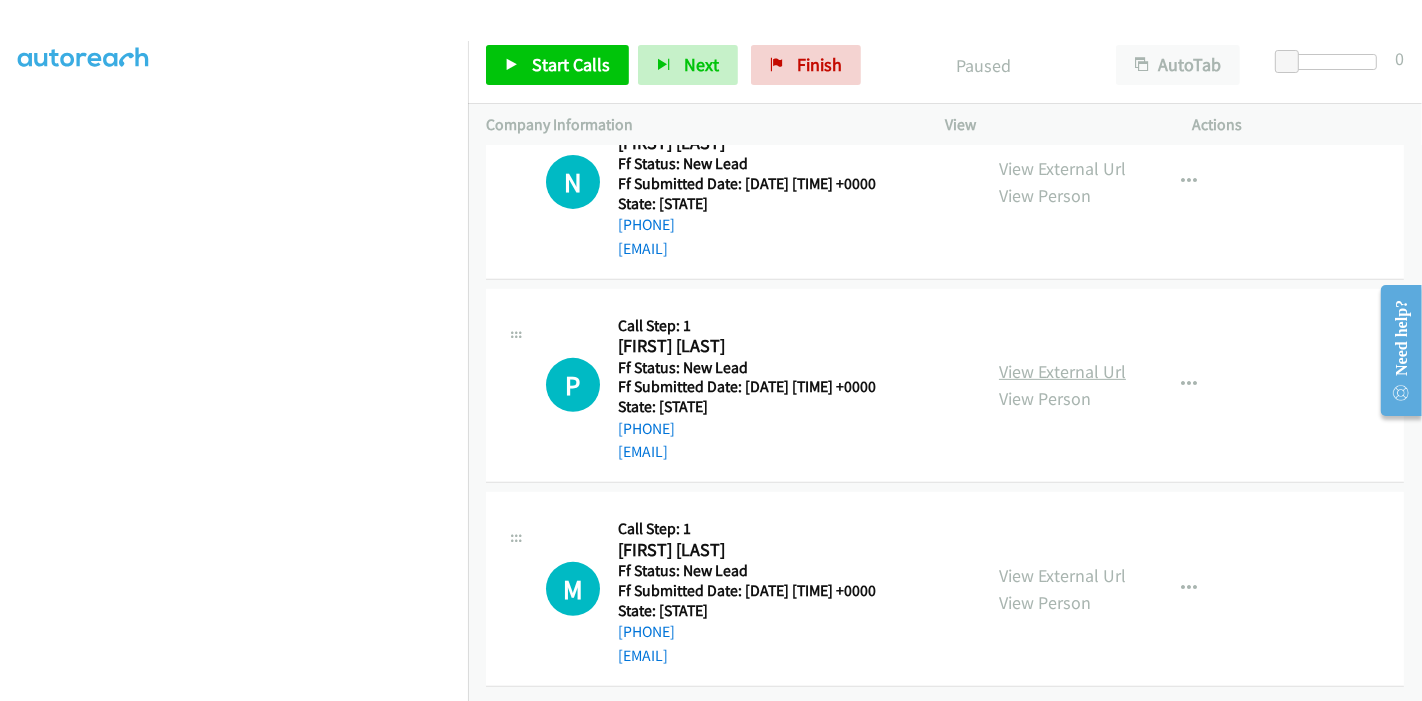 scroll, scrollTop: 579, scrollLeft: 0, axis: vertical 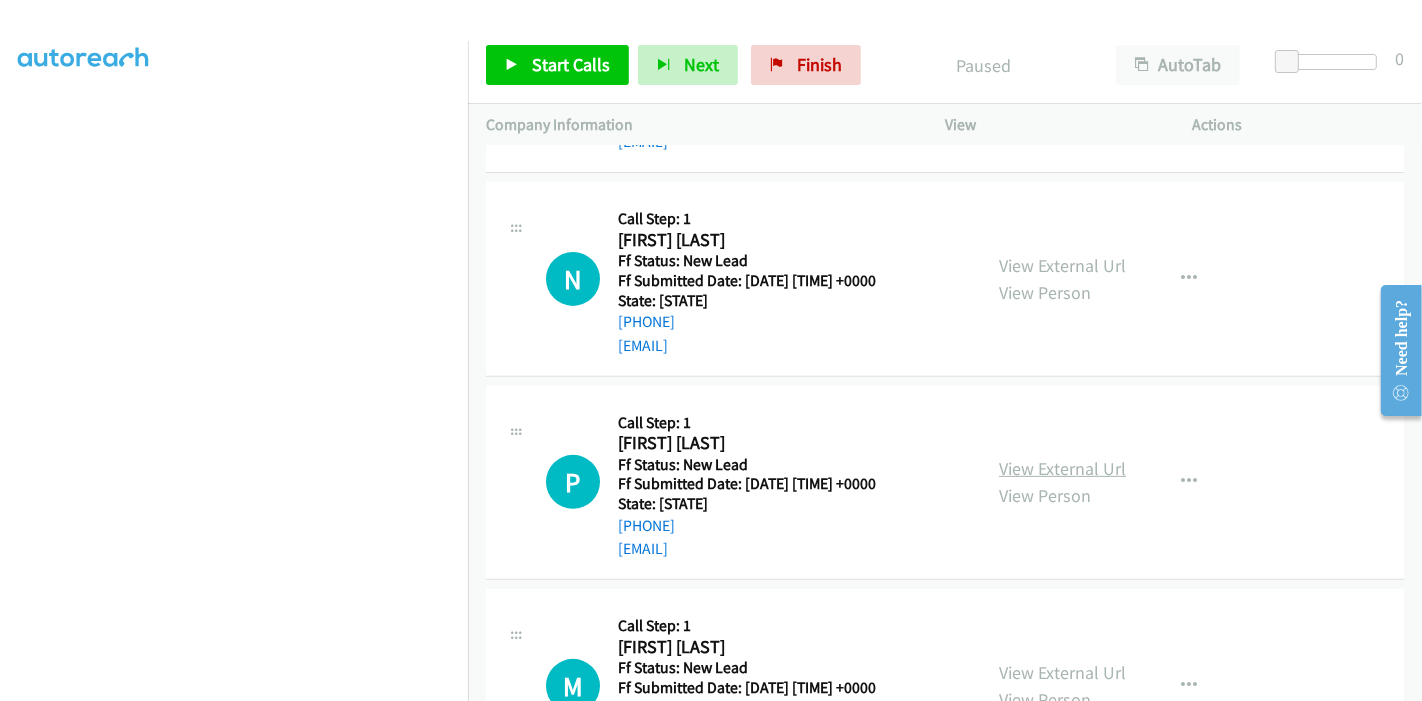 click on "View External Url" at bounding box center [1062, 468] 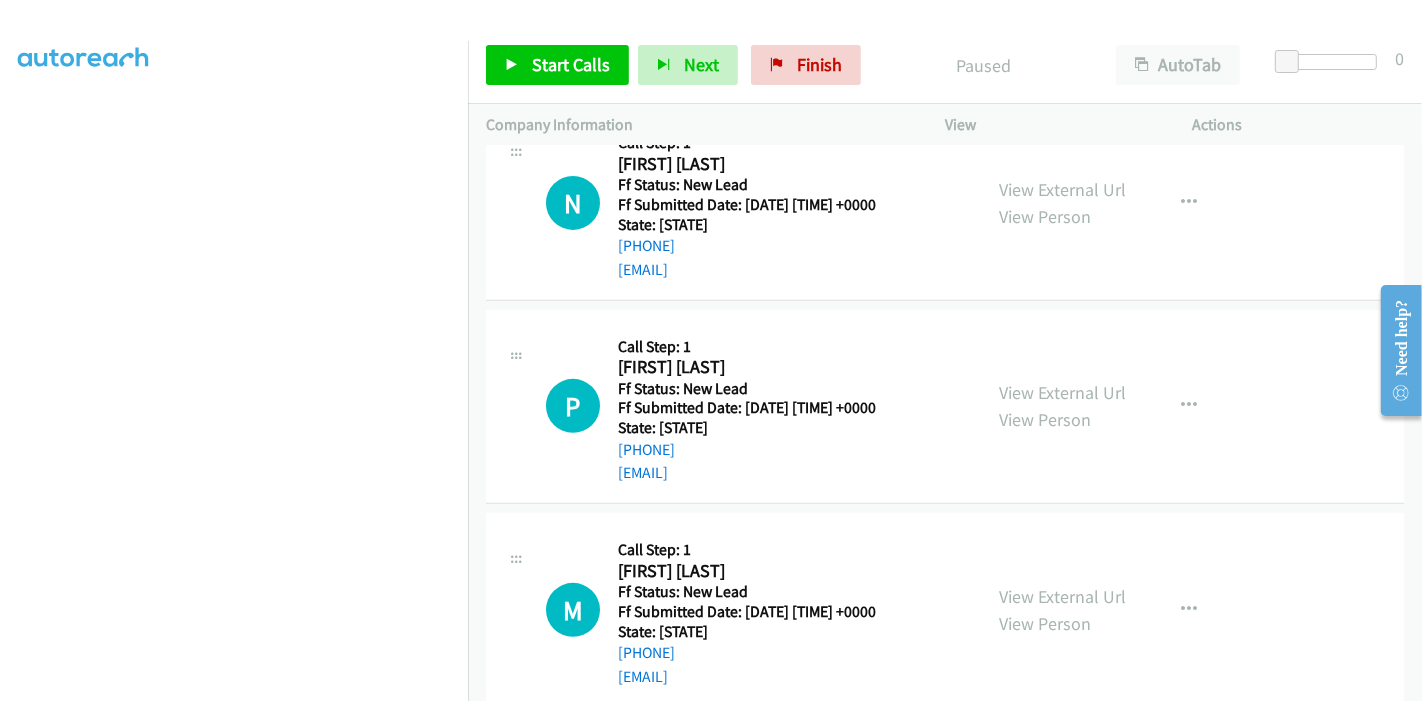 scroll, scrollTop: 690, scrollLeft: 0, axis: vertical 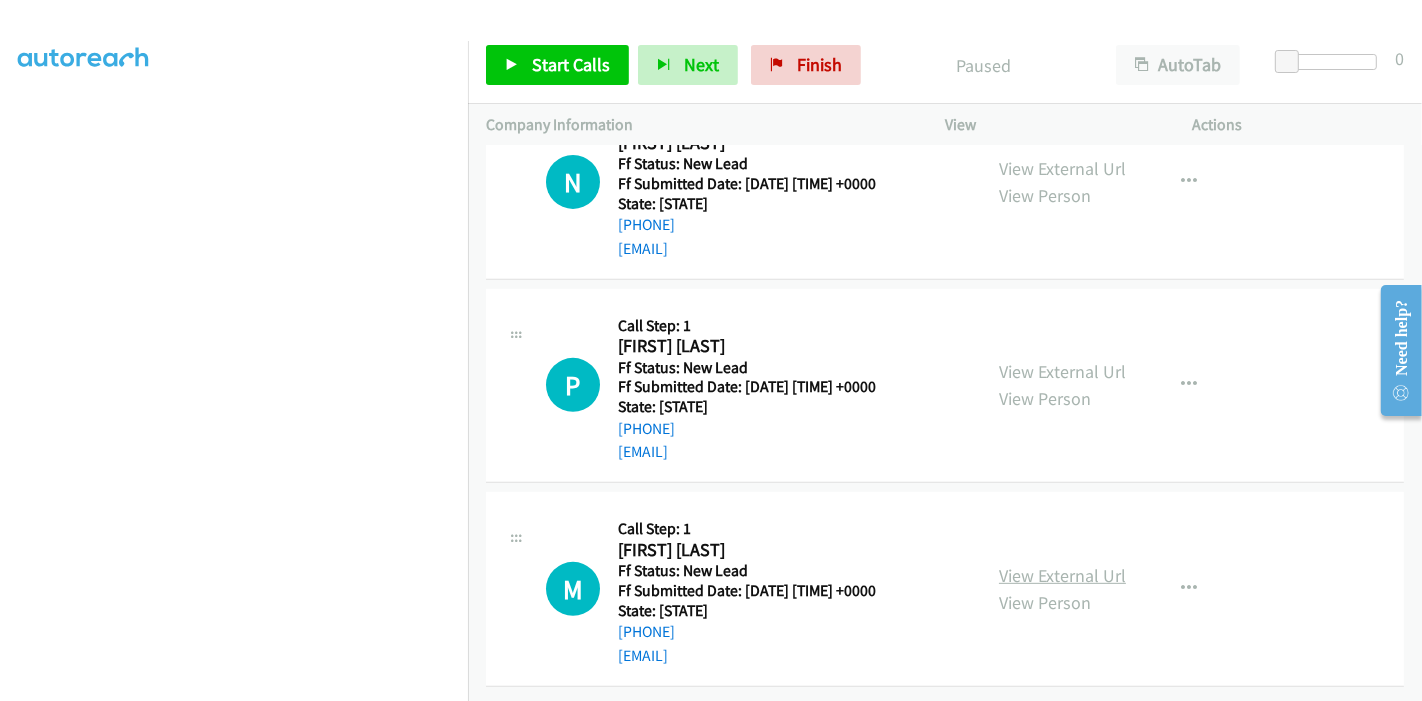 click on "View External Url" at bounding box center (1062, 575) 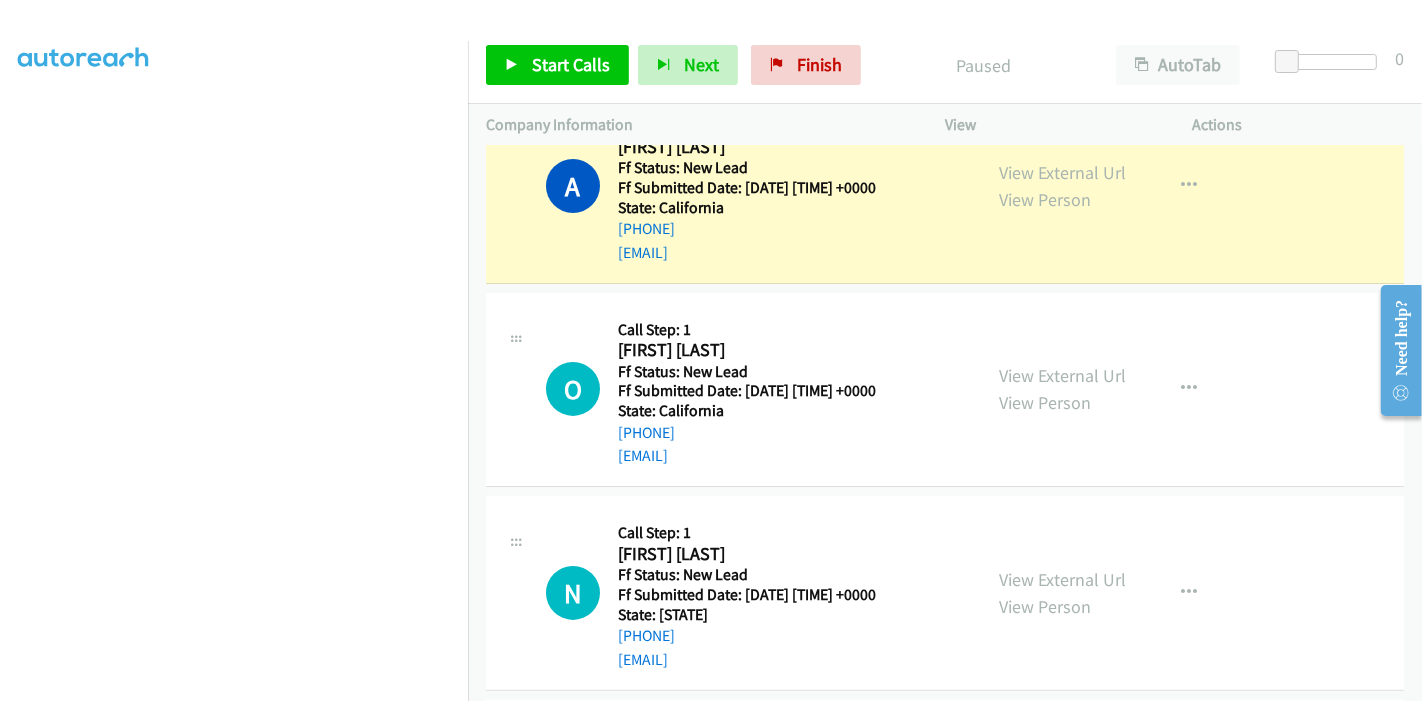 scroll, scrollTop: 134, scrollLeft: 0, axis: vertical 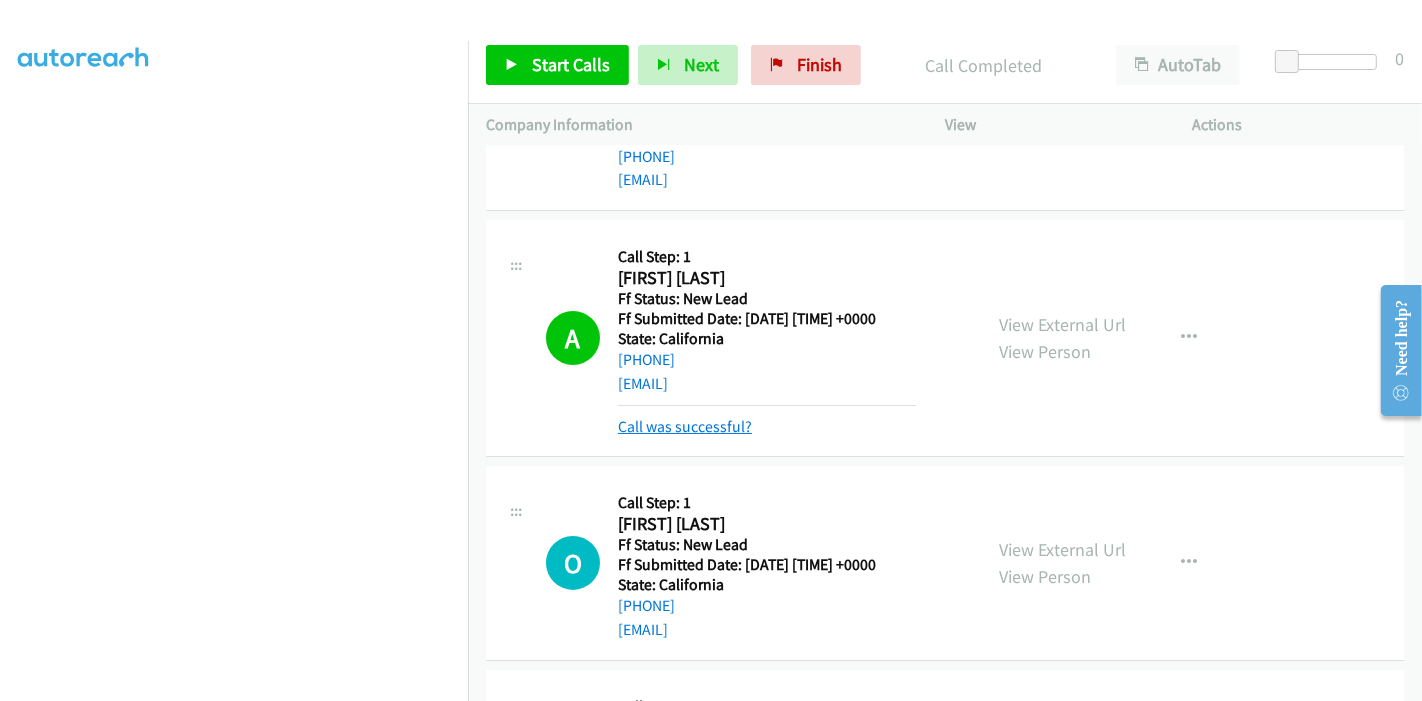 click on "Call was successful?" at bounding box center [685, 426] 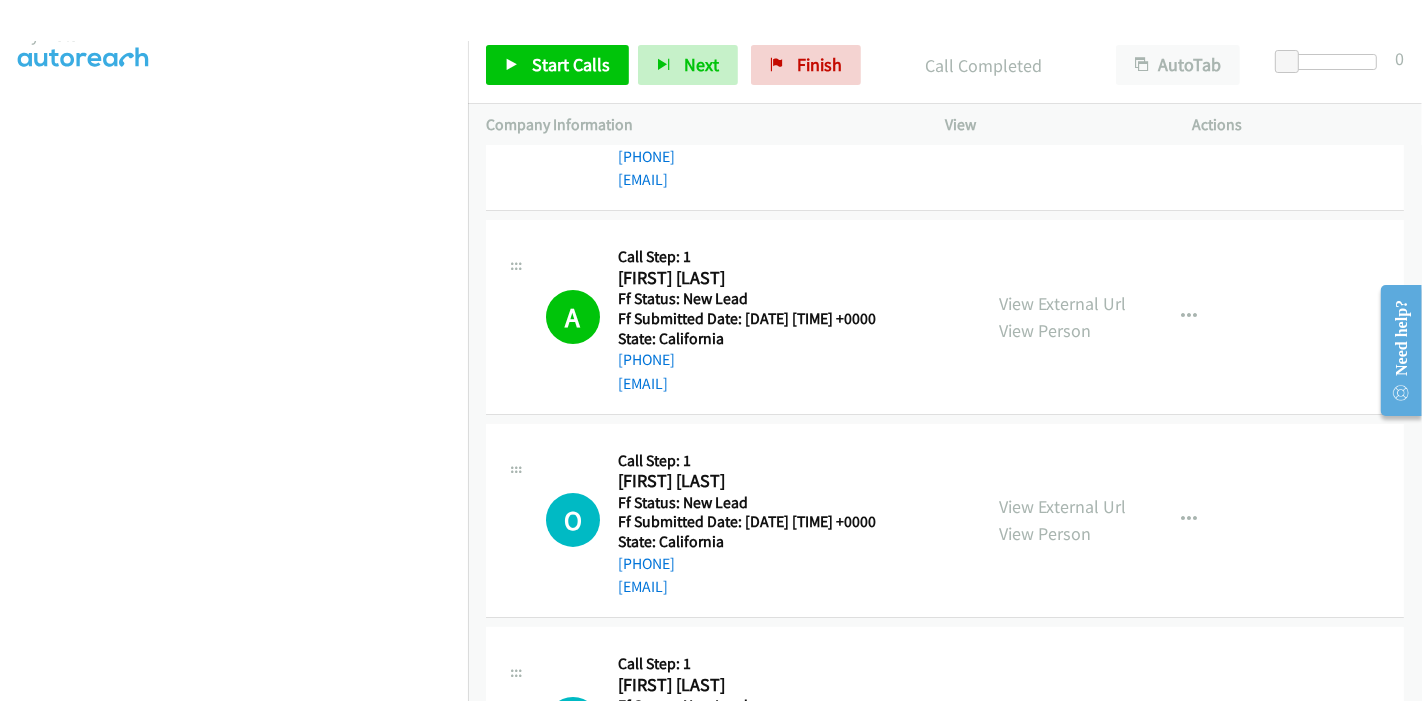 scroll, scrollTop: 87, scrollLeft: 0, axis: vertical 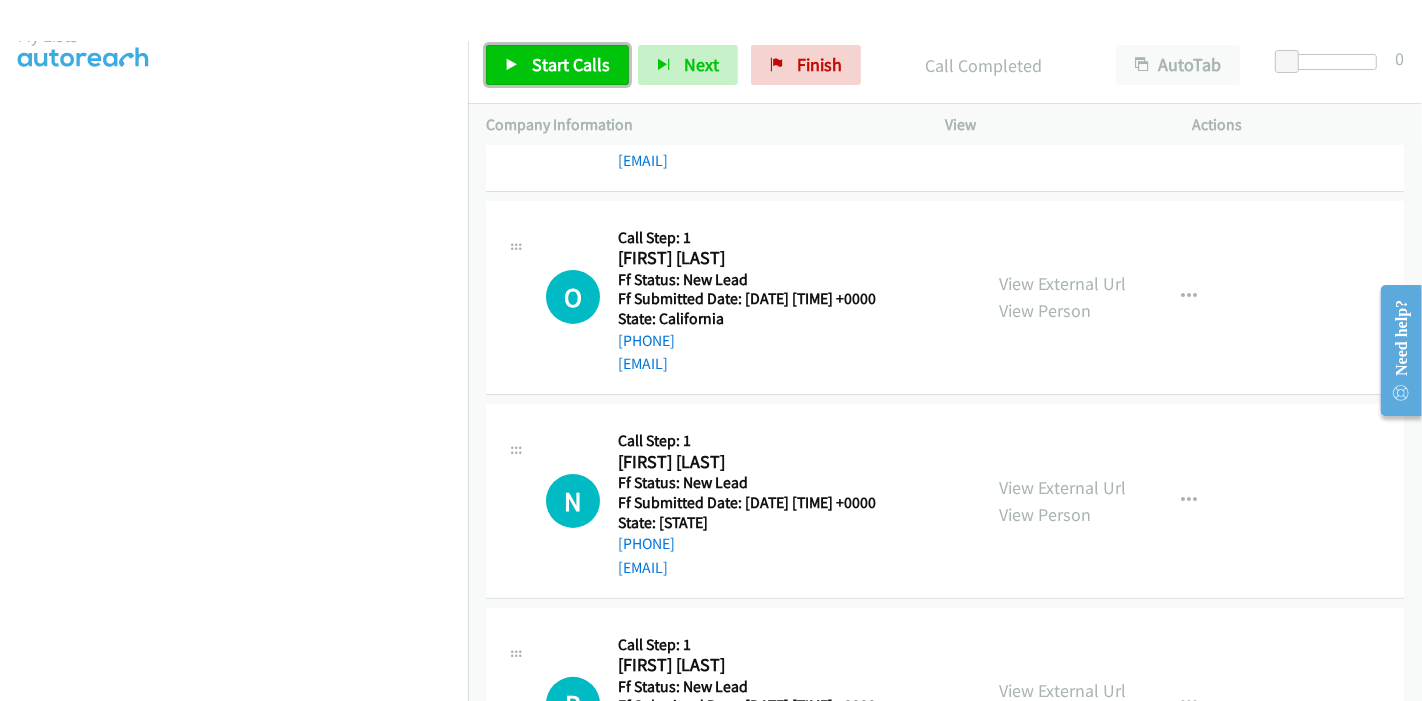 click on "Start Calls" at bounding box center (571, 64) 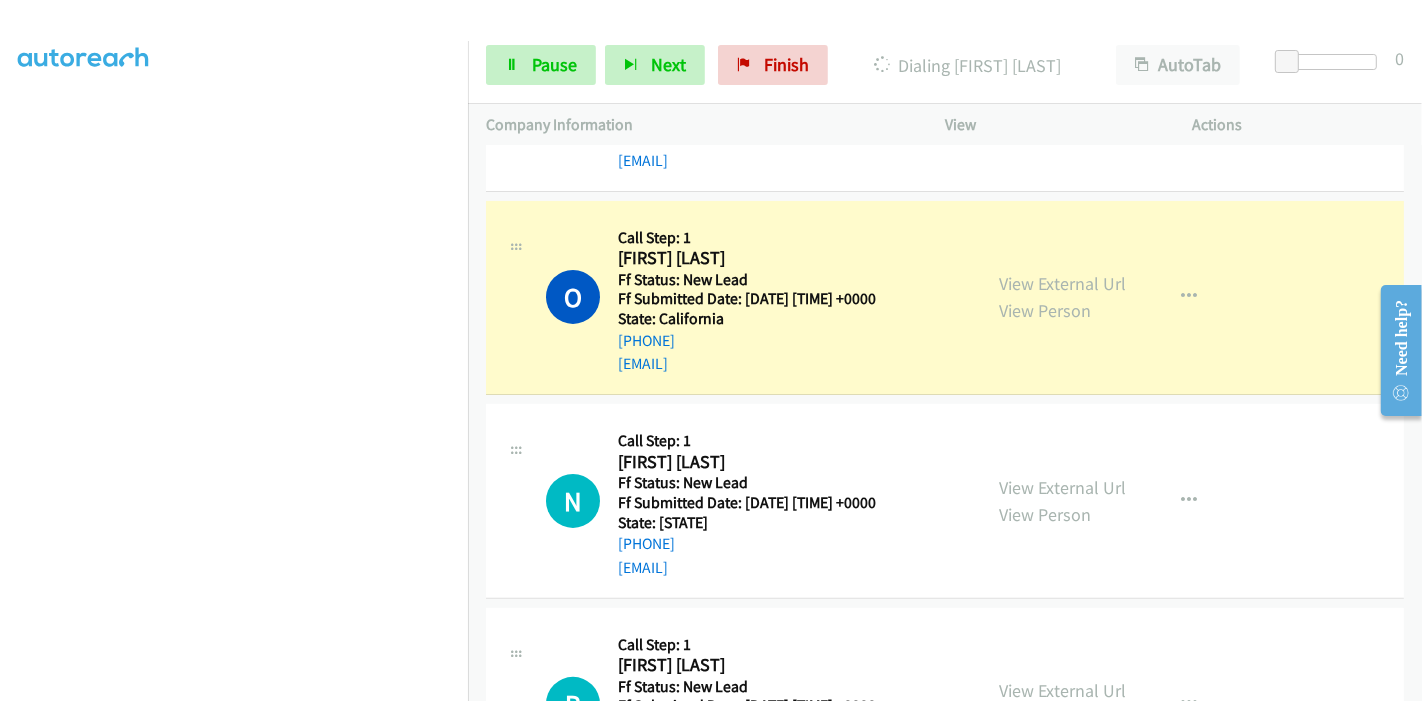 scroll, scrollTop: 422, scrollLeft: 0, axis: vertical 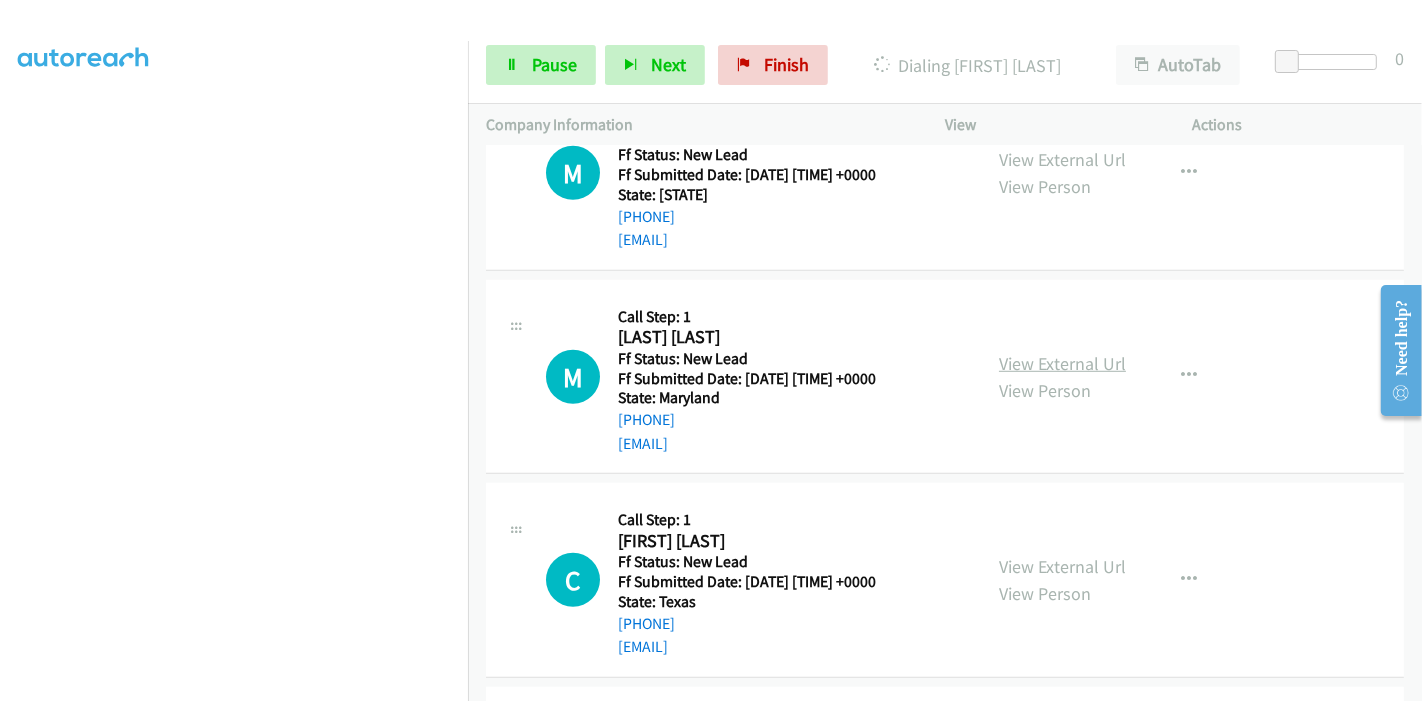 click on "View External Url" at bounding box center [1062, 363] 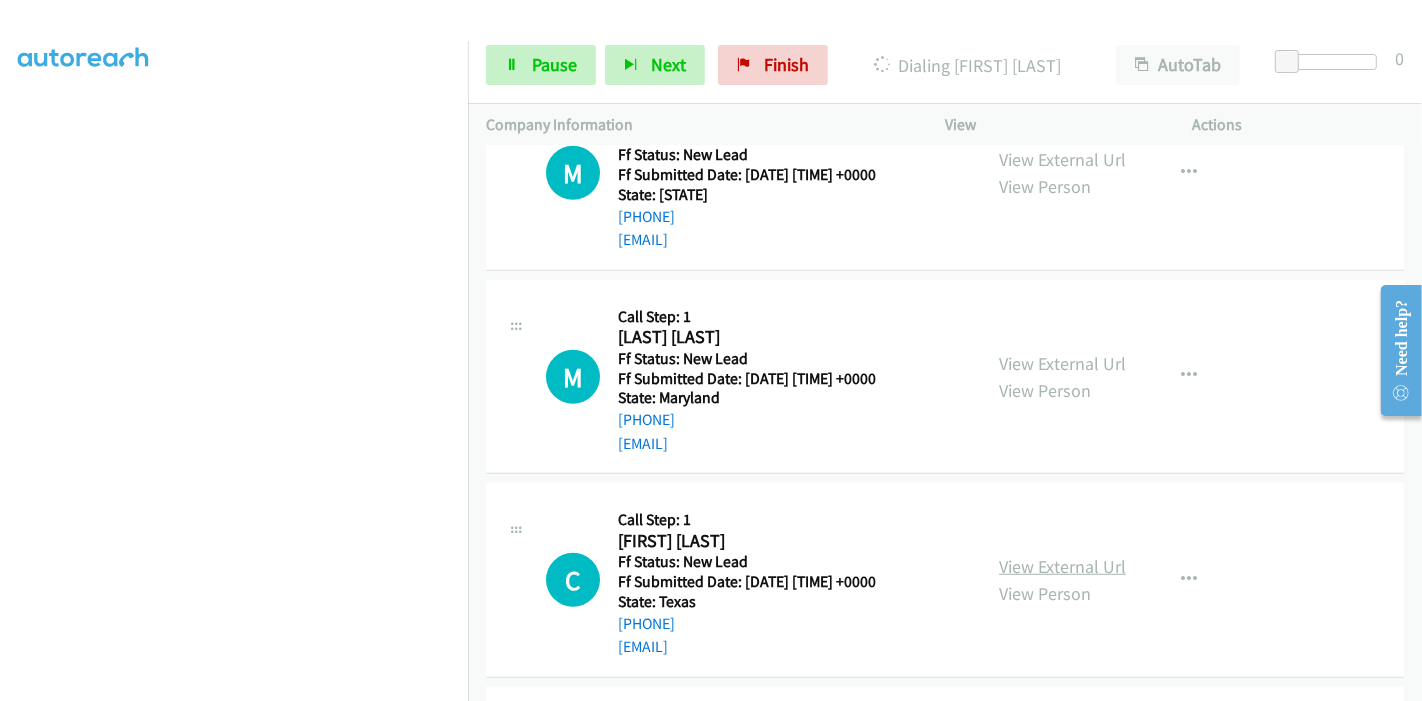 click on "View External Url" at bounding box center (1062, 566) 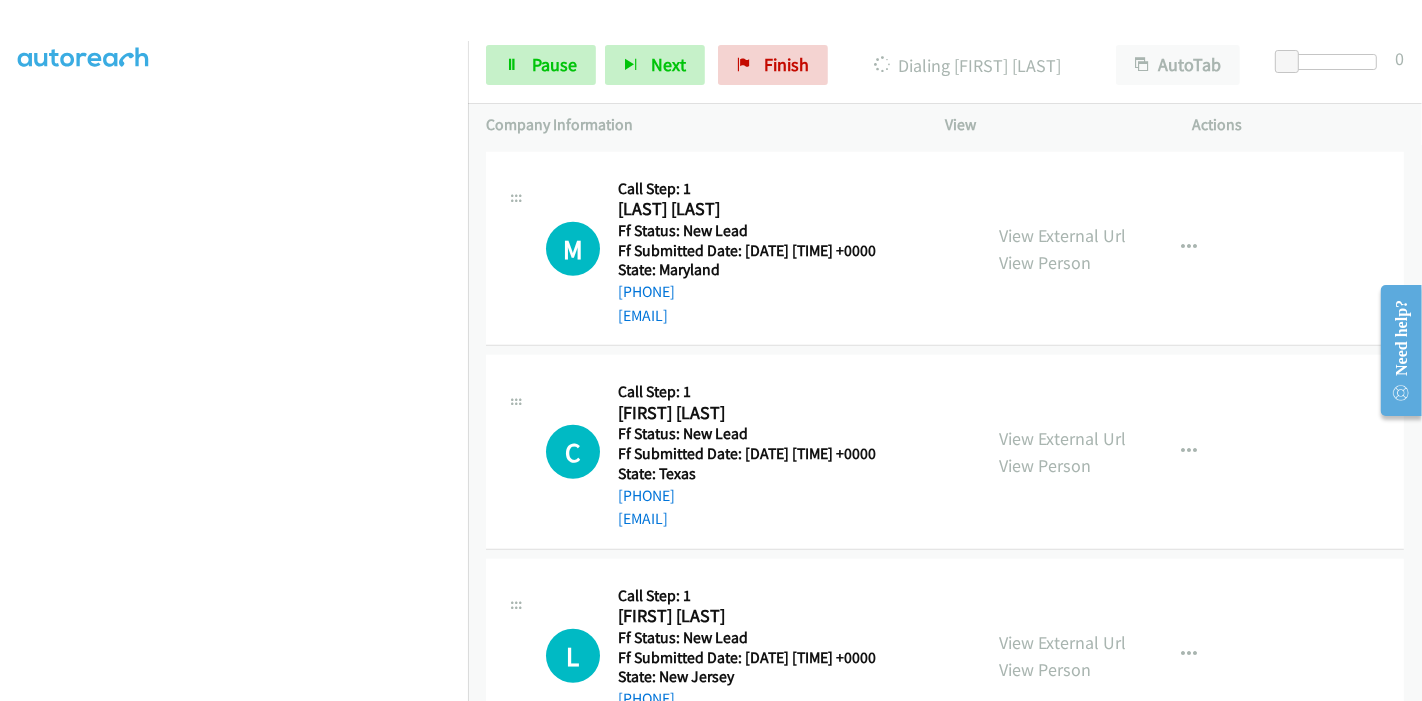 scroll, scrollTop: 1385, scrollLeft: 0, axis: vertical 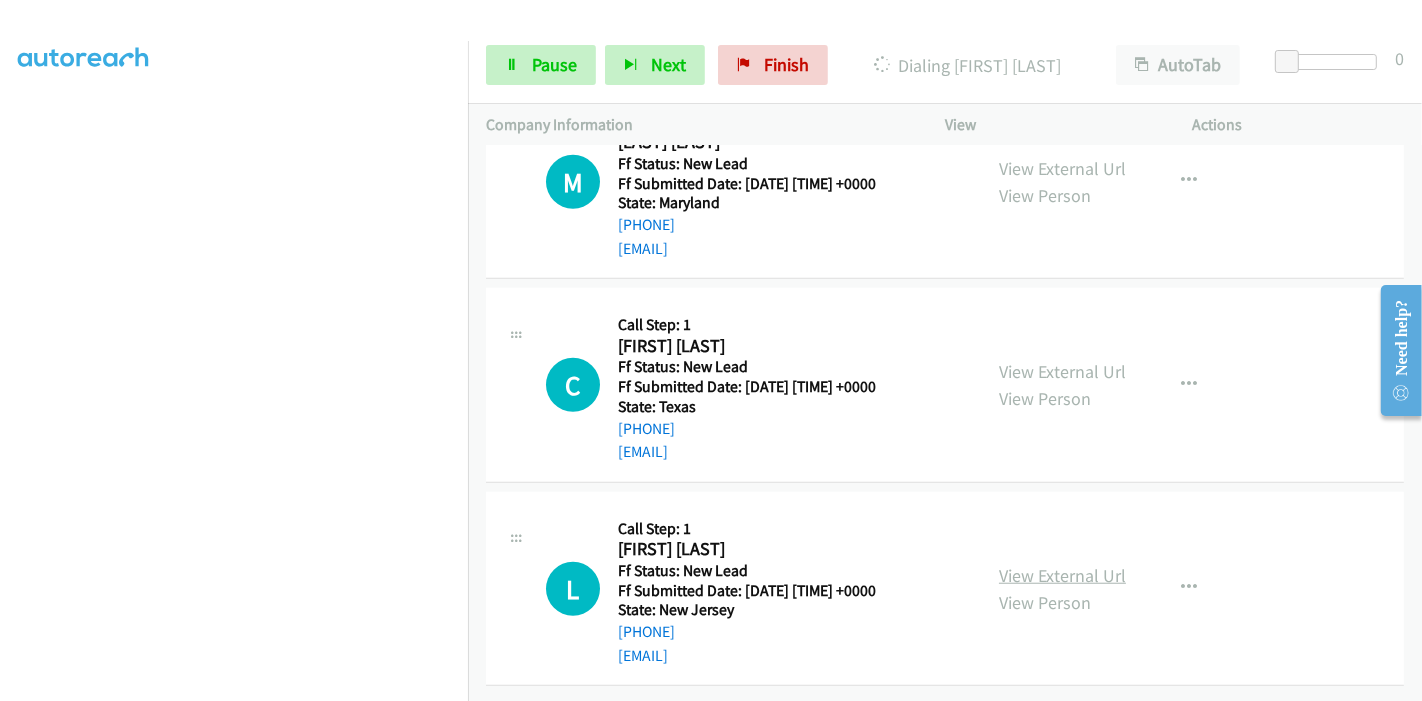 click on "View External Url" at bounding box center [1062, 575] 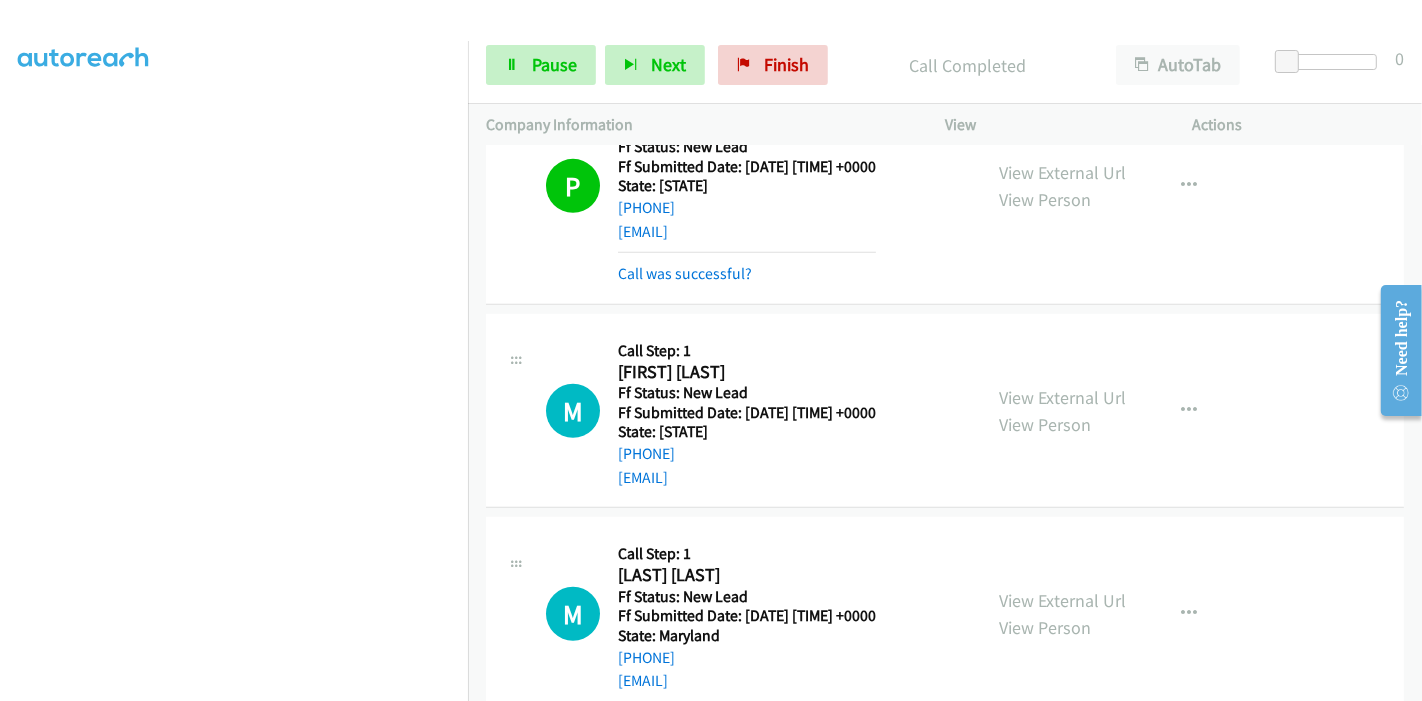 scroll, scrollTop: 649, scrollLeft: 0, axis: vertical 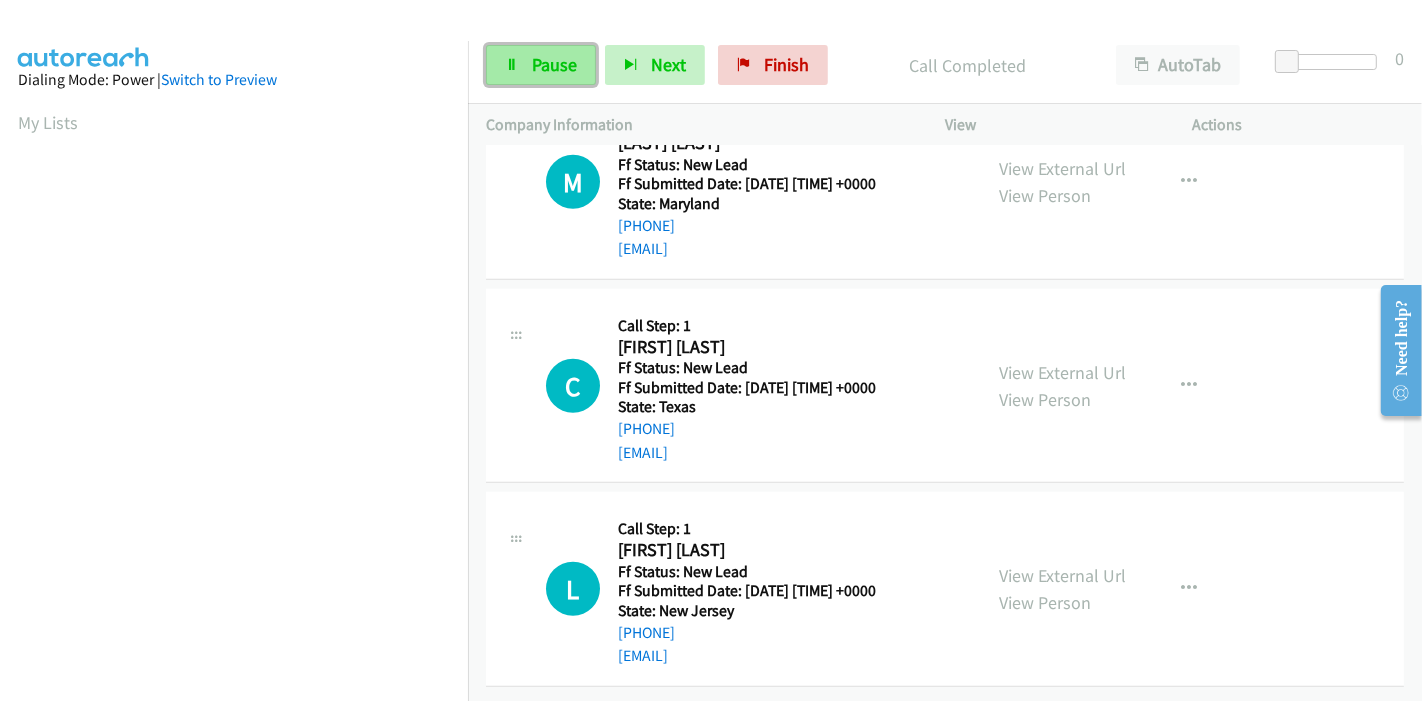 click on "Pause" at bounding box center [554, 64] 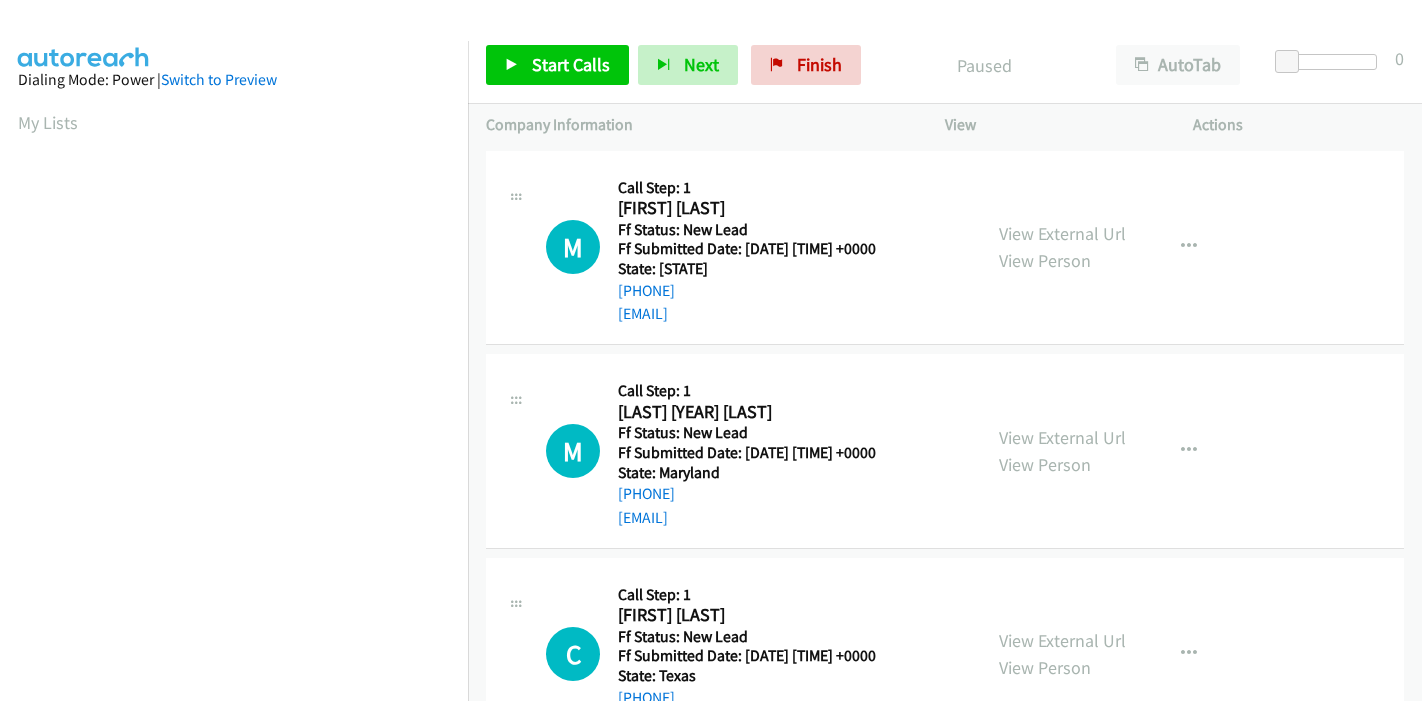 scroll, scrollTop: 0, scrollLeft: 0, axis: both 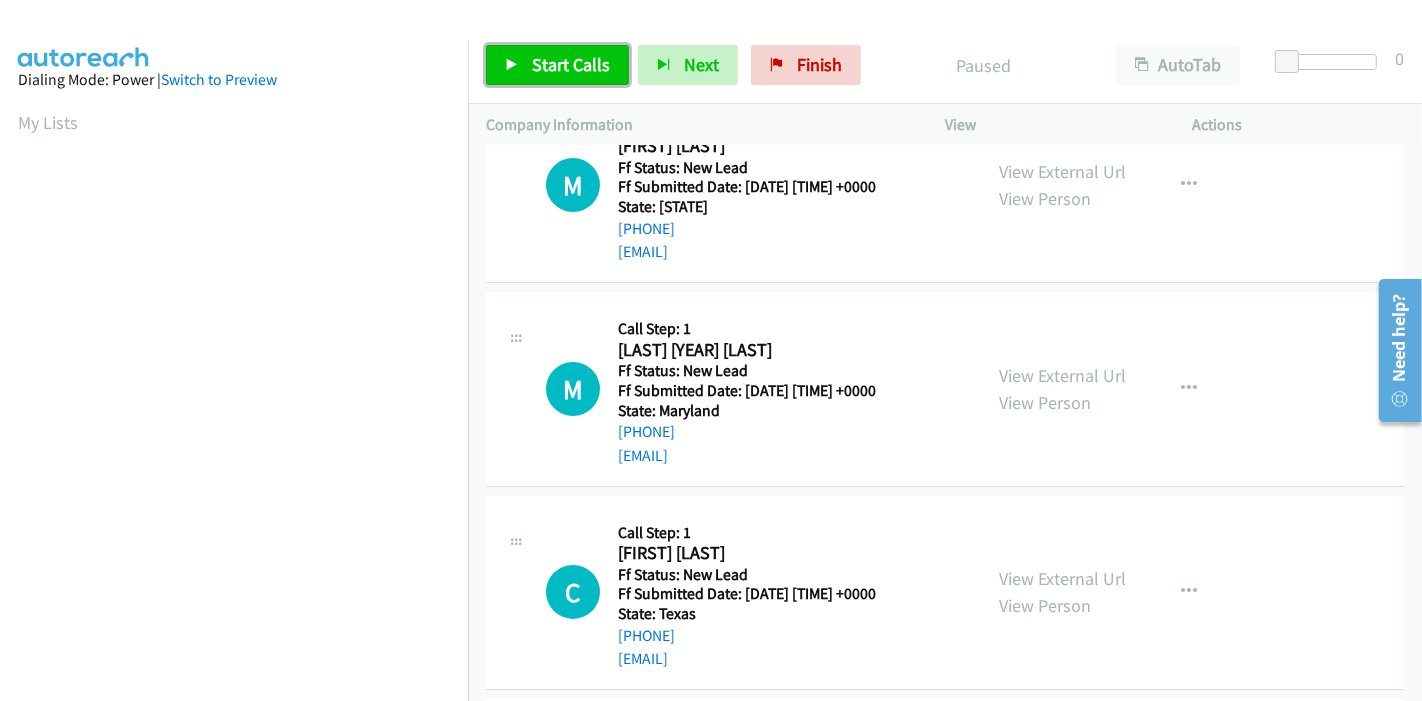 click on "Start Calls" at bounding box center (571, 64) 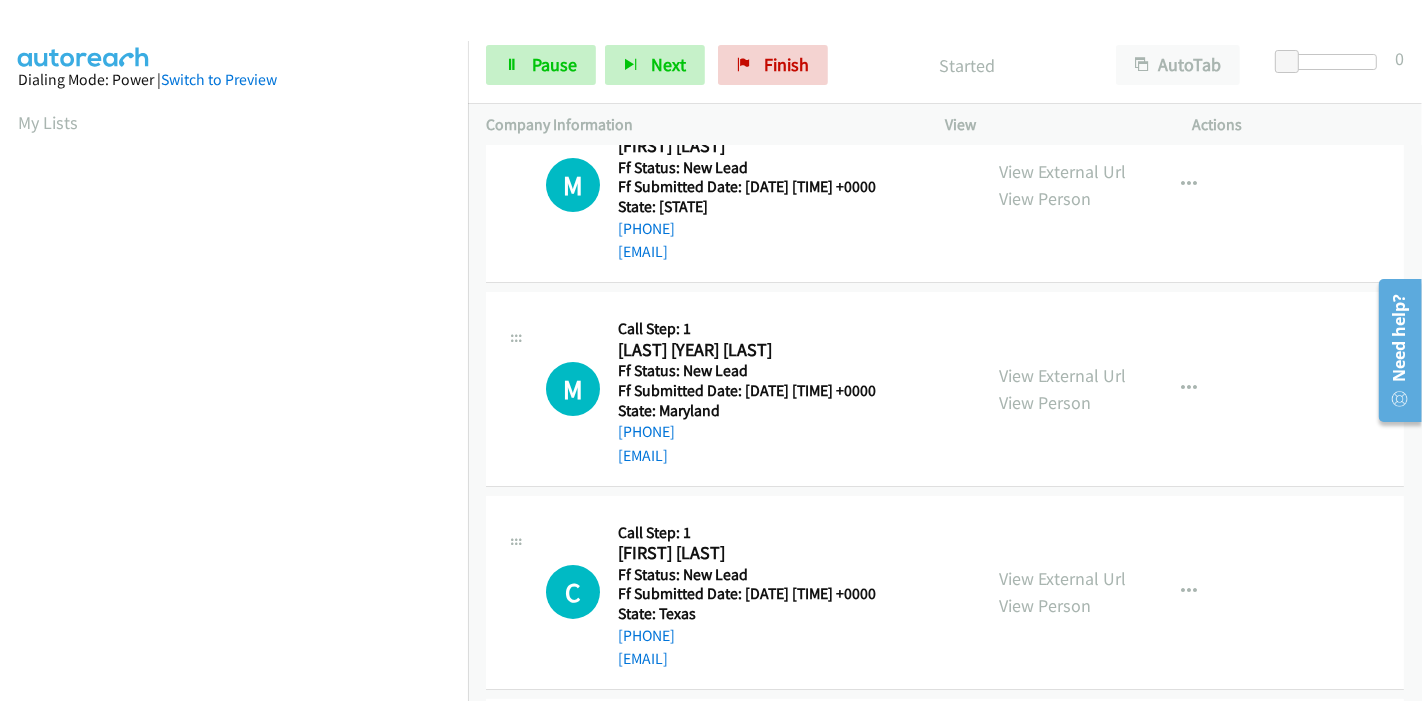 scroll, scrollTop: 0, scrollLeft: 0, axis: both 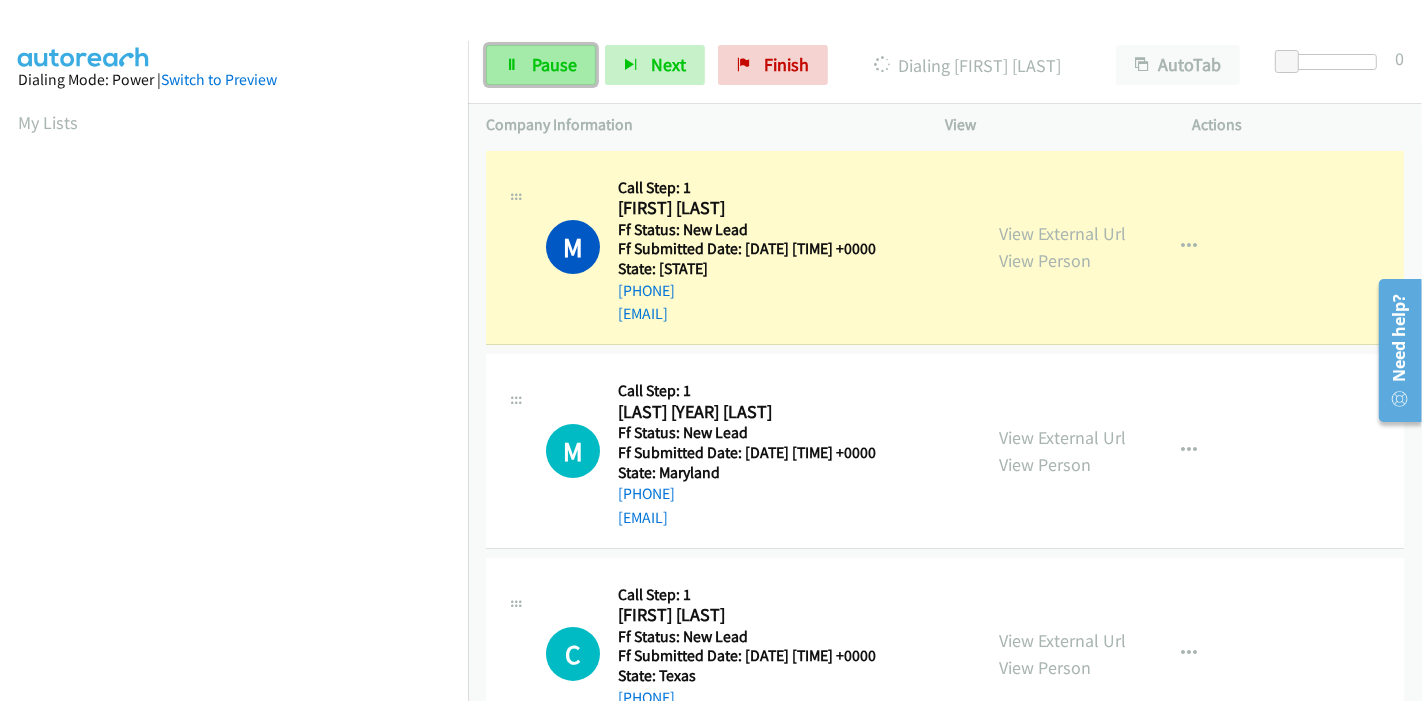 click on "Pause" at bounding box center [554, 64] 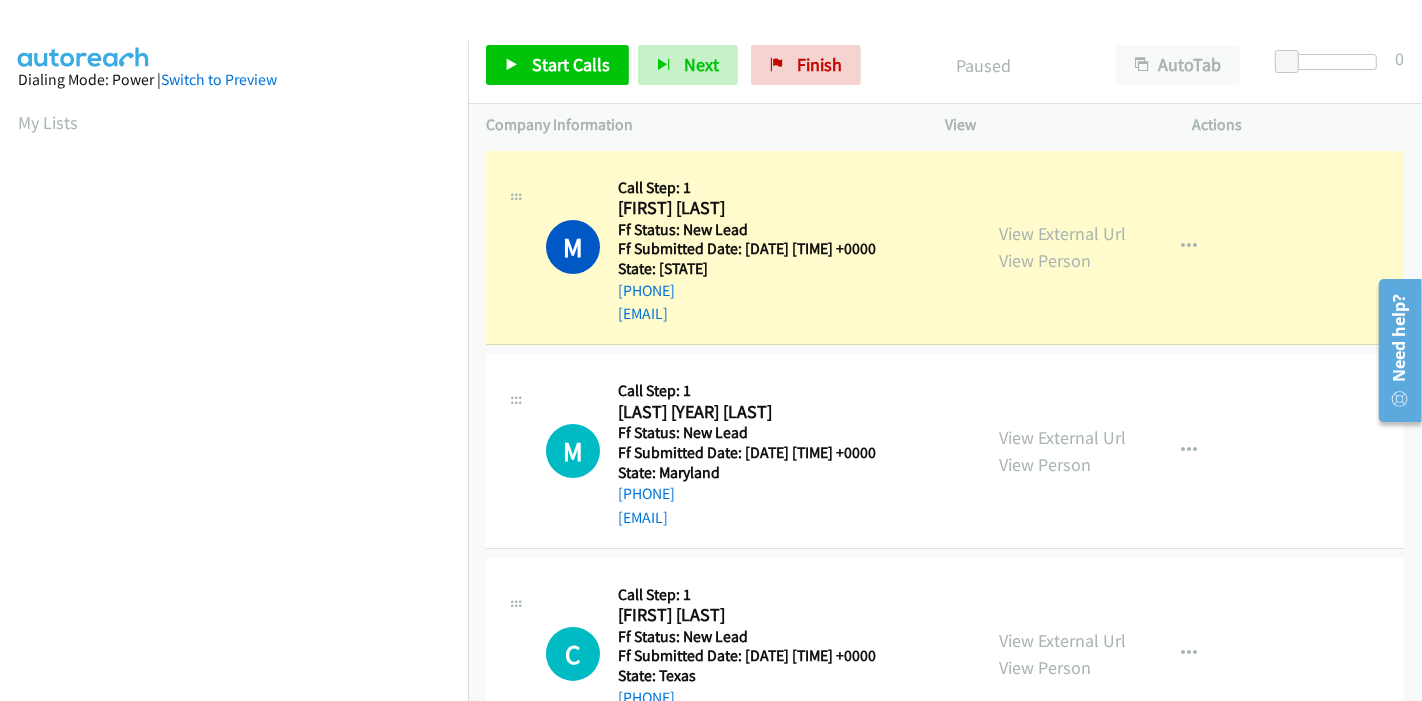 scroll, scrollTop: 333, scrollLeft: 0, axis: vertical 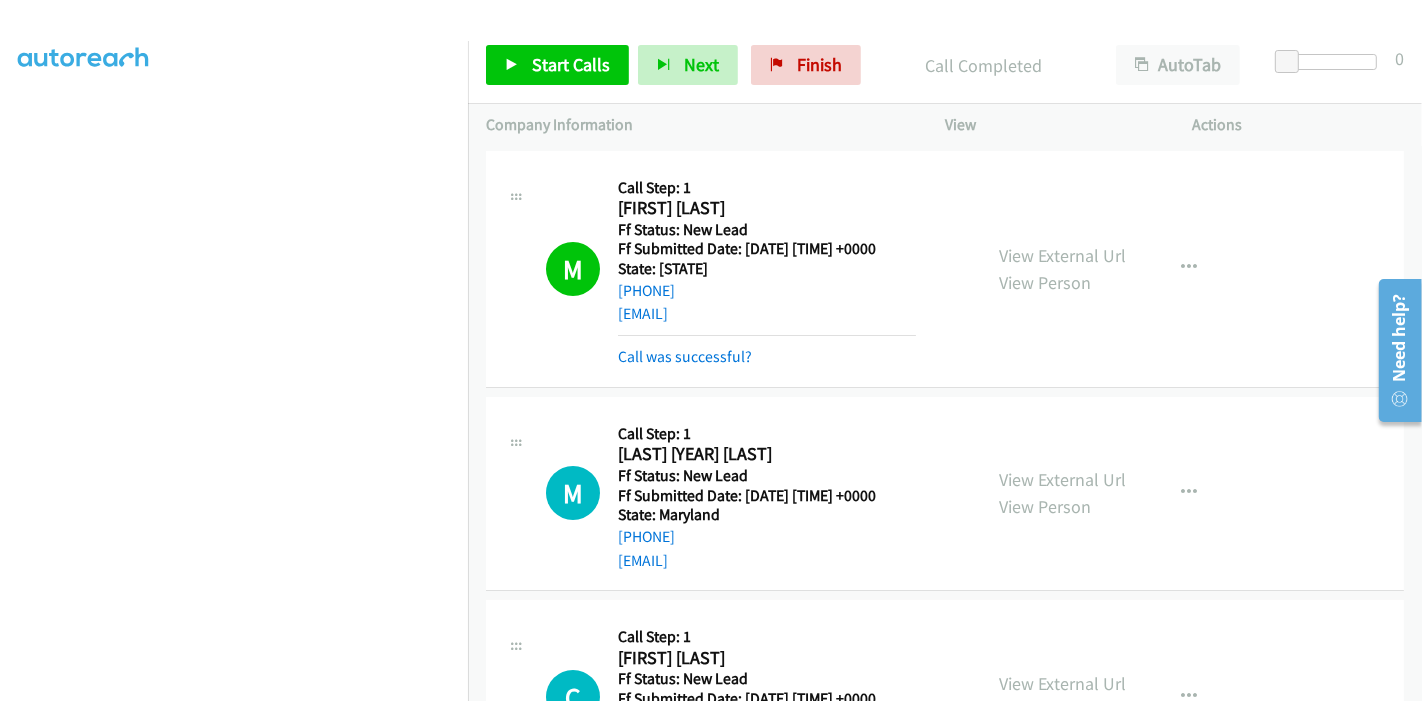click on "M
Callback Scheduled
Call Step: 1
Marianne Mena
America/Los_Angeles
Ff Status: New Lead
Ff Submitted Date: 2025-08-03 15:17:31 +0000
State: Nevada
+1 857-251-2837
meryling87@gmail.com
Call was successful?
View External Url
View Person
View External Url
Email
Schedule/Manage Callback
Skip Call
Add to do not call list" at bounding box center [945, 269] 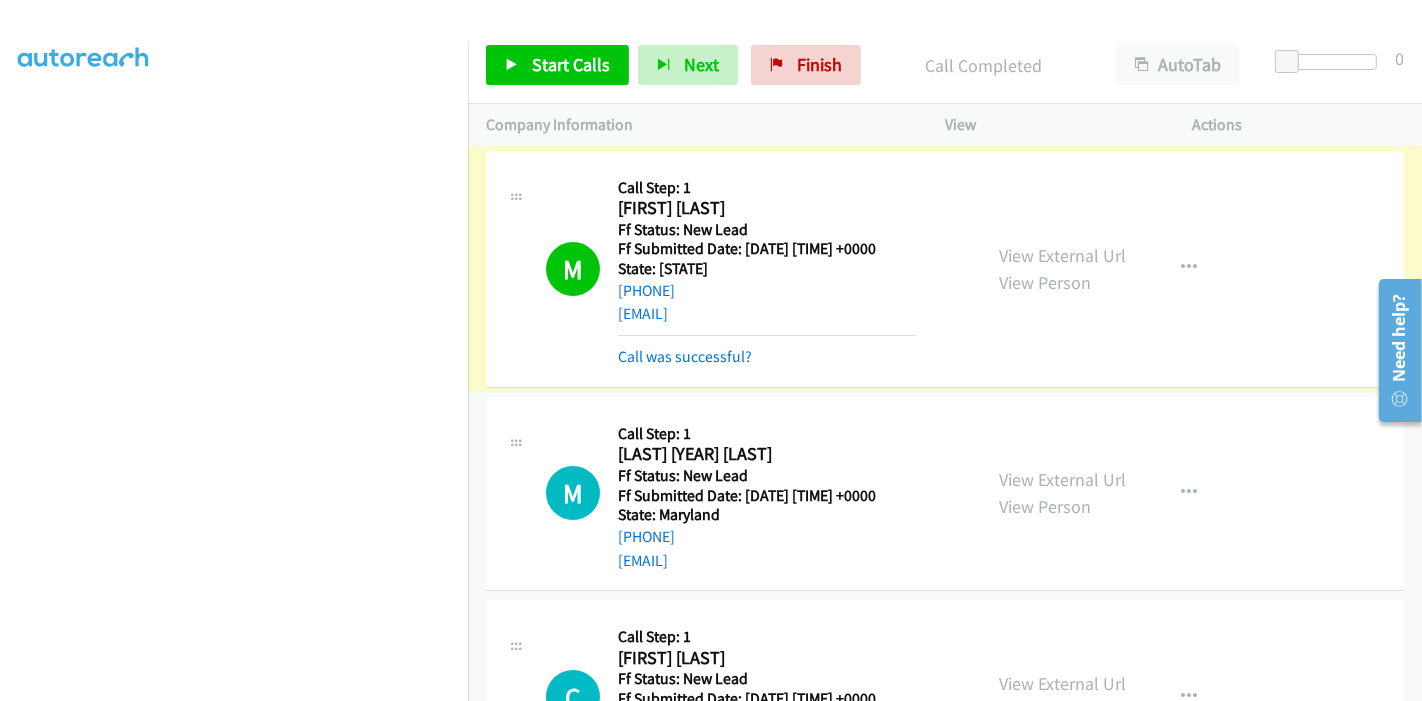 click on "Call was successful?" at bounding box center (685, 356) 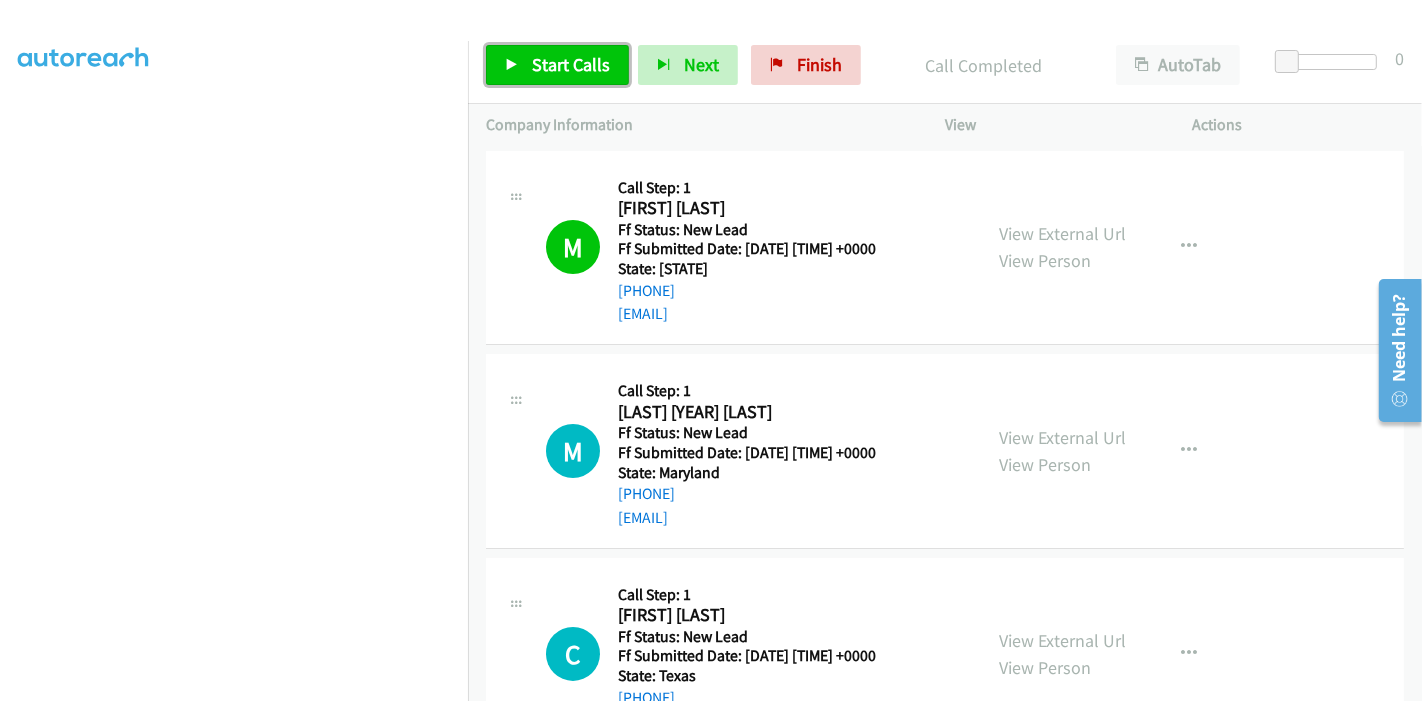 click on "Start Calls" at bounding box center (571, 64) 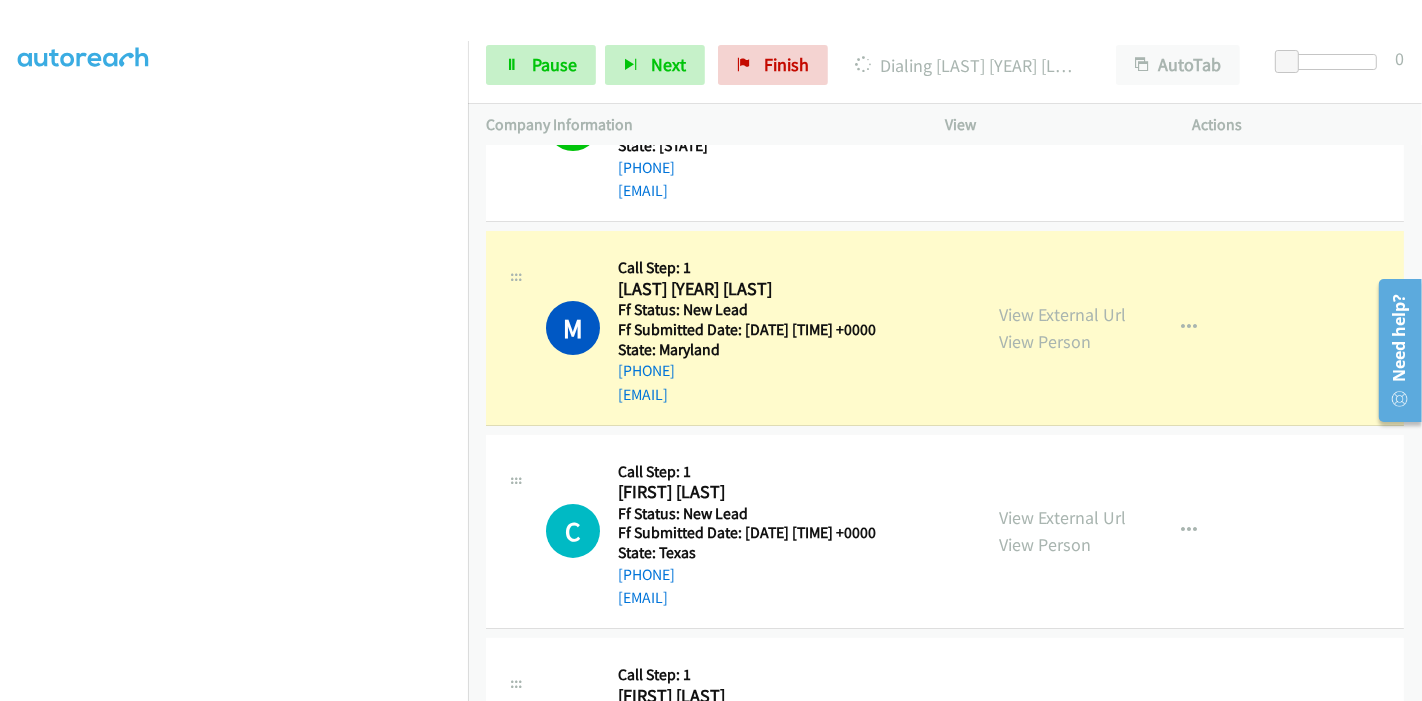scroll, scrollTop: 222, scrollLeft: 0, axis: vertical 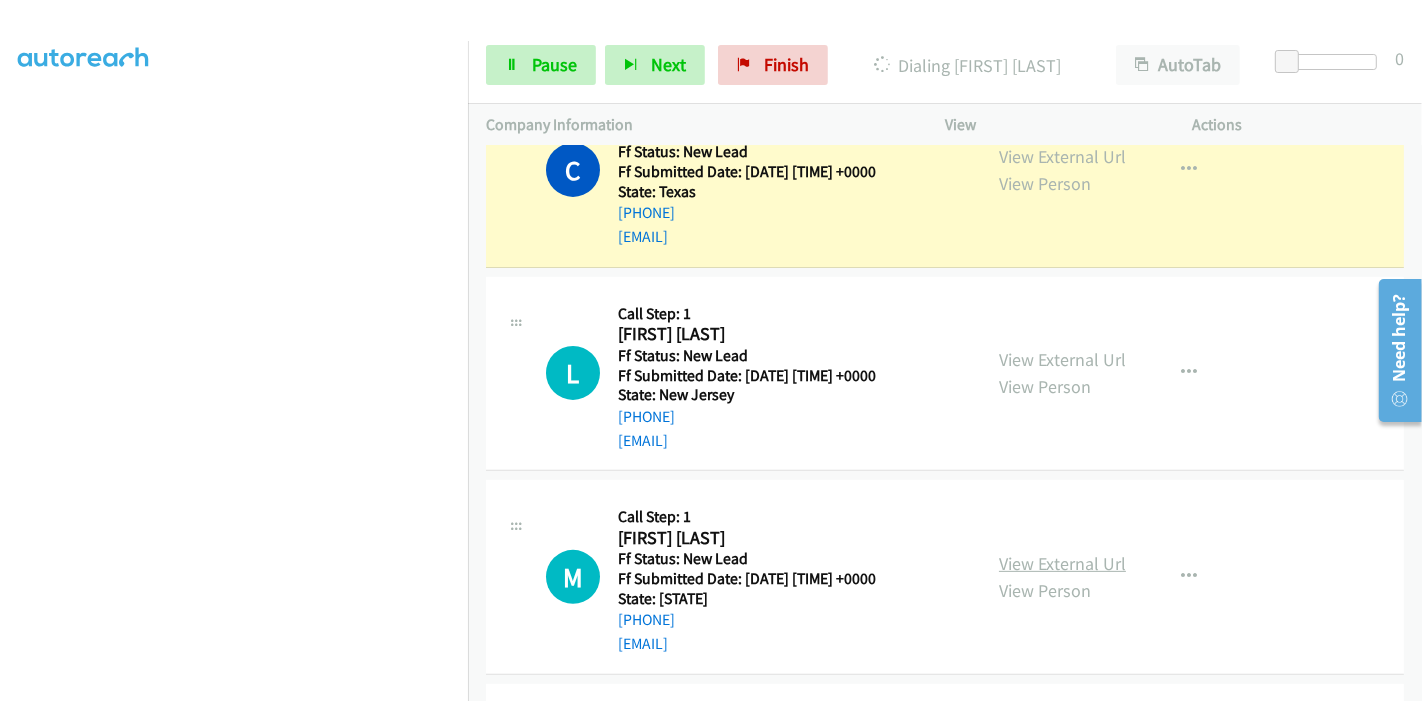 click on "View External Url" at bounding box center [1062, 563] 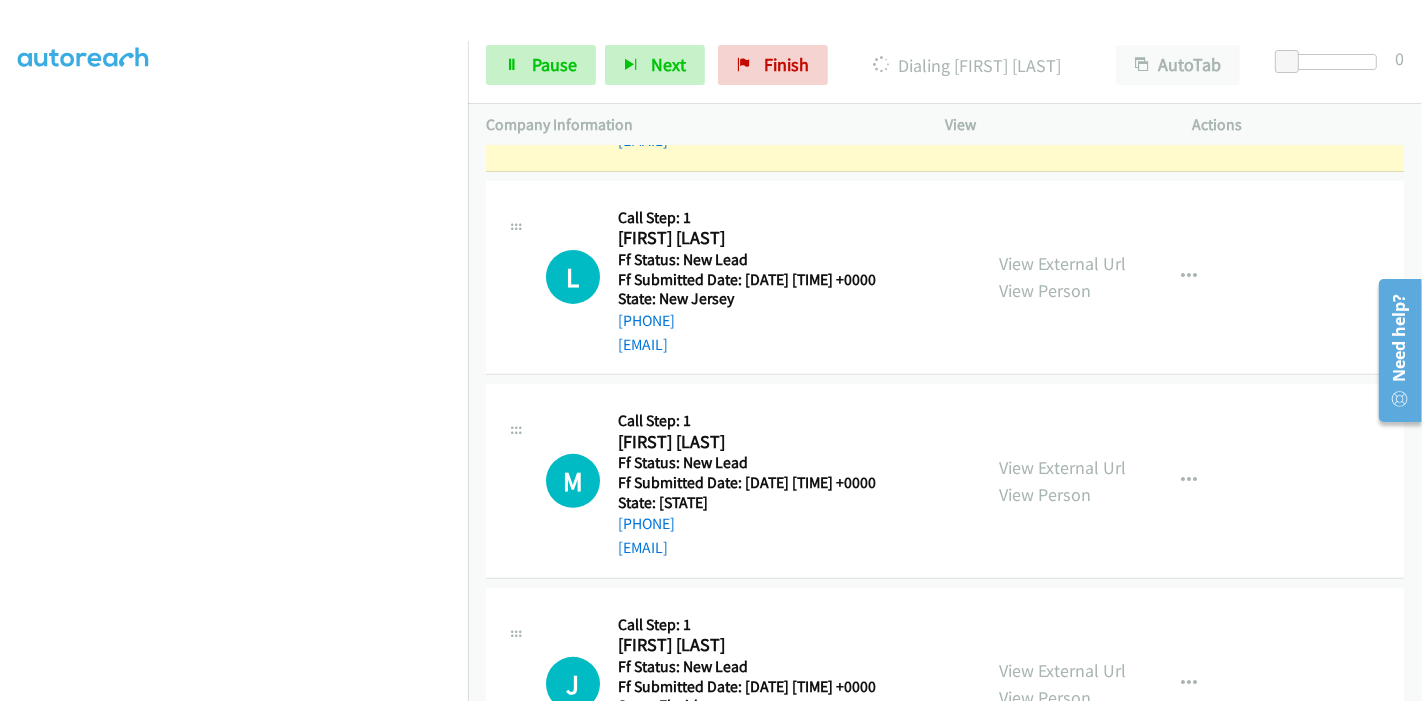 scroll, scrollTop: 749, scrollLeft: 0, axis: vertical 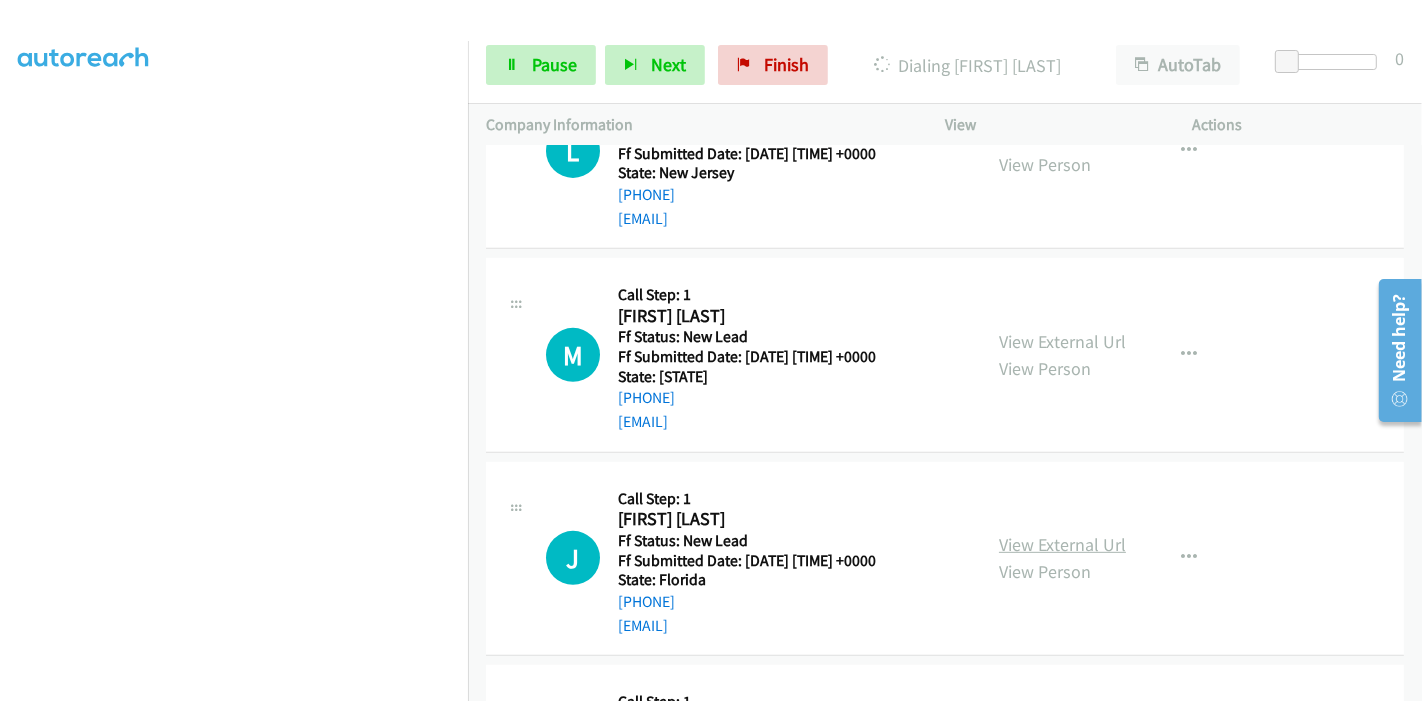 click on "View External Url" at bounding box center (1062, 544) 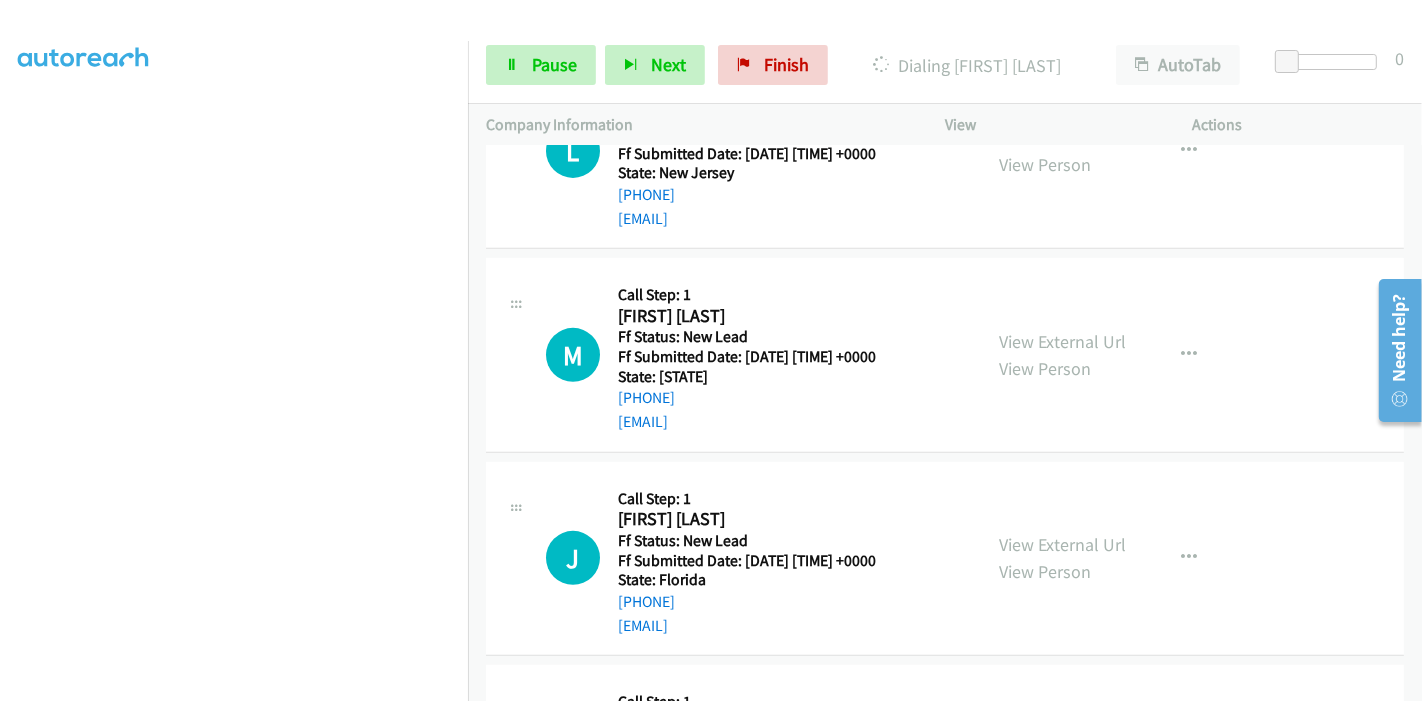 scroll, scrollTop: 936, scrollLeft: 0, axis: vertical 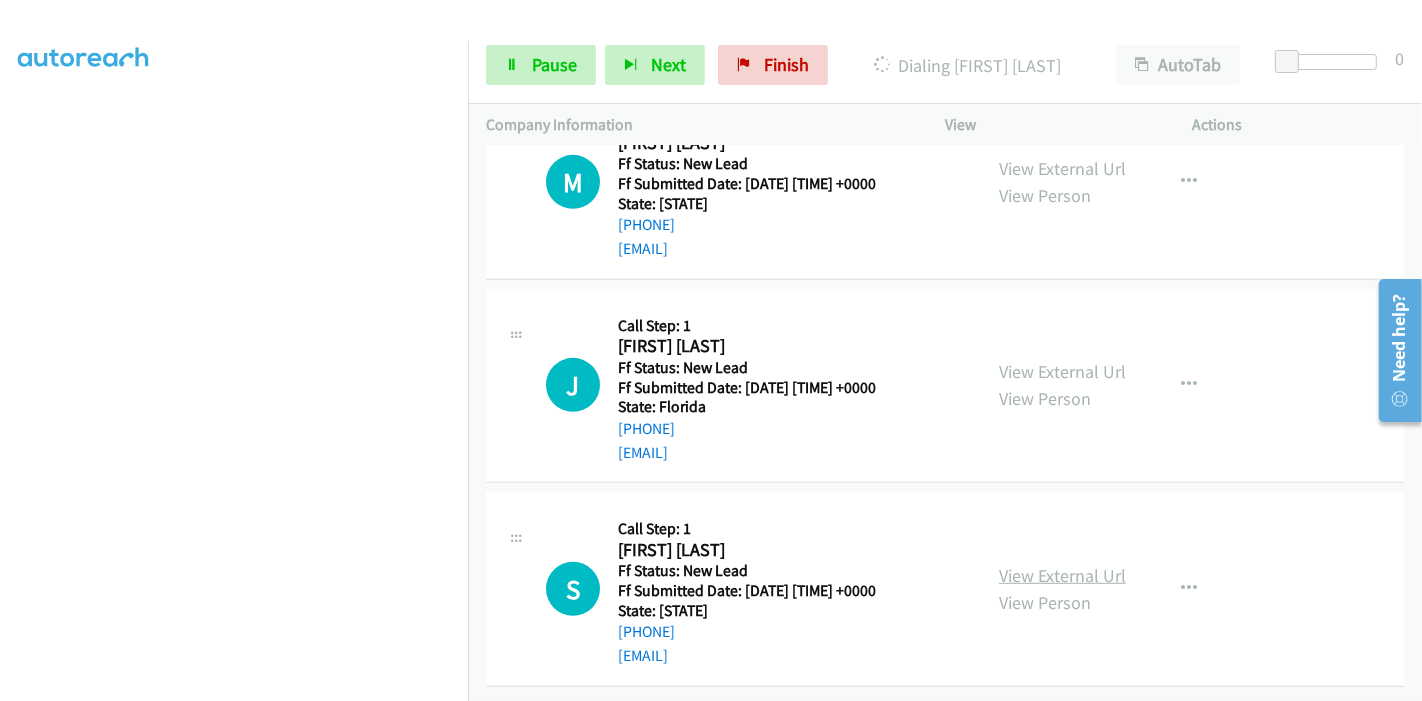 click on "View External Url" at bounding box center [1062, 575] 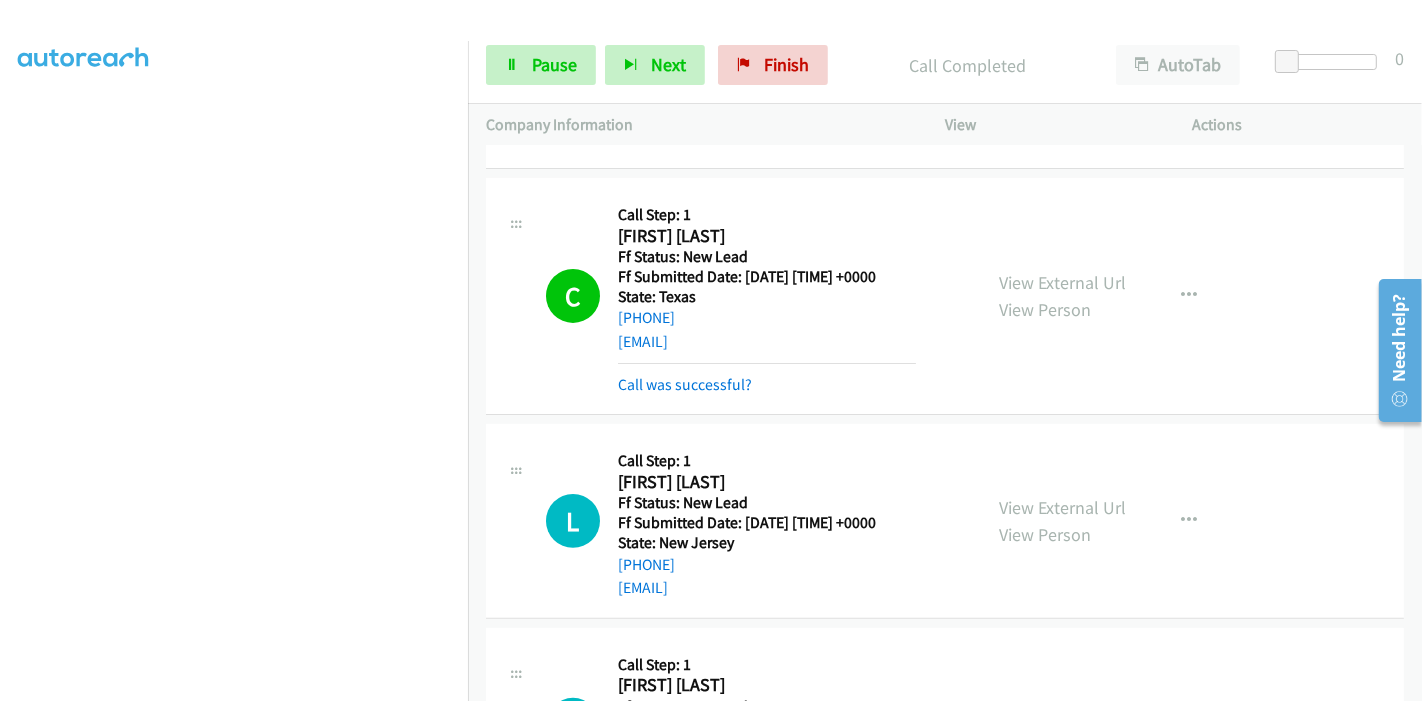 scroll, scrollTop: 534, scrollLeft: 0, axis: vertical 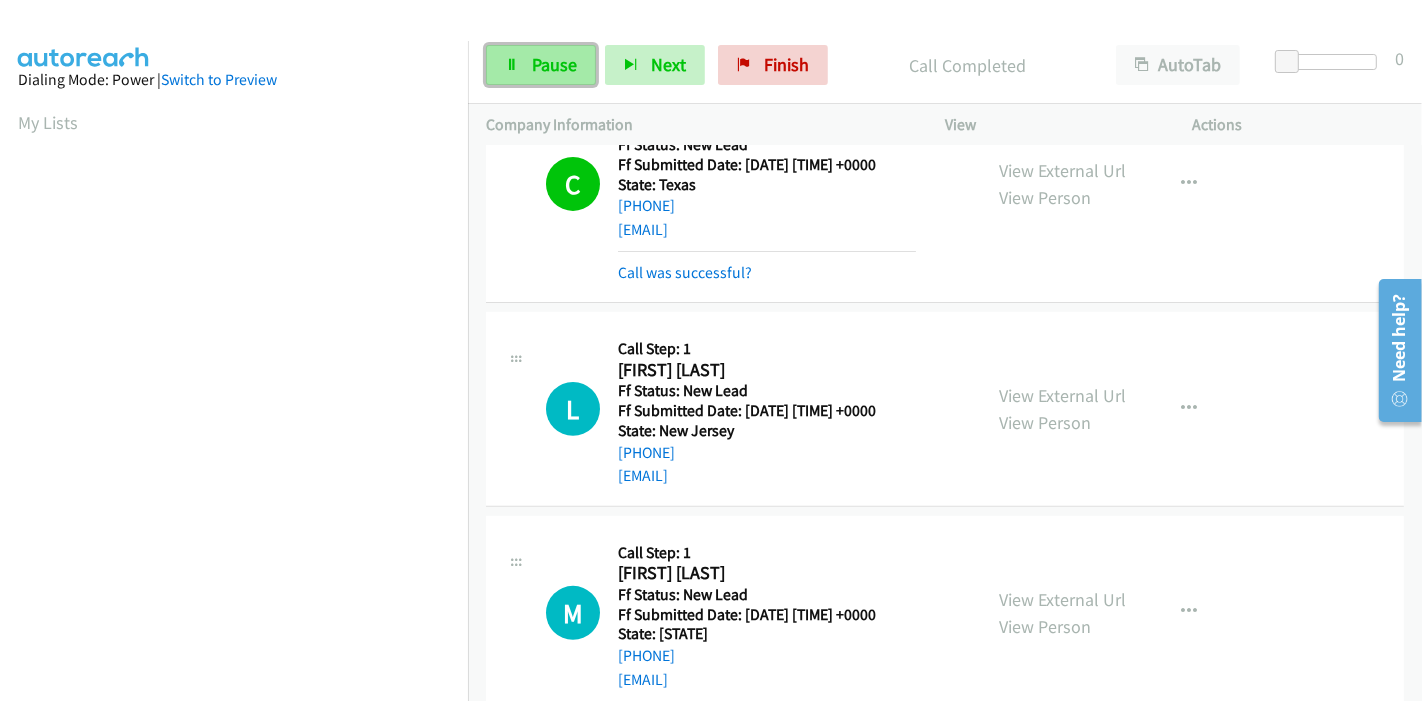 click on "Pause" at bounding box center (554, 64) 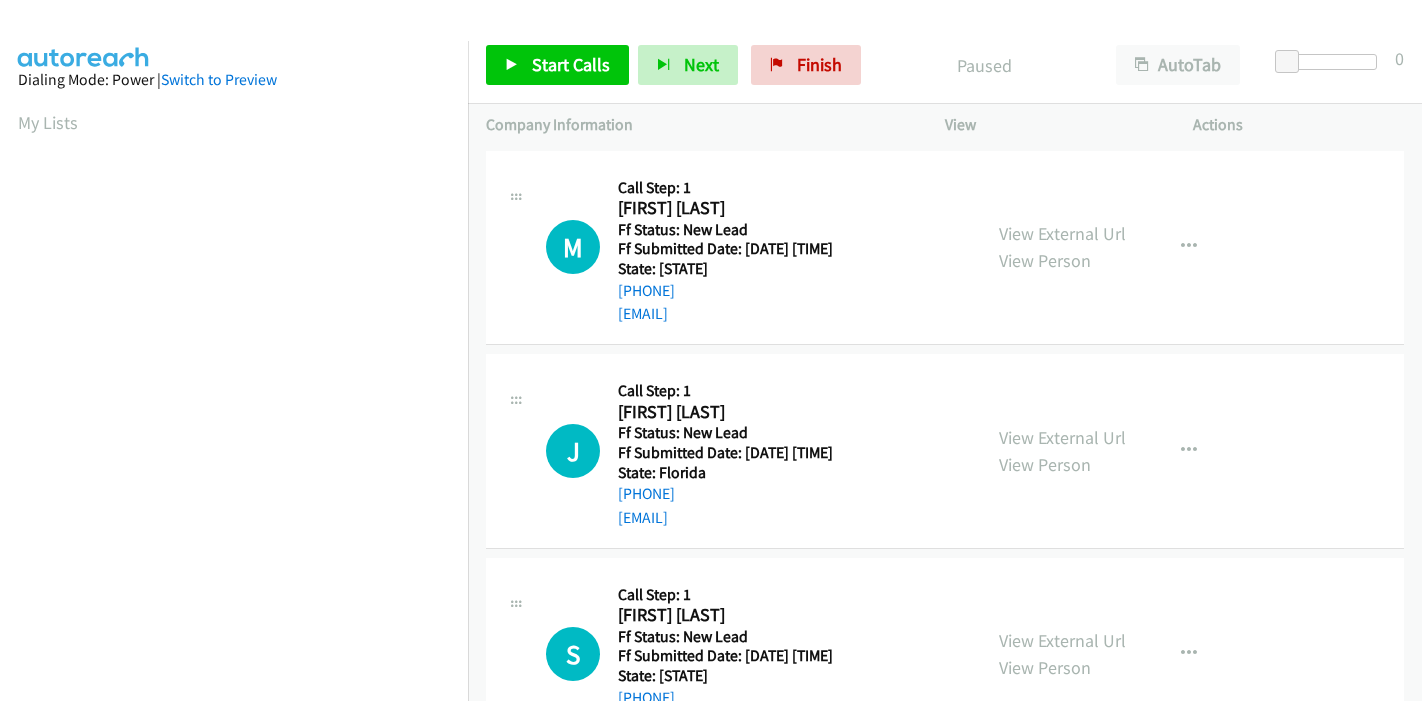 scroll, scrollTop: 0, scrollLeft: 0, axis: both 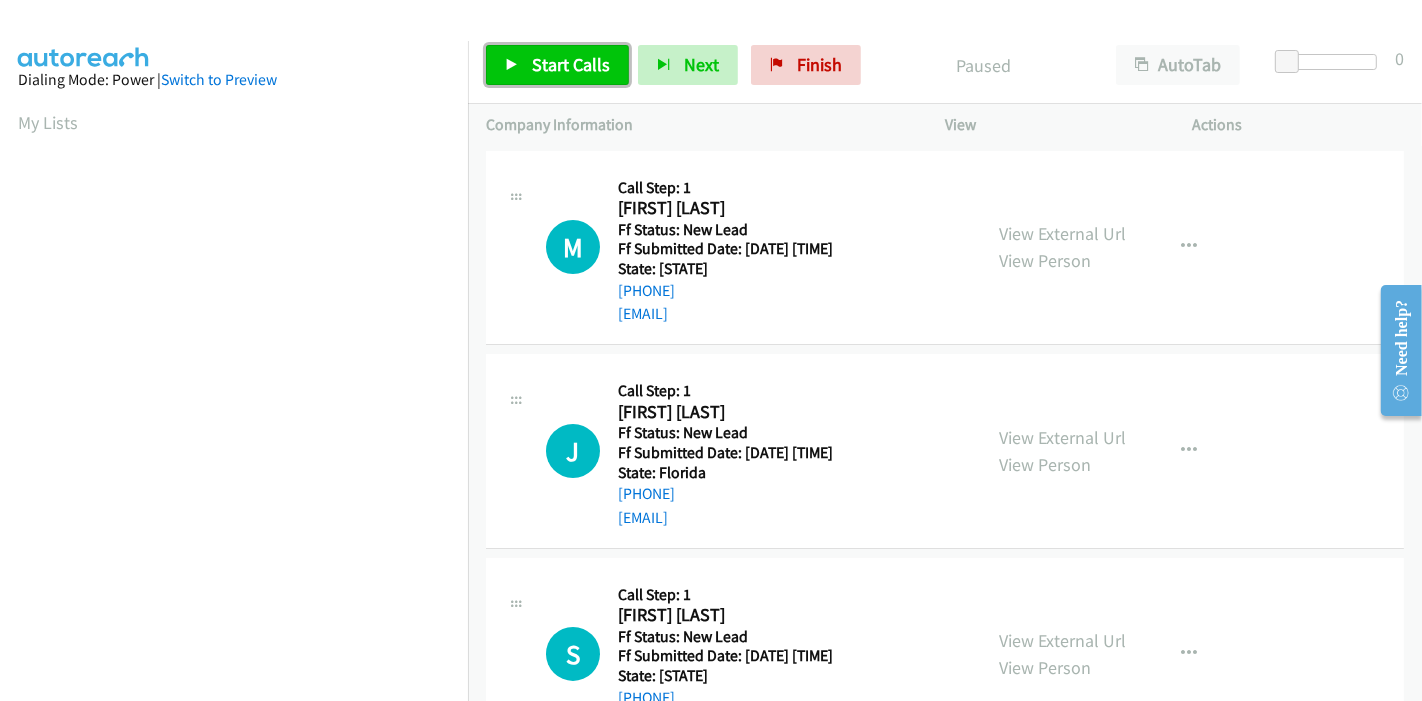 click on "Start Calls" at bounding box center (571, 64) 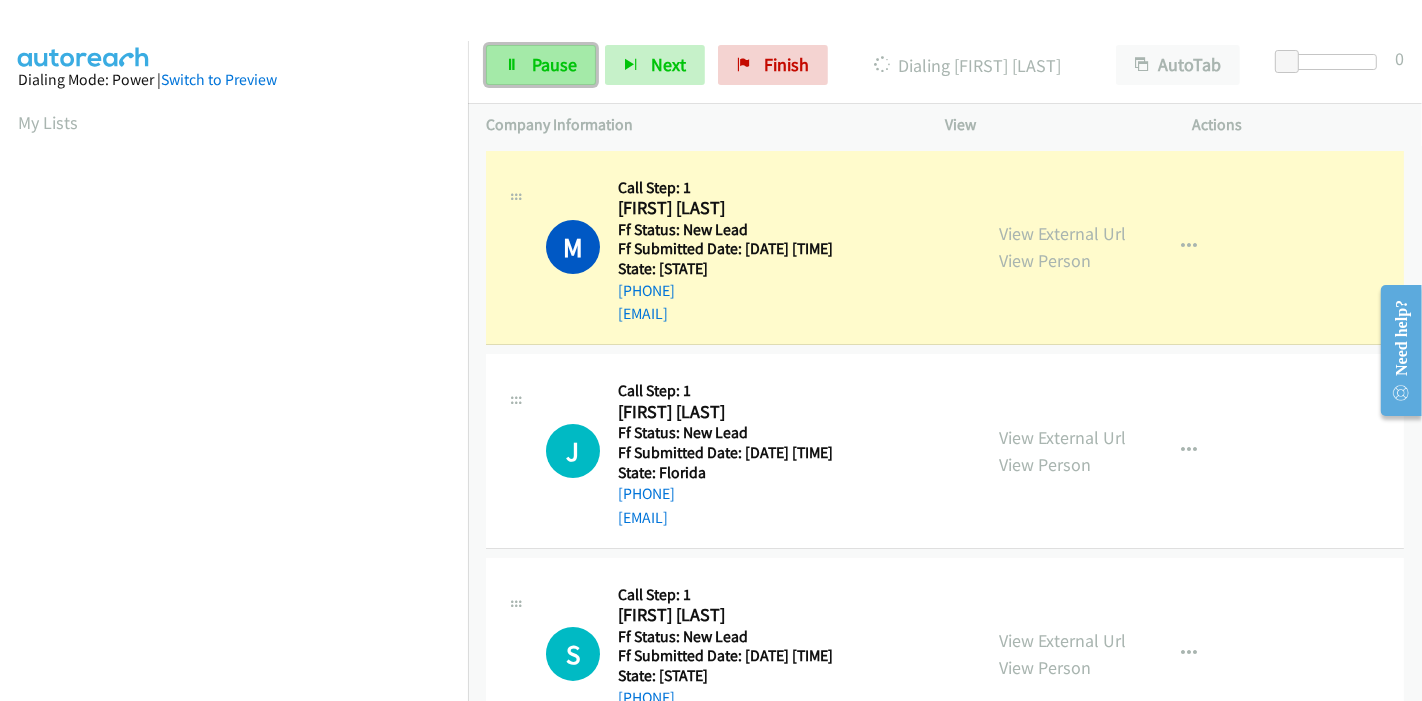 click on "Pause" at bounding box center (554, 64) 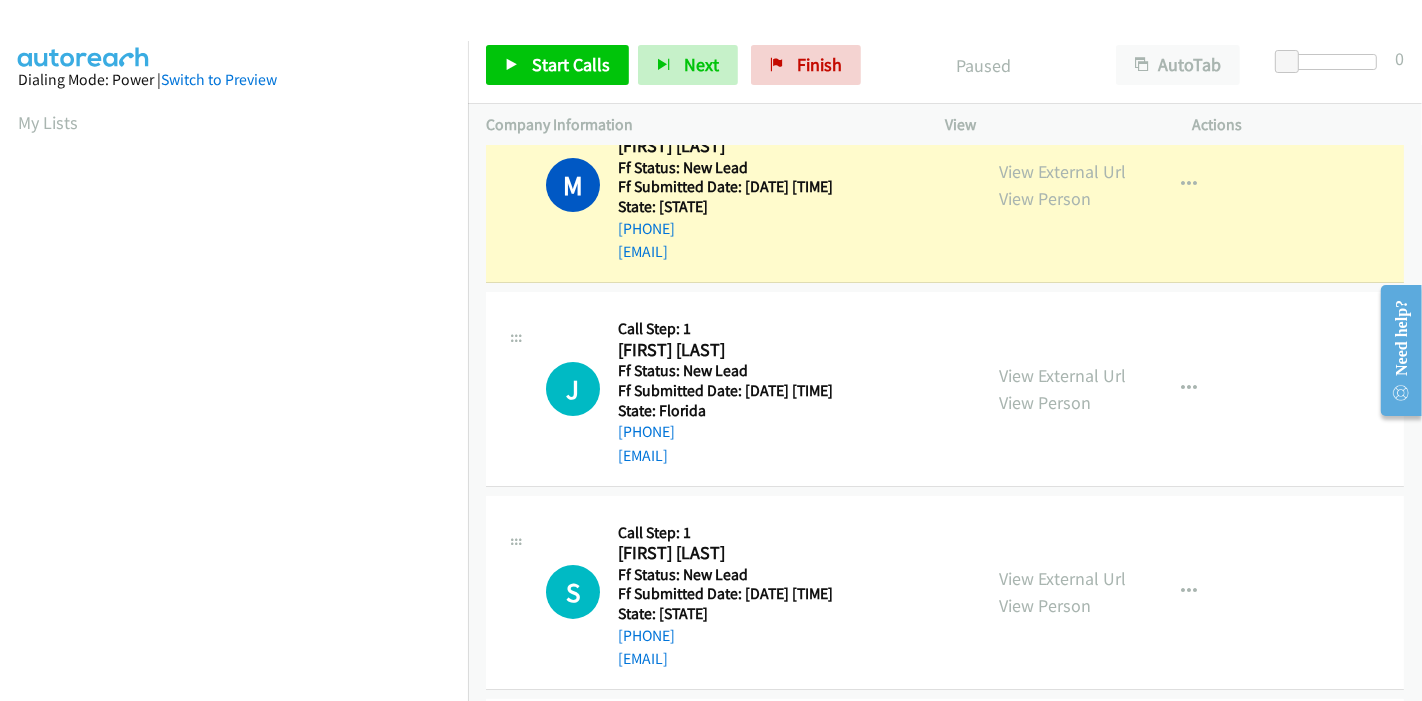 scroll, scrollTop: 0, scrollLeft: 0, axis: both 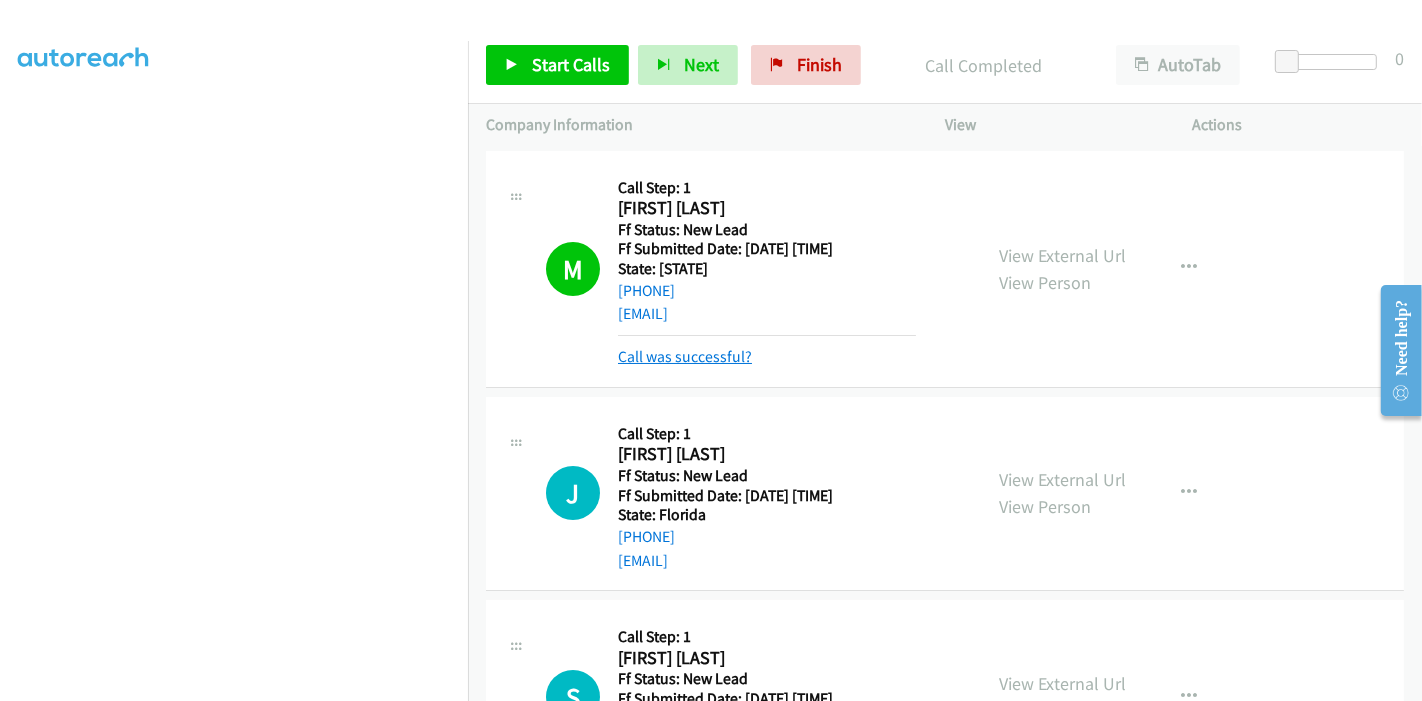 click on "Call was successful?" at bounding box center (685, 356) 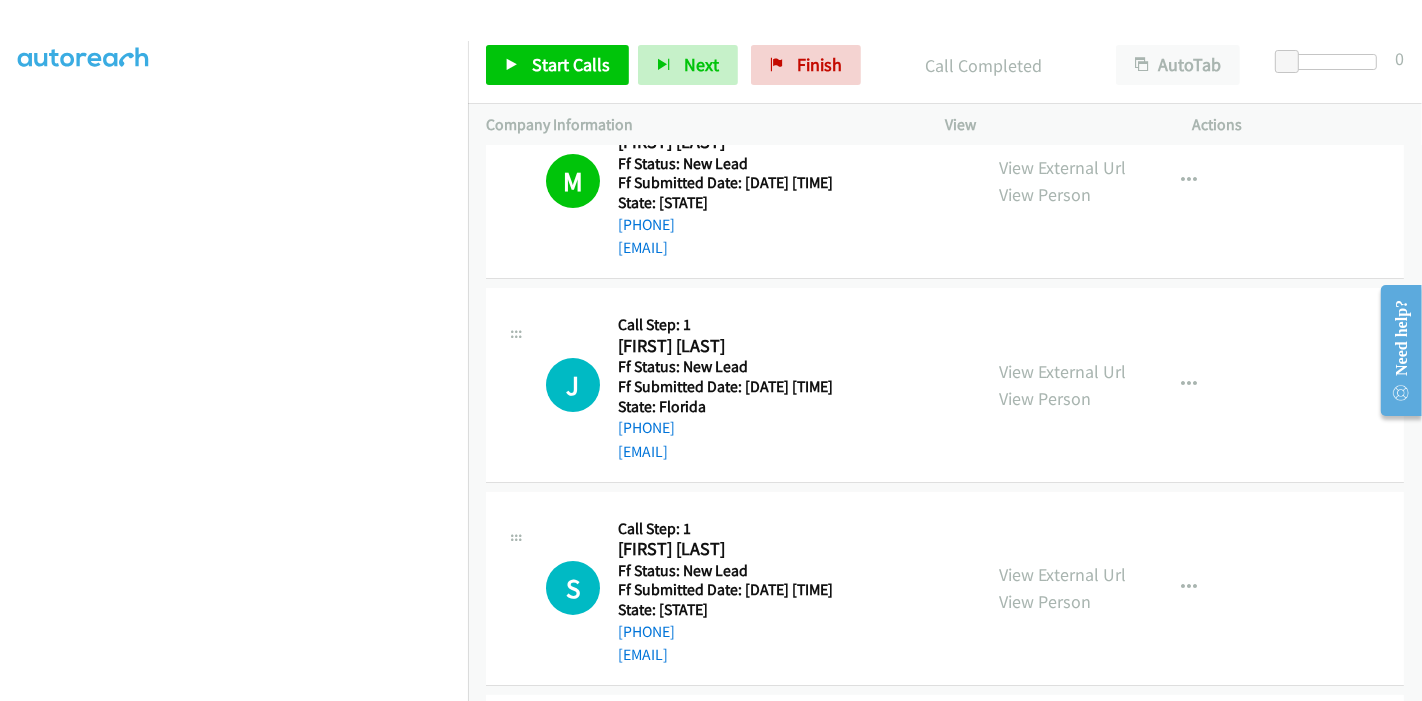 scroll, scrollTop: 62, scrollLeft: 0, axis: vertical 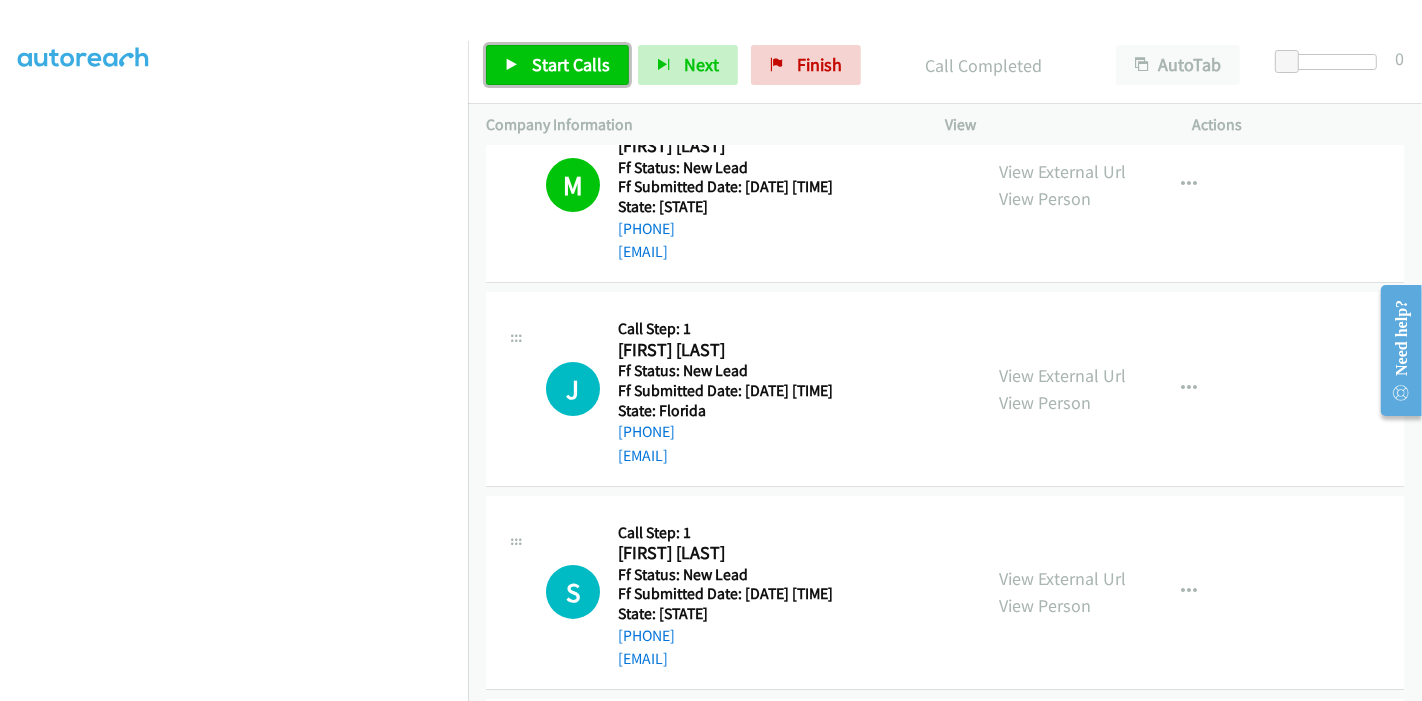 click on "Start Calls" at bounding box center [571, 64] 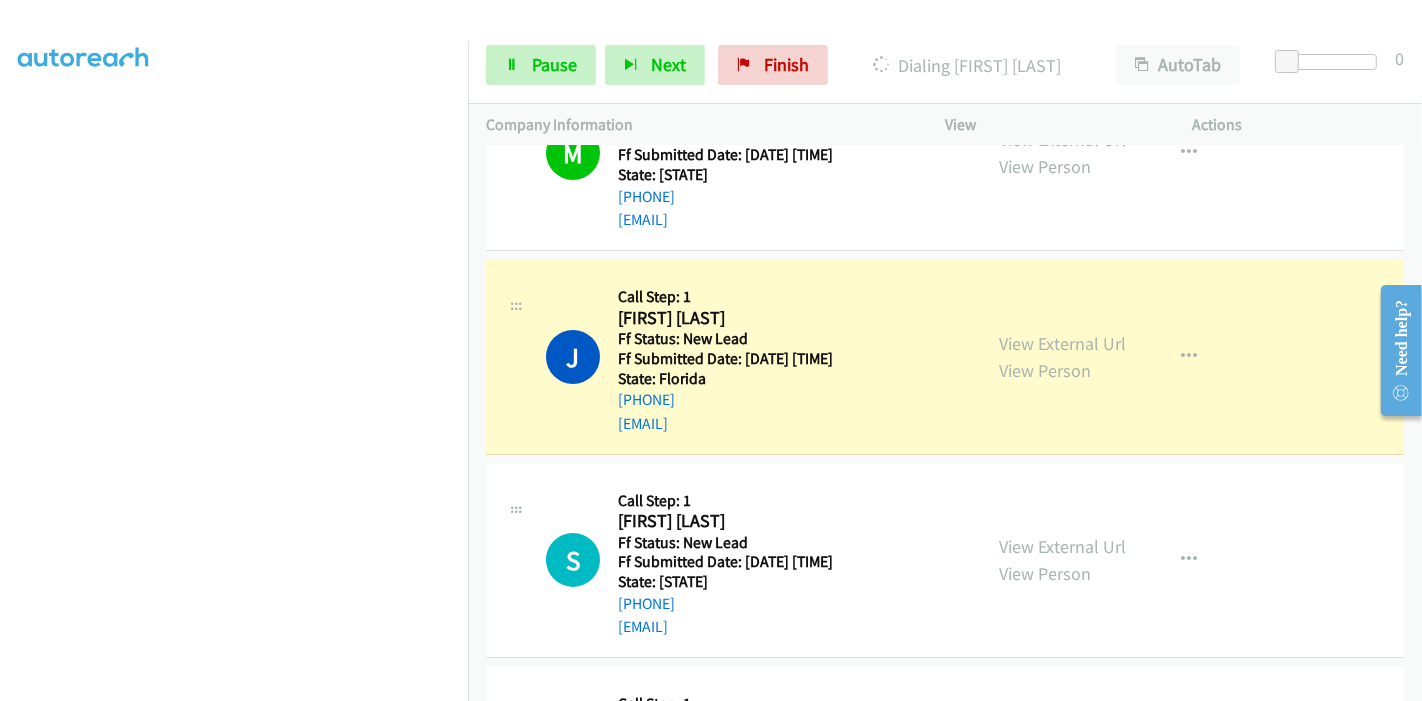 scroll, scrollTop: 62, scrollLeft: 0, axis: vertical 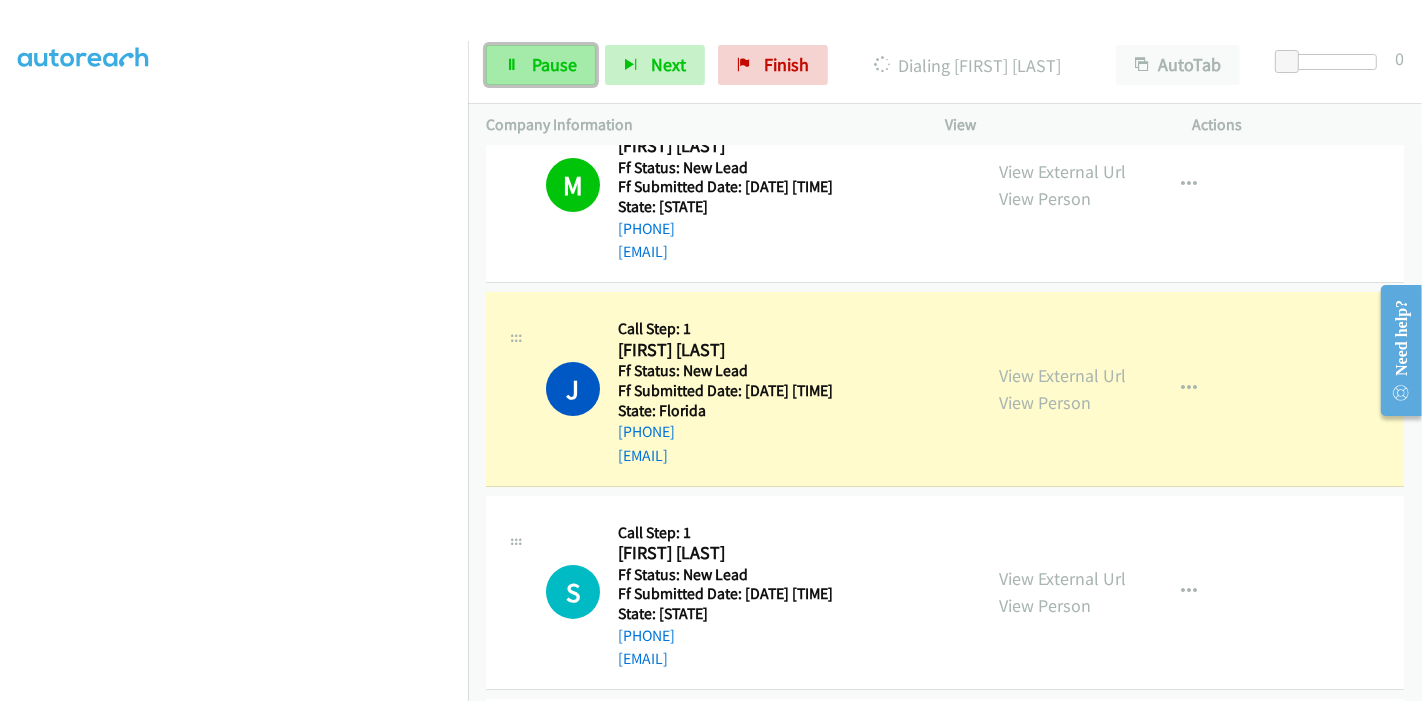 click on "Pause" at bounding box center (554, 64) 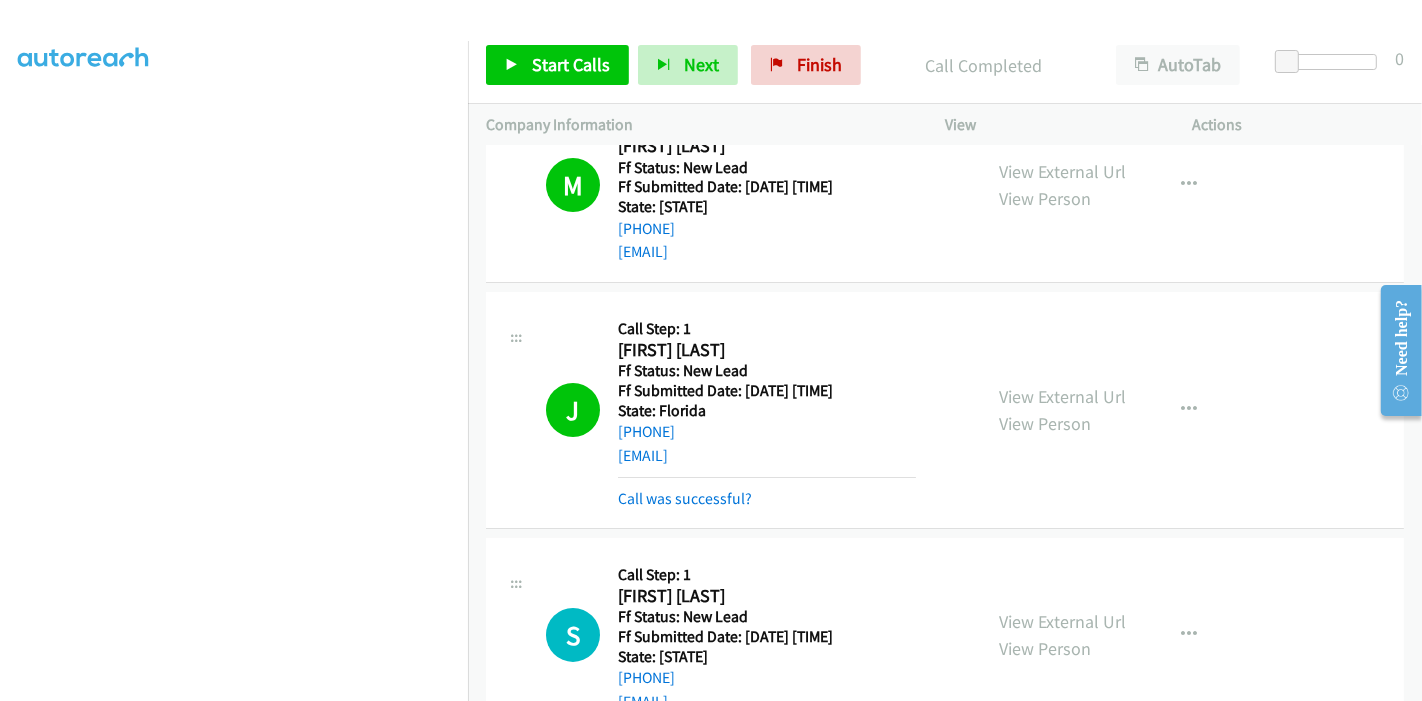scroll, scrollTop: 0, scrollLeft: 0, axis: both 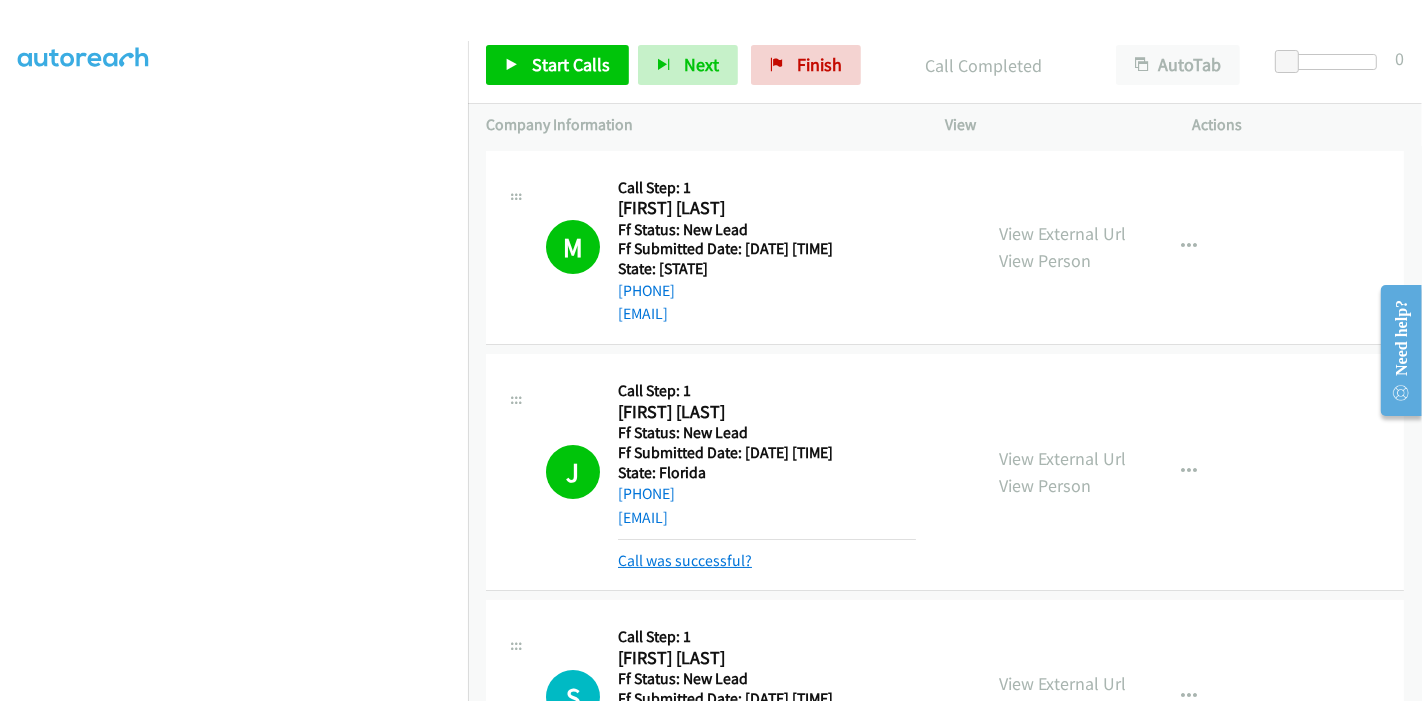 click on "Call was successful?" at bounding box center (685, 560) 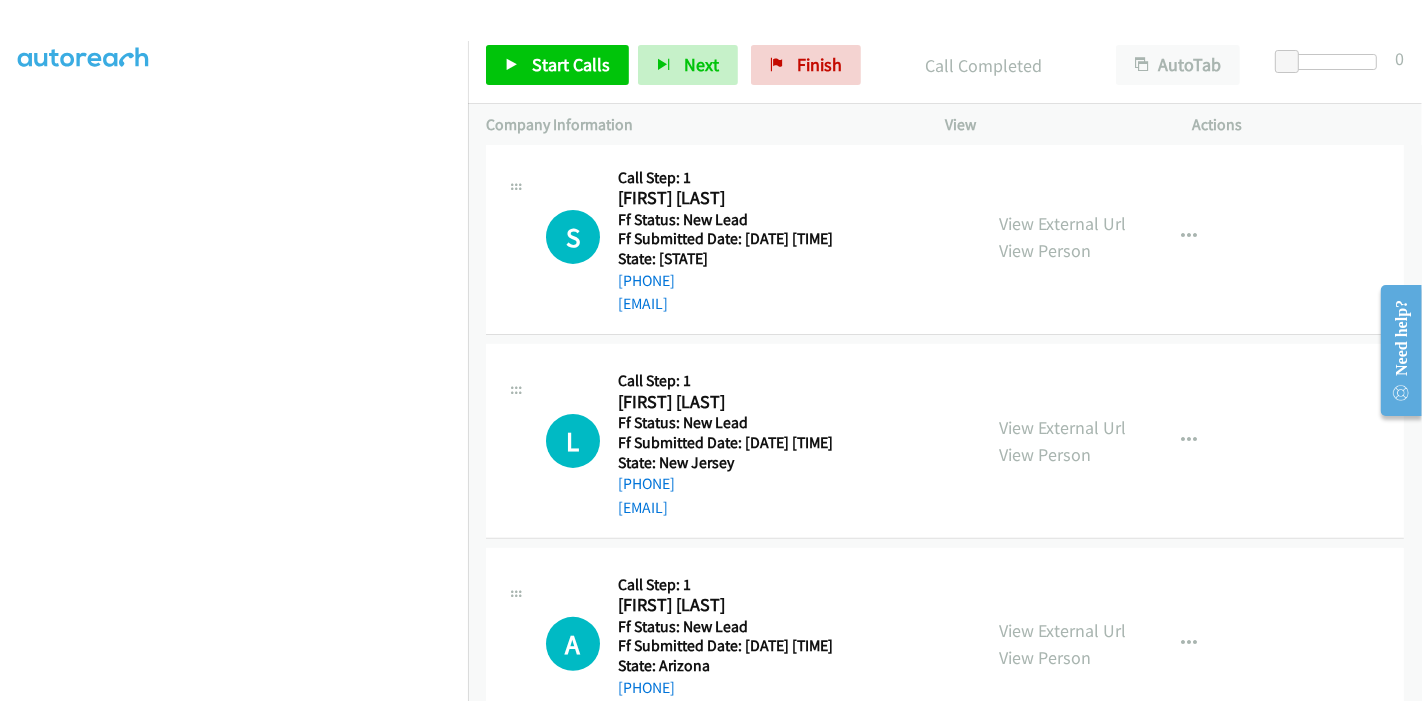 scroll, scrollTop: 333, scrollLeft: 0, axis: vertical 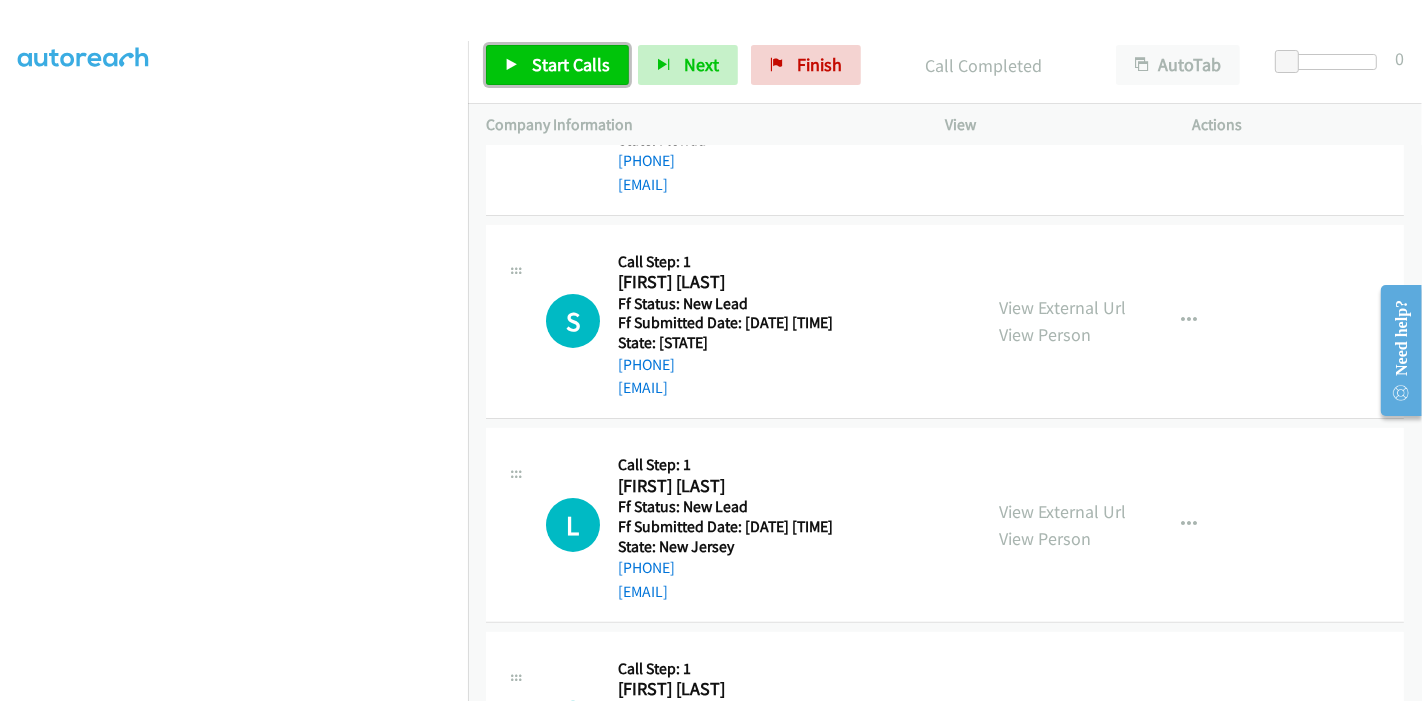 click on "Start Calls" at bounding box center [571, 64] 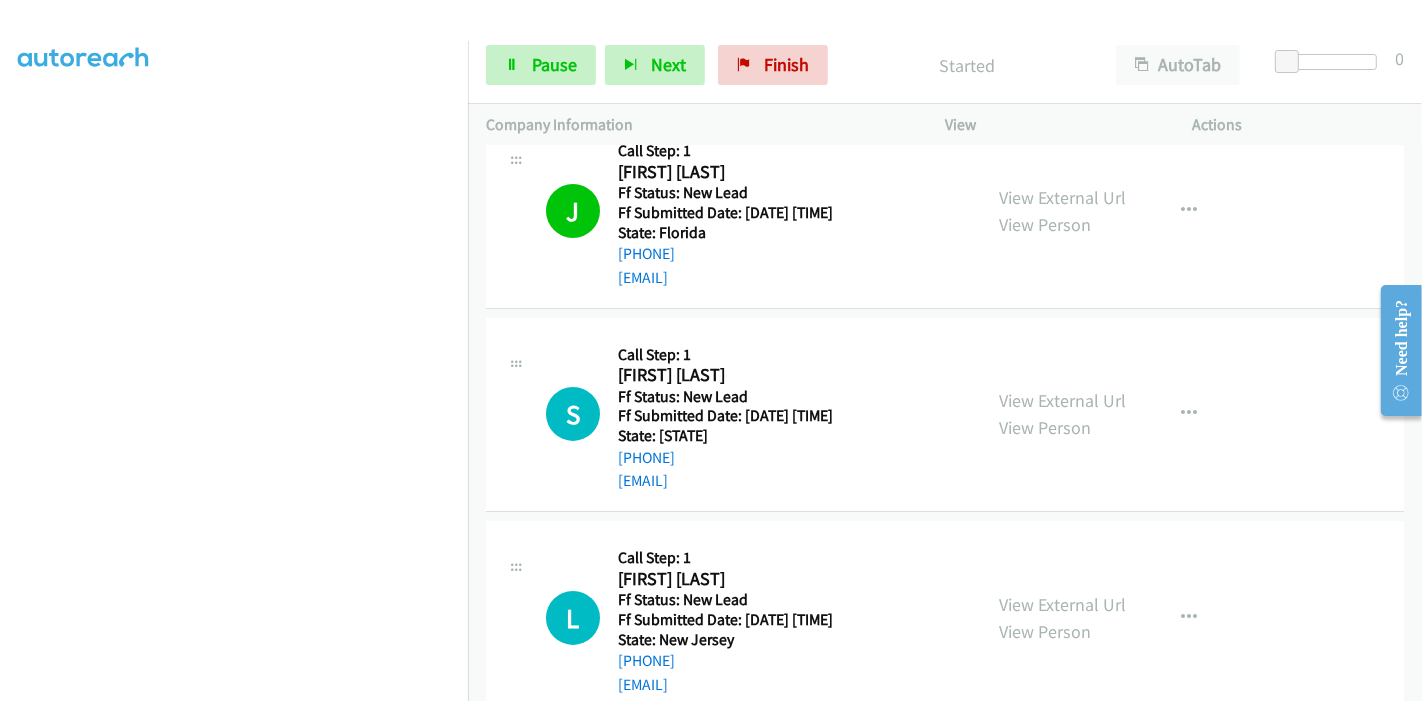 scroll, scrollTop: 111, scrollLeft: 0, axis: vertical 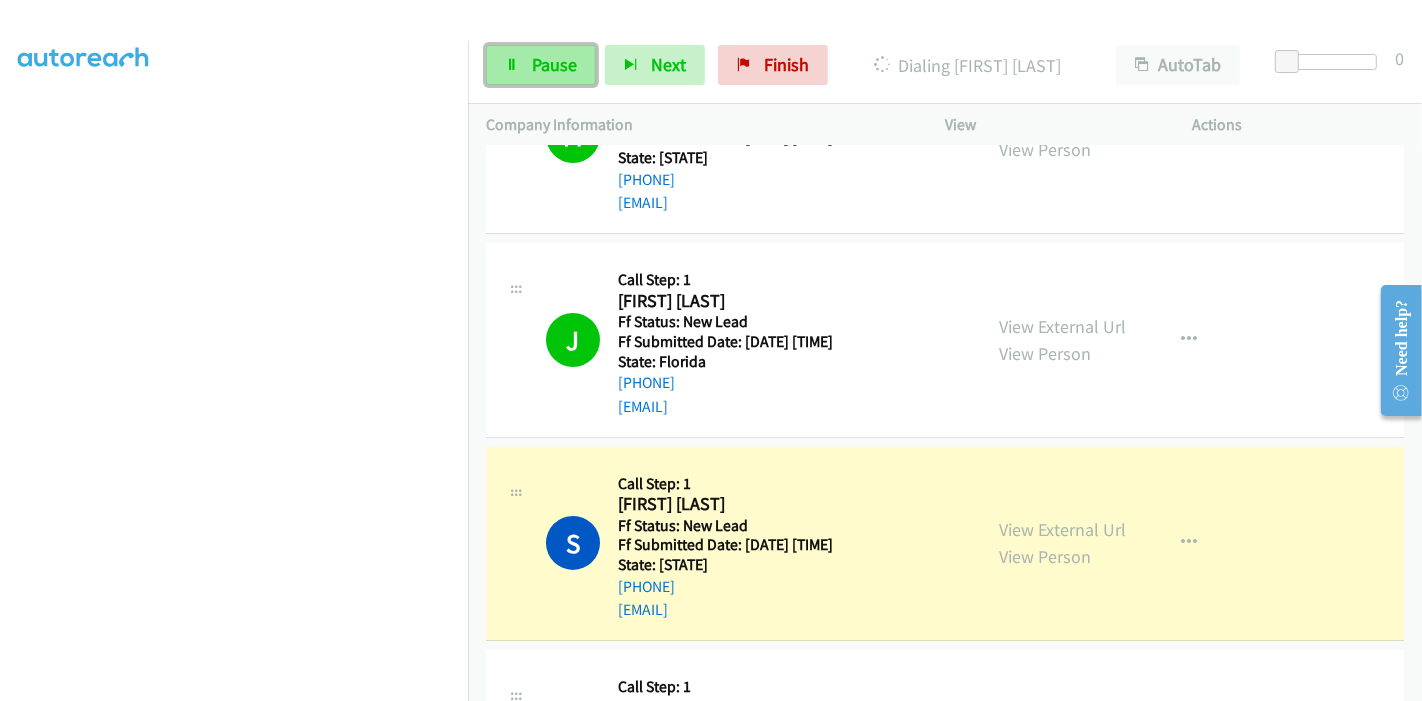 click on "Pause" at bounding box center (554, 64) 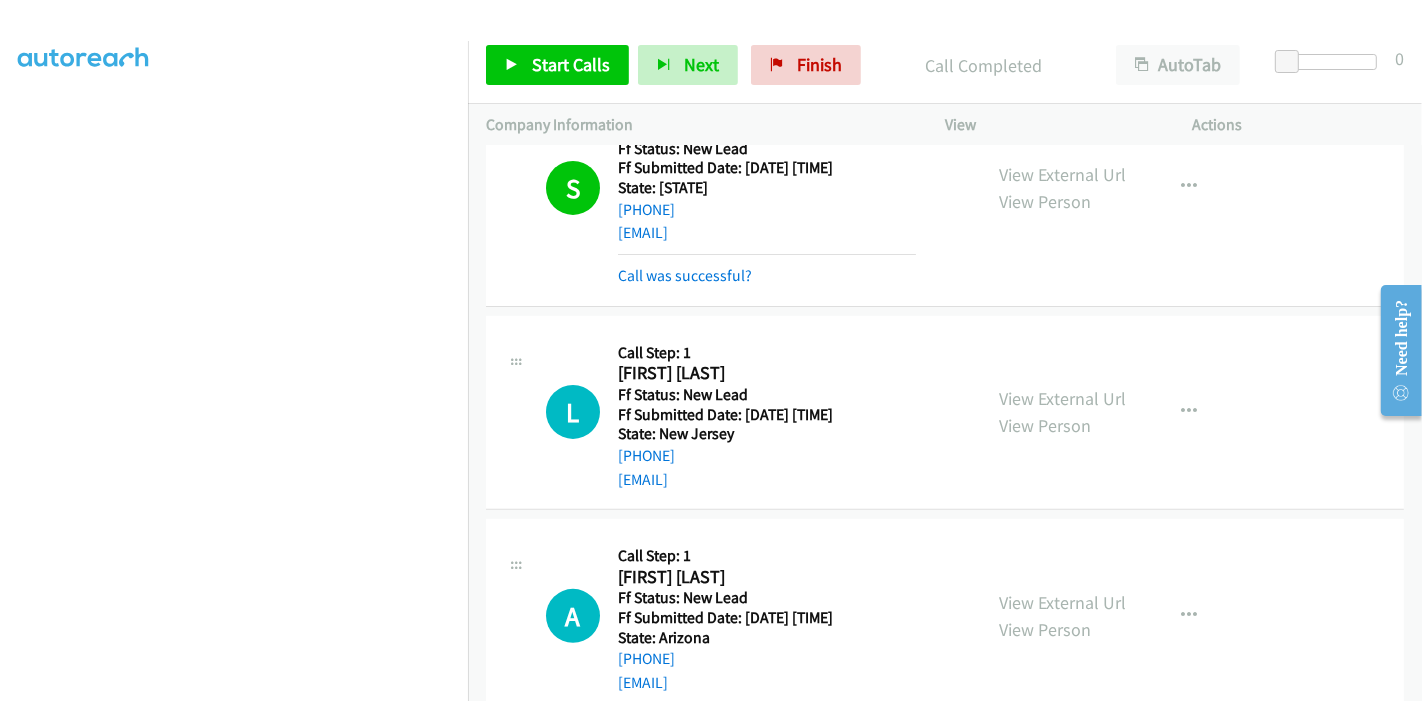 scroll, scrollTop: 380, scrollLeft: 0, axis: vertical 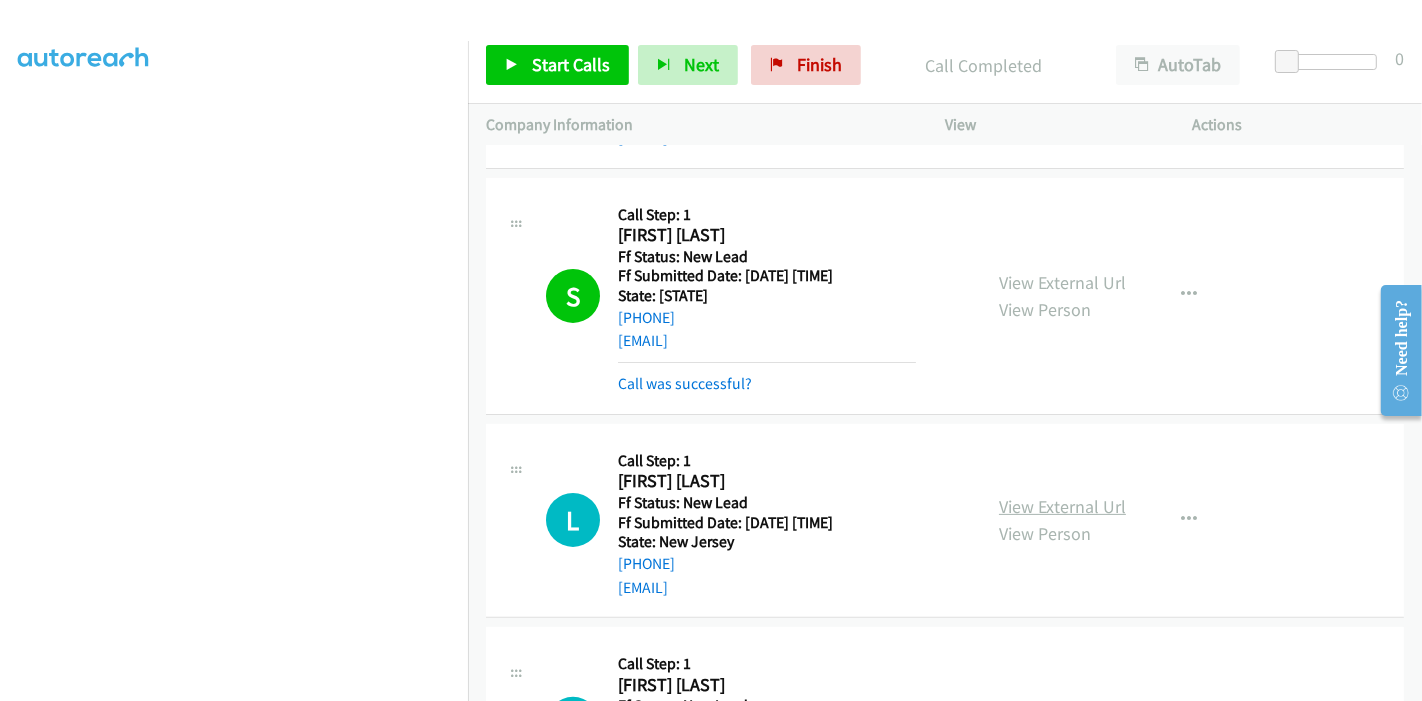 click on "View External Url" at bounding box center [1062, 506] 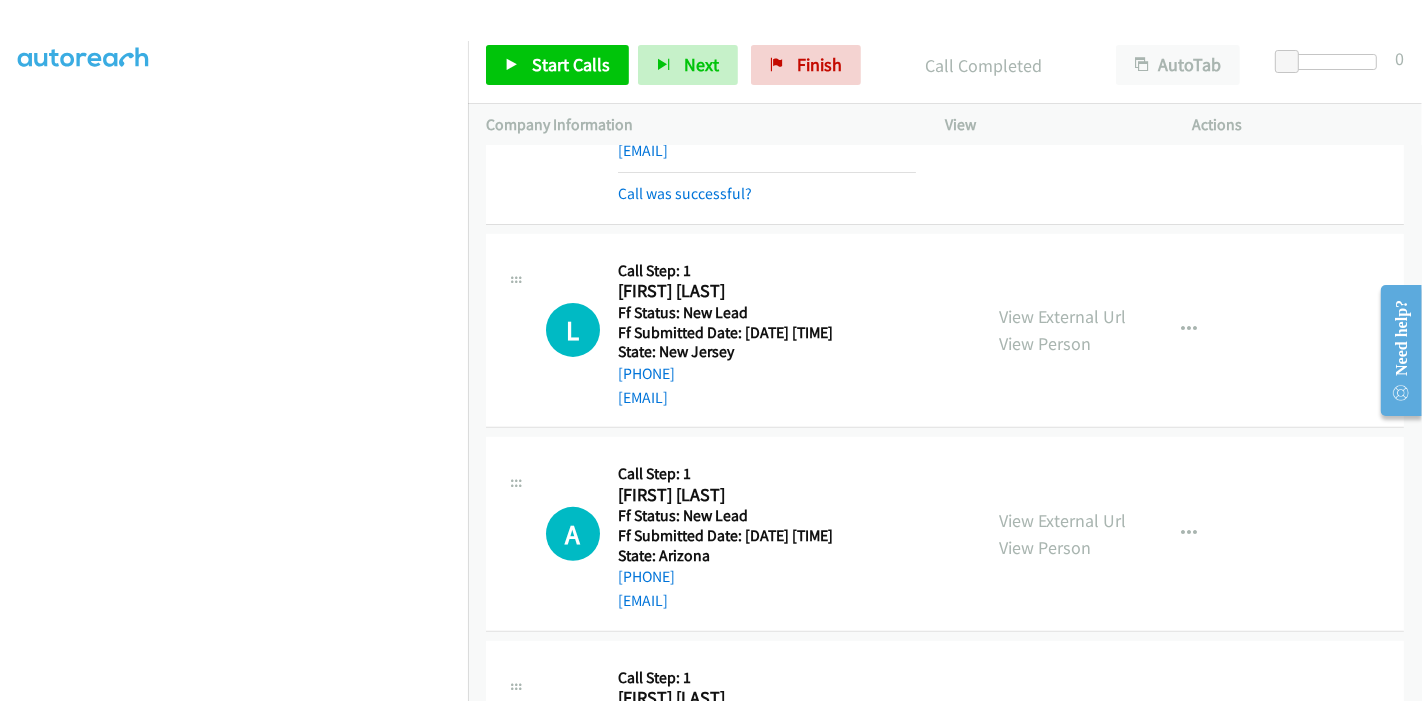 scroll, scrollTop: 602, scrollLeft: 0, axis: vertical 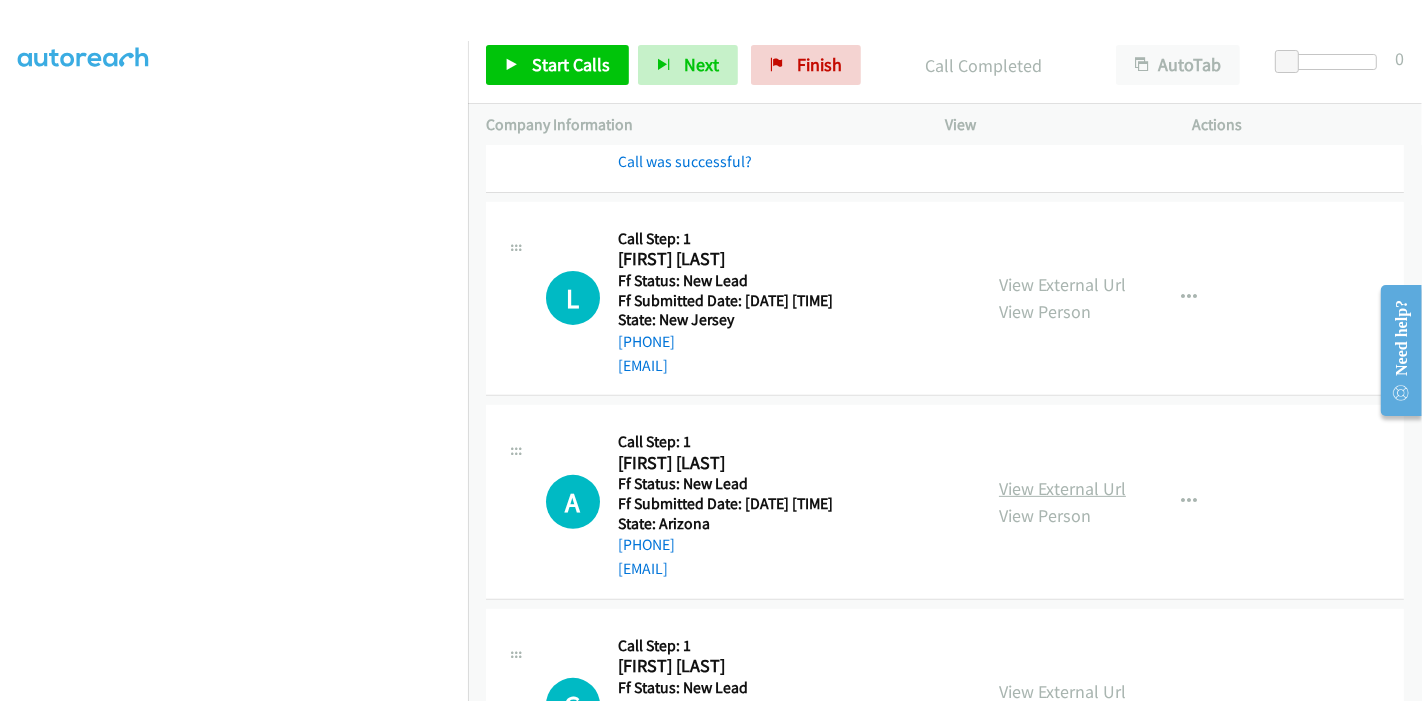 click on "View External Url" at bounding box center (1062, 488) 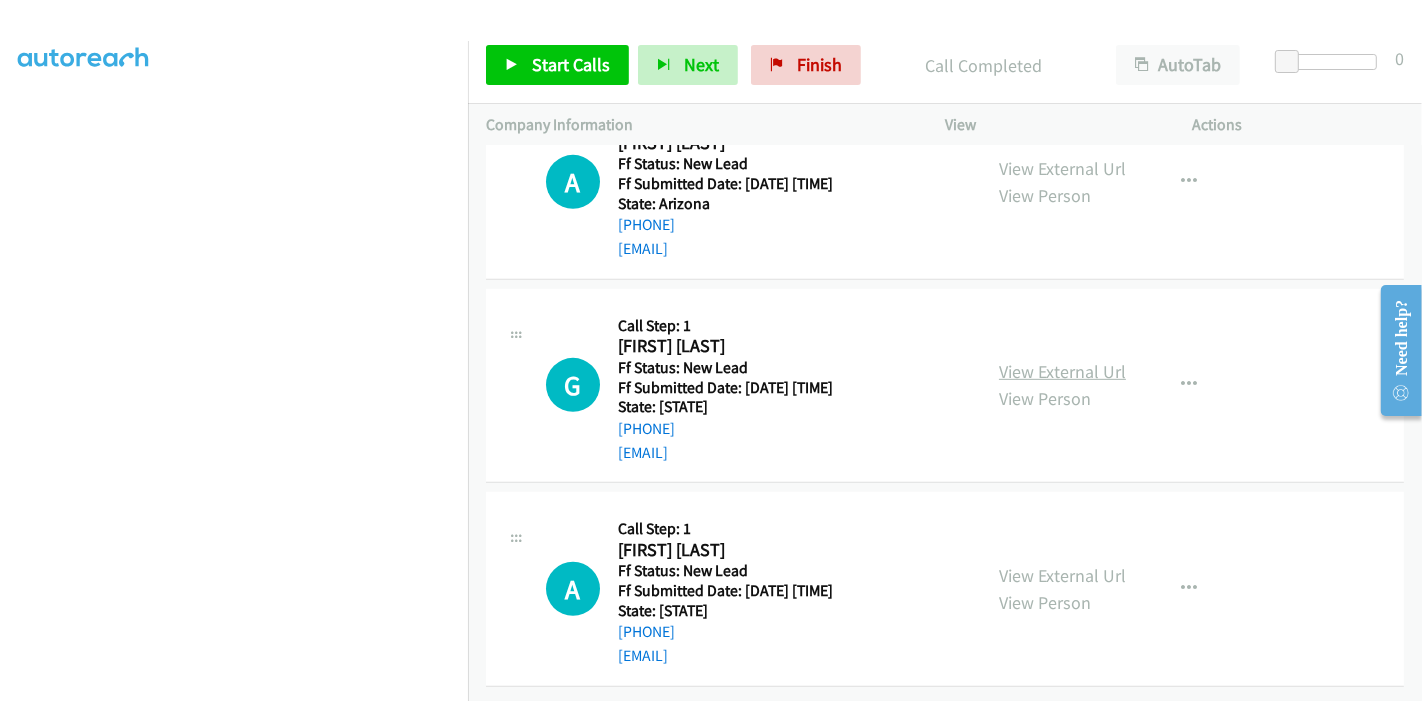 click on "View External Url" at bounding box center (1062, 371) 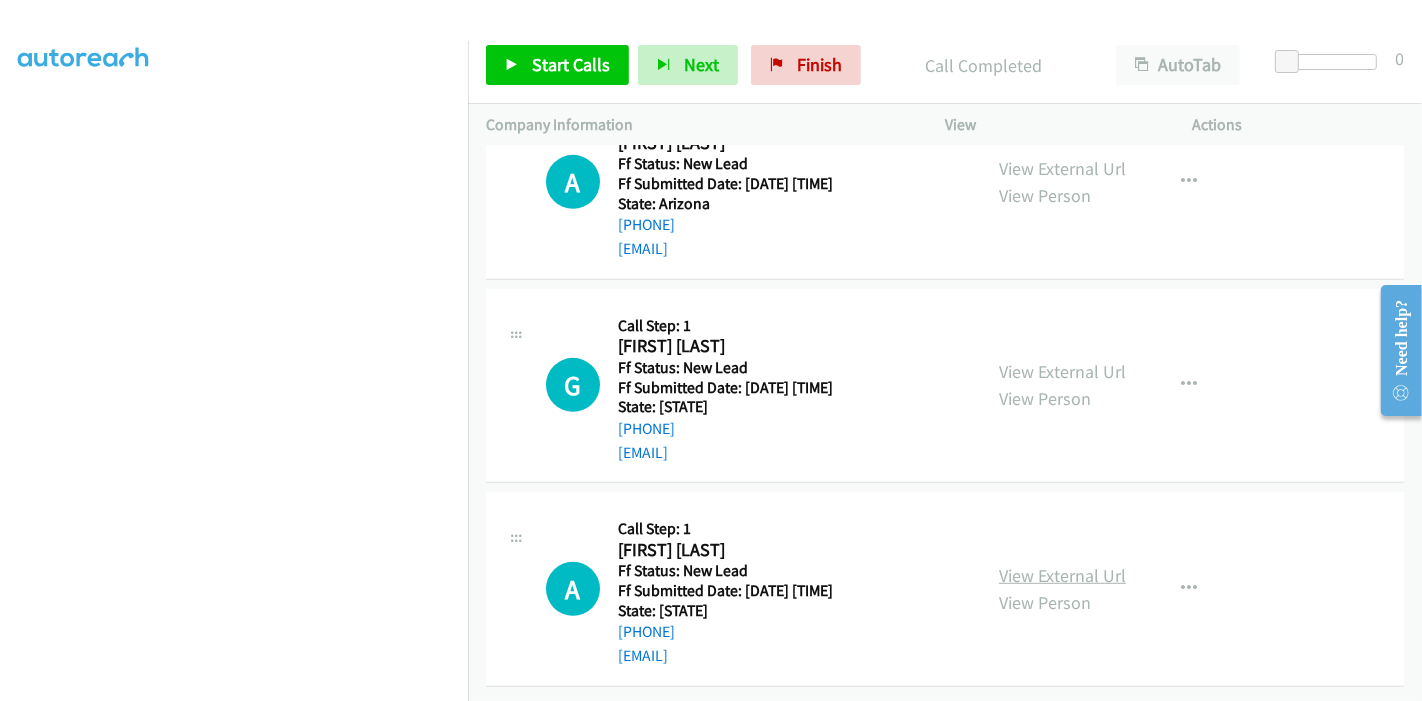 click on "View External Url" at bounding box center (1062, 575) 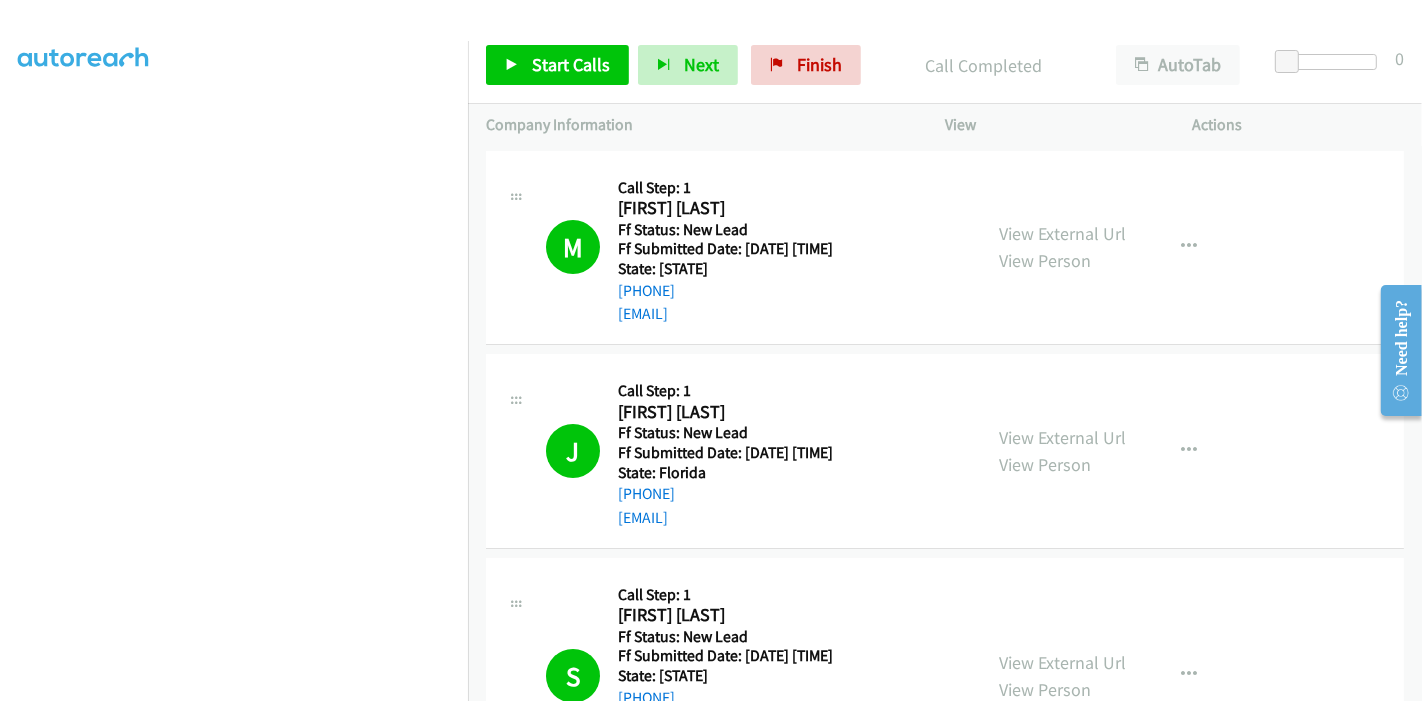 scroll, scrollTop: 333, scrollLeft: 0, axis: vertical 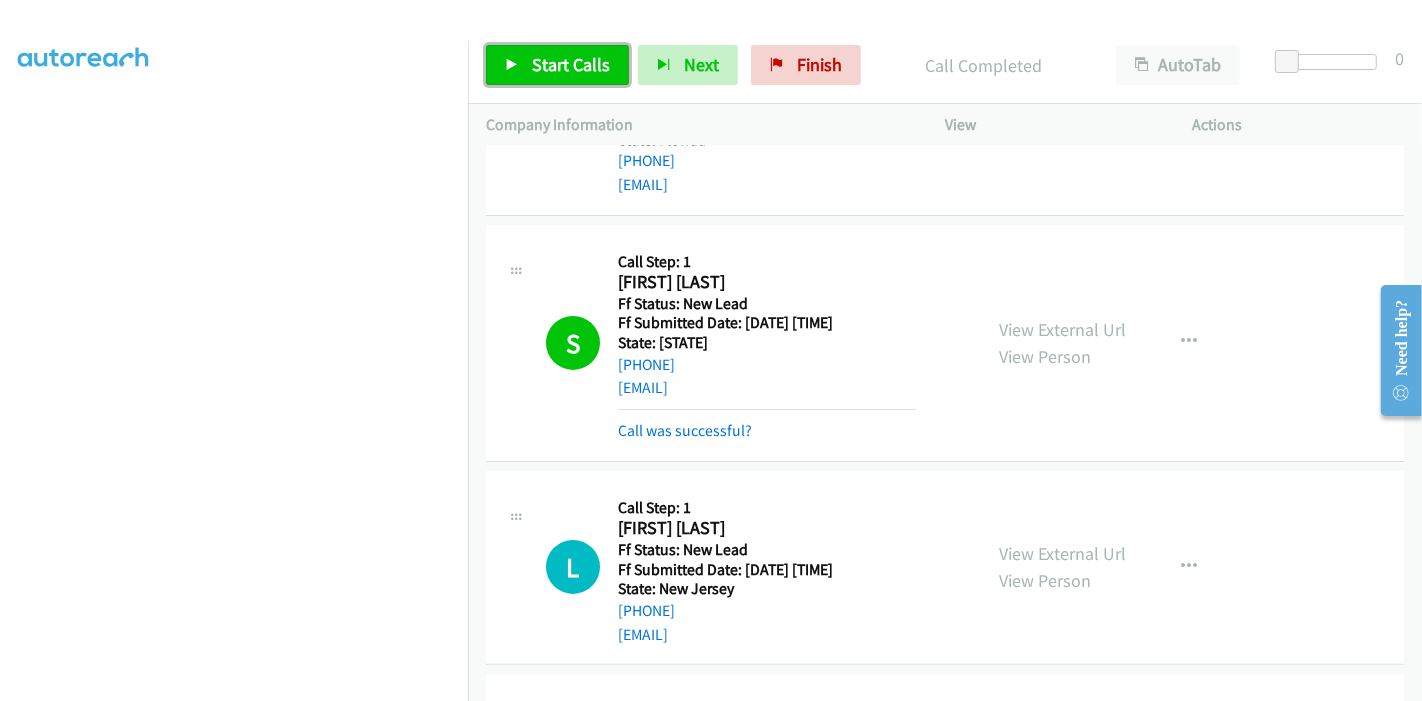 click on "Start Calls" at bounding box center (571, 64) 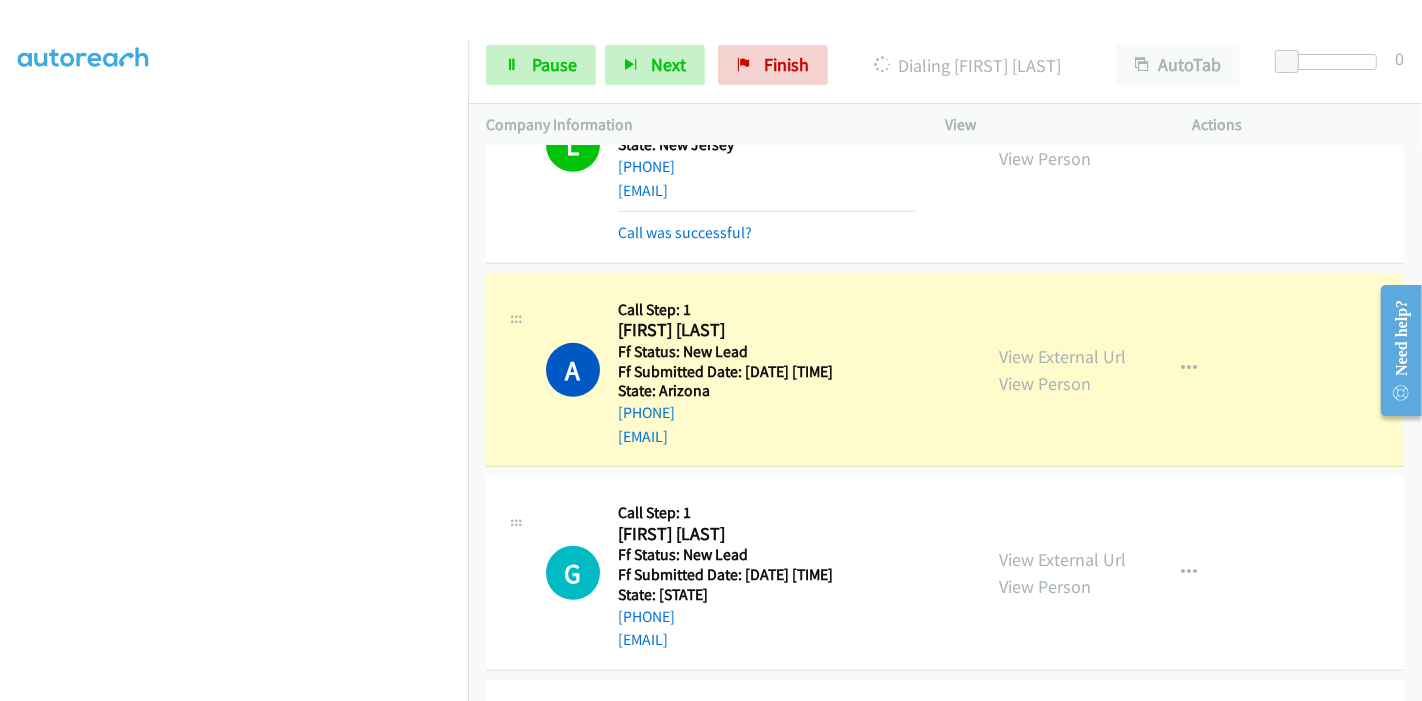 scroll, scrollTop: 799, scrollLeft: 0, axis: vertical 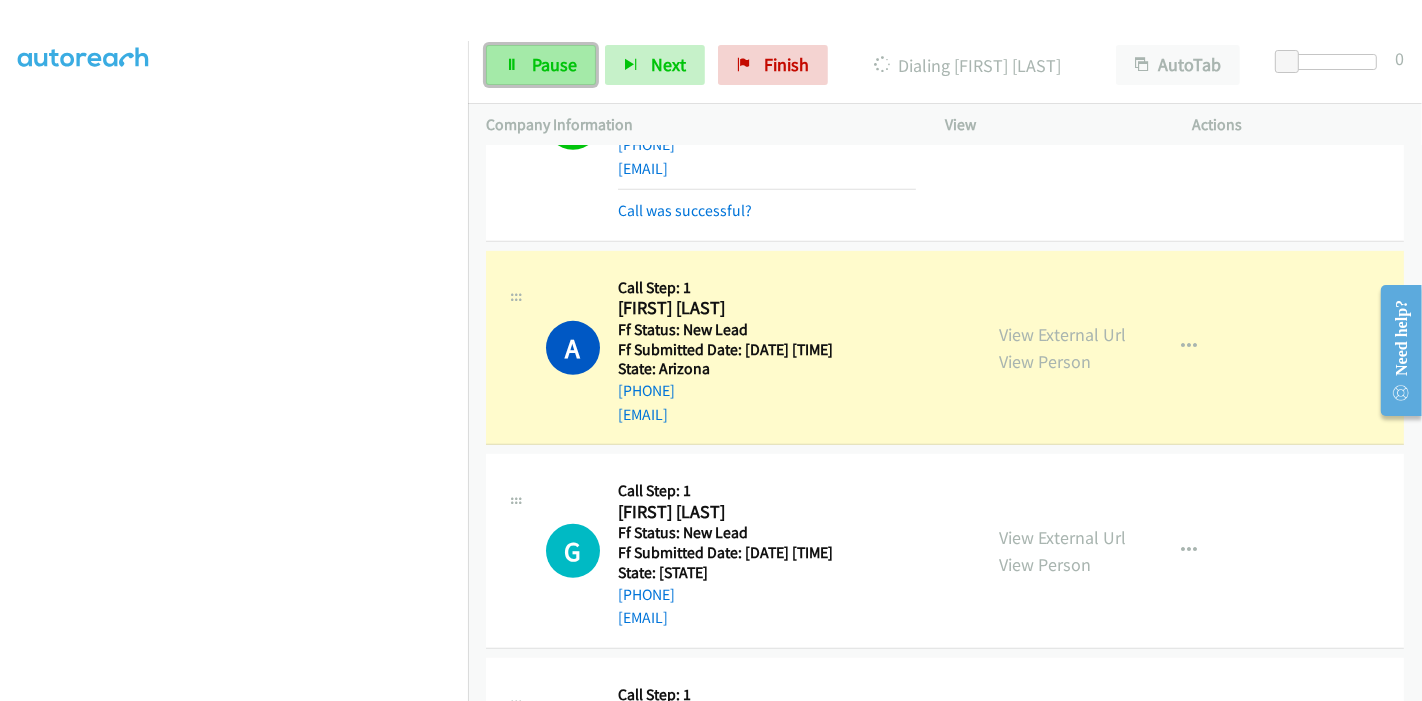 click on "Pause" at bounding box center (541, 65) 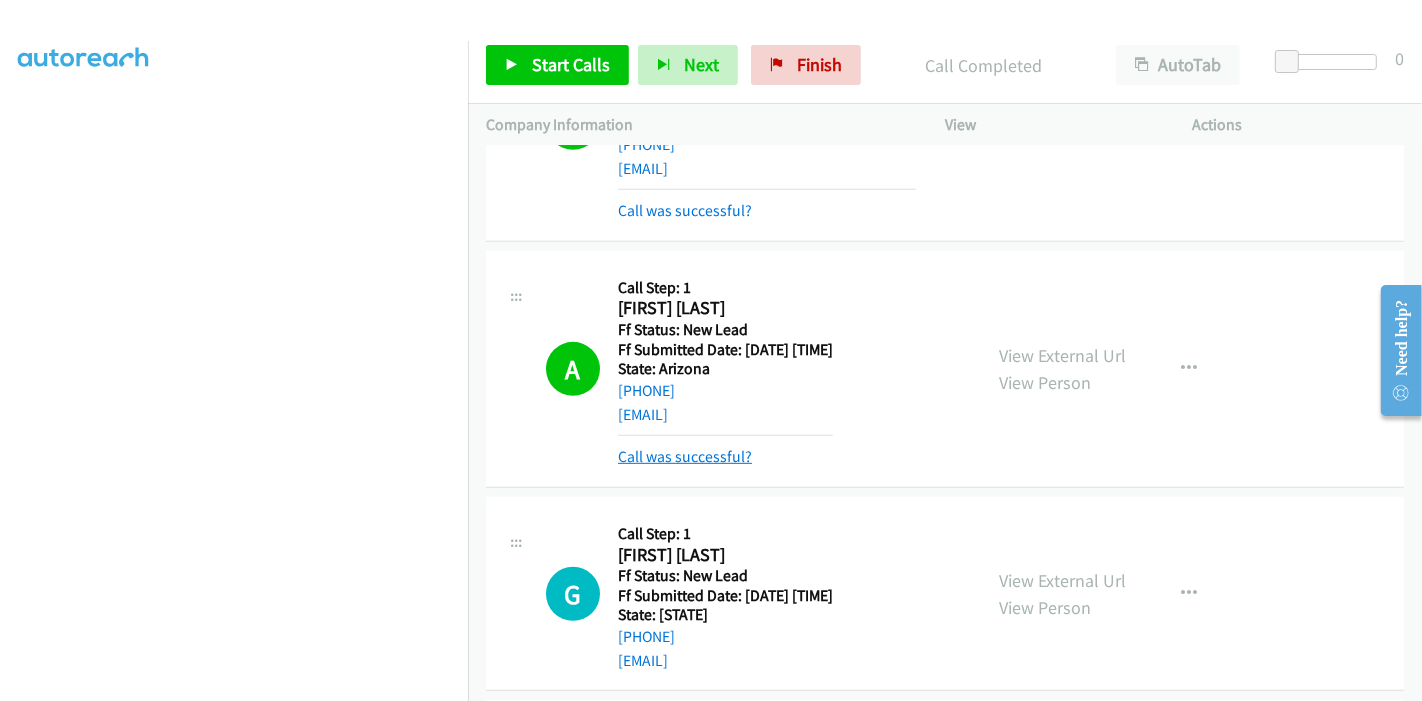 click on "Call was successful?" at bounding box center [685, 456] 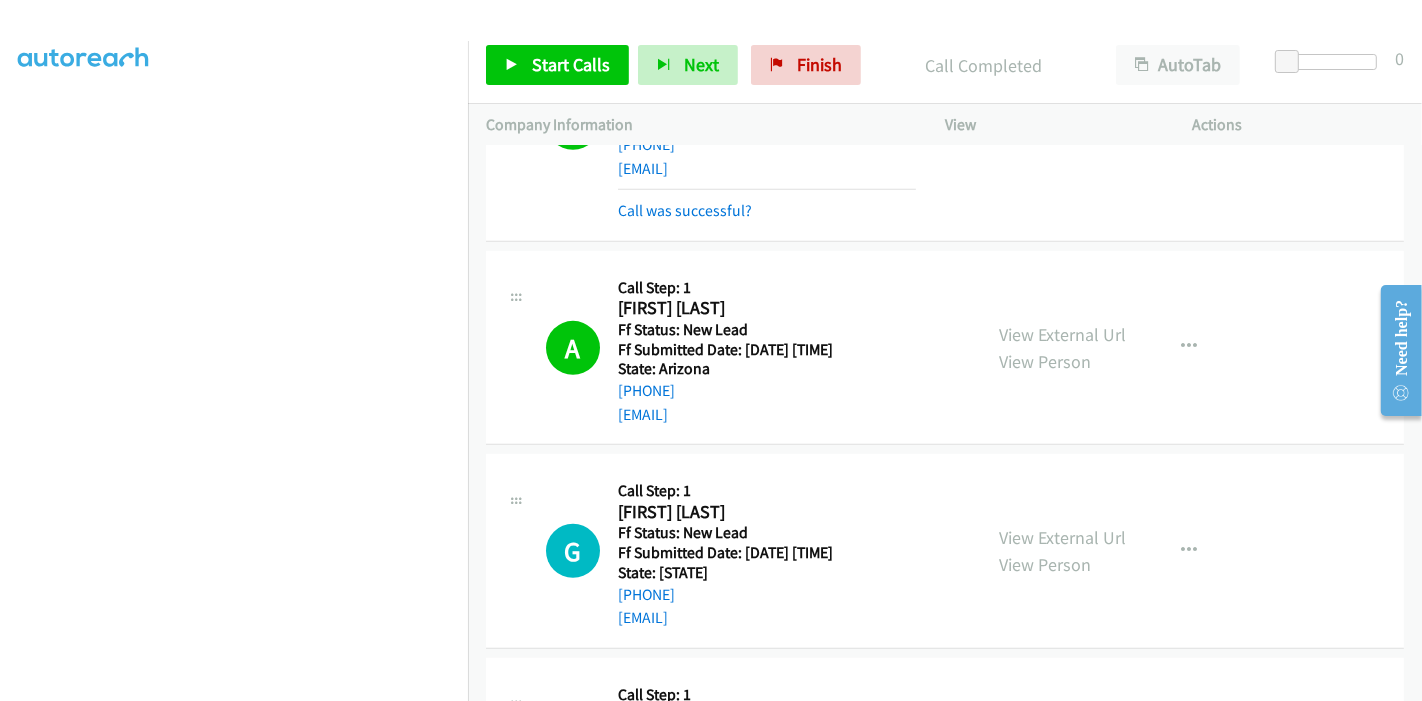 scroll, scrollTop: 910, scrollLeft: 0, axis: vertical 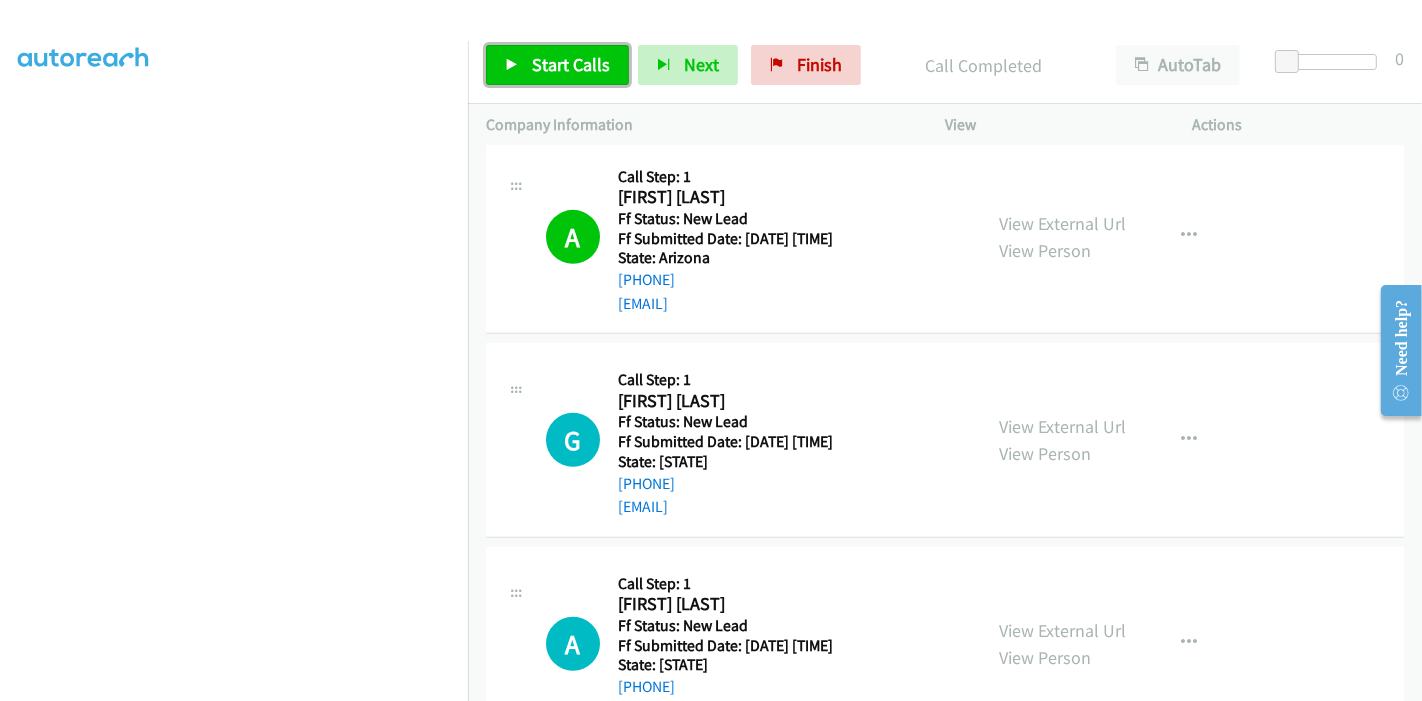 click on "Start Calls" at bounding box center (557, 65) 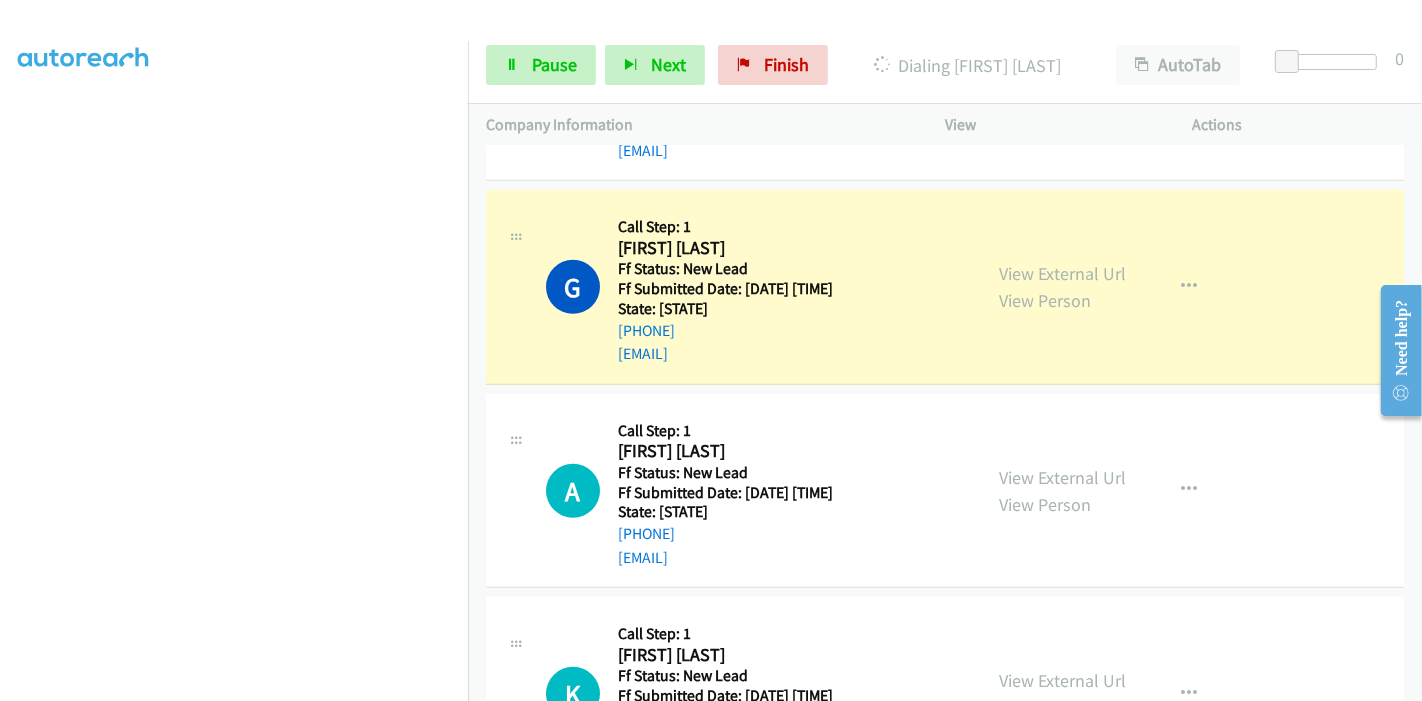 scroll, scrollTop: 1181, scrollLeft: 0, axis: vertical 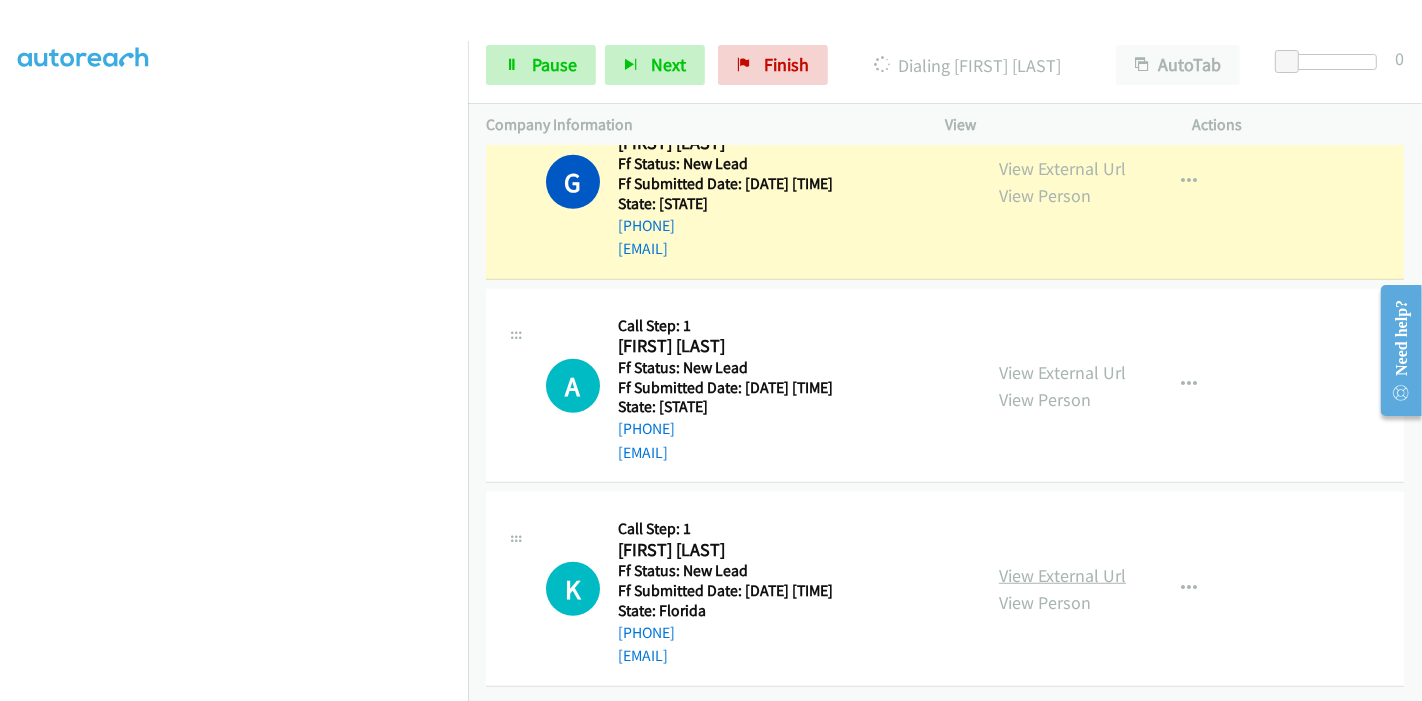 click on "View External Url" at bounding box center [1062, 575] 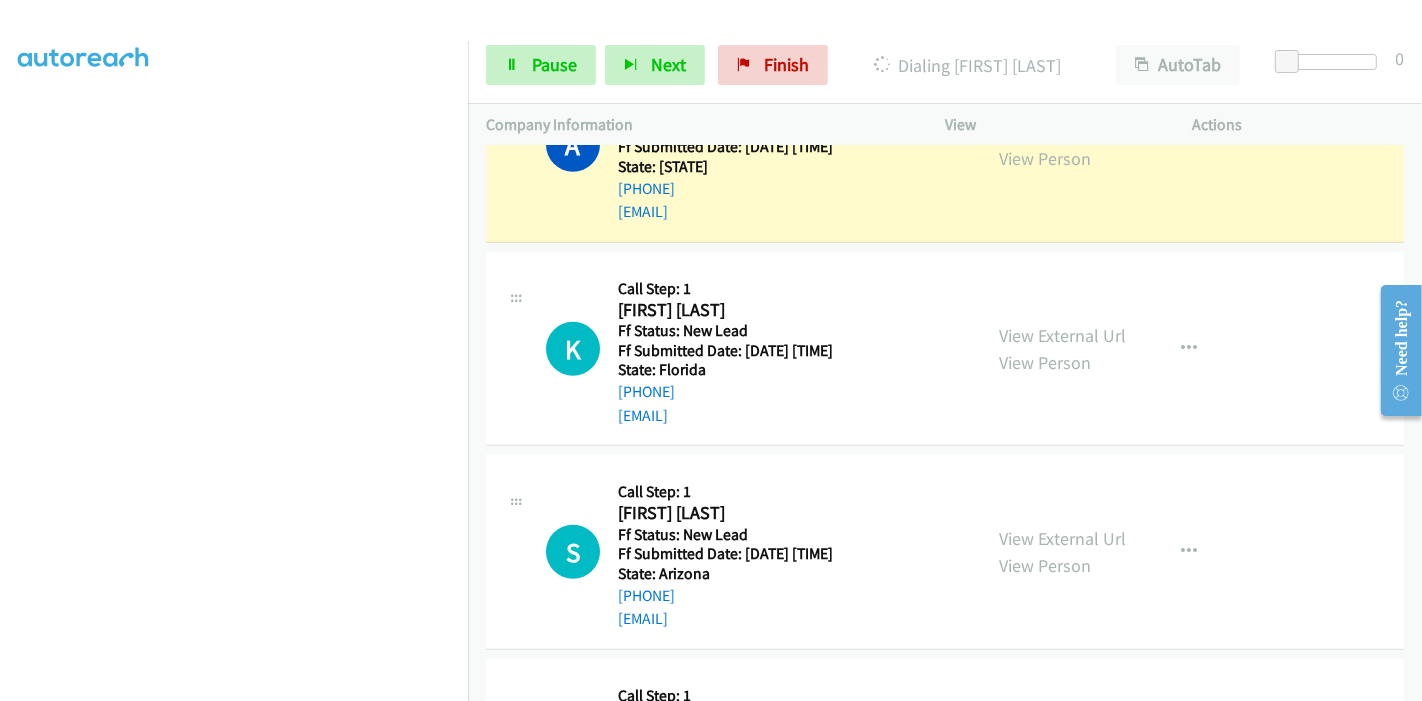 scroll, scrollTop: 1536, scrollLeft: 0, axis: vertical 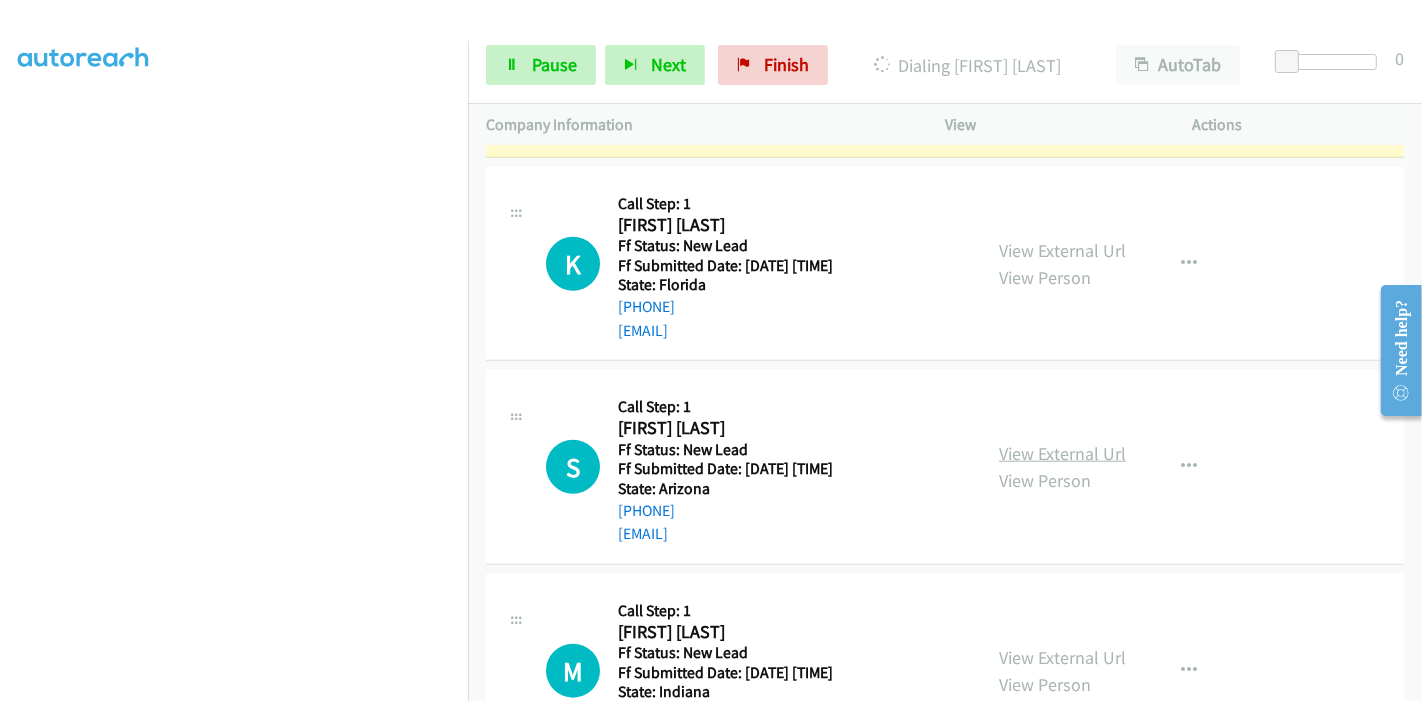 click on "View External Url" at bounding box center (1062, 453) 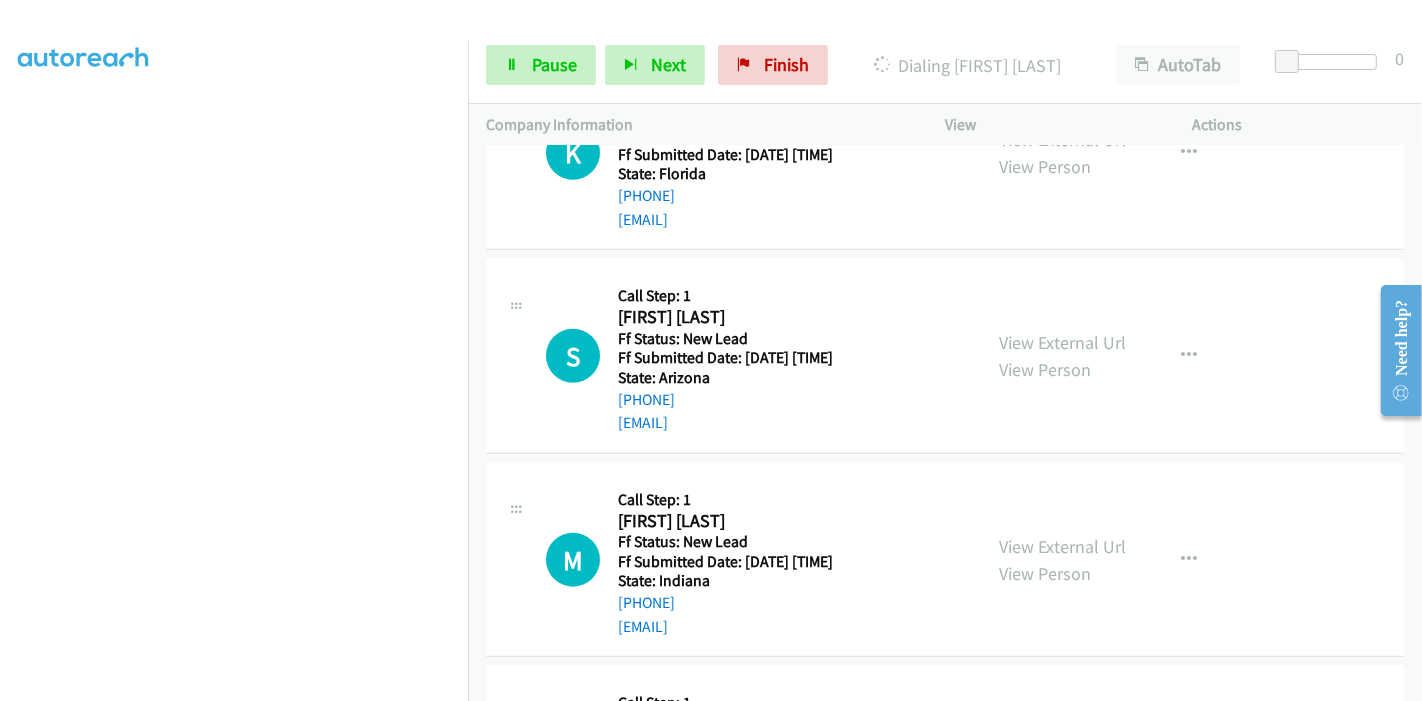 scroll, scrollTop: 1758, scrollLeft: 0, axis: vertical 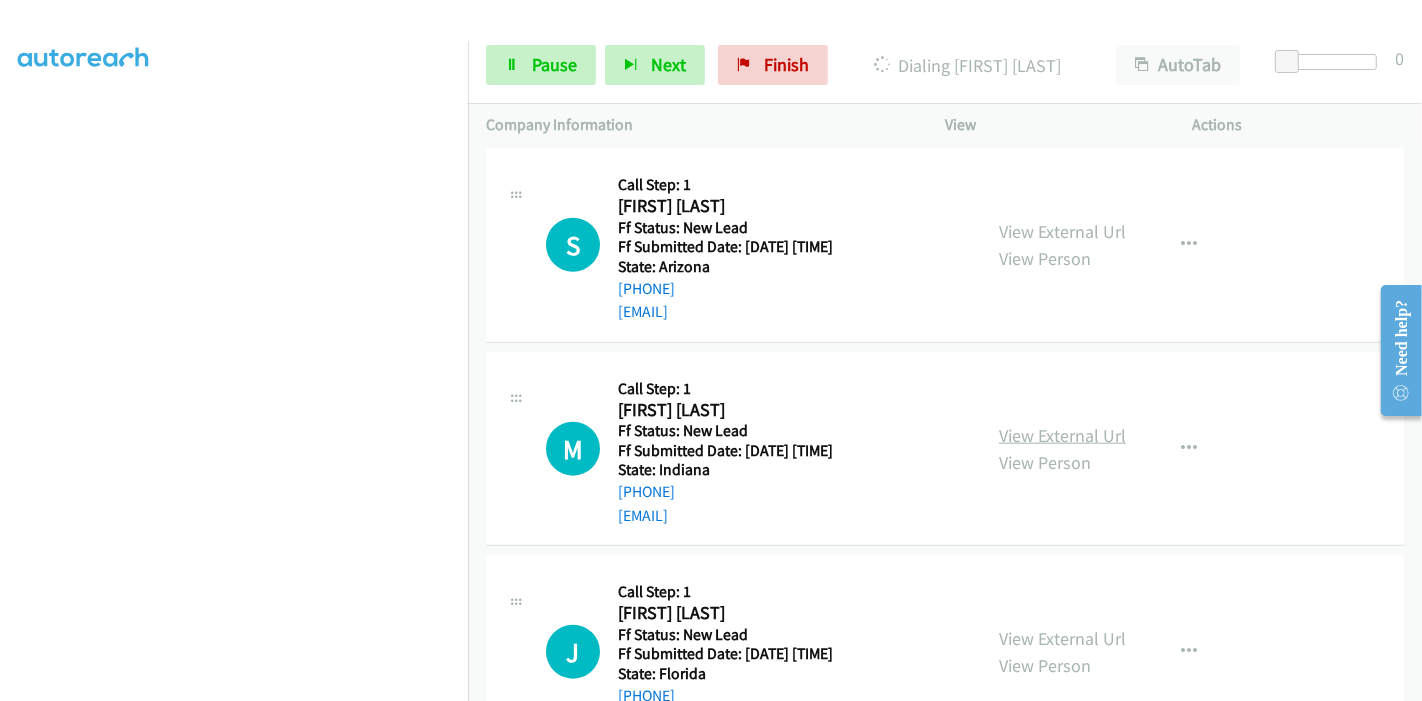 click on "View External Url" at bounding box center [1062, 435] 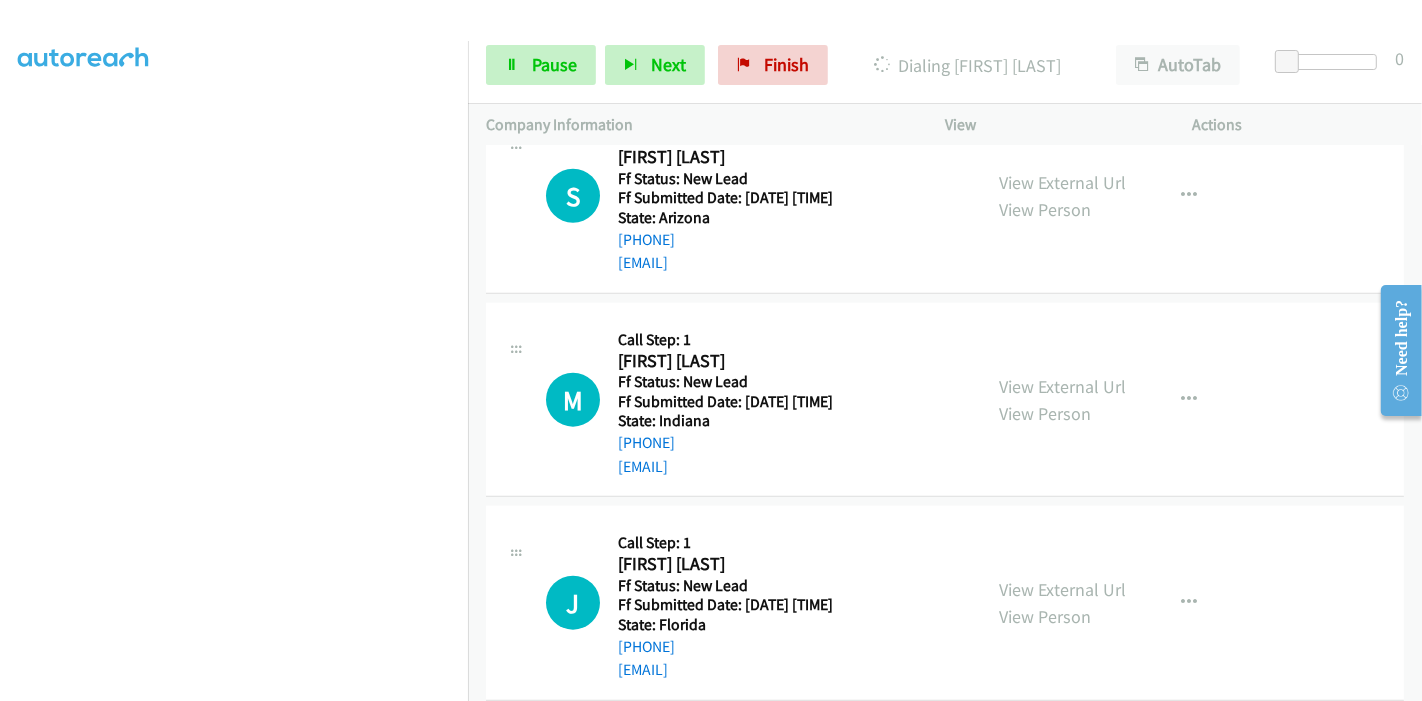 scroll, scrollTop: 1833, scrollLeft: 0, axis: vertical 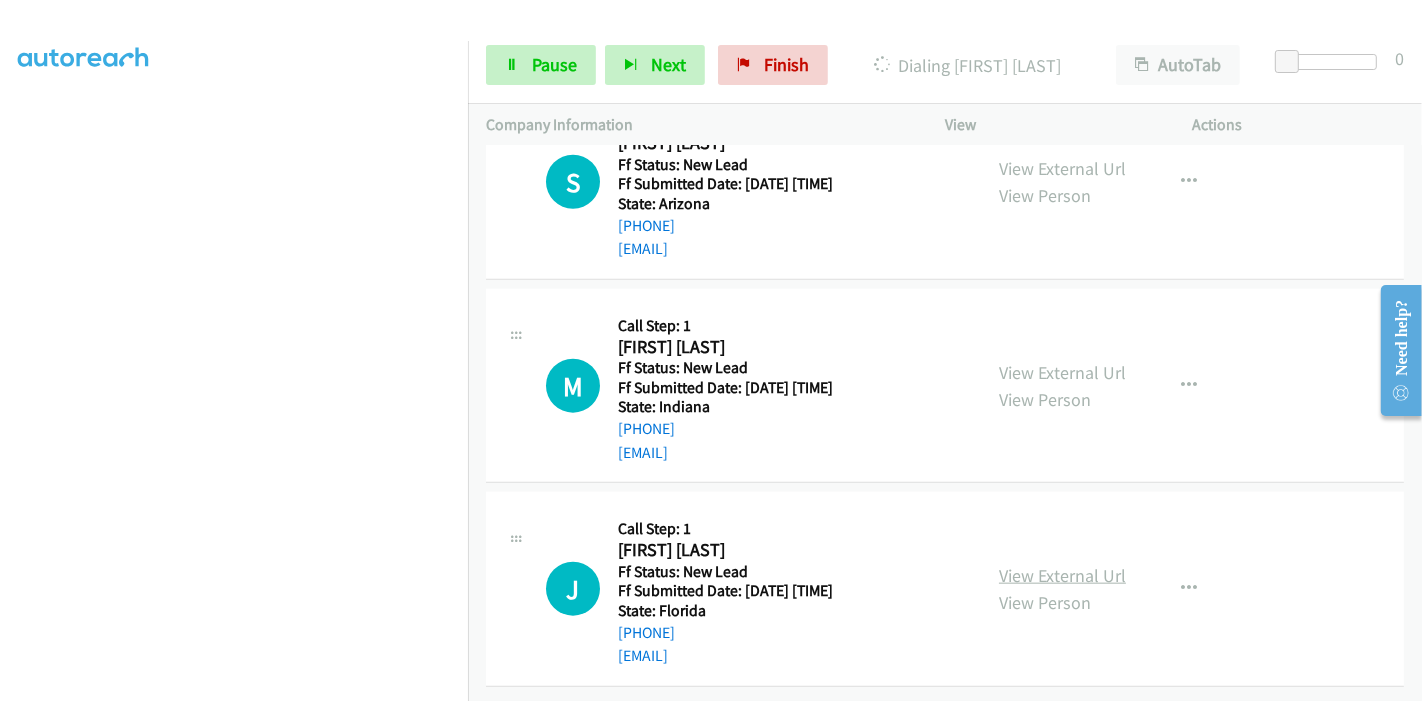 click on "View External Url" at bounding box center [1062, 575] 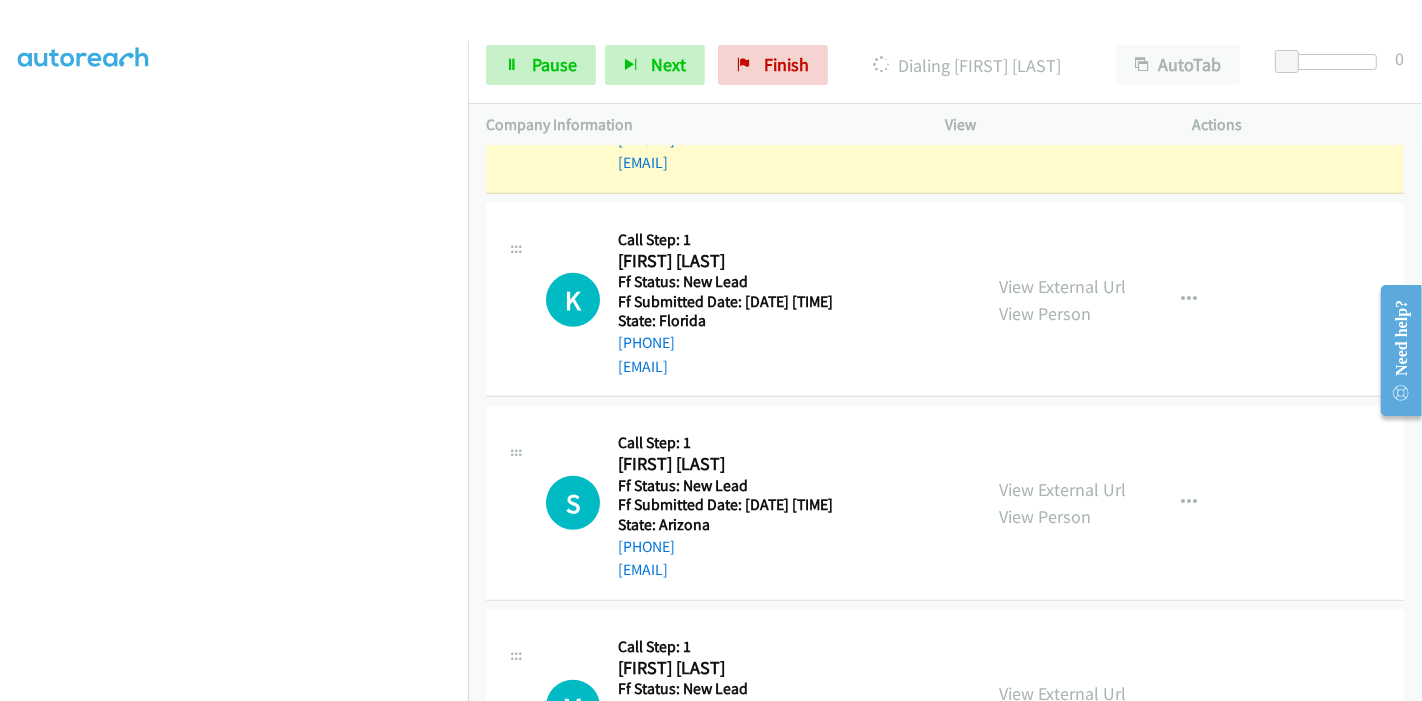 scroll, scrollTop: 1388, scrollLeft: 0, axis: vertical 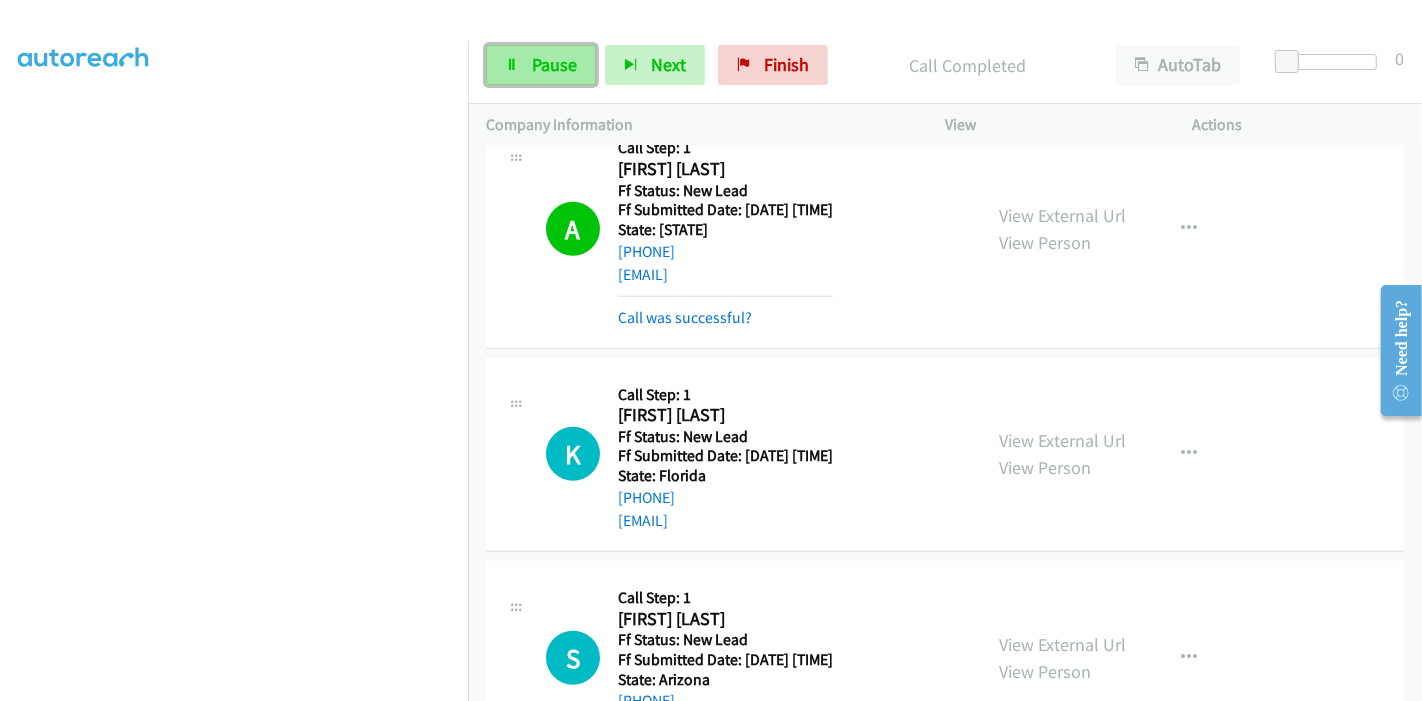 click at bounding box center (512, 66) 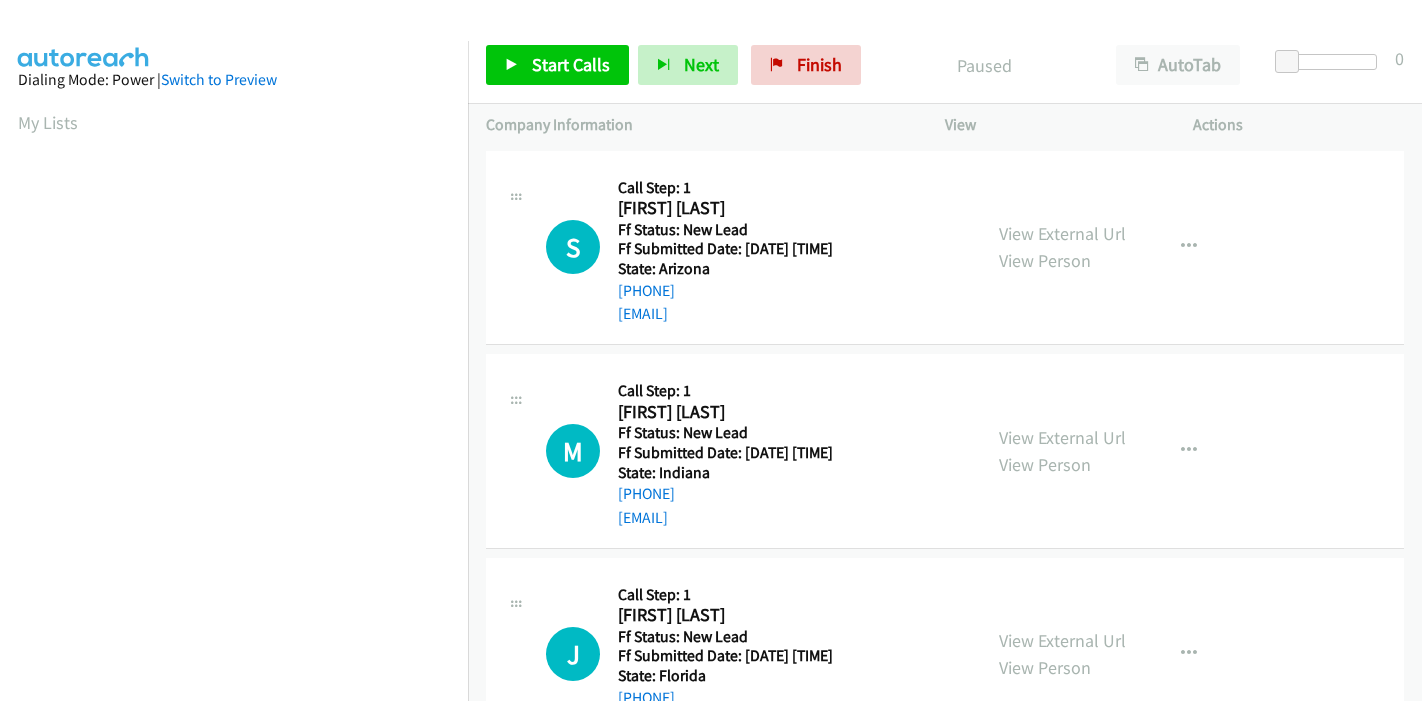 scroll, scrollTop: 0, scrollLeft: 0, axis: both 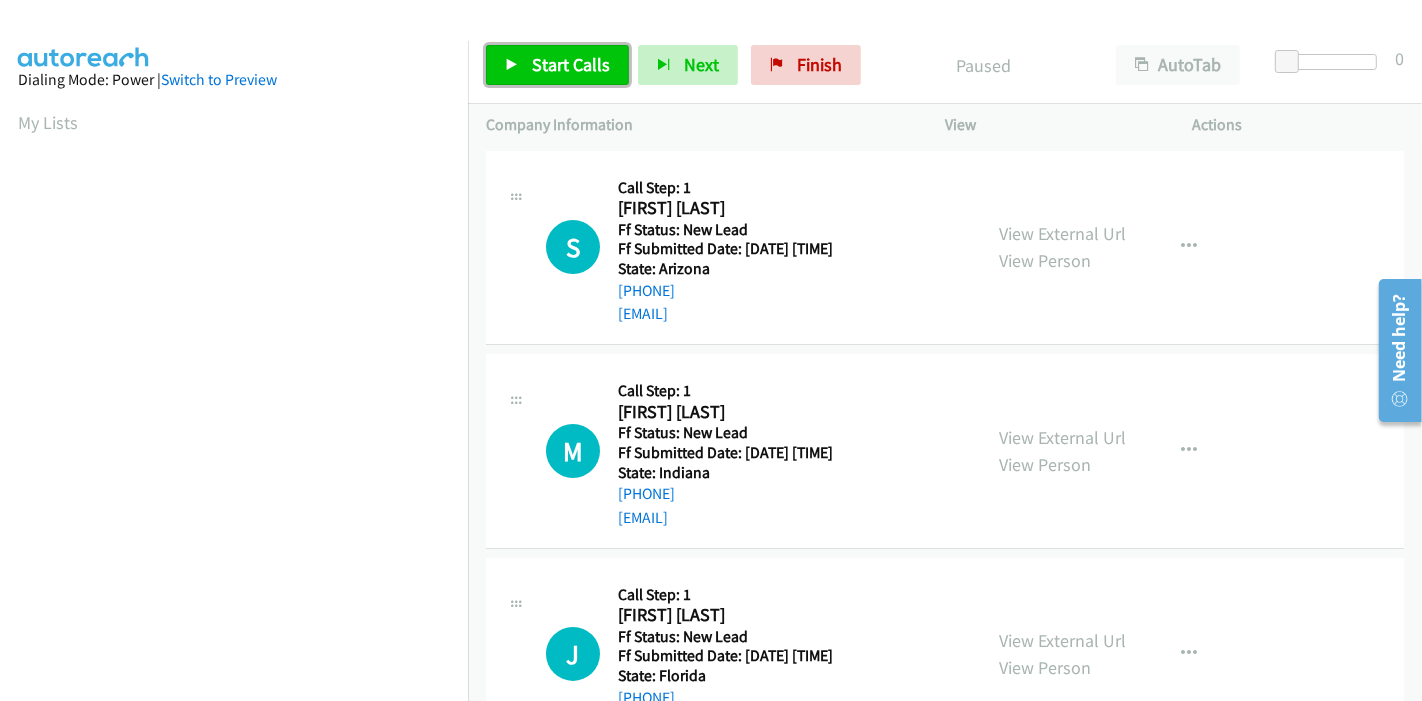 click on "Start Calls" at bounding box center [557, 65] 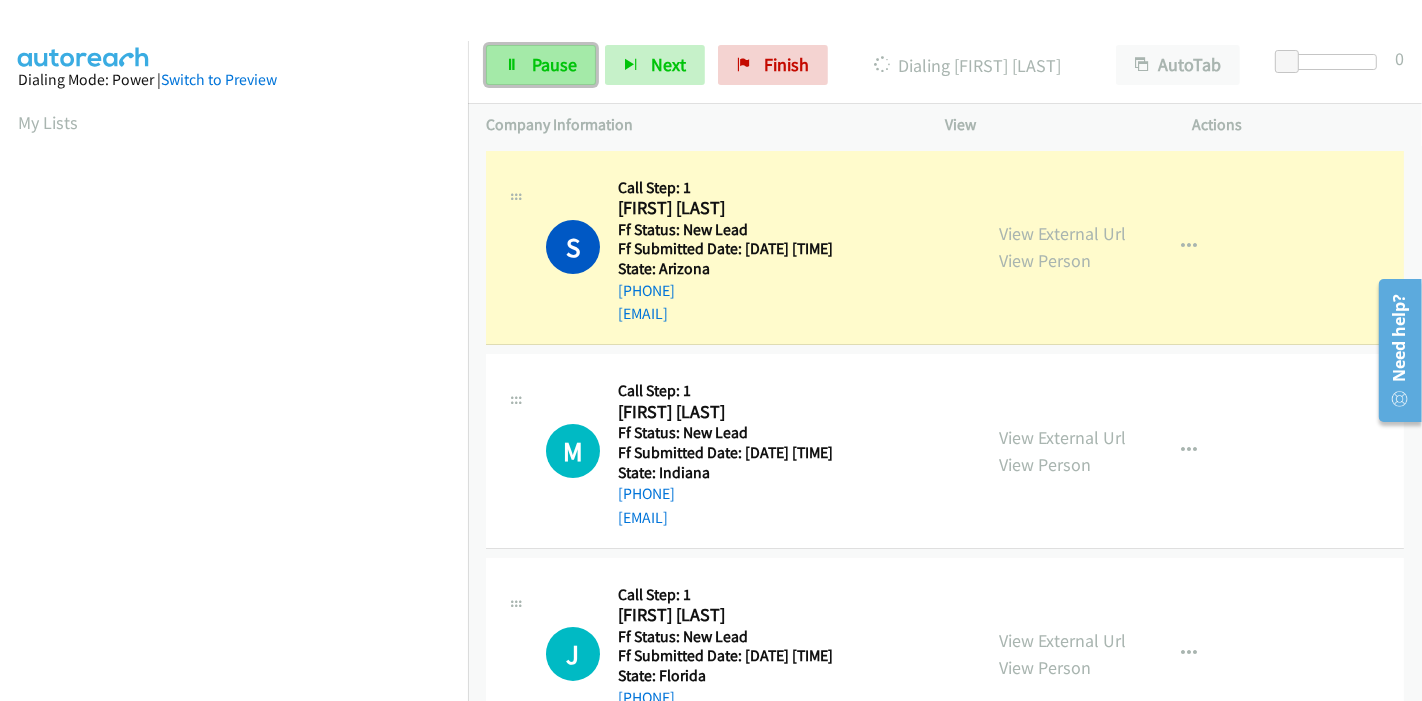 click at bounding box center [512, 66] 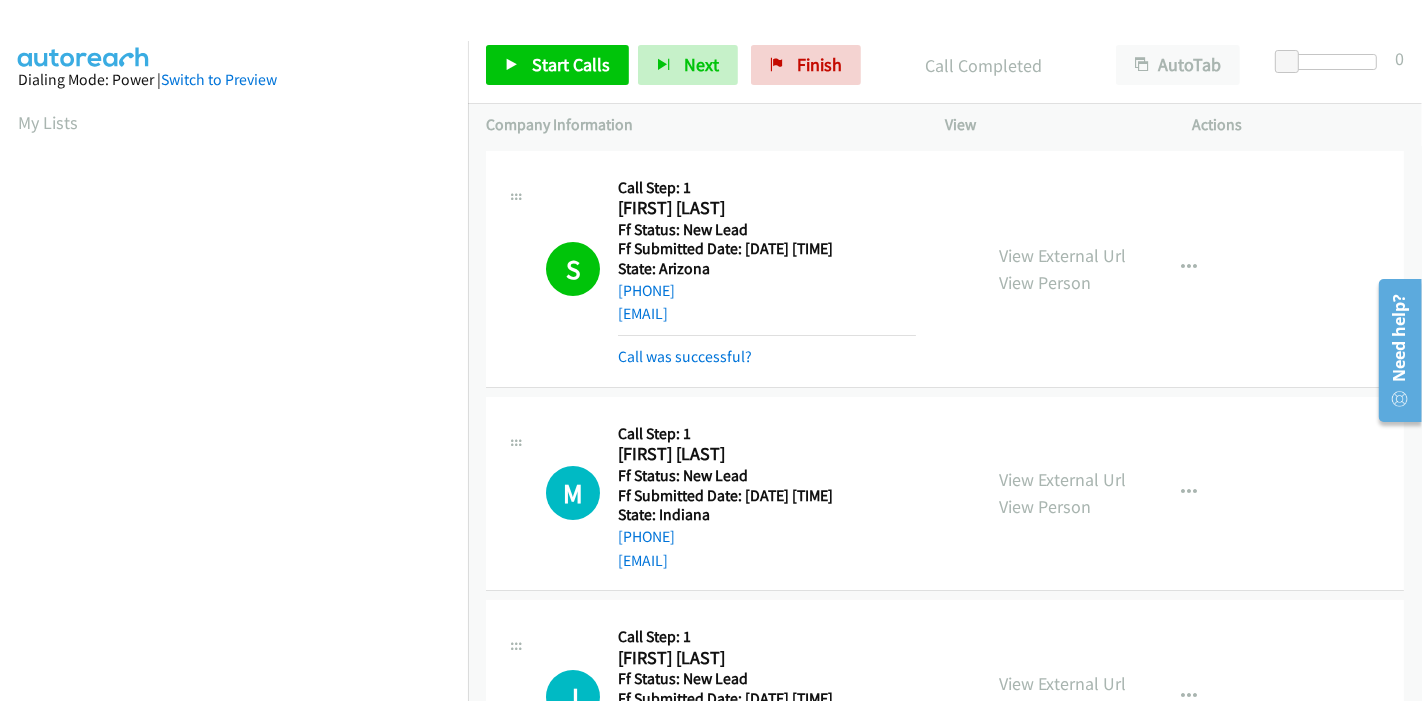 scroll, scrollTop: 422, scrollLeft: 0, axis: vertical 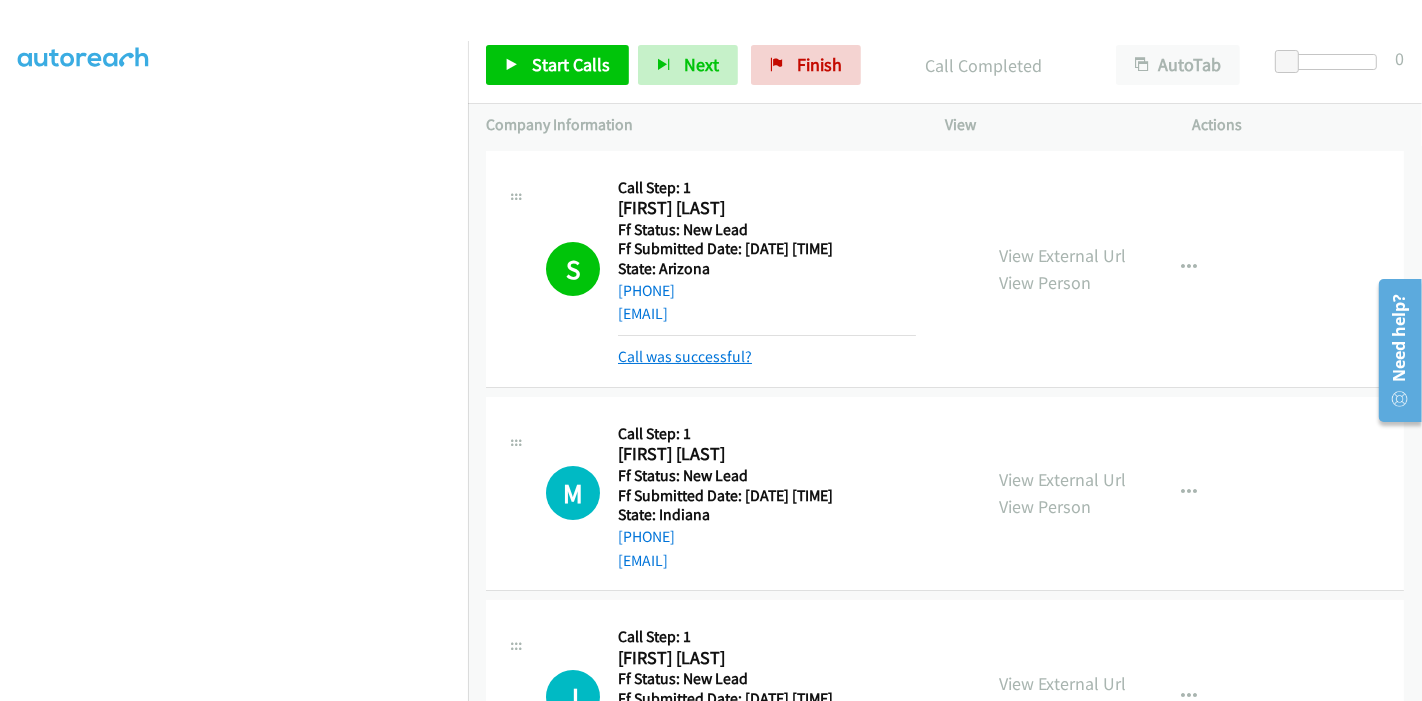 click on "Call was successful?" at bounding box center (685, 356) 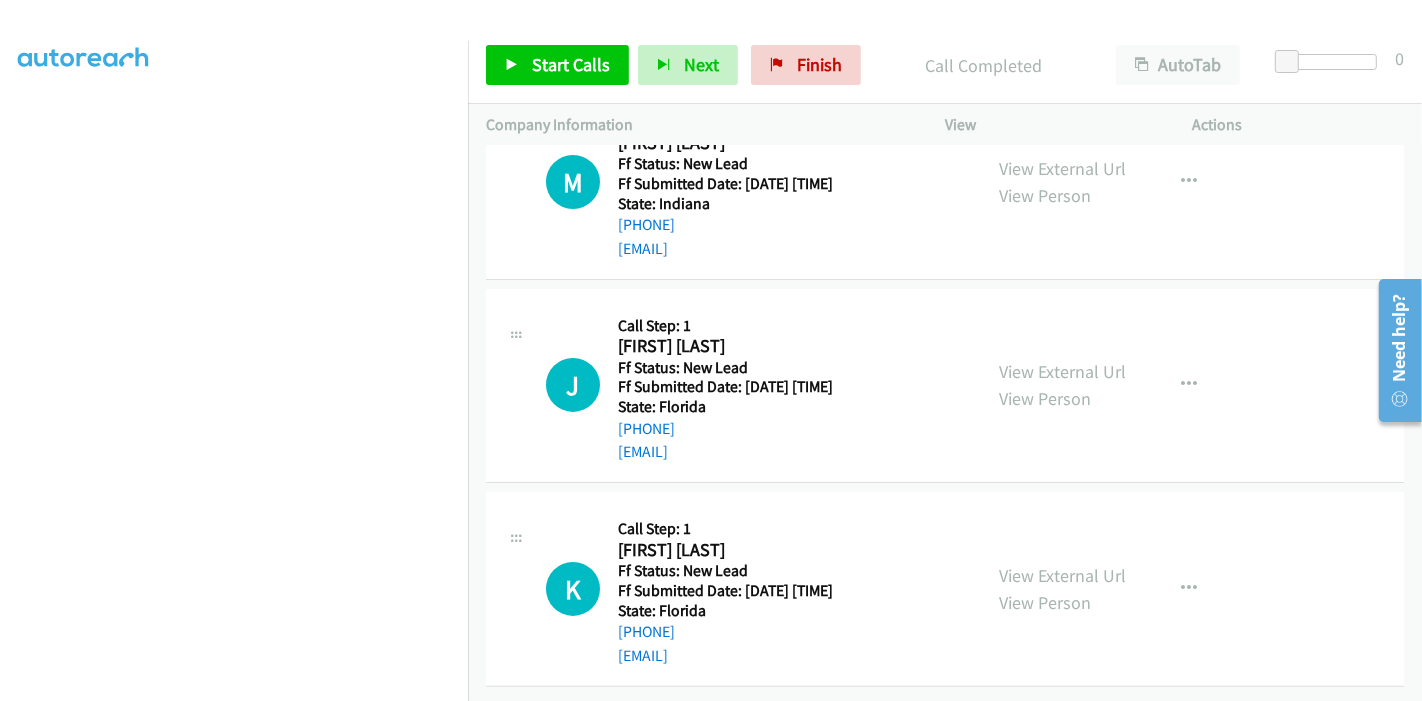 scroll, scrollTop: 62, scrollLeft: 0, axis: vertical 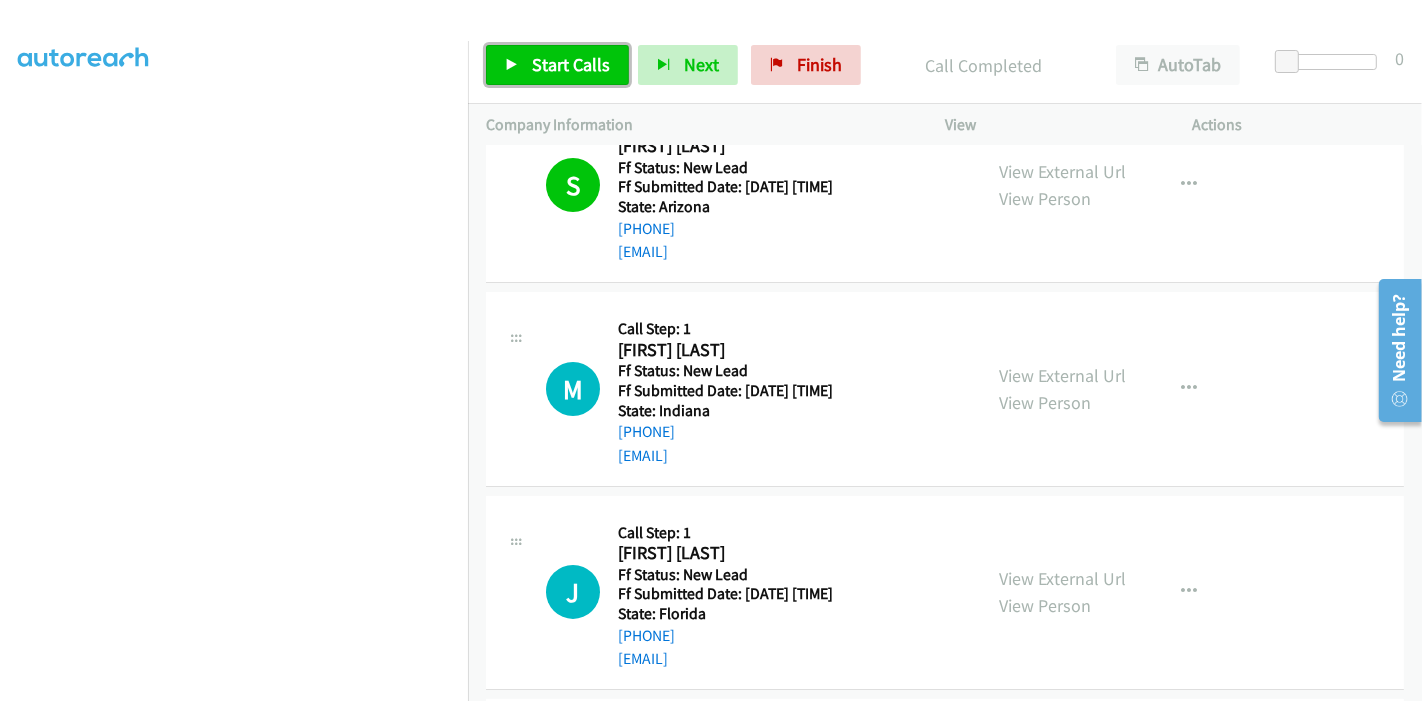 click on "Start Calls" at bounding box center [571, 64] 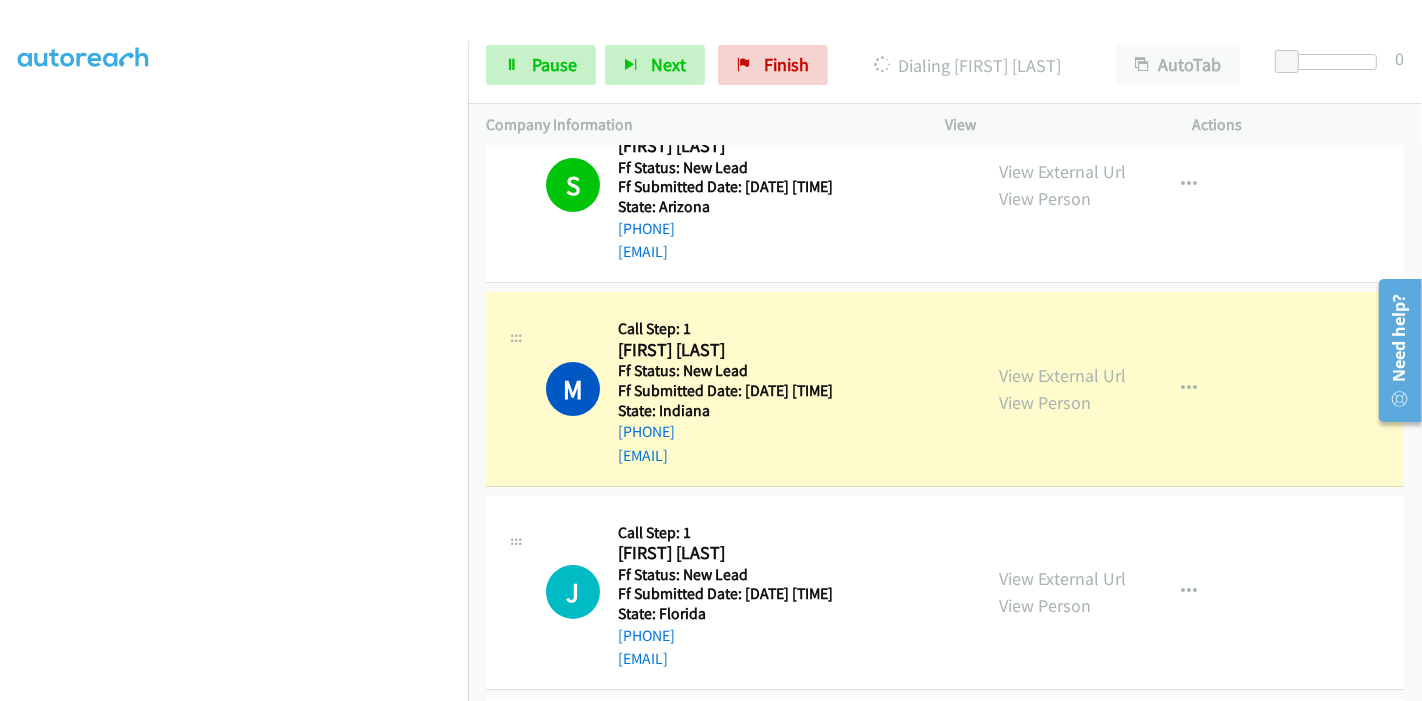 scroll, scrollTop: 284, scrollLeft: 0, axis: vertical 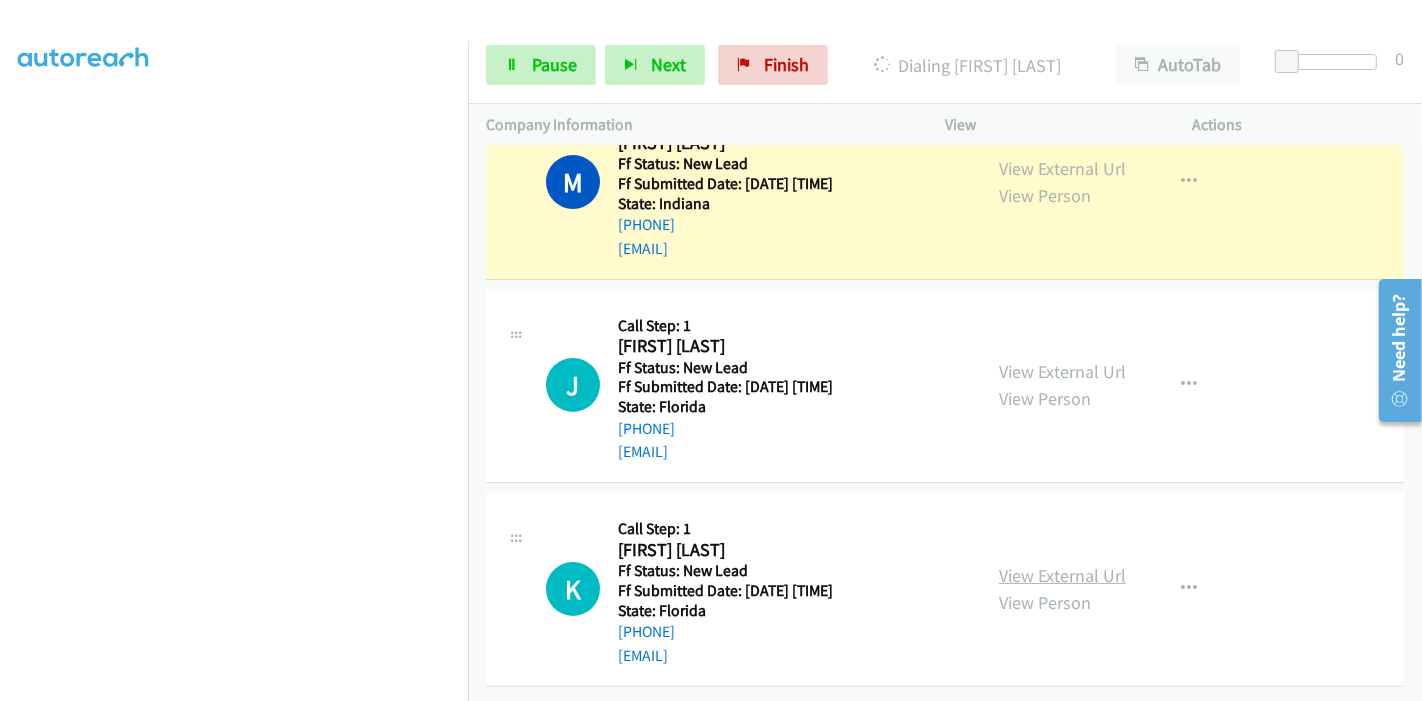 click on "View External Url" at bounding box center [1062, 575] 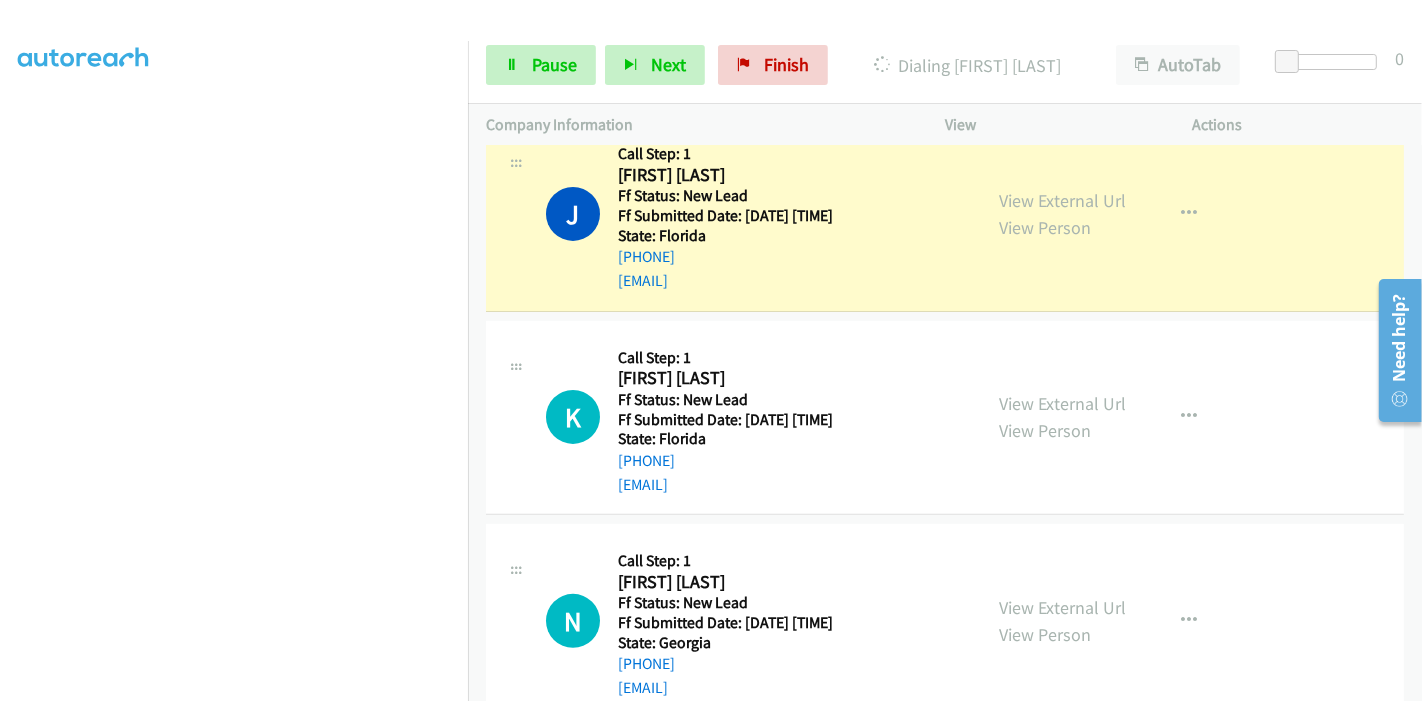 scroll, scrollTop: 602, scrollLeft: 0, axis: vertical 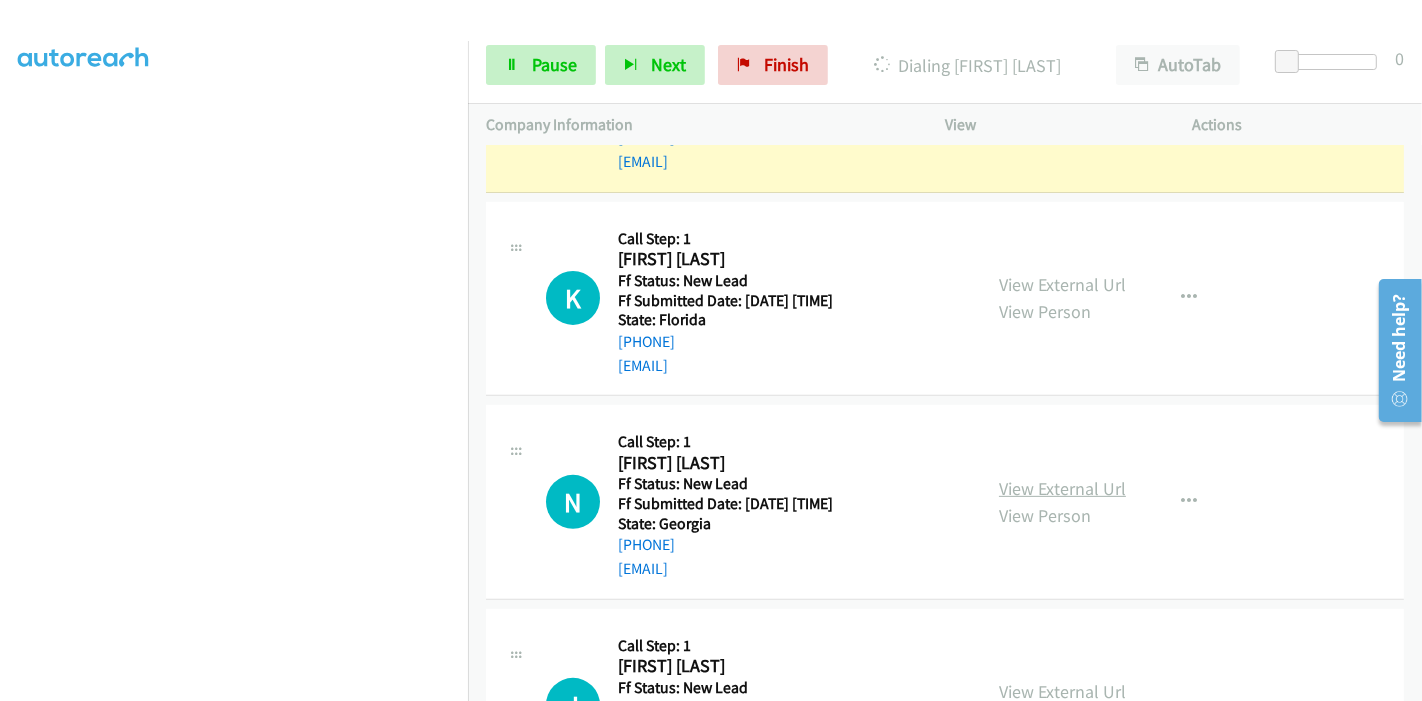 click on "View External Url" at bounding box center (1062, 488) 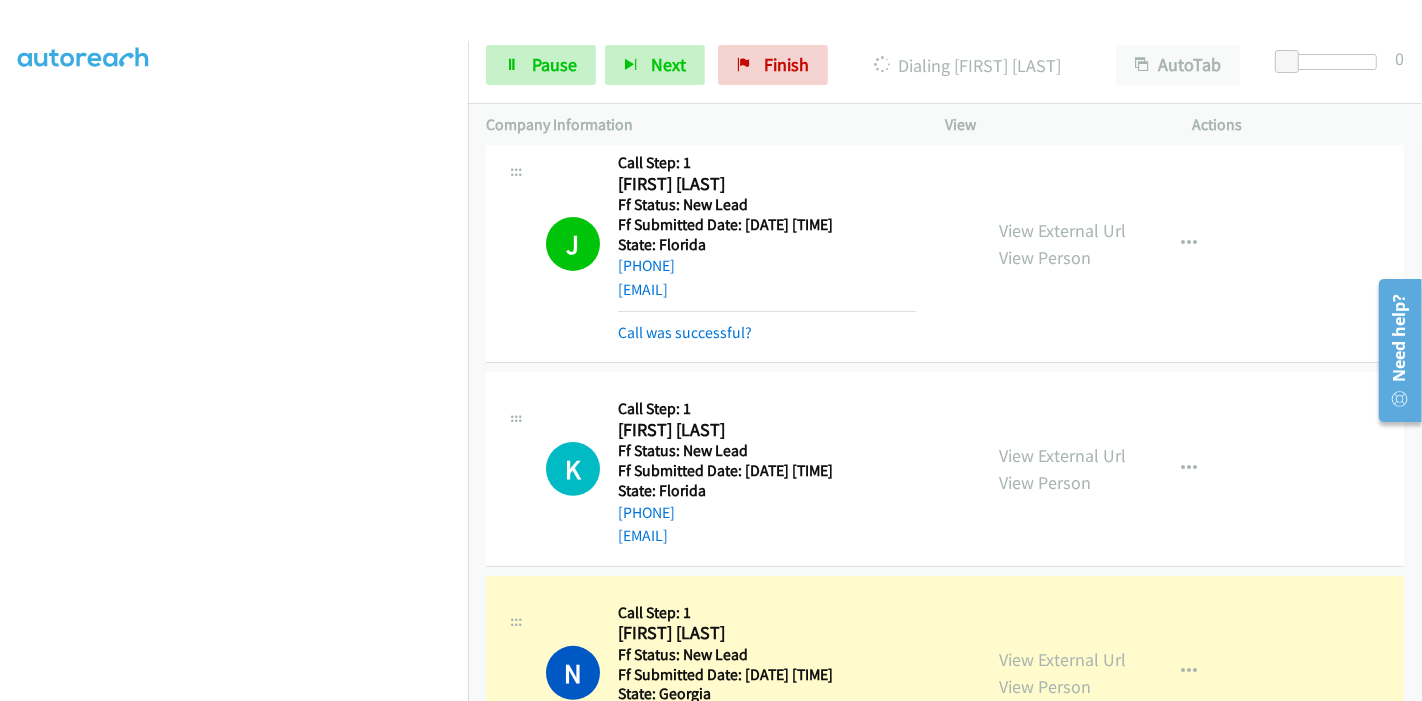 scroll, scrollTop: 602, scrollLeft: 0, axis: vertical 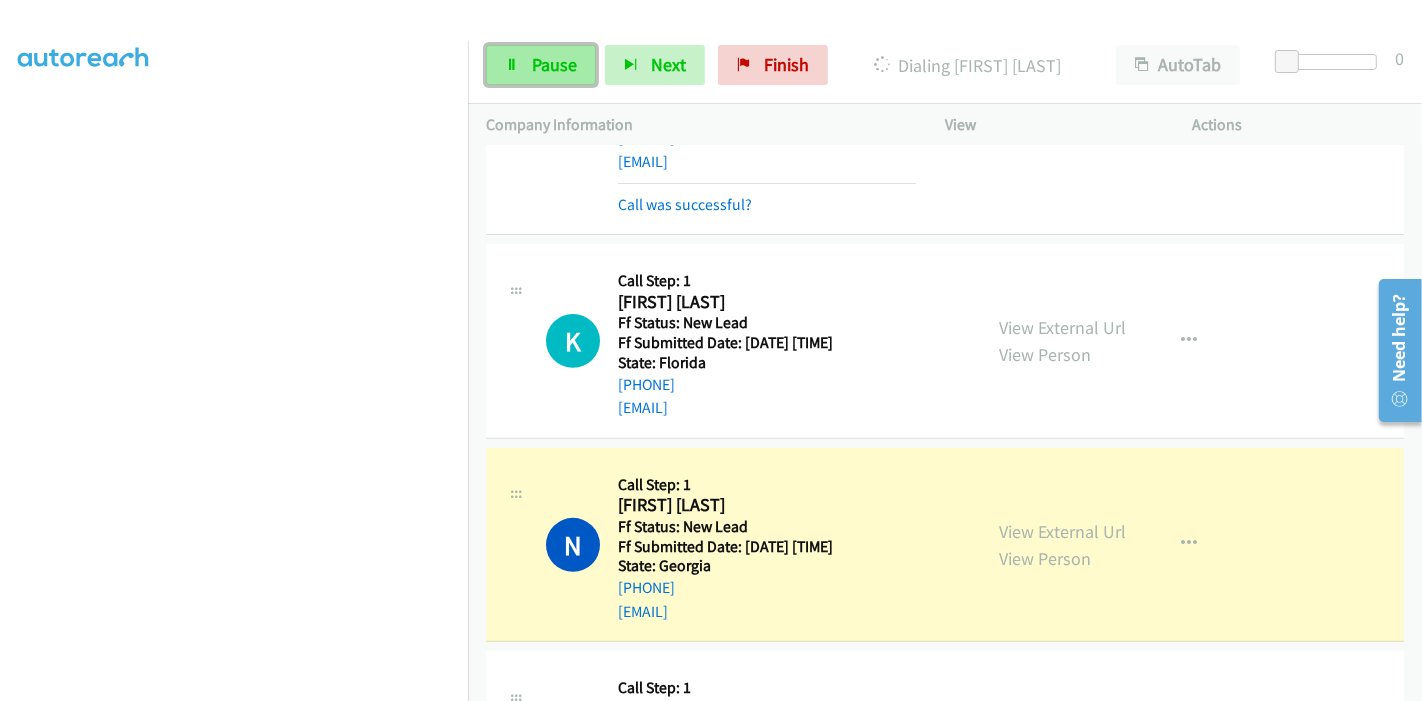 click on "Pause" at bounding box center [541, 65] 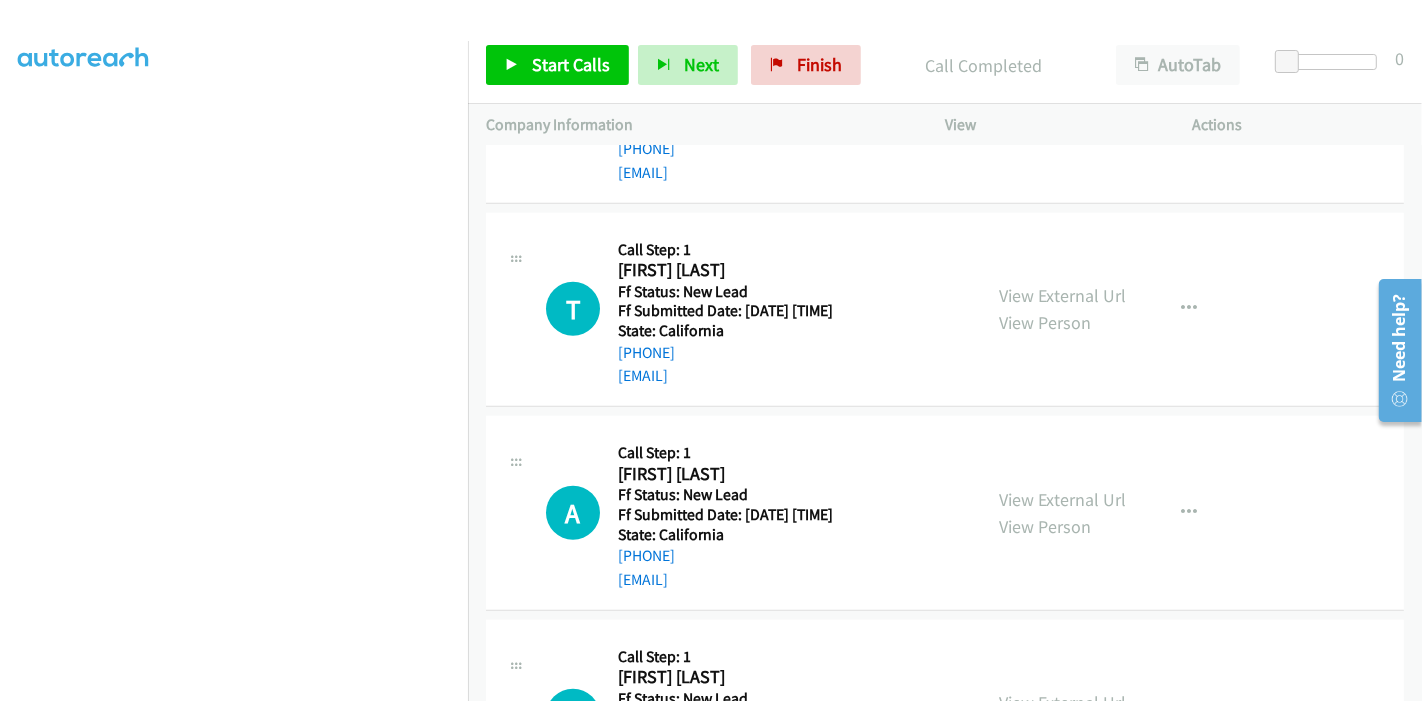 scroll, scrollTop: 1672, scrollLeft: 0, axis: vertical 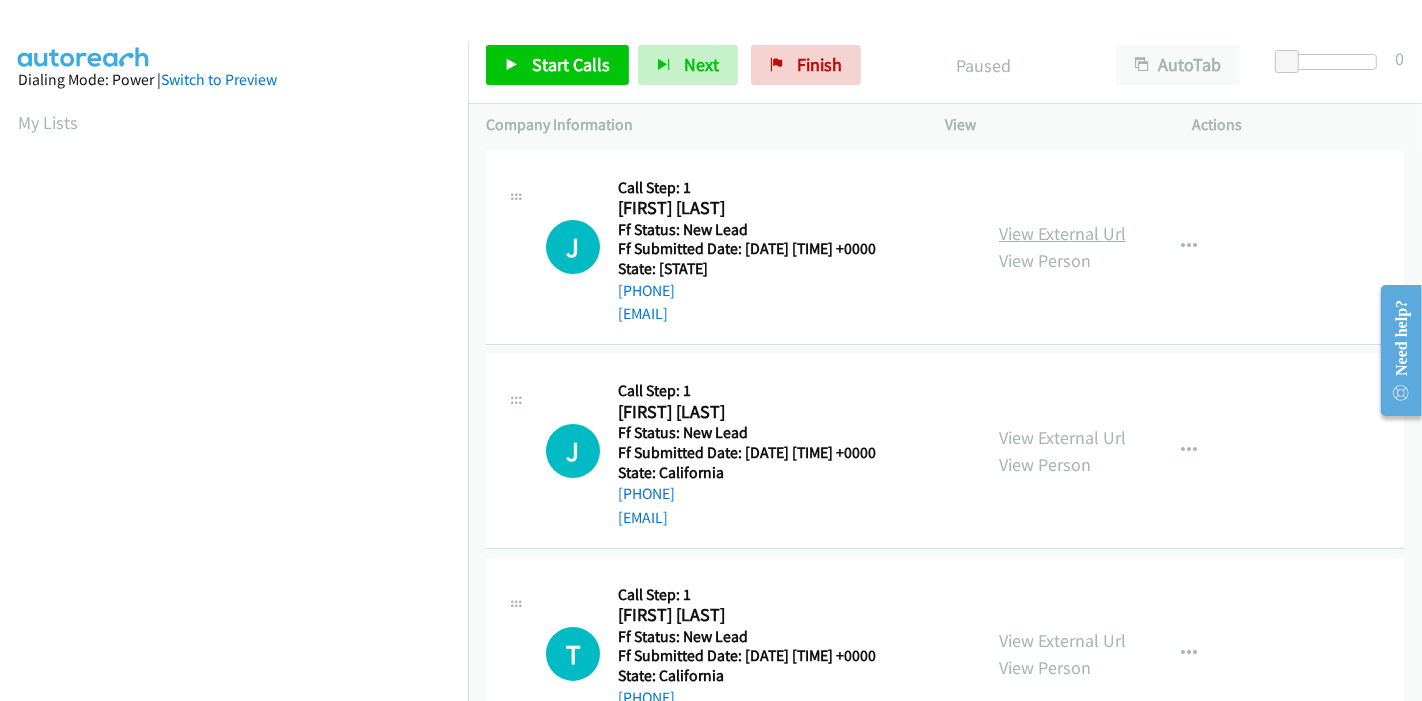 click on "View External Url" at bounding box center (1062, 233) 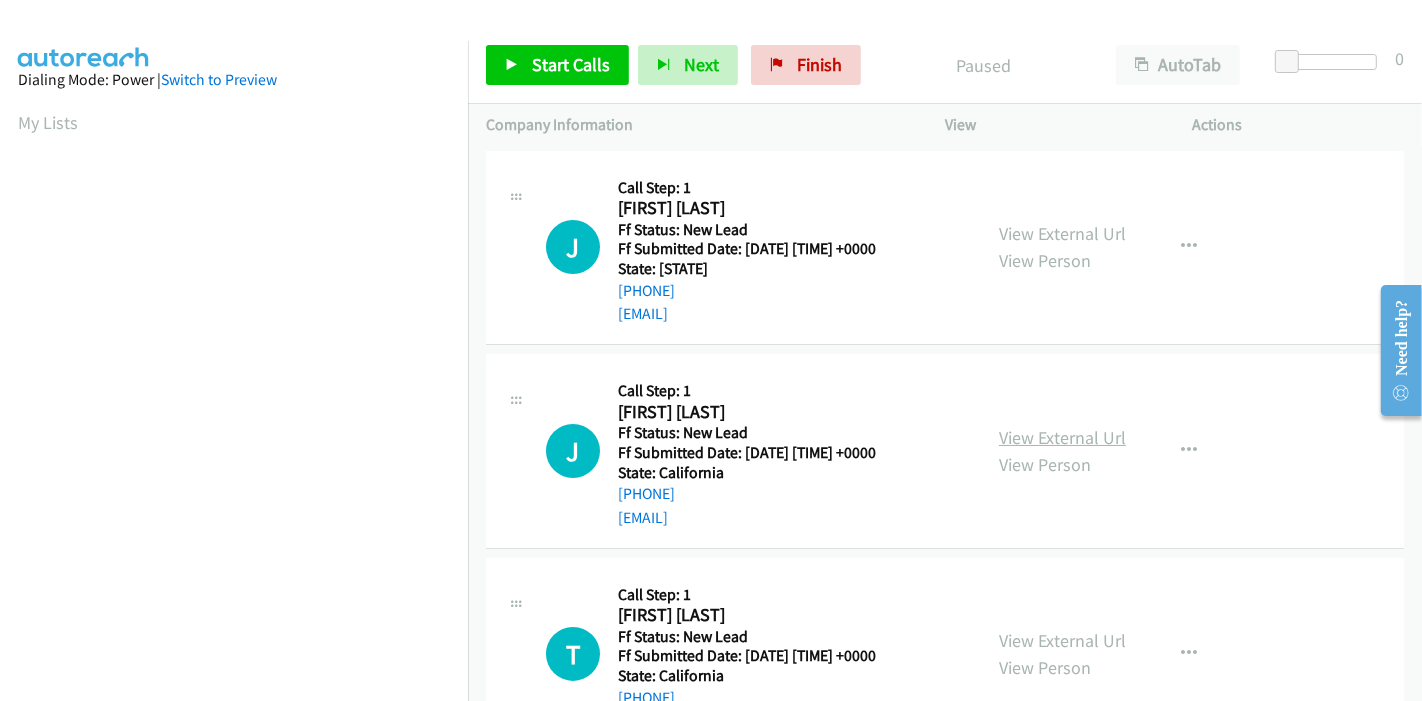 click on "View External Url" at bounding box center (1062, 437) 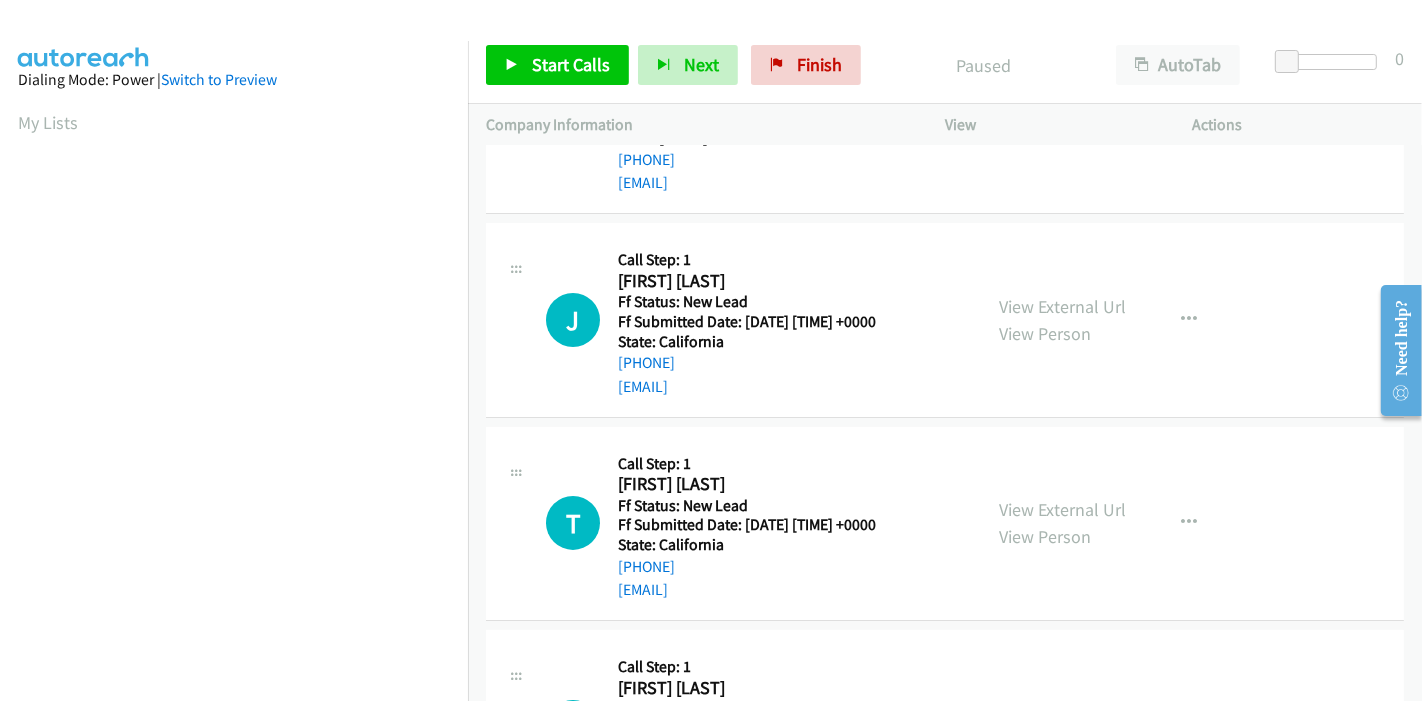 scroll, scrollTop: 222, scrollLeft: 0, axis: vertical 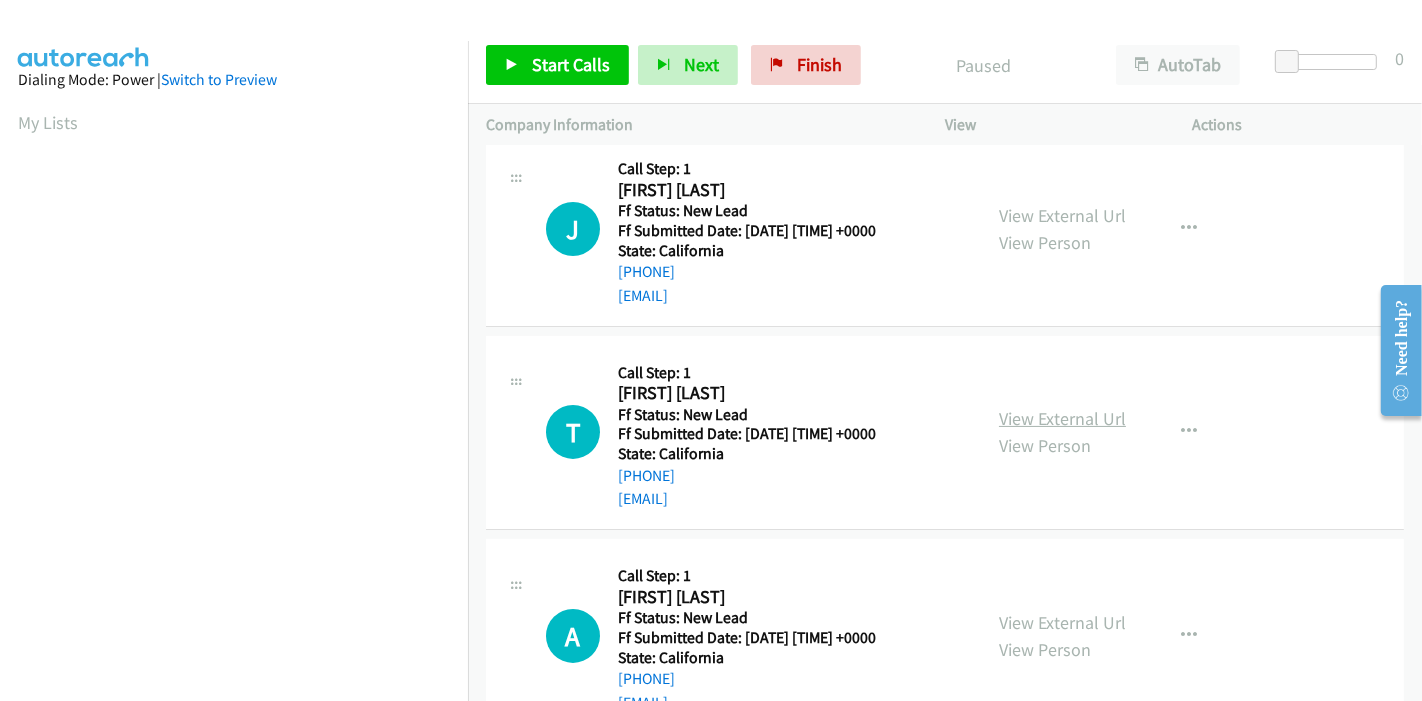 click on "View External Url" at bounding box center [1062, 418] 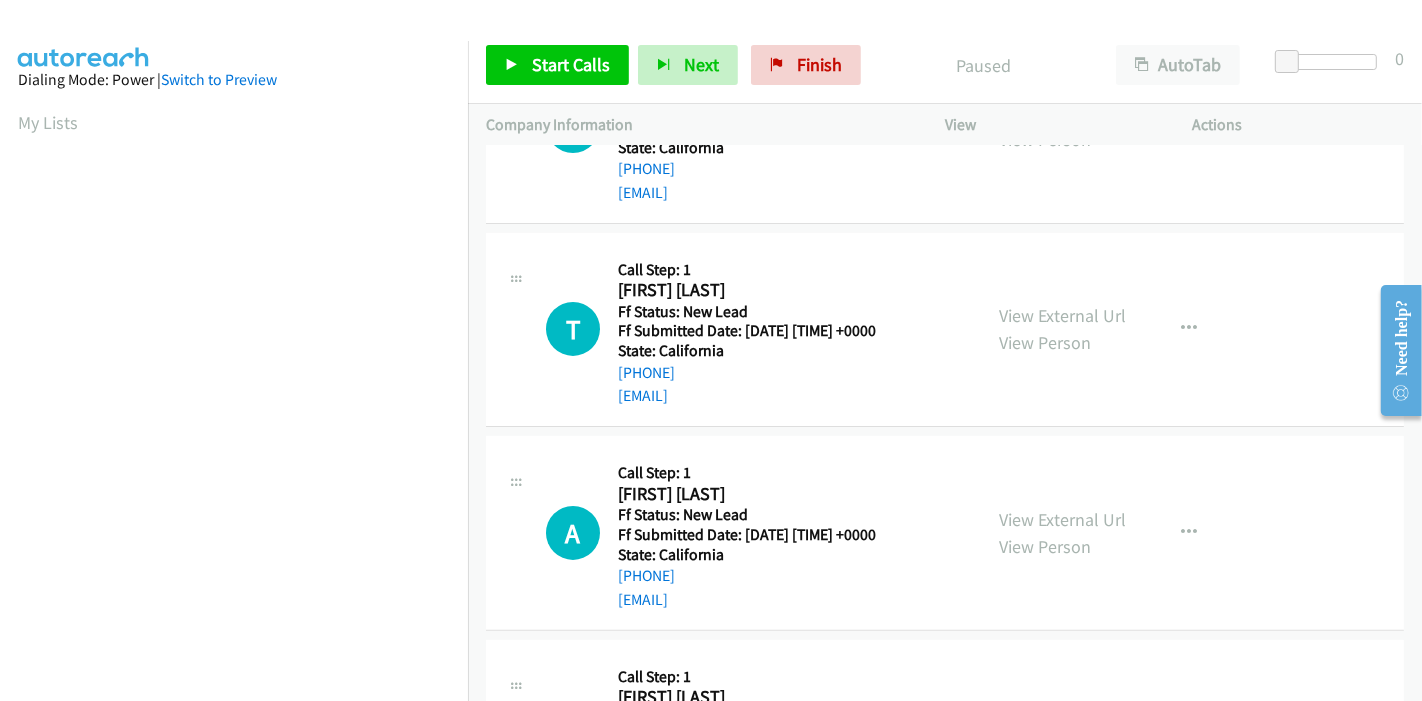 scroll, scrollTop: 333, scrollLeft: 0, axis: vertical 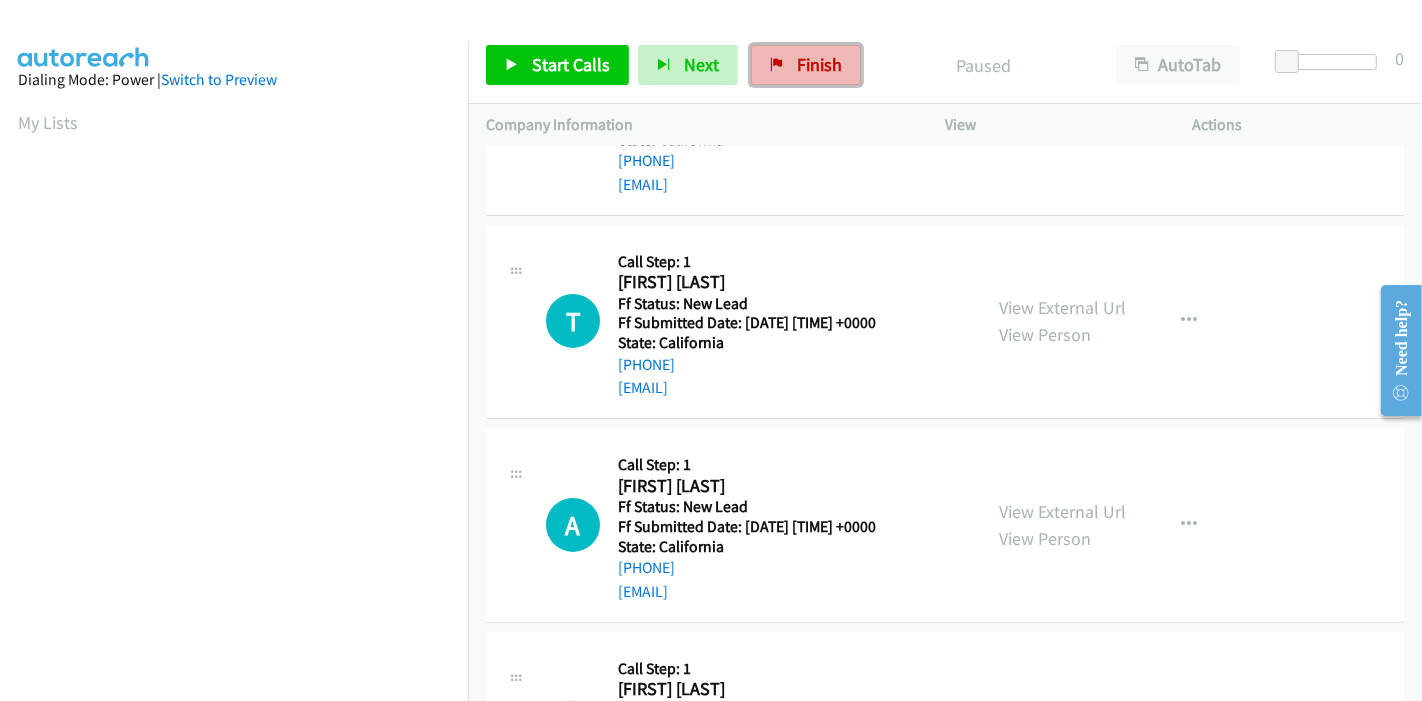 click on "Finish" at bounding box center [819, 64] 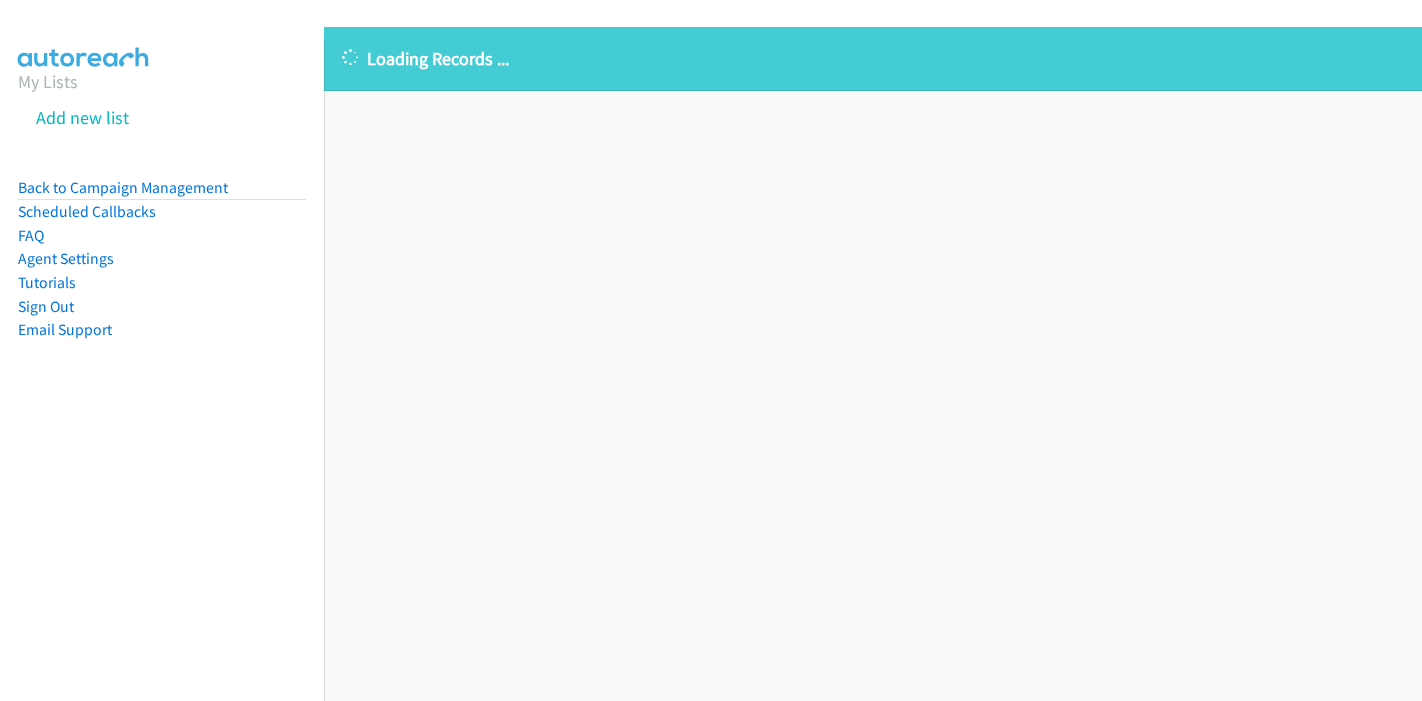 scroll, scrollTop: 0, scrollLeft: 0, axis: both 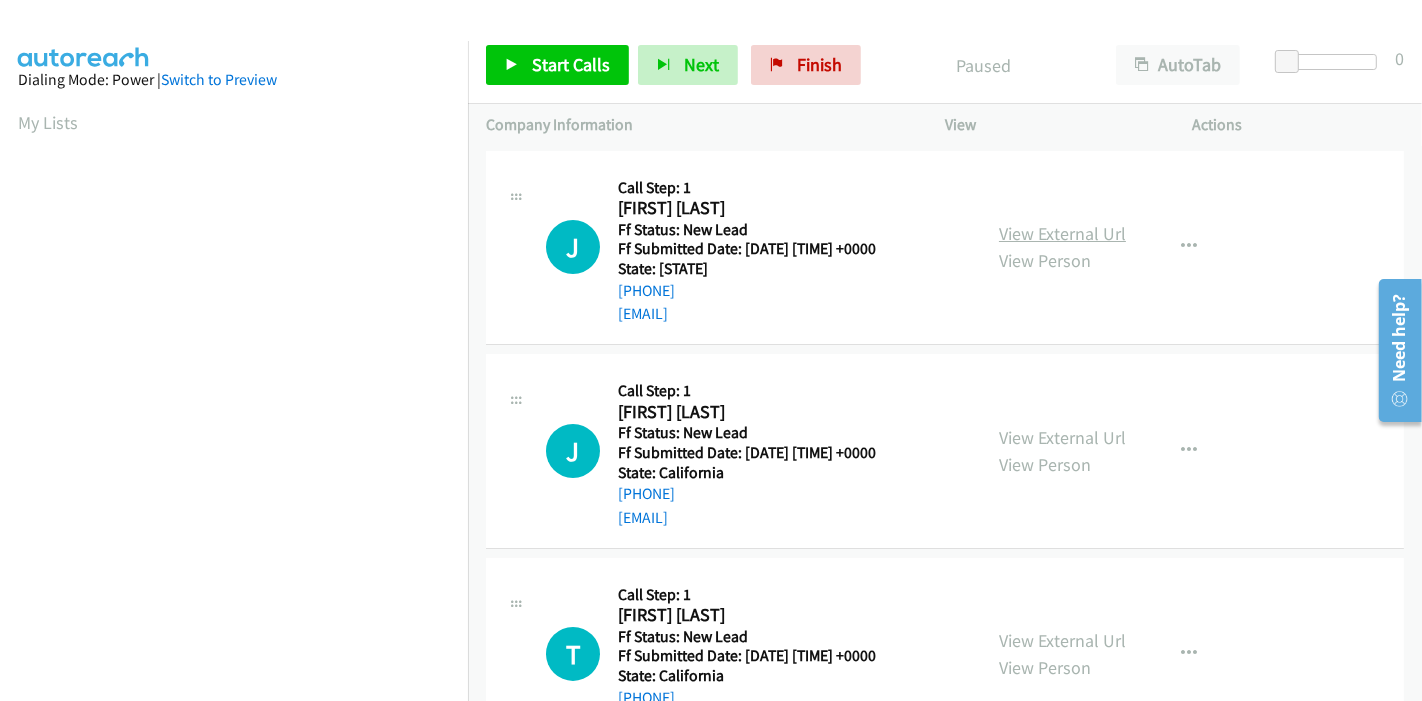 click on "View External Url" at bounding box center (1062, 233) 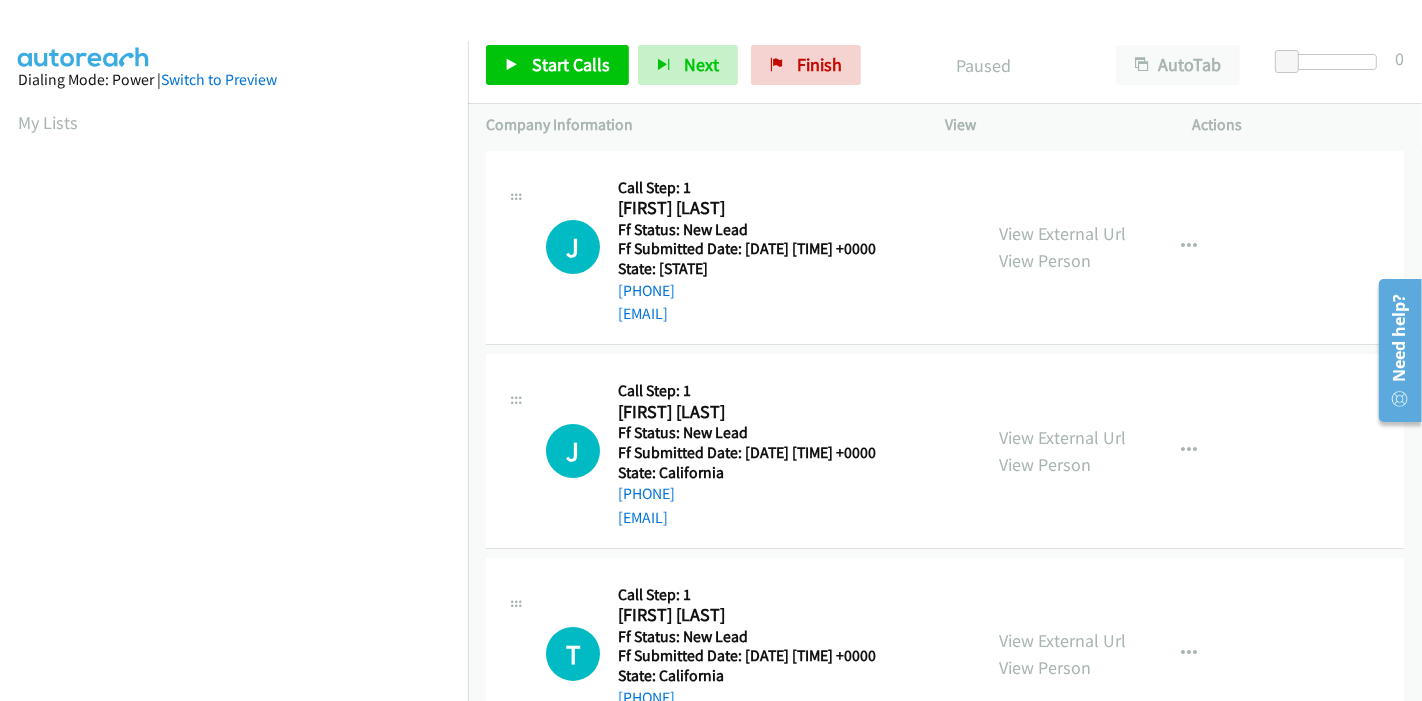 scroll, scrollTop: 222, scrollLeft: 0, axis: vertical 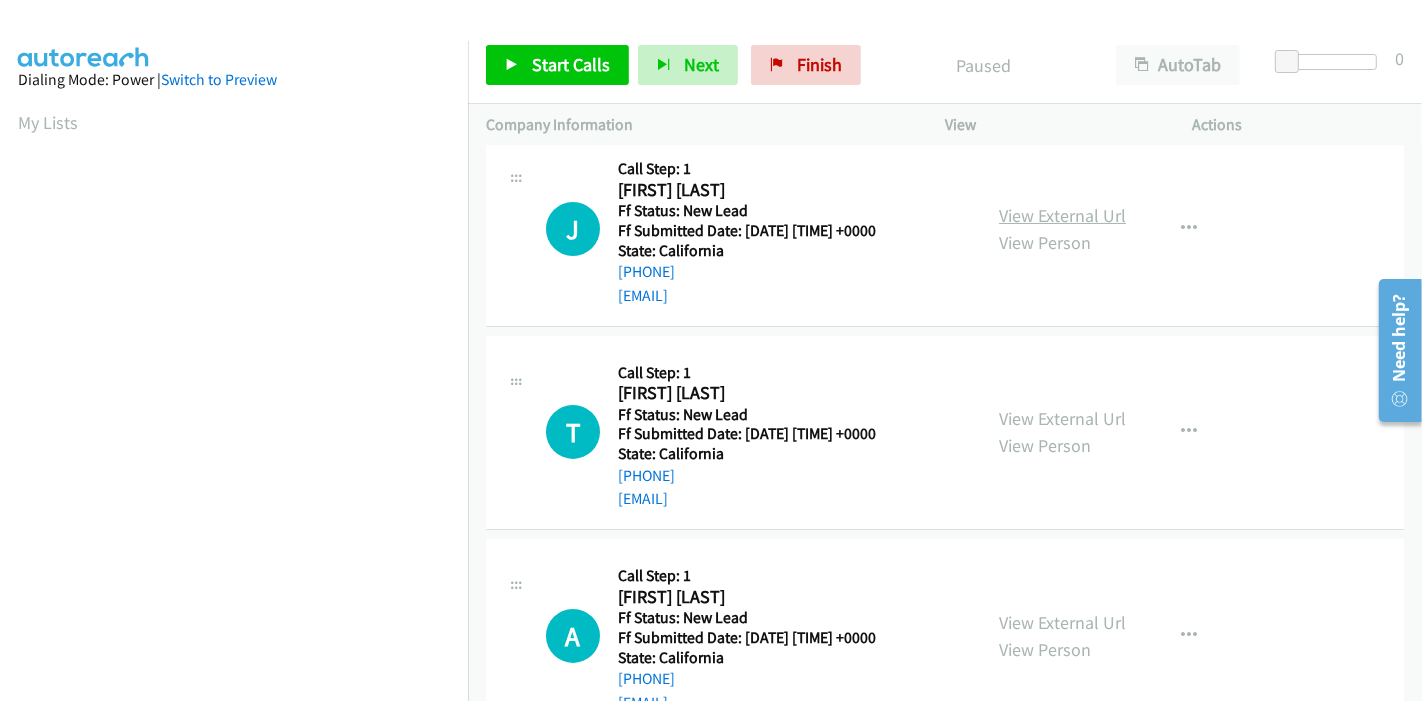 click on "View External Url" at bounding box center (1062, 215) 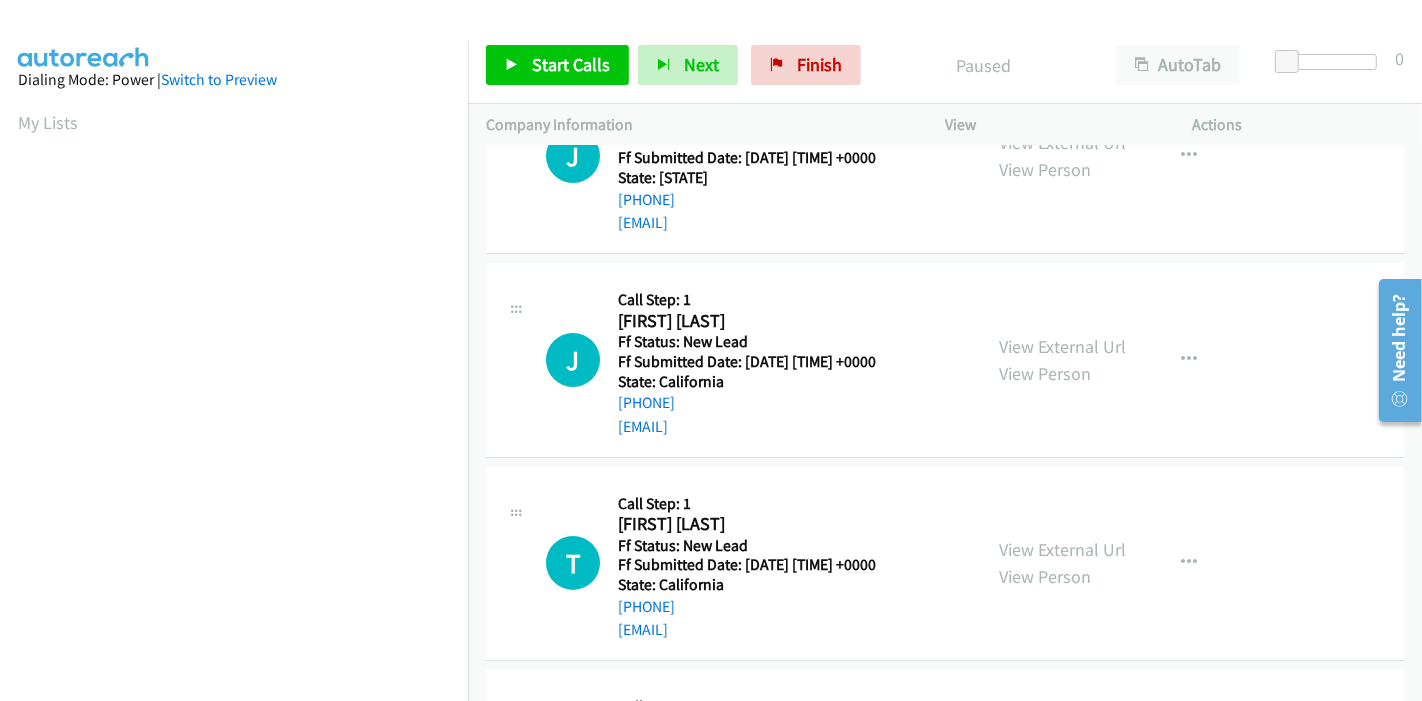 scroll, scrollTop: 222, scrollLeft: 0, axis: vertical 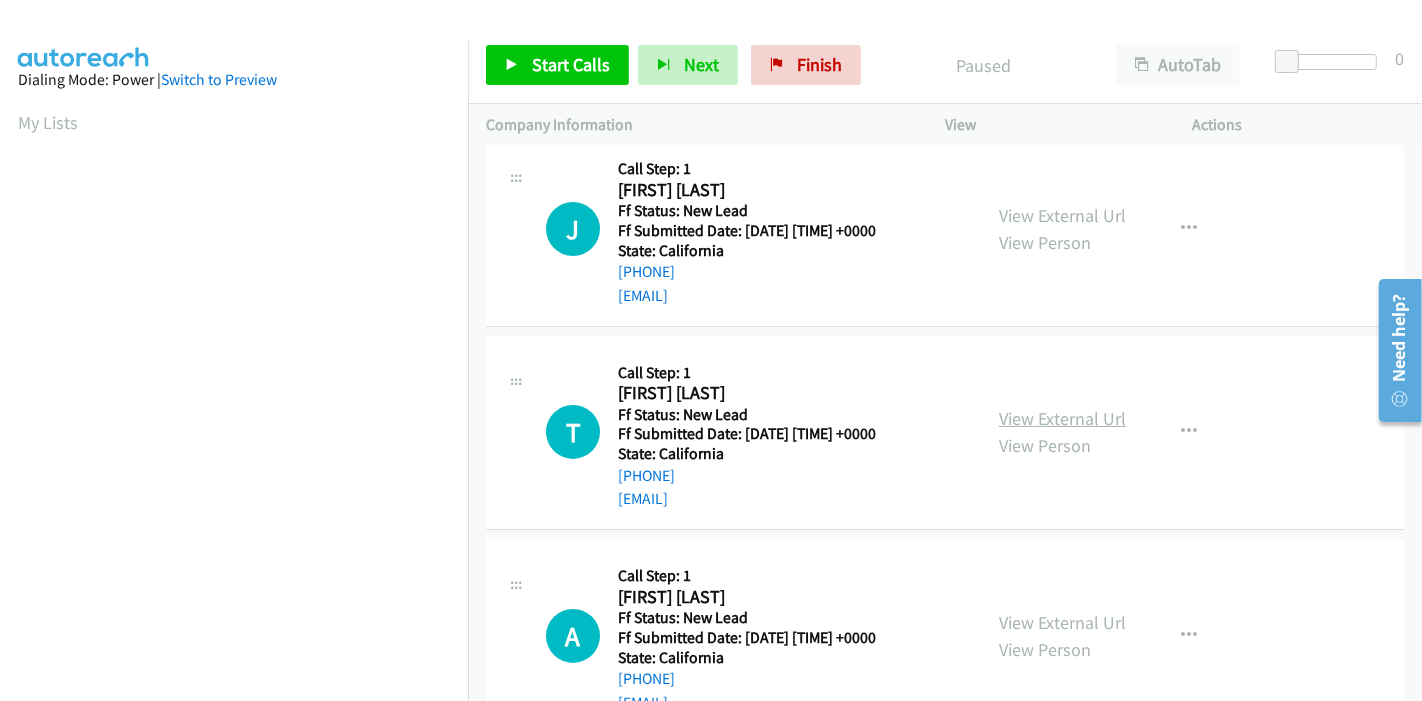 click on "View External Url" at bounding box center (1062, 418) 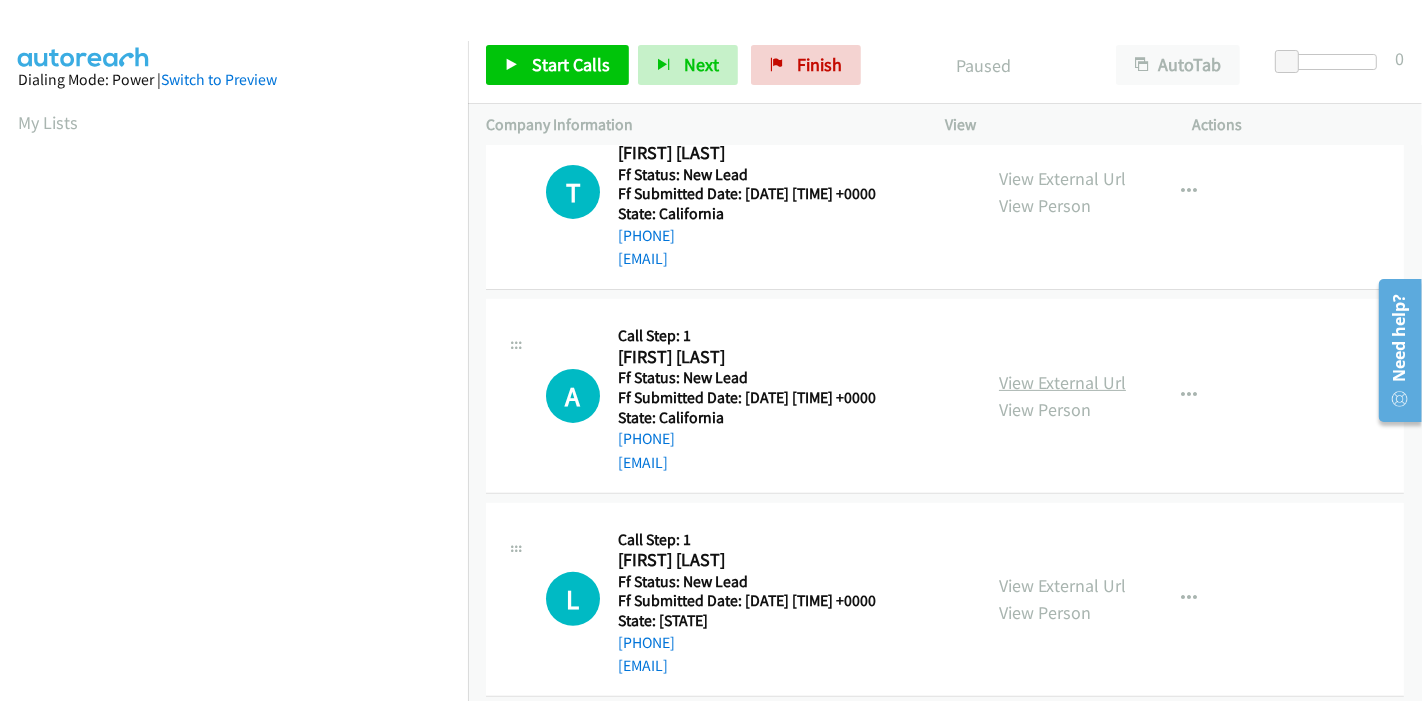 scroll, scrollTop: 487, scrollLeft: 0, axis: vertical 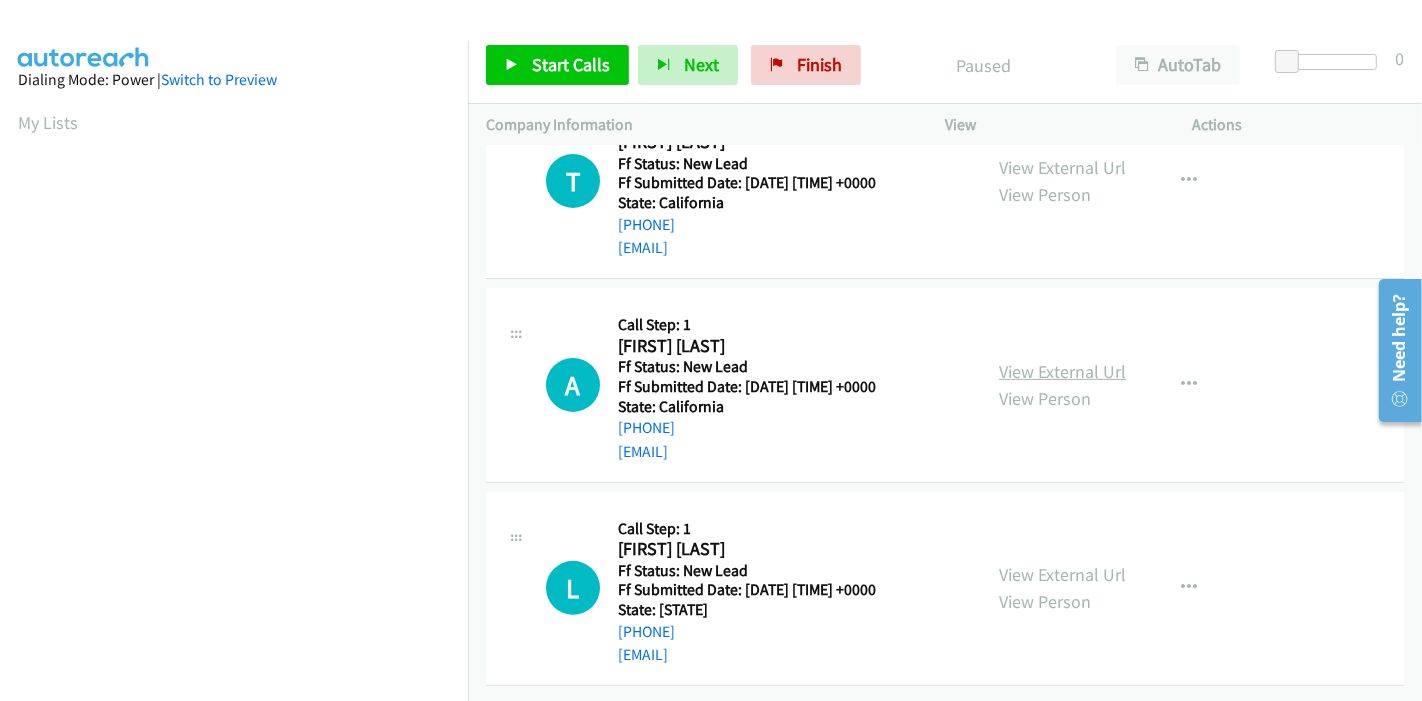 click on "View External Url" at bounding box center (1062, 371) 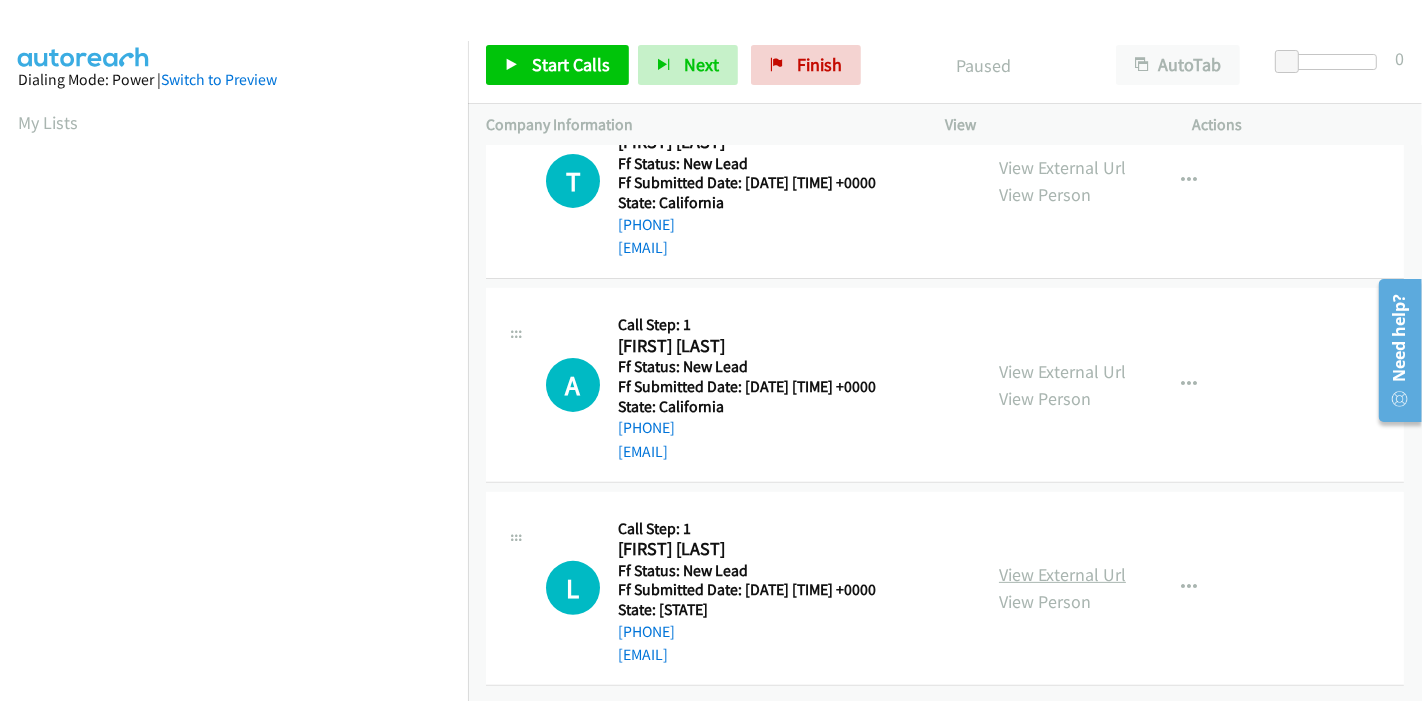 click on "View External Url" at bounding box center [1062, 574] 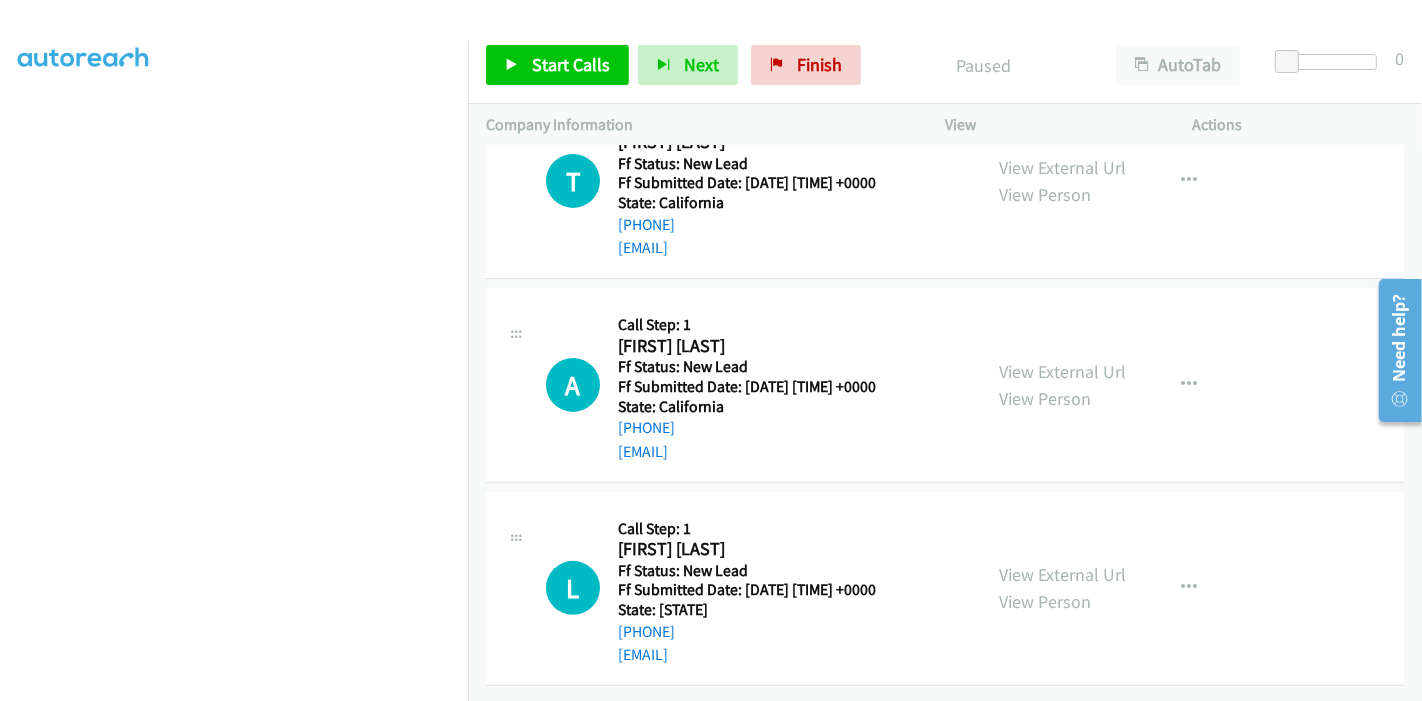 scroll, scrollTop: 0, scrollLeft: 0, axis: both 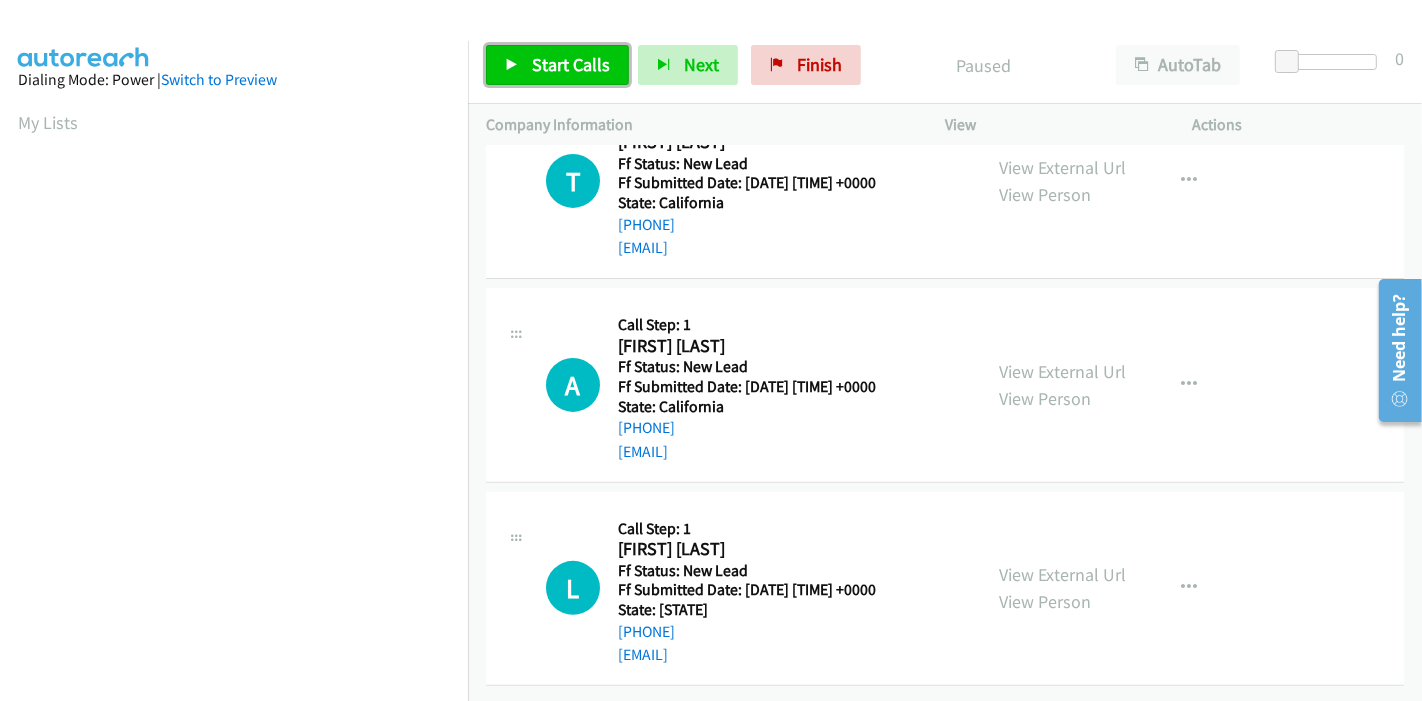 click on "Start Calls" at bounding box center [571, 64] 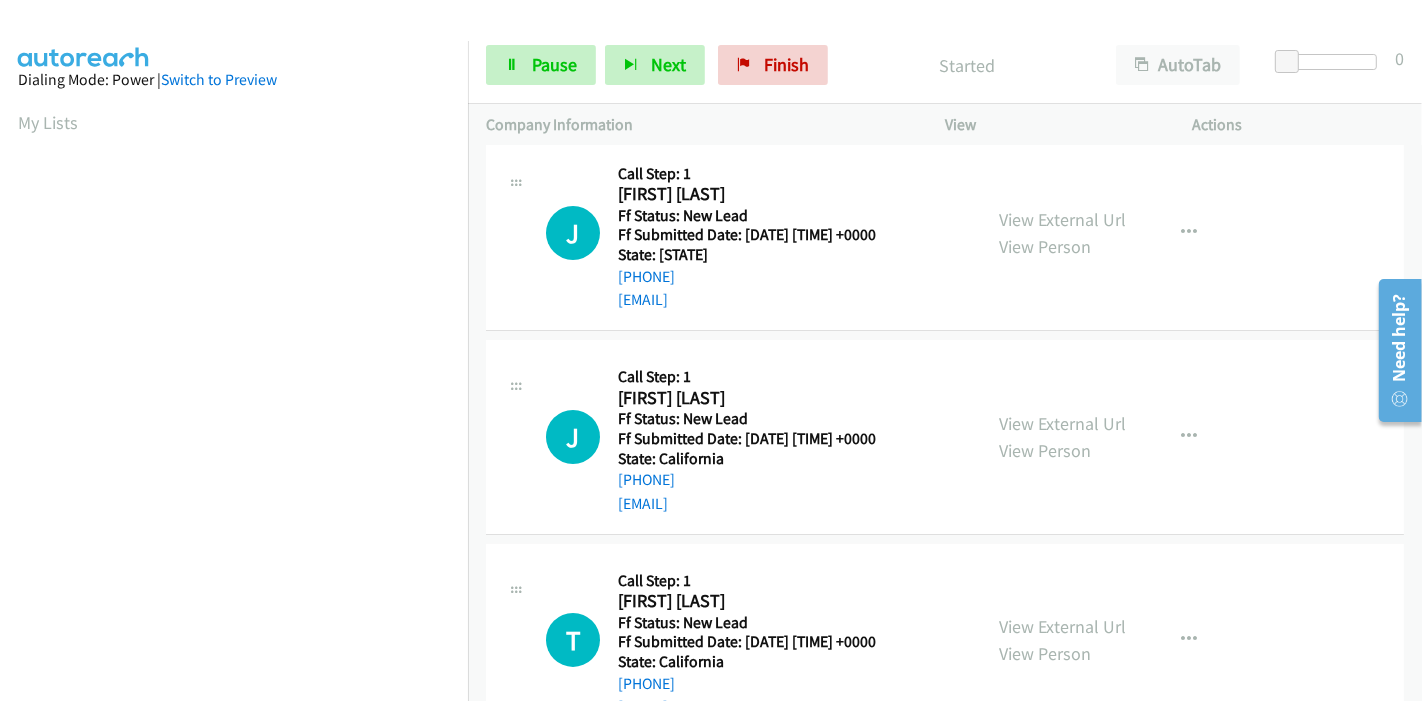 scroll, scrollTop: 0, scrollLeft: 0, axis: both 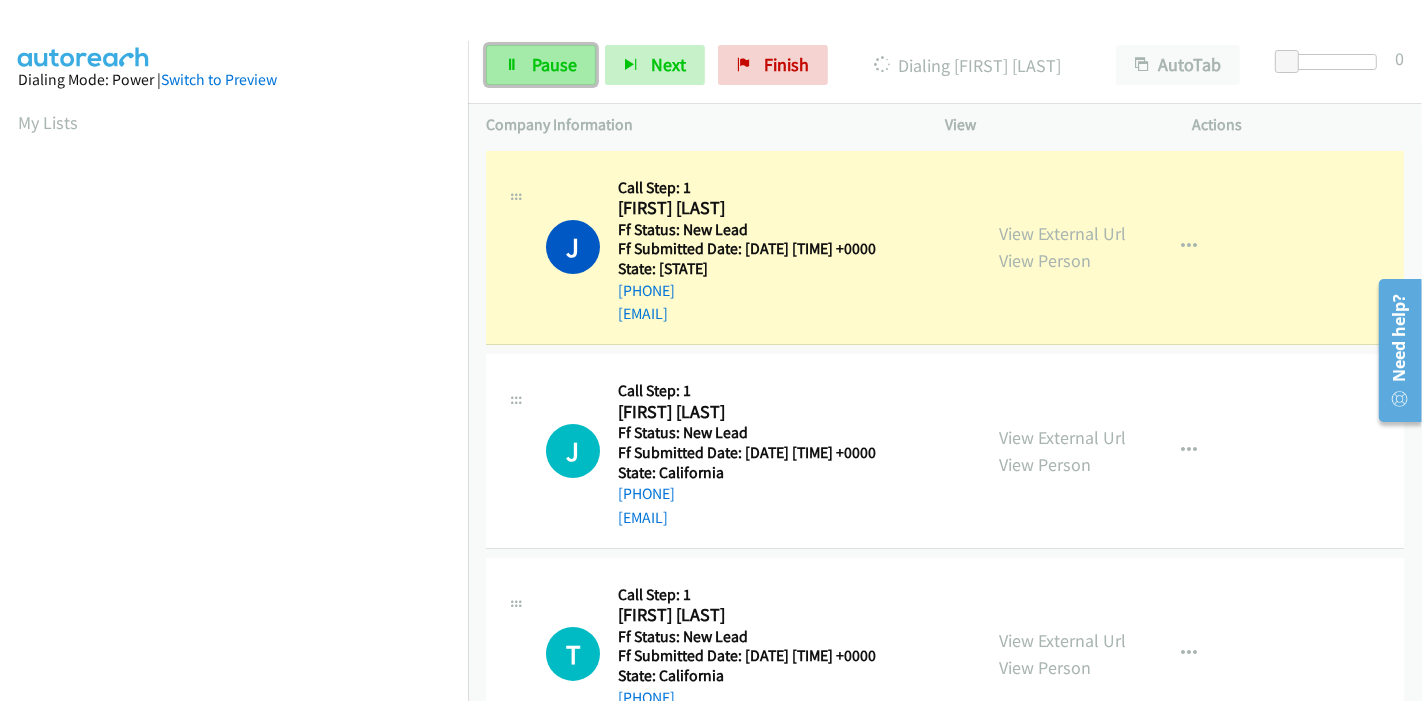 click on "Pause" at bounding box center (554, 64) 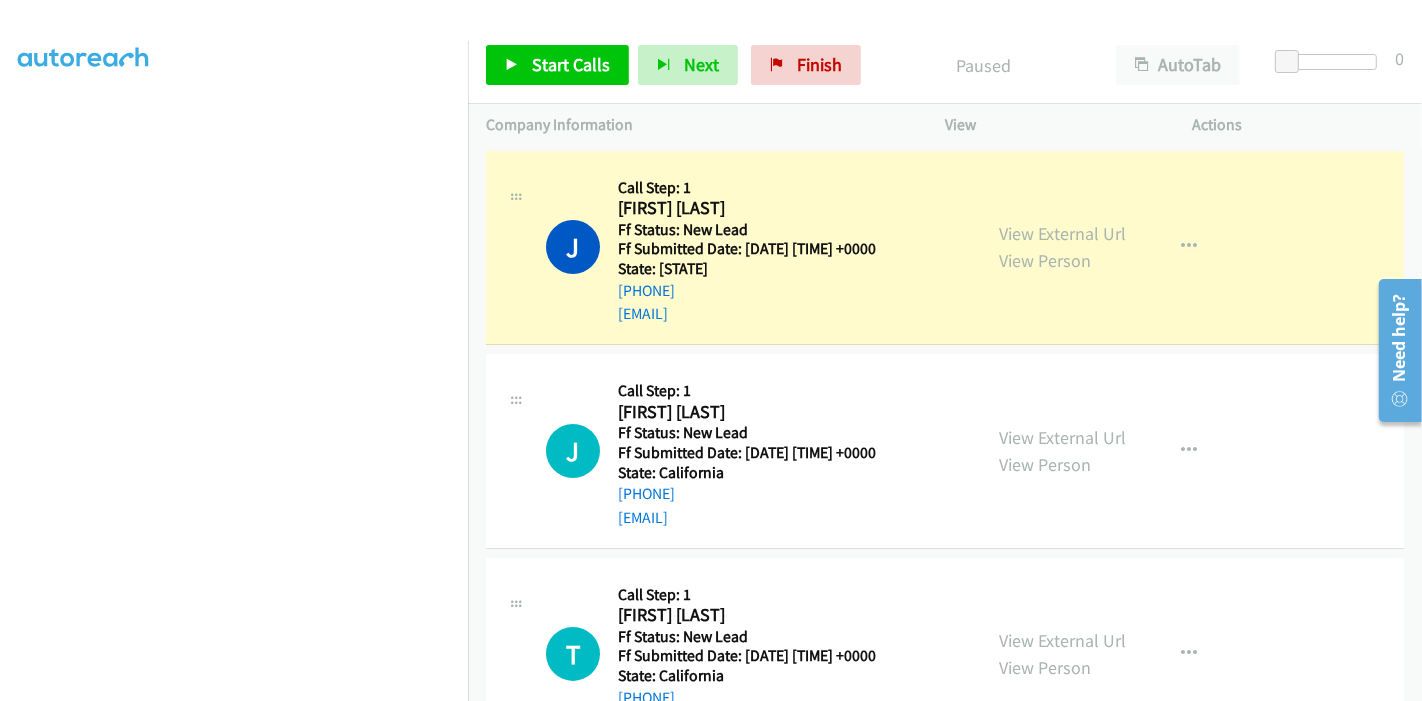 scroll, scrollTop: 422, scrollLeft: 0, axis: vertical 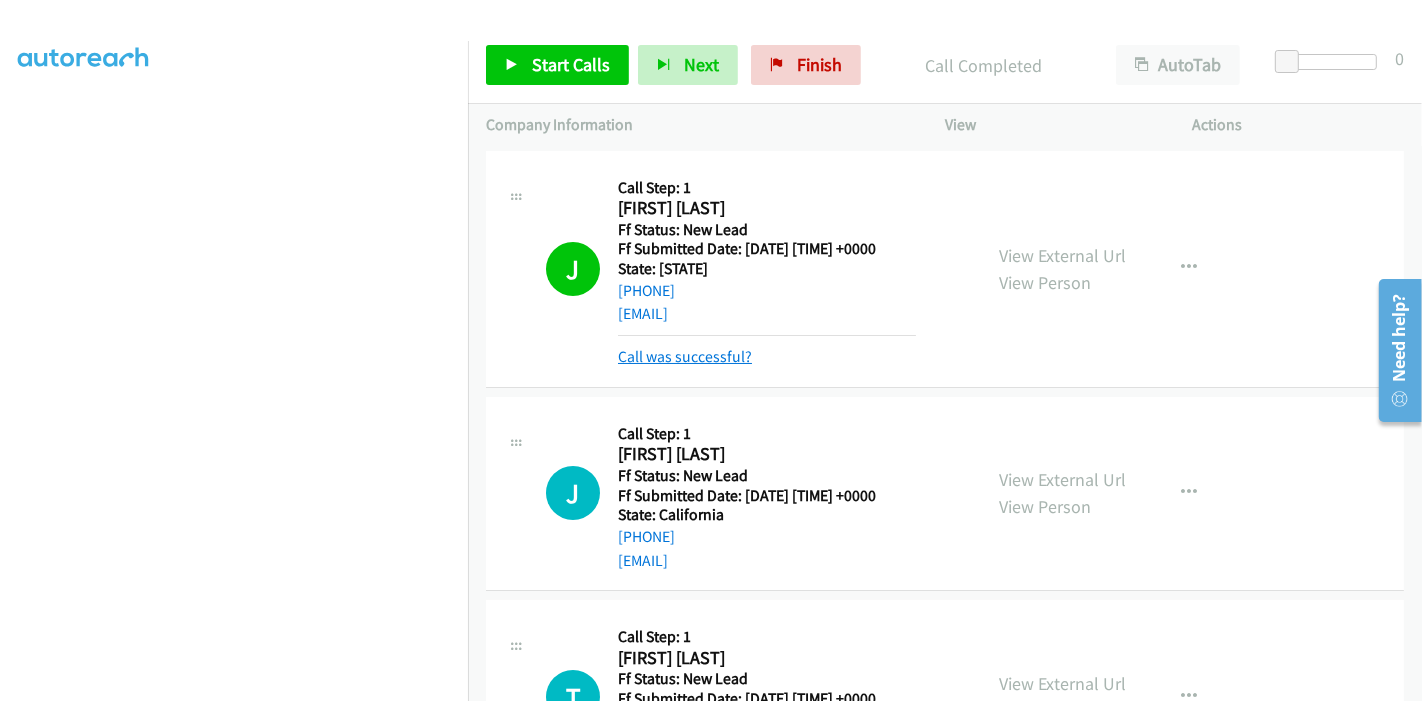 click on "Call was successful?" at bounding box center (685, 356) 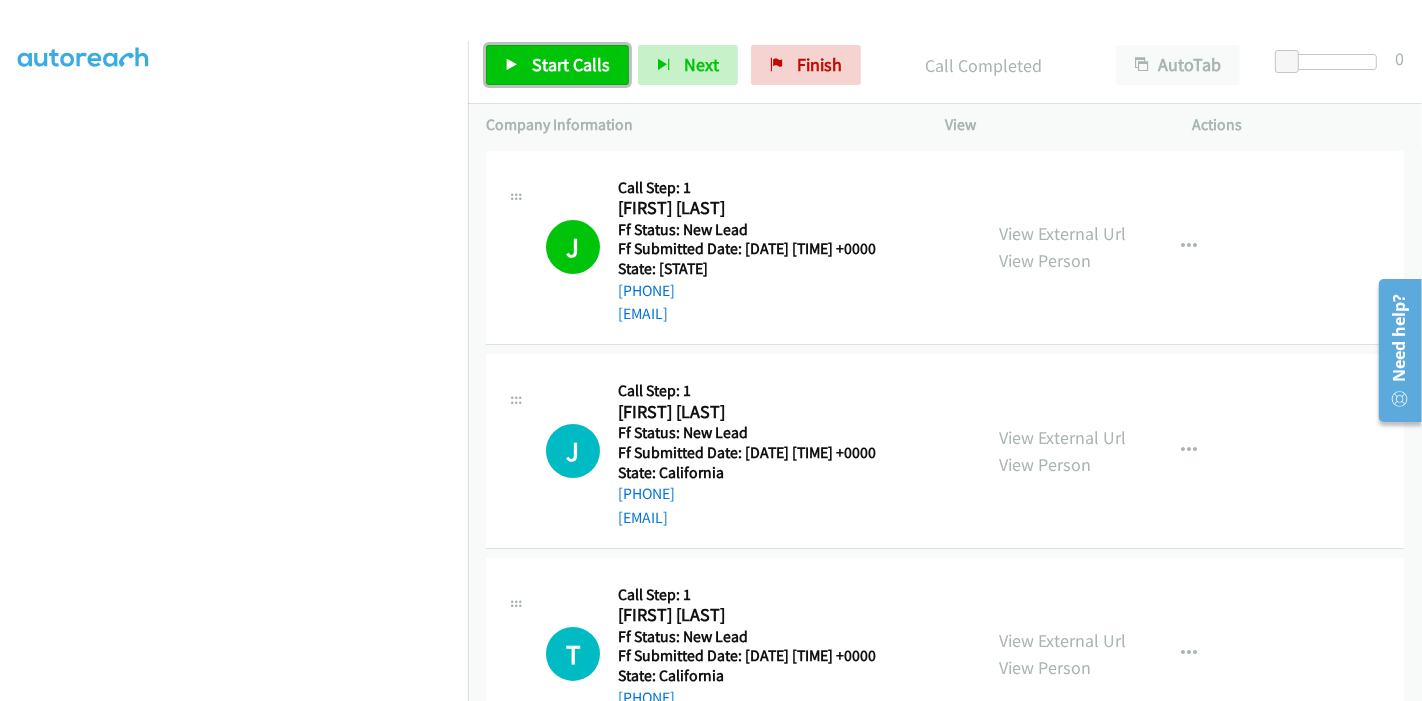 click on "Start Calls" at bounding box center [571, 64] 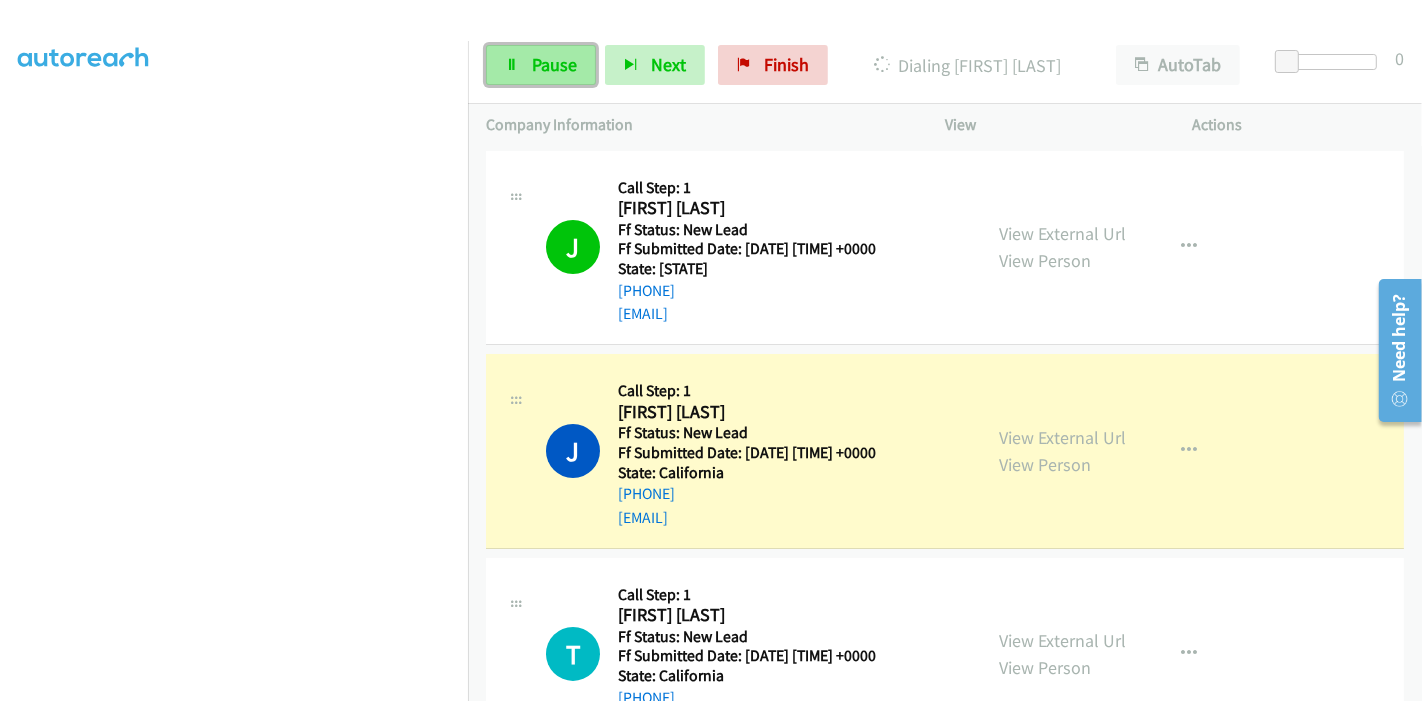 click at bounding box center [512, 66] 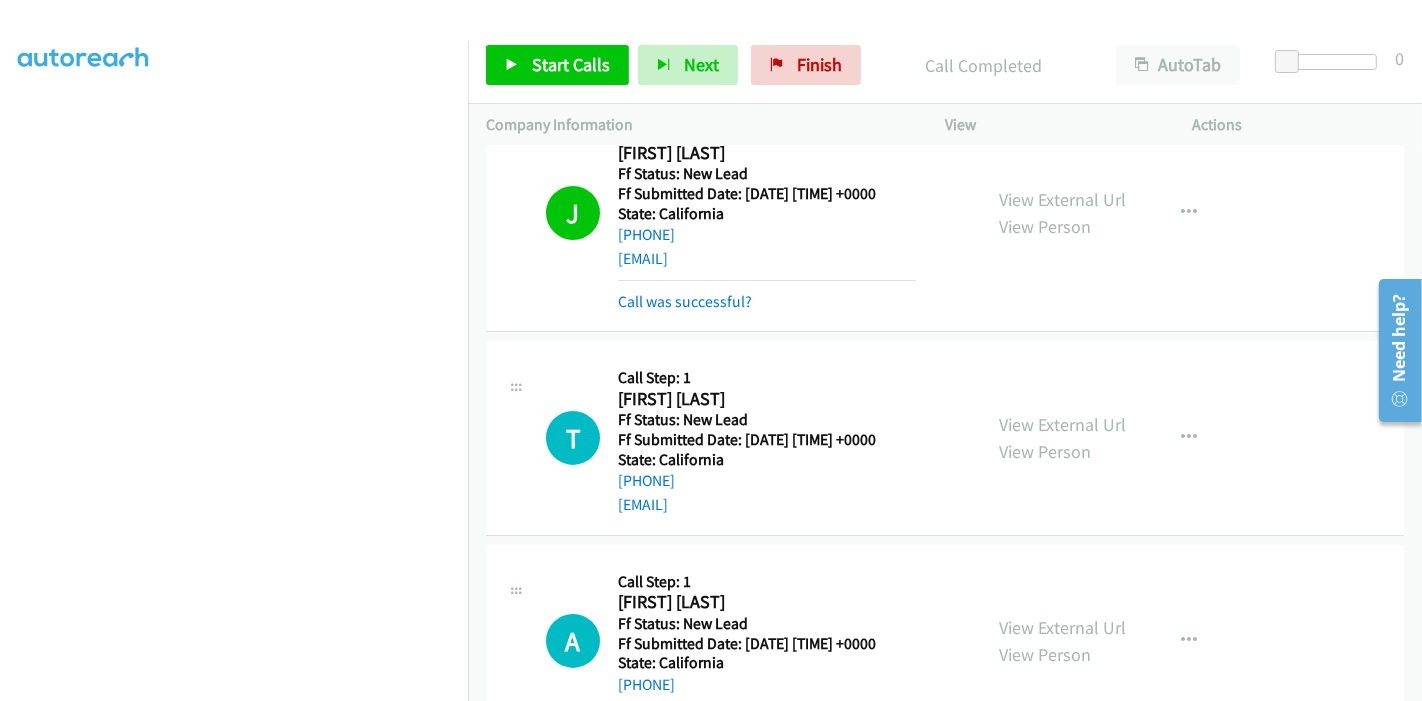 scroll, scrollTop: 333, scrollLeft: 0, axis: vertical 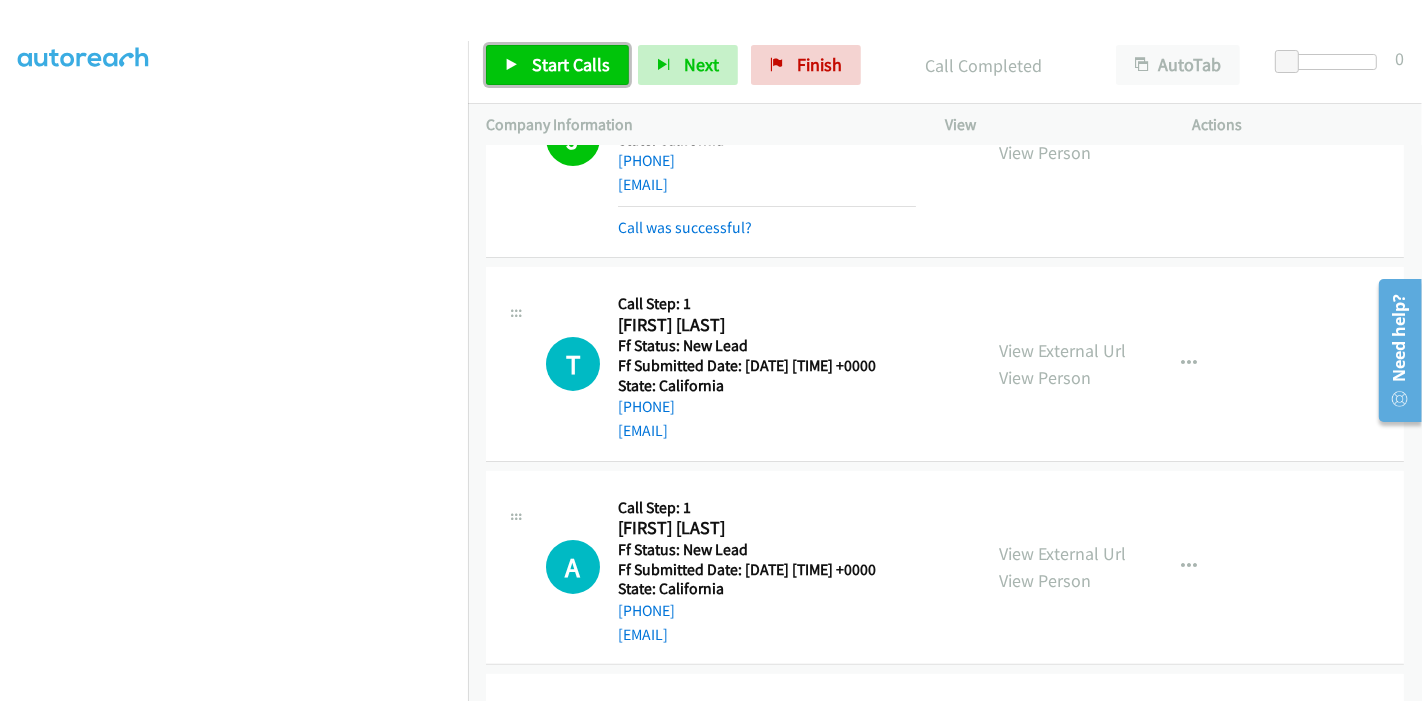 click on "Start Calls" at bounding box center (571, 64) 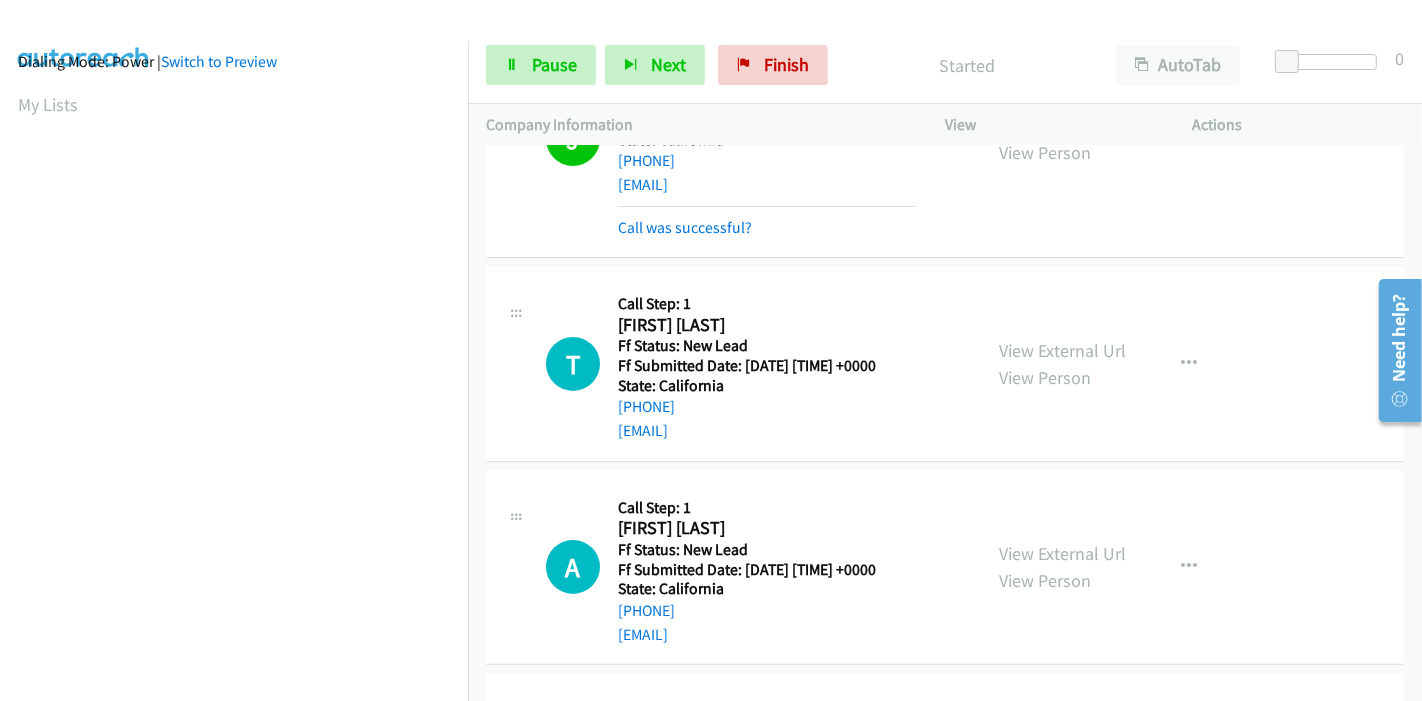 scroll, scrollTop: 0, scrollLeft: 0, axis: both 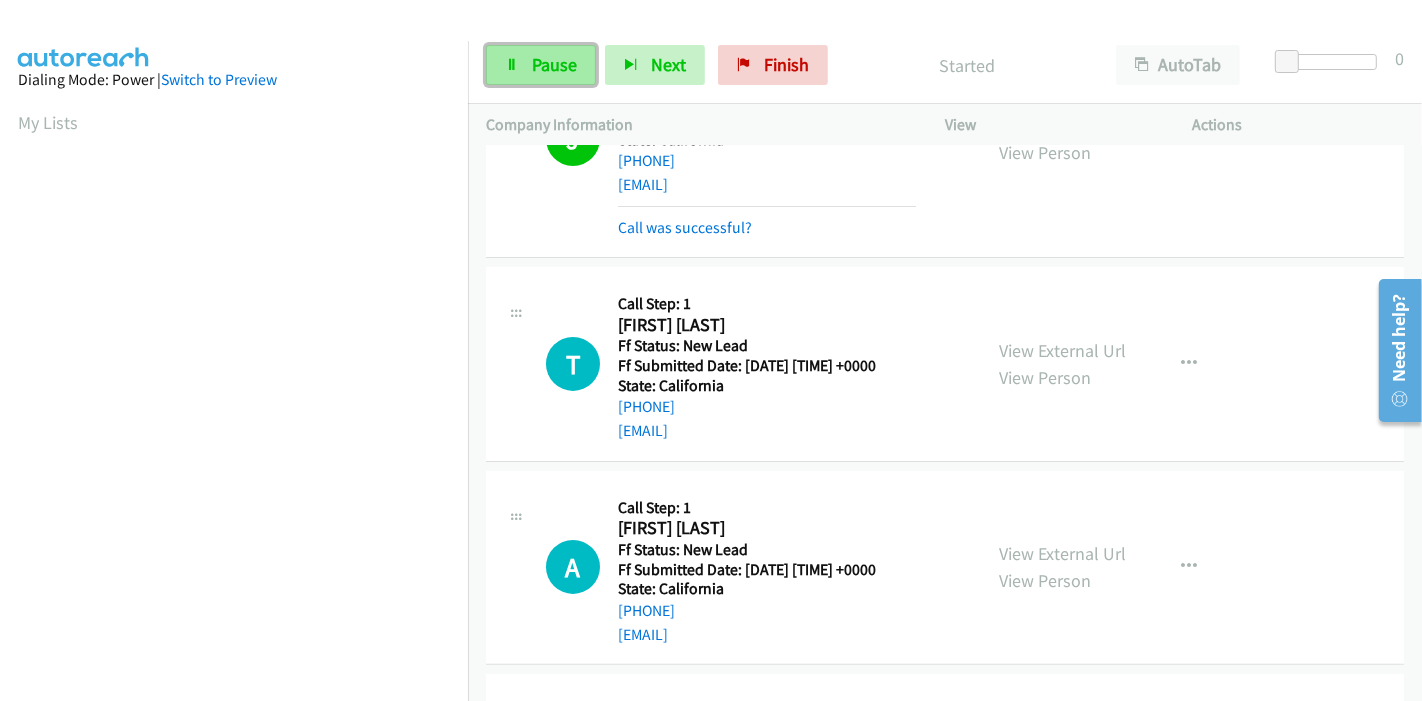click on "Pause" at bounding box center (554, 64) 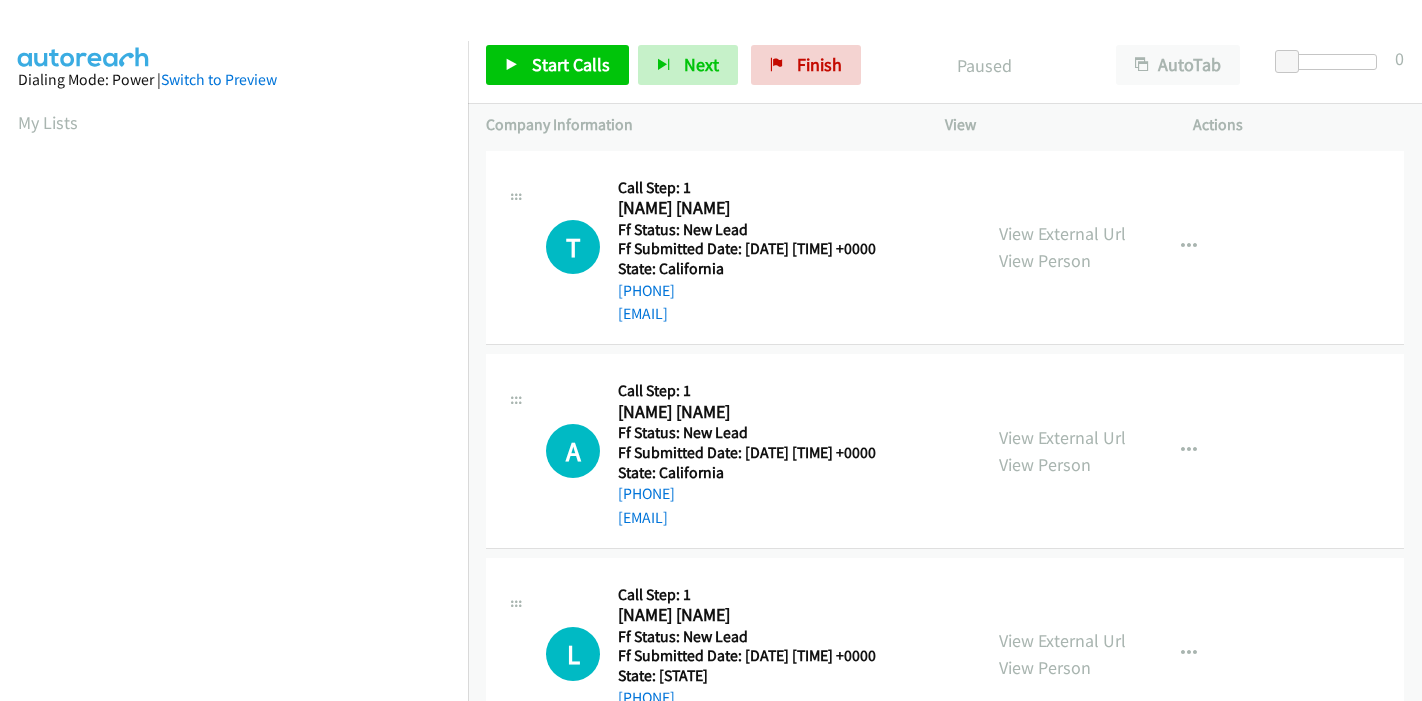scroll, scrollTop: 0, scrollLeft: 0, axis: both 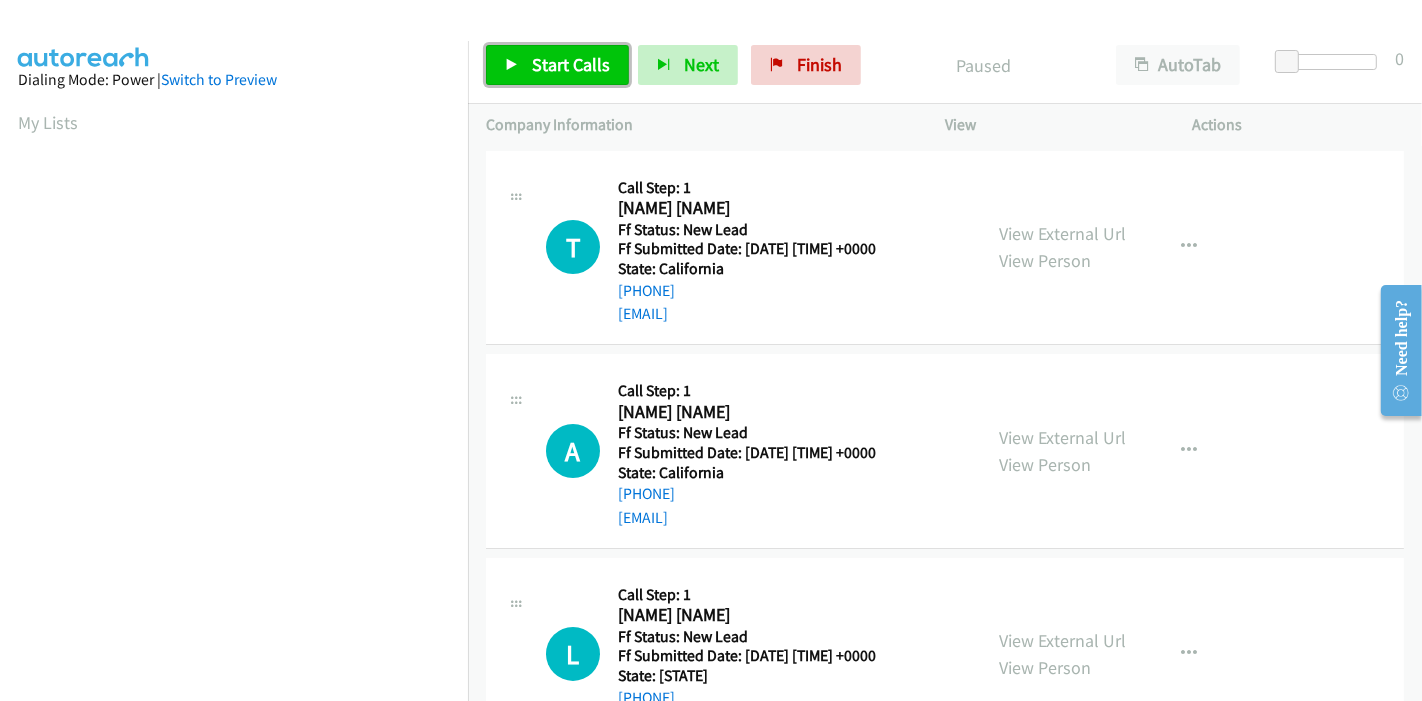 click on "Start Calls" at bounding box center (571, 64) 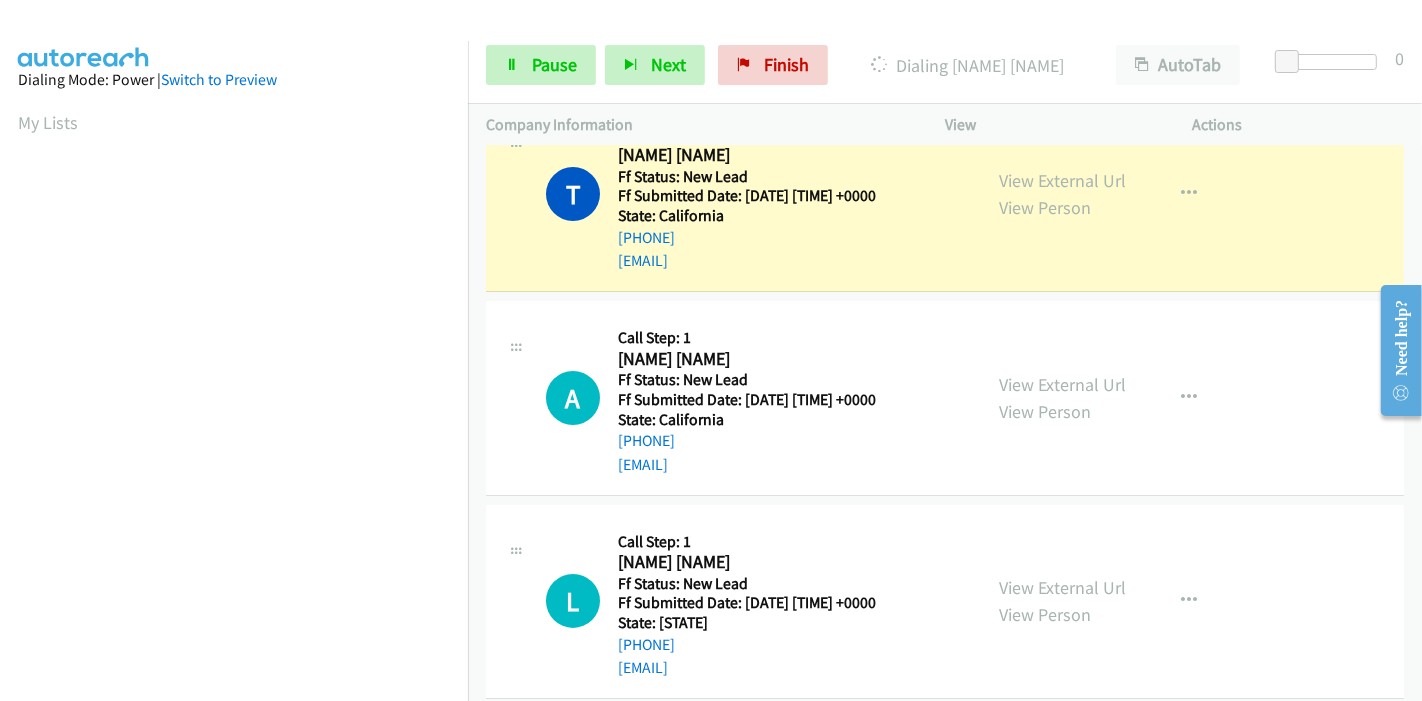 scroll, scrollTop: 80, scrollLeft: 0, axis: vertical 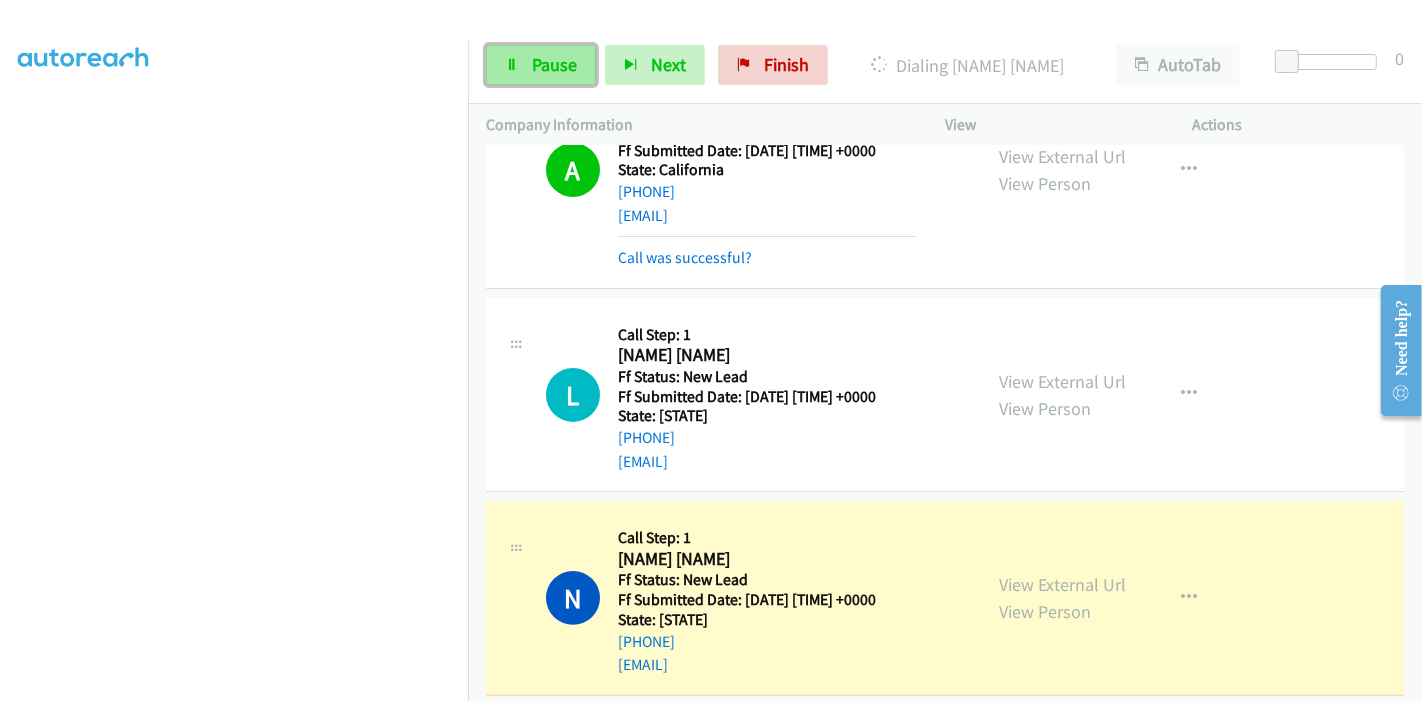 click on "Pause" at bounding box center (554, 64) 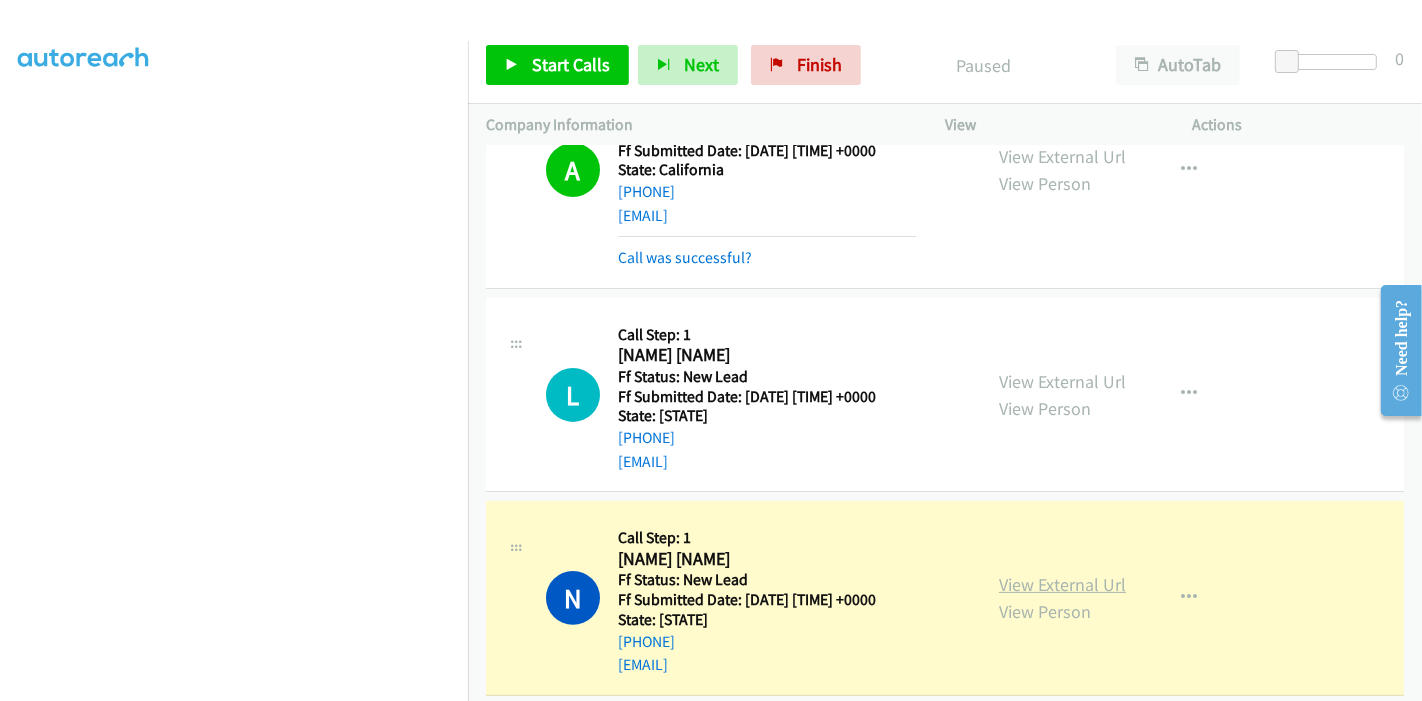 click on "View External Url" at bounding box center [1062, 584] 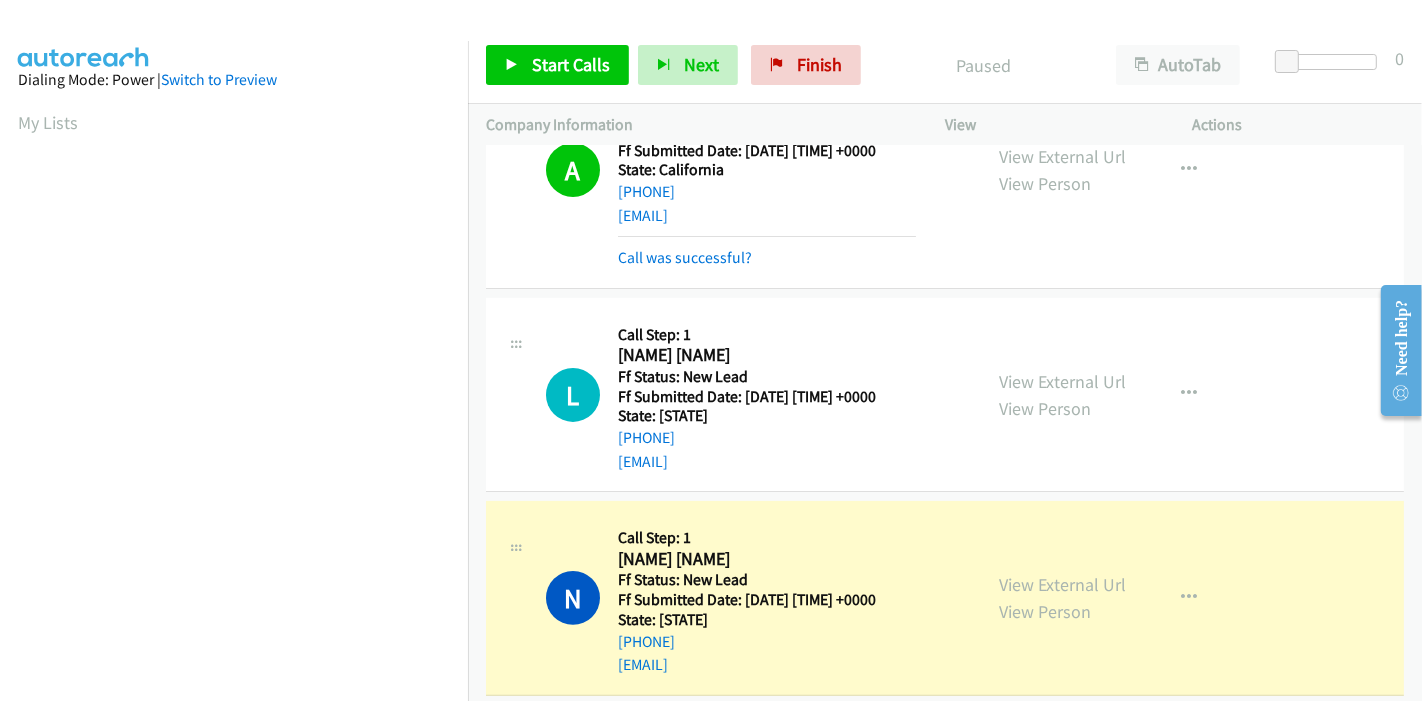 scroll, scrollTop: 422, scrollLeft: 0, axis: vertical 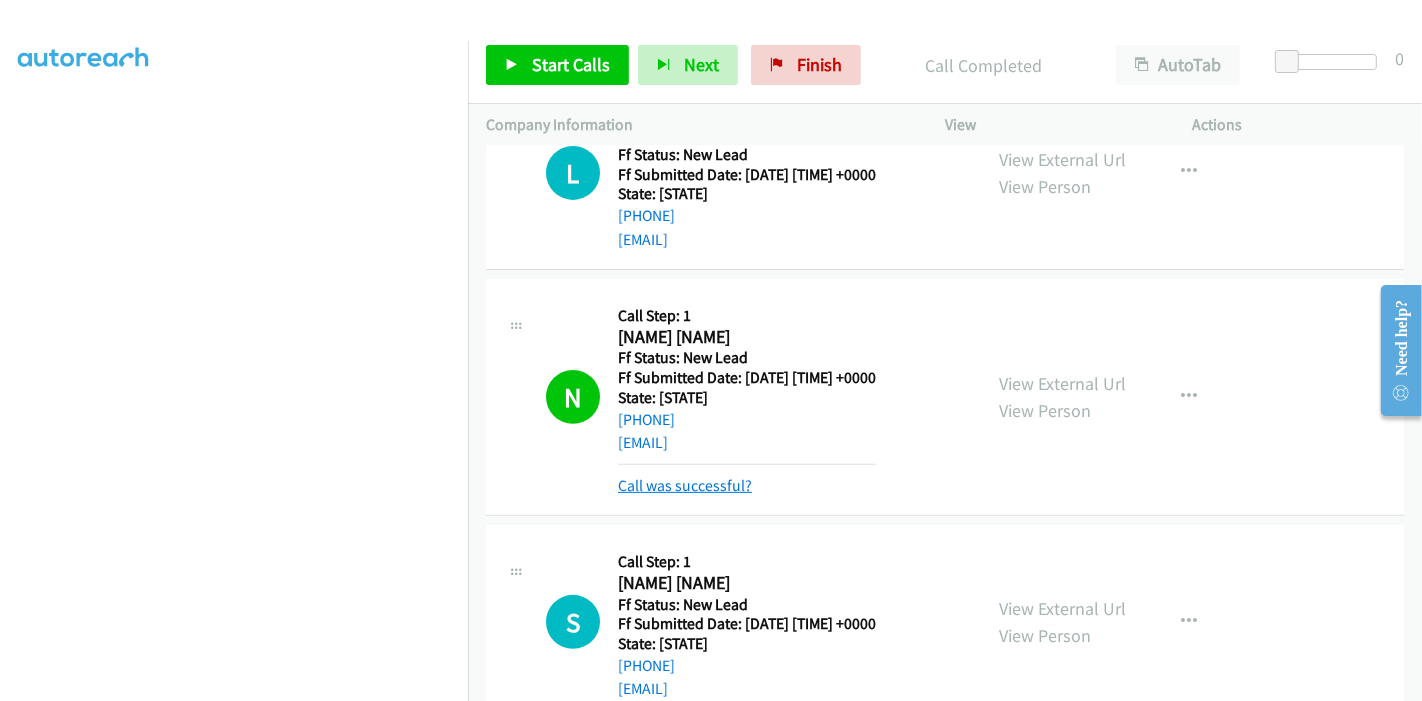 click on "Call was successful?" at bounding box center [685, 485] 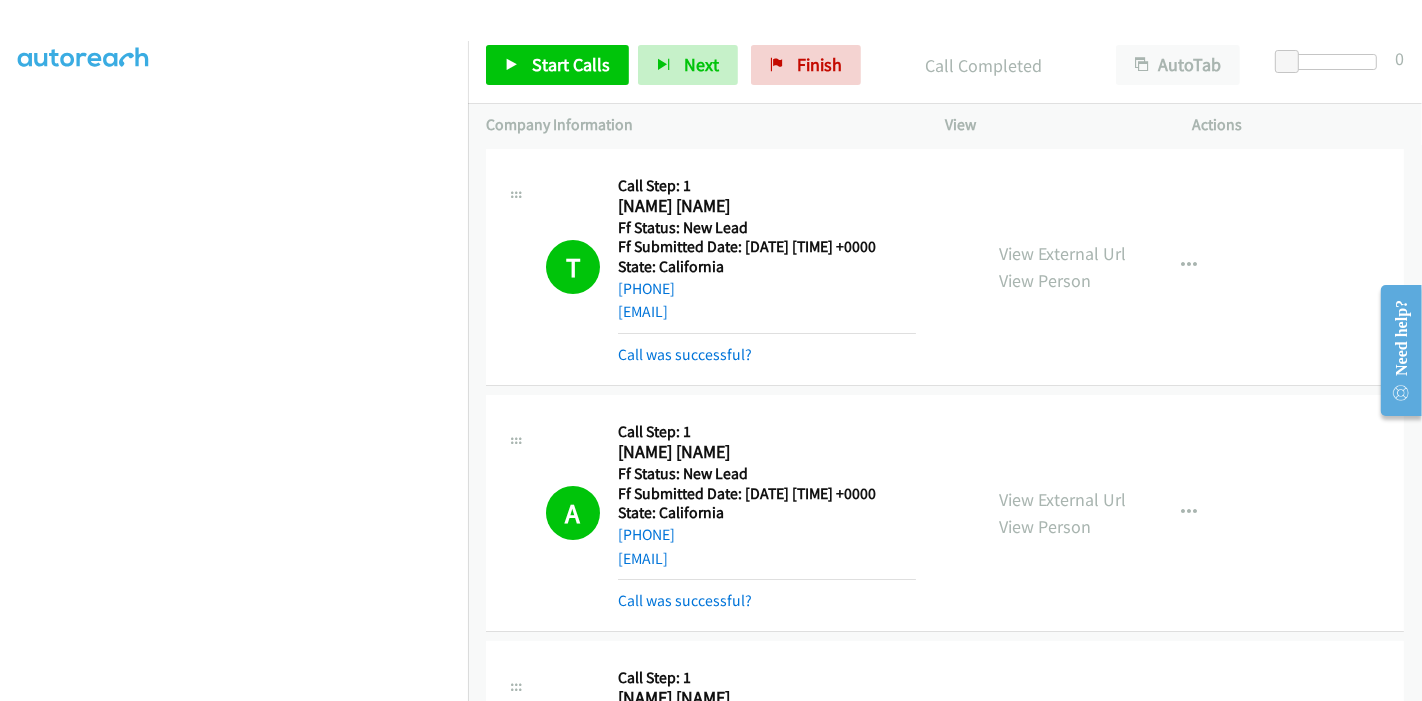 scroll, scrollTop: 0, scrollLeft: 0, axis: both 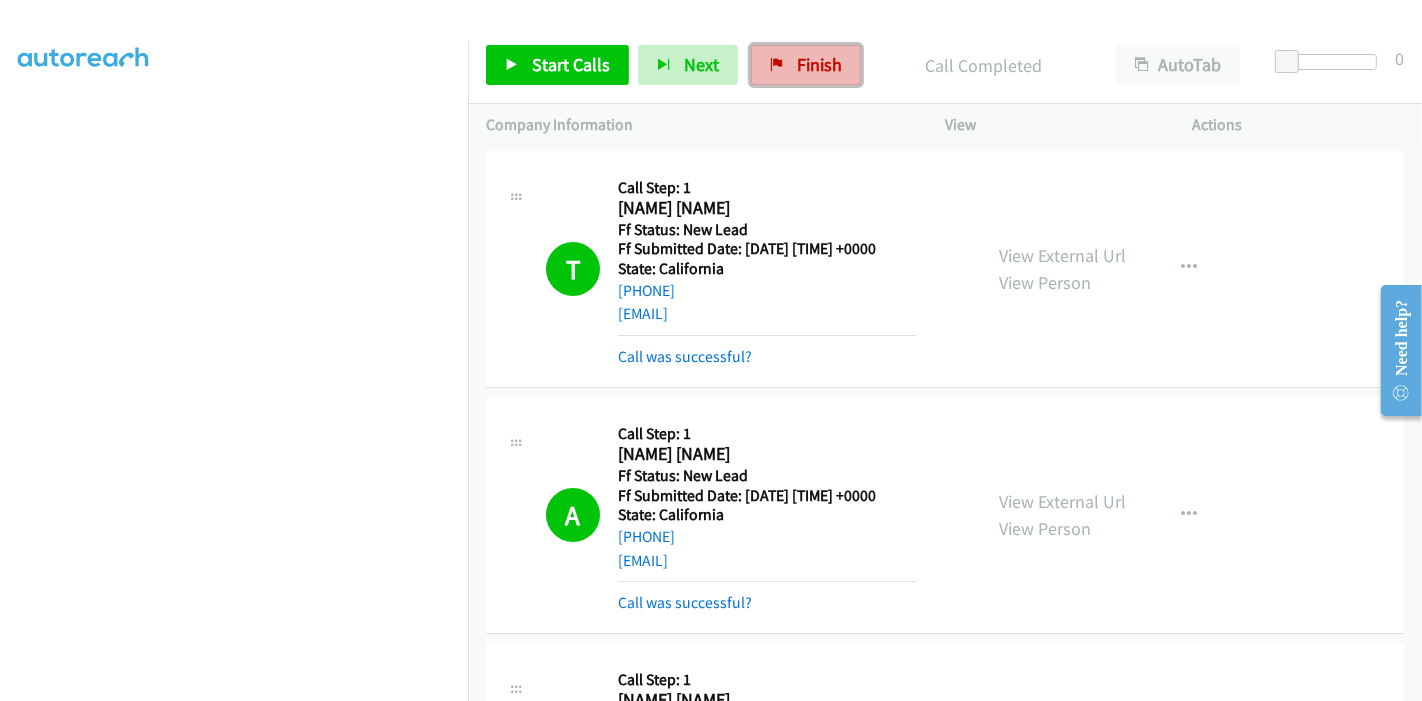 click on "Finish" at bounding box center (819, 64) 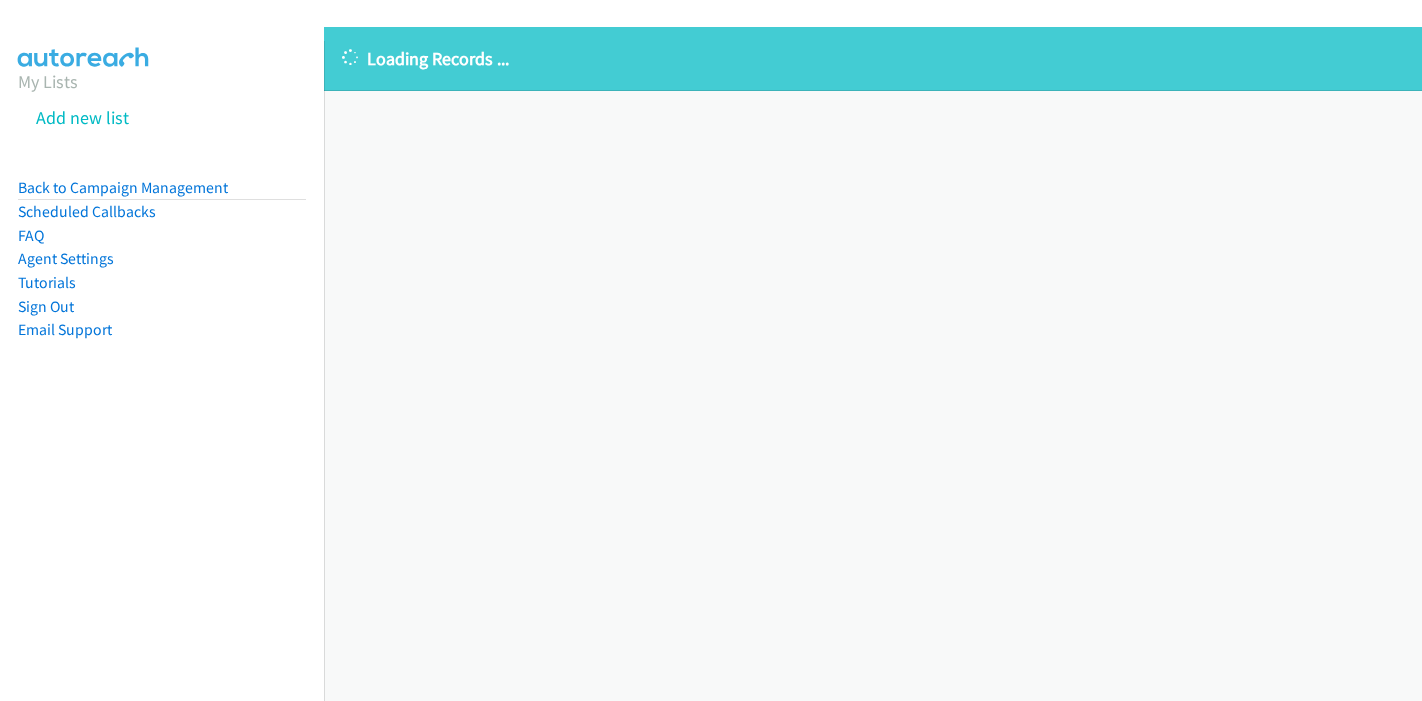 scroll, scrollTop: 0, scrollLeft: 0, axis: both 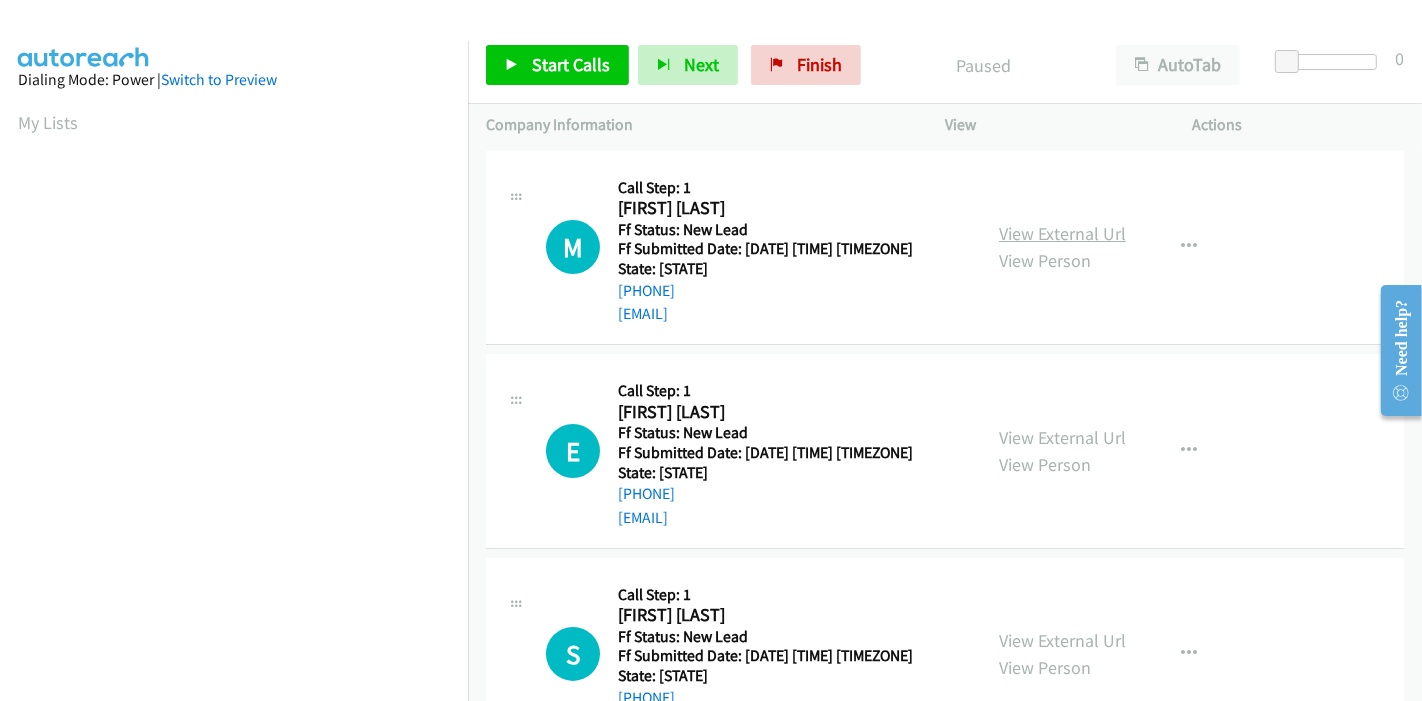 click on "View External Url" at bounding box center (1062, 233) 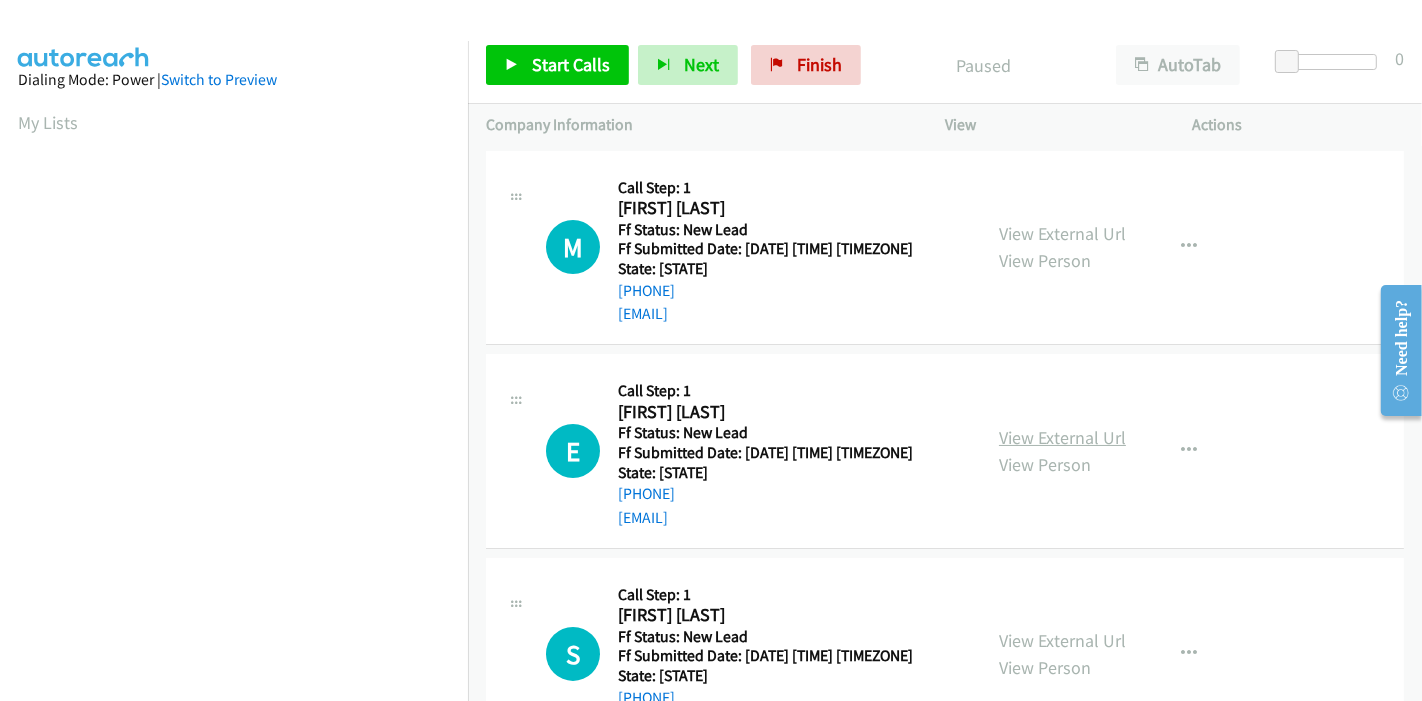 click on "View External Url" at bounding box center [1062, 437] 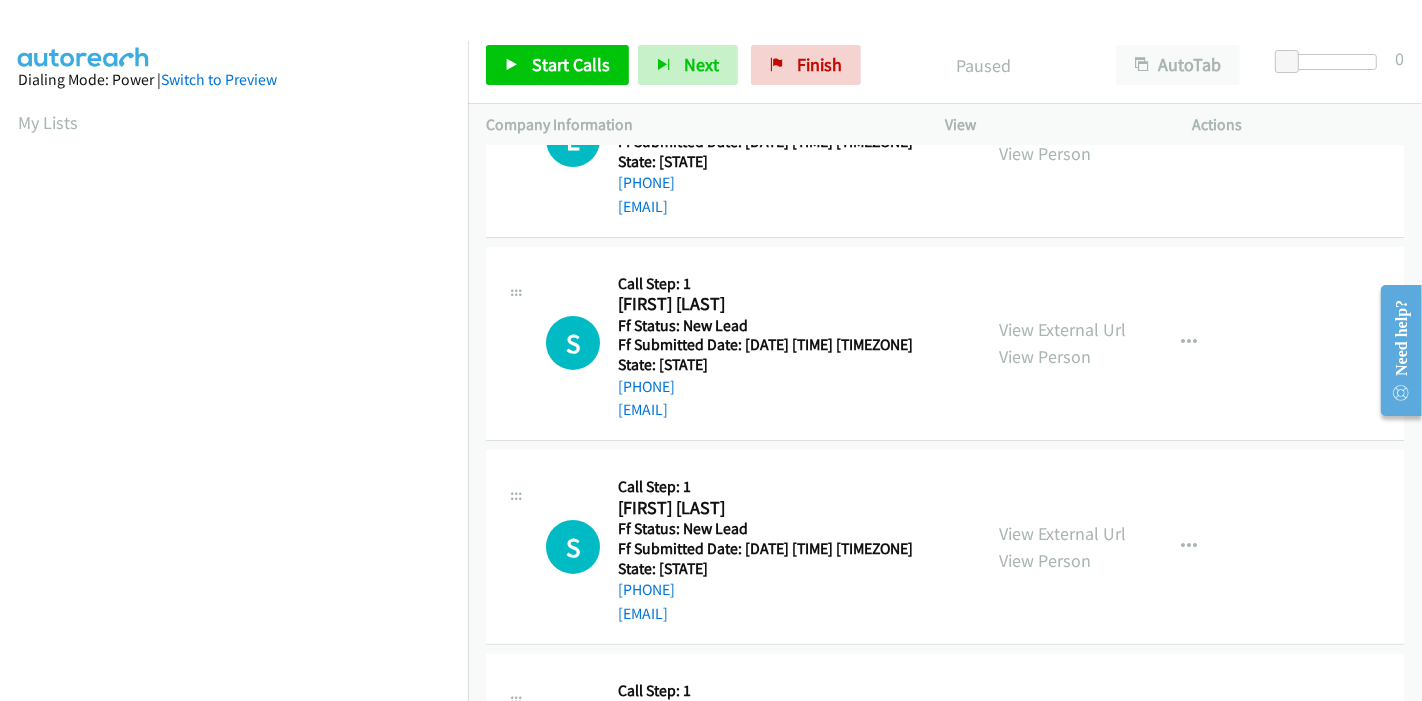scroll, scrollTop: 333, scrollLeft: 0, axis: vertical 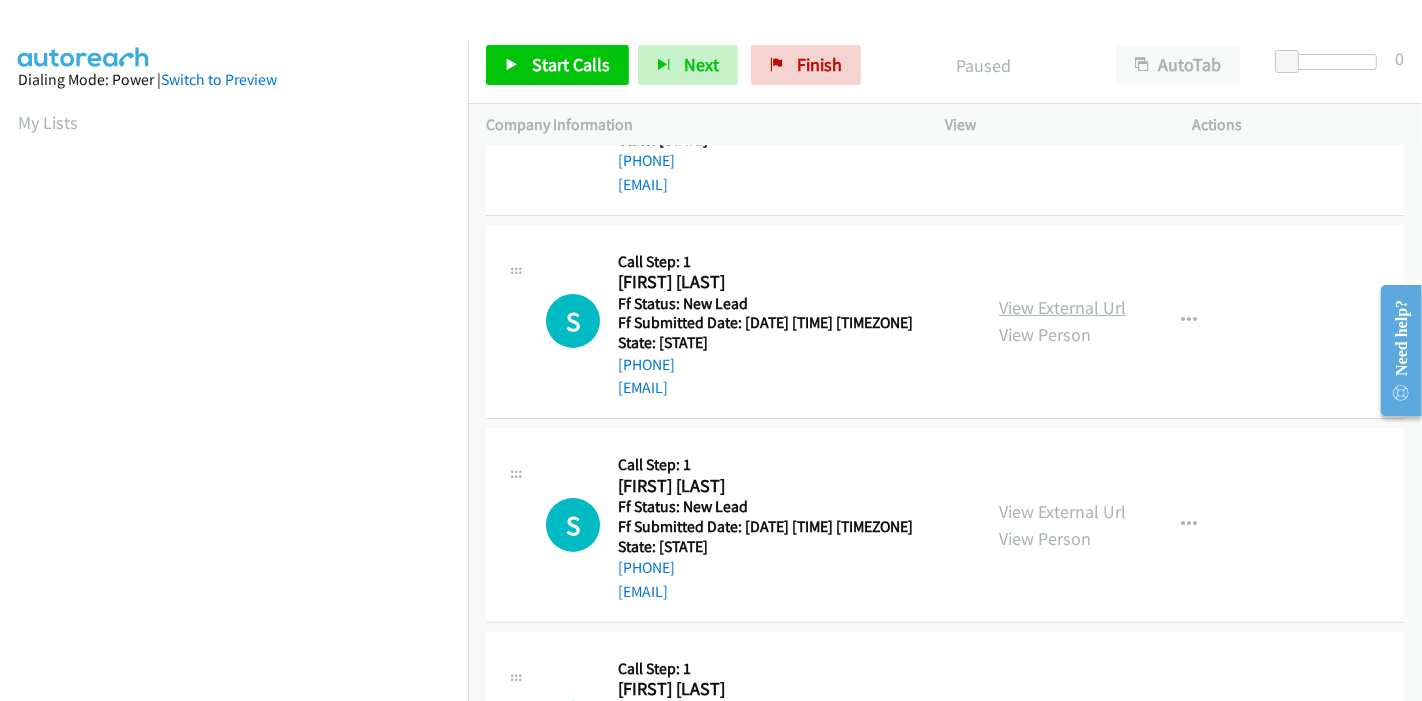 click on "View External Url" at bounding box center [1062, 307] 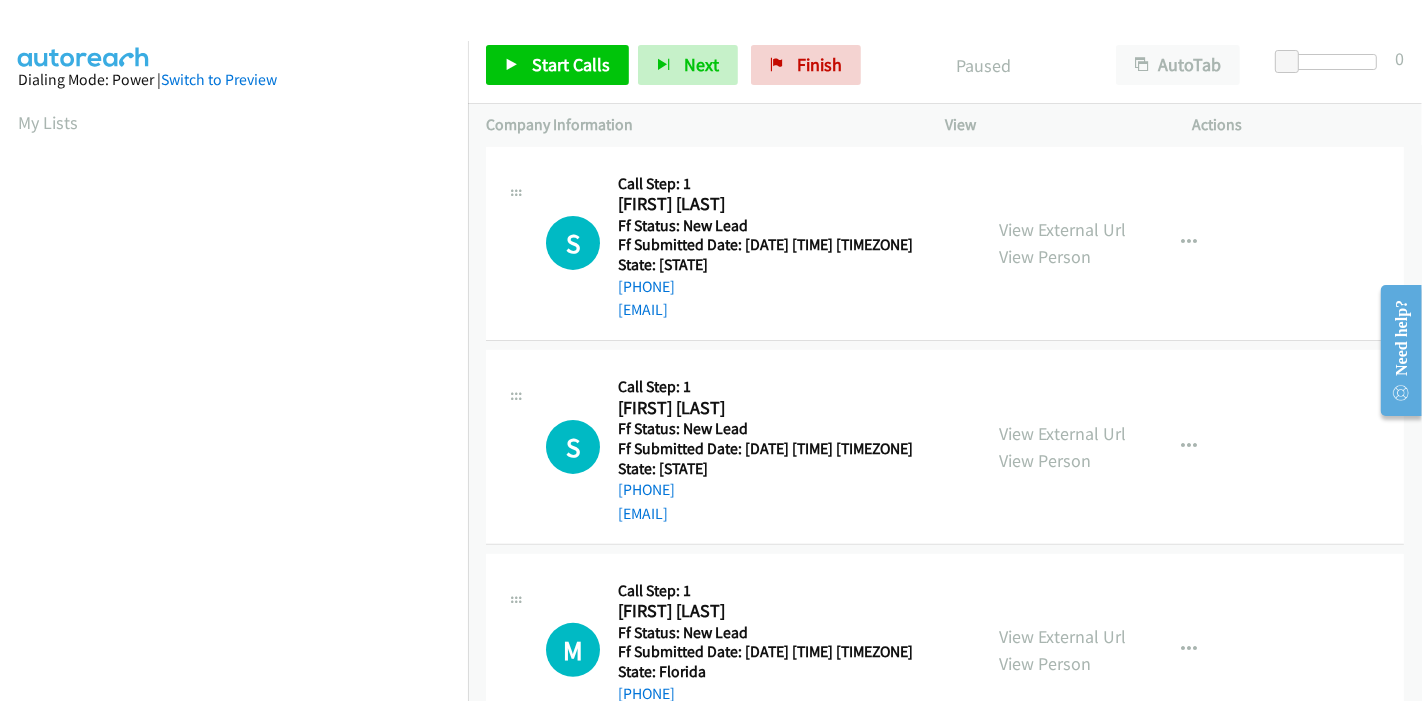 scroll, scrollTop: 487, scrollLeft: 0, axis: vertical 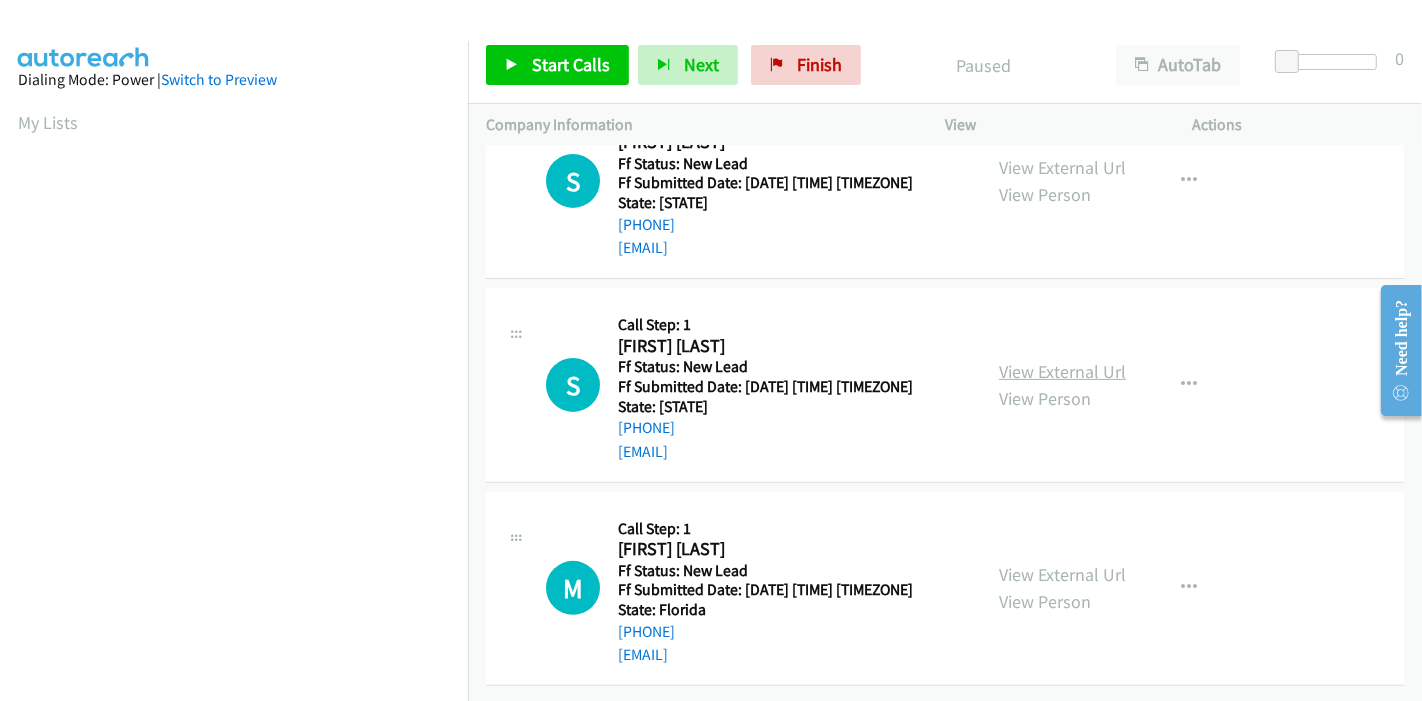 click on "View External Url" at bounding box center (1062, 371) 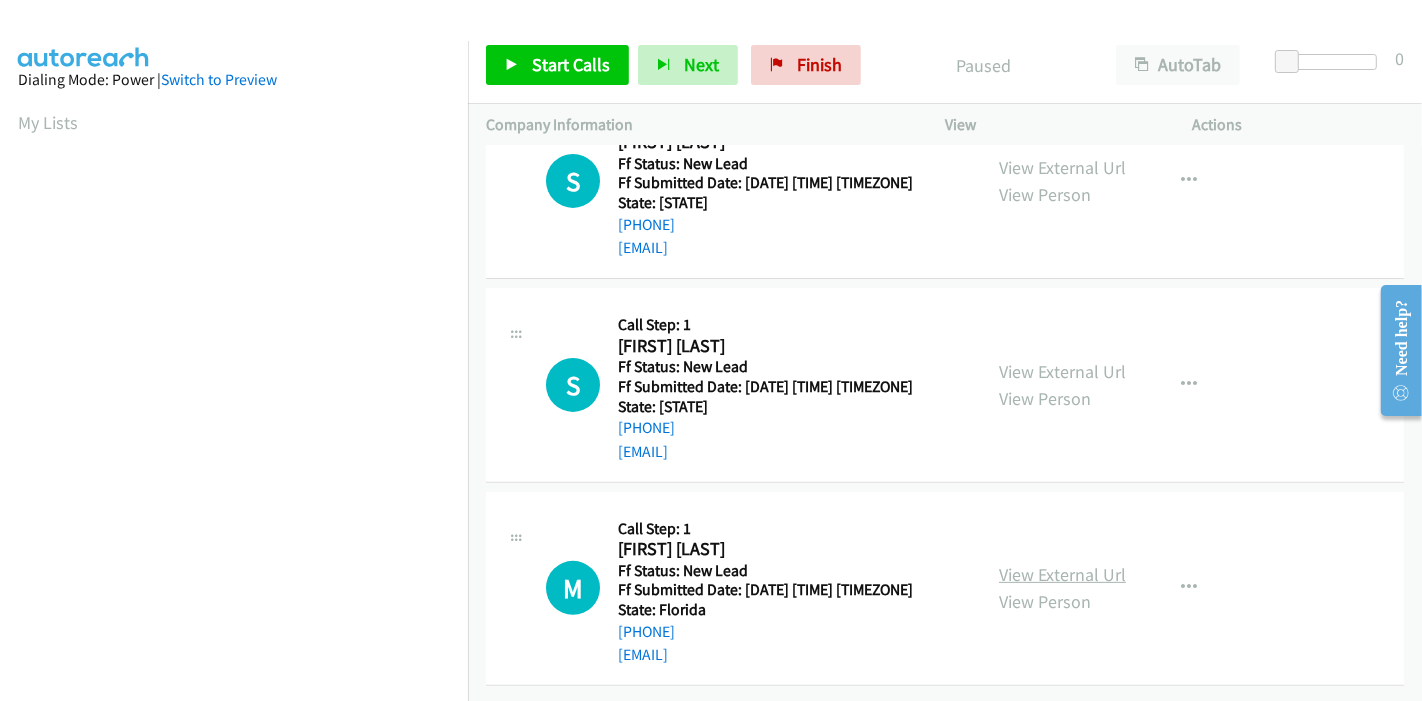 click on "View External Url" at bounding box center [1062, 574] 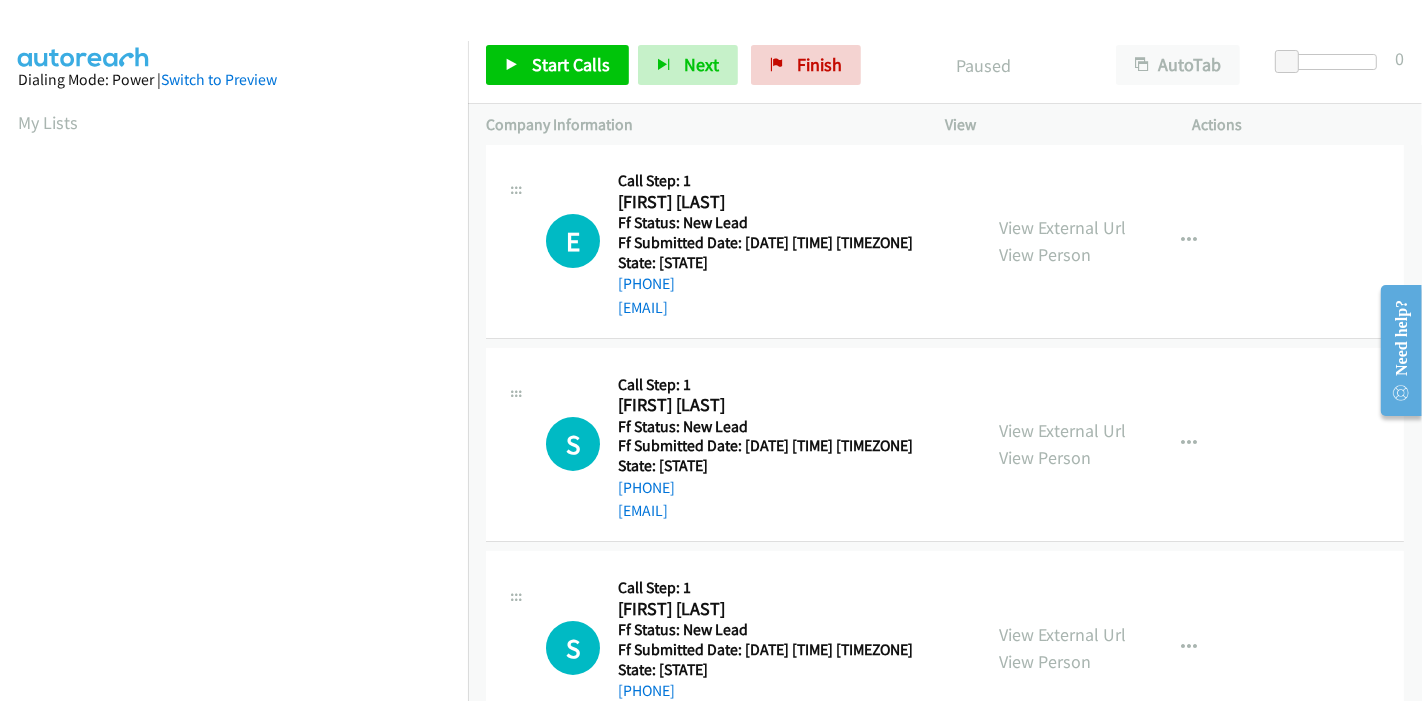 scroll, scrollTop: 0, scrollLeft: 0, axis: both 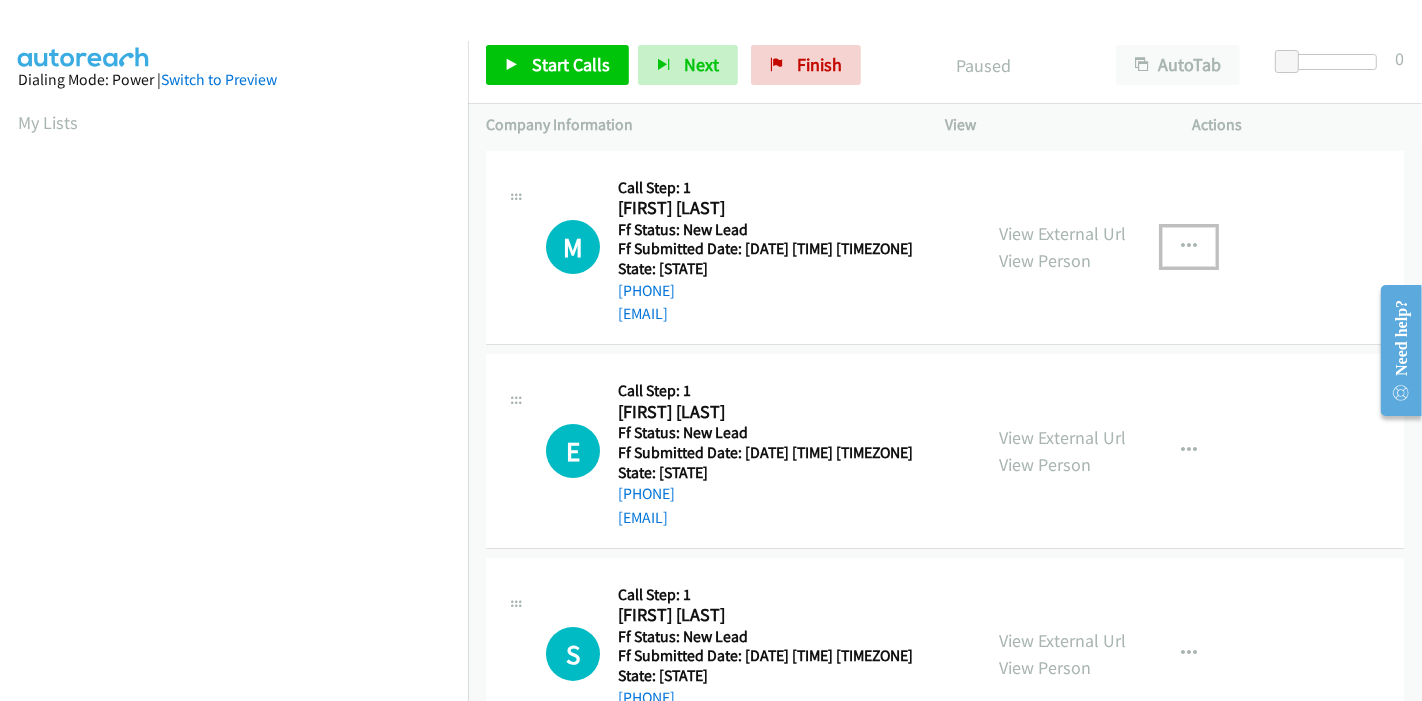 click at bounding box center [1189, 247] 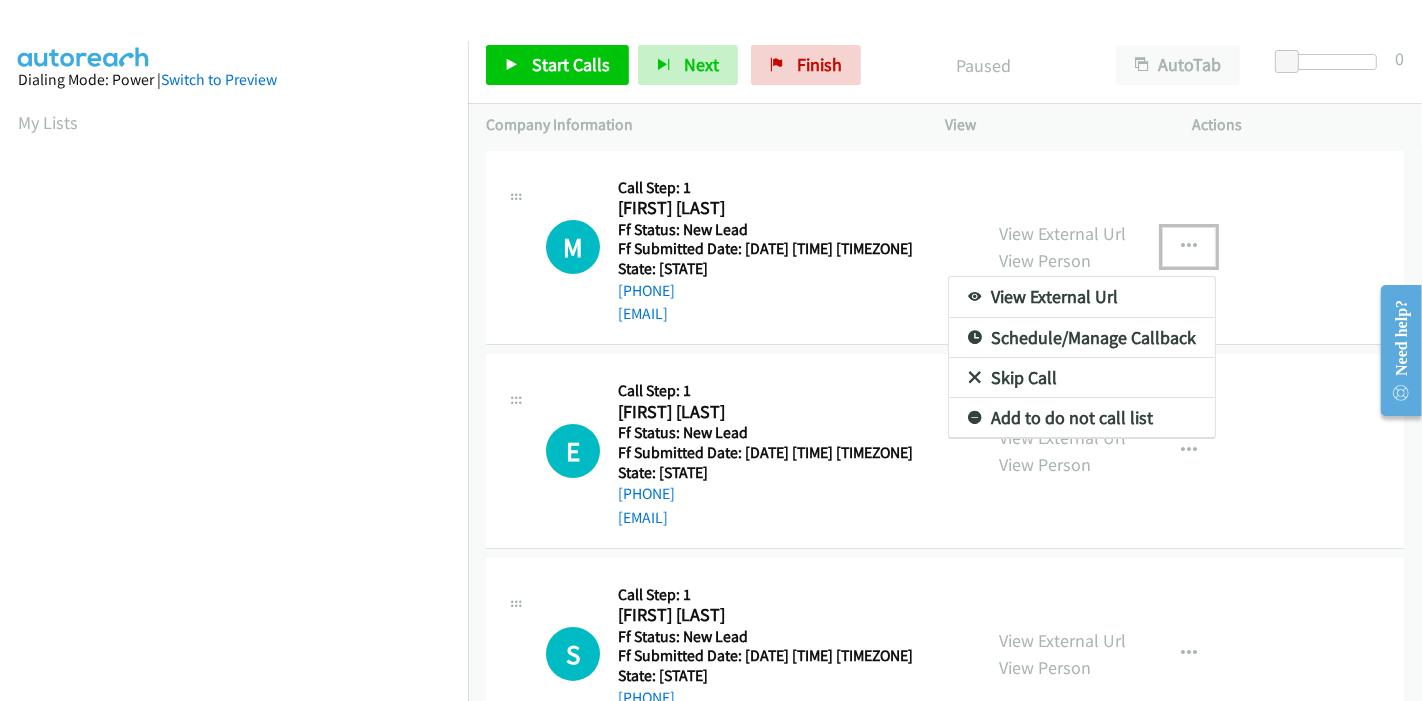 click on "Skip Call" at bounding box center [1082, 378] 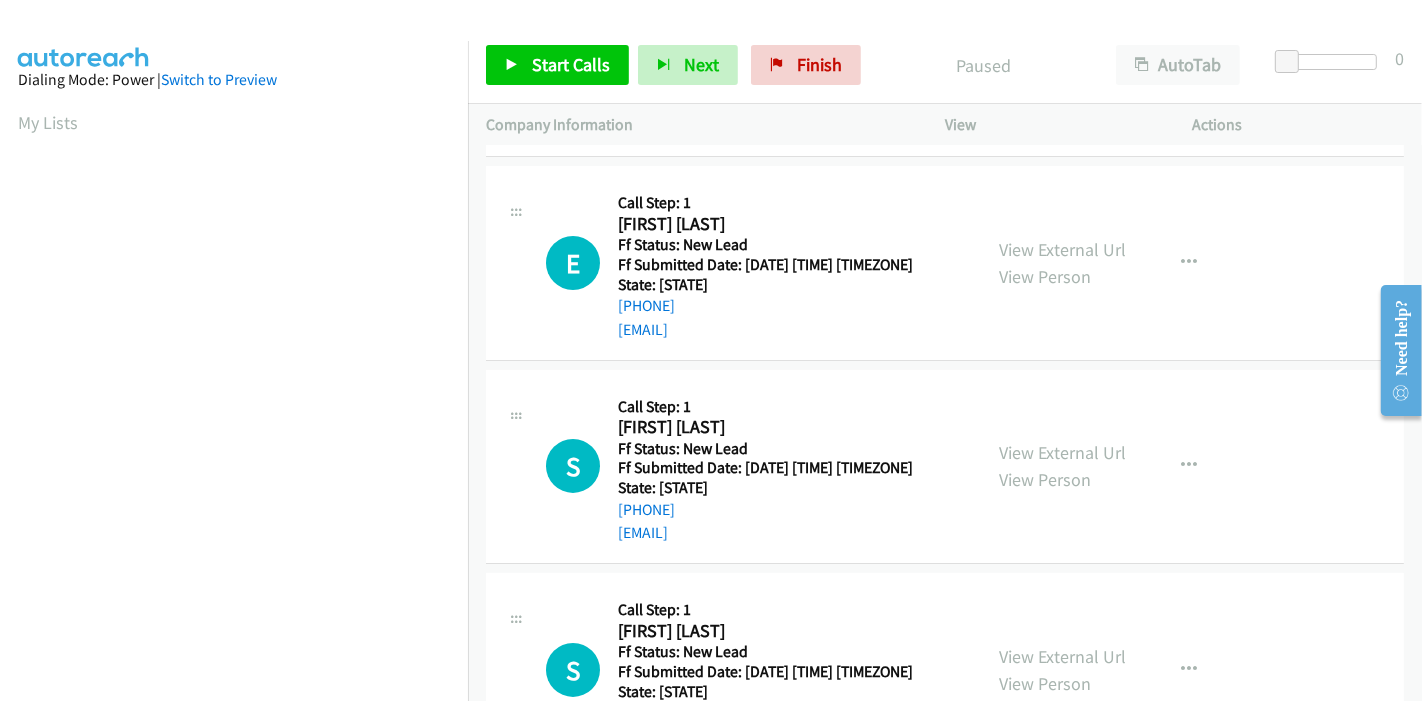 scroll, scrollTop: 222, scrollLeft: 0, axis: vertical 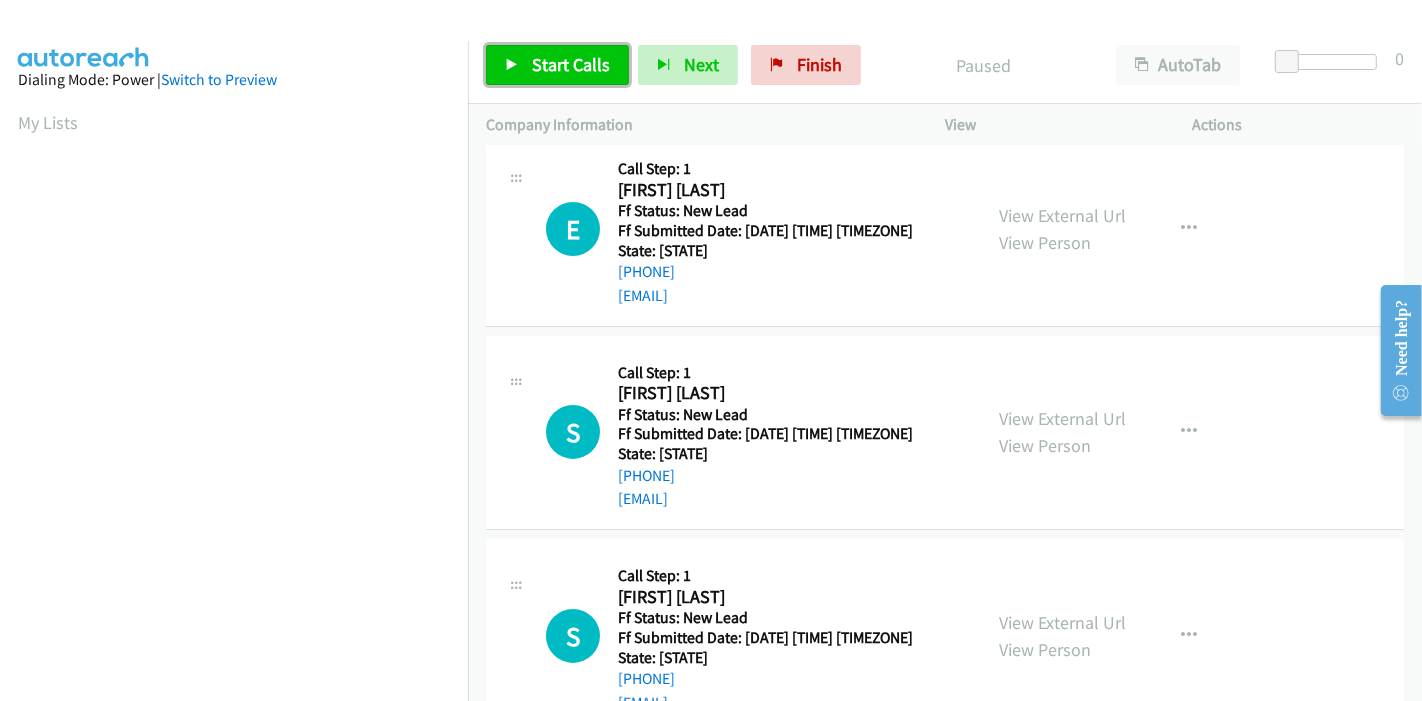 click on "Start Calls" at bounding box center [571, 64] 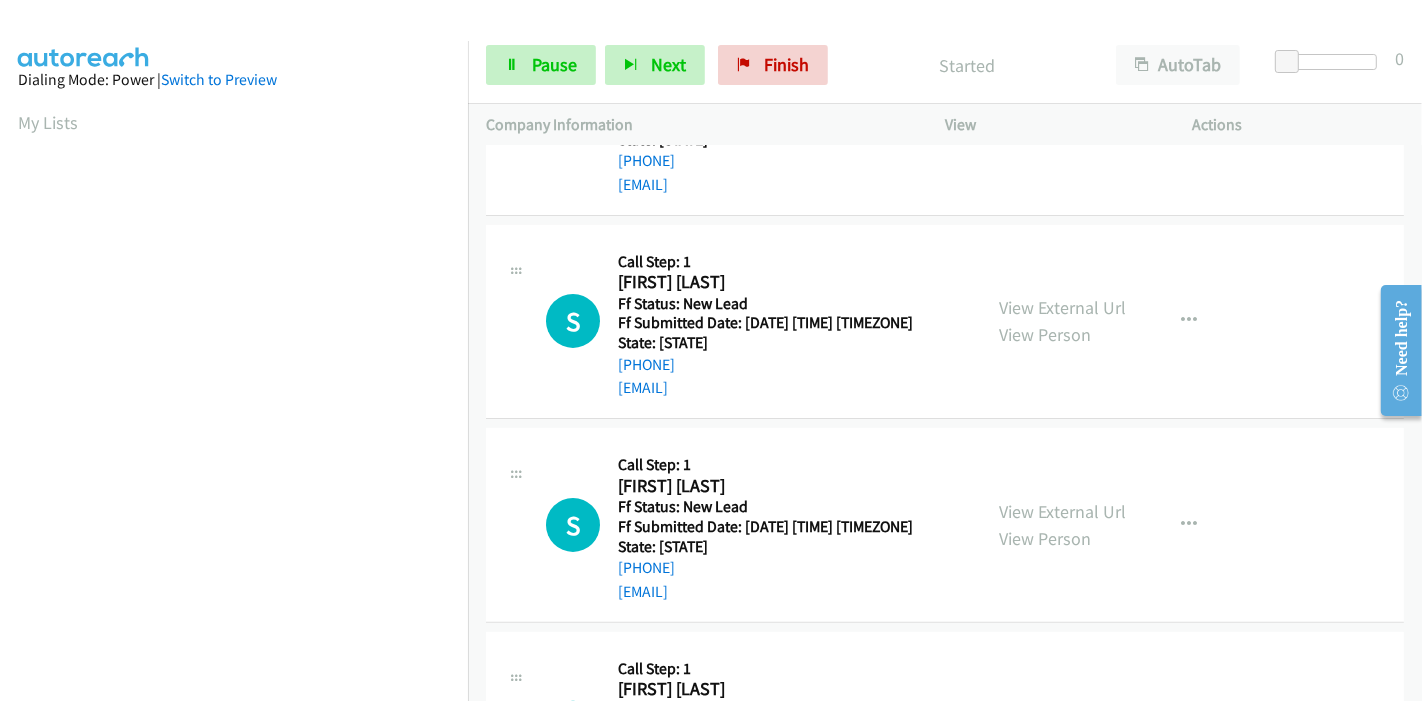 scroll, scrollTop: 222, scrollLeft: 0, axis: vertical 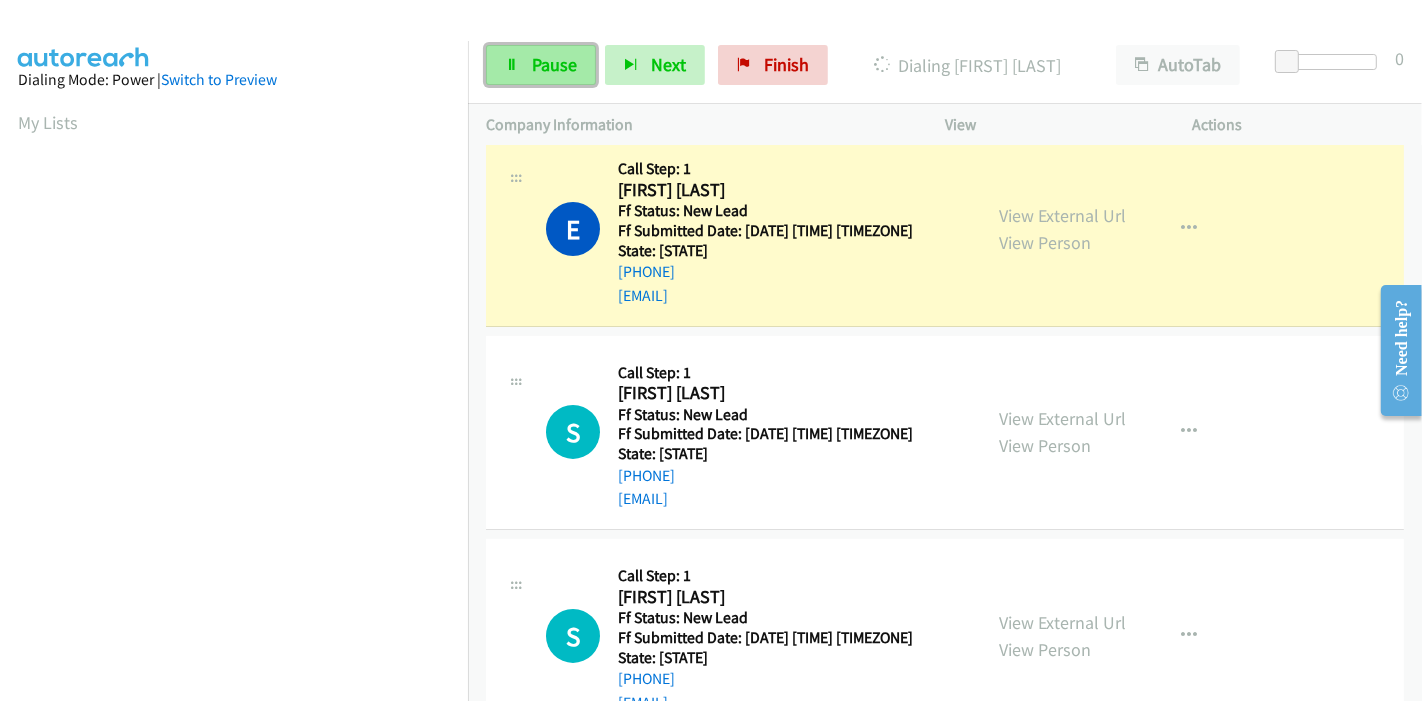 click on "Pause" at bounding box center [554, 64] 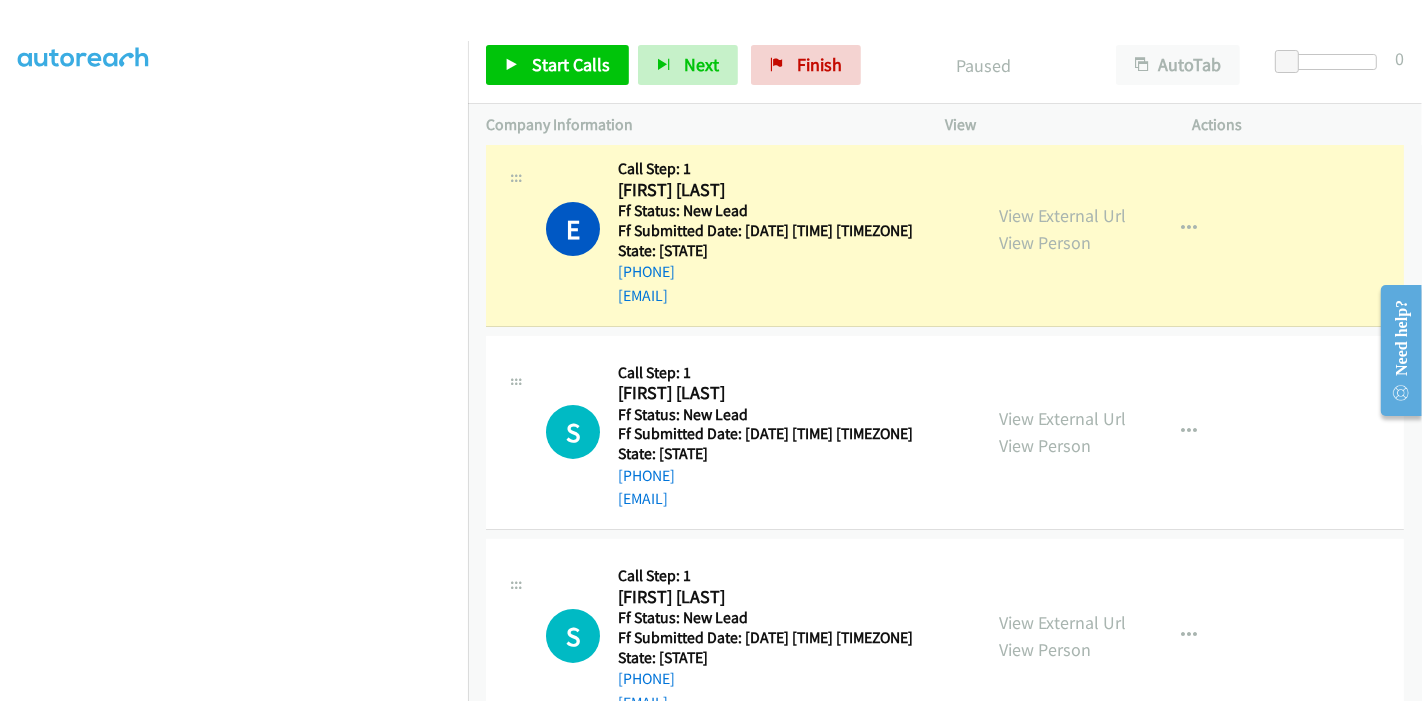 scroll, scrollTop: 422, scrollLeft: 0, axis: vertical 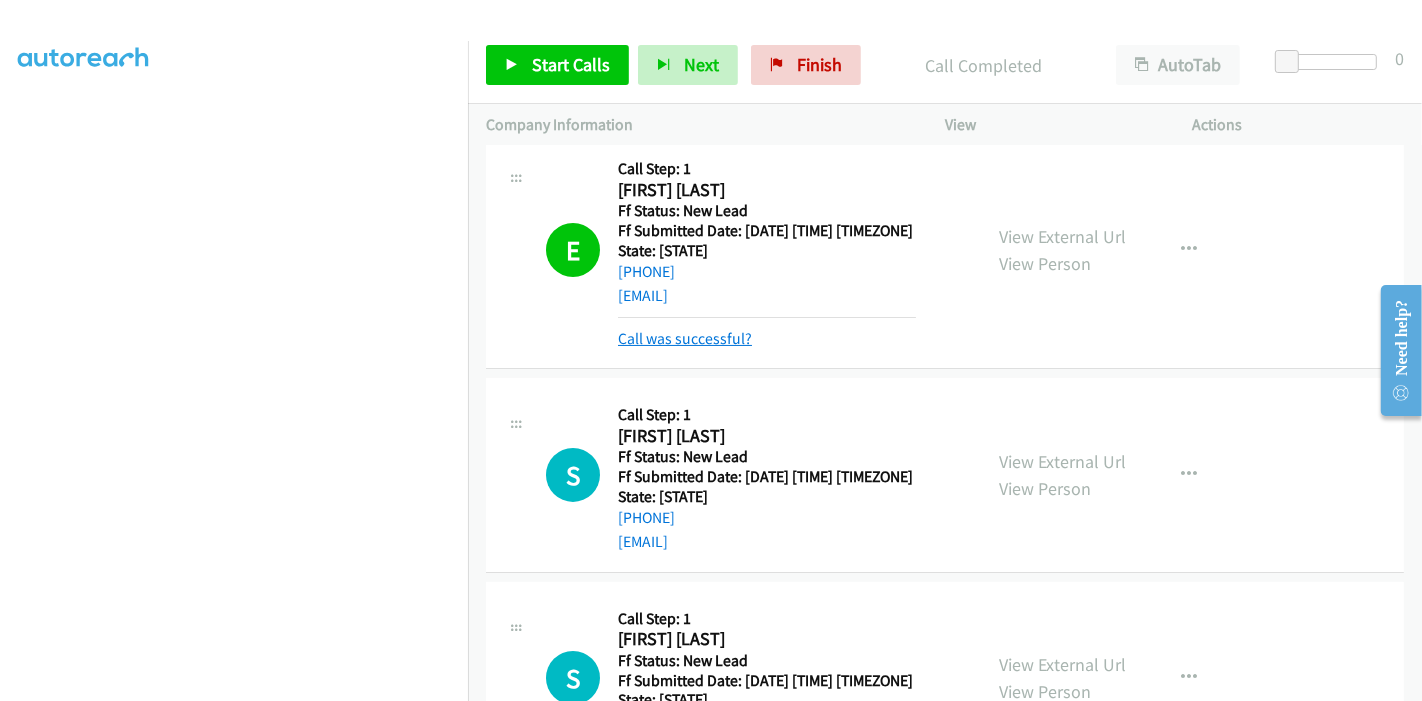 click on "Call was successful?" at bounding box center (685, 338) 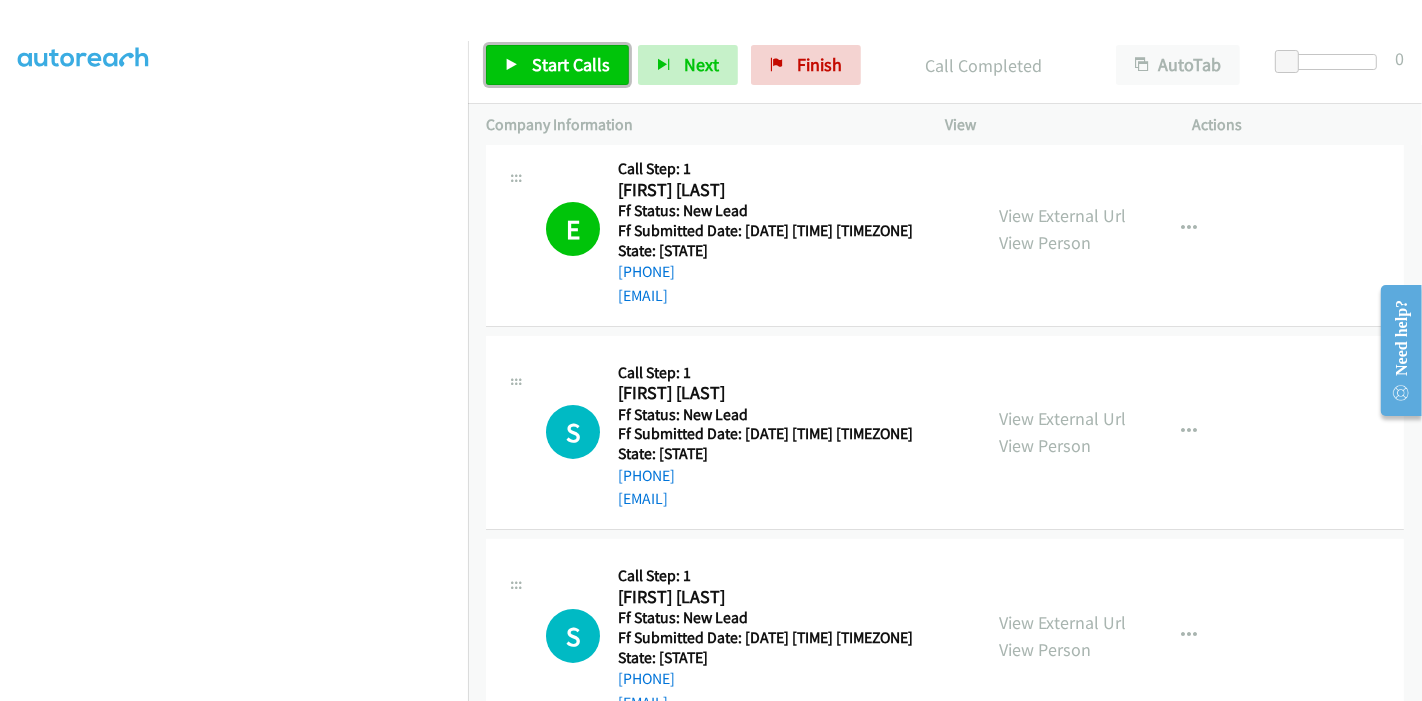 click on "Start Calls" at bounding box center [571, 64] 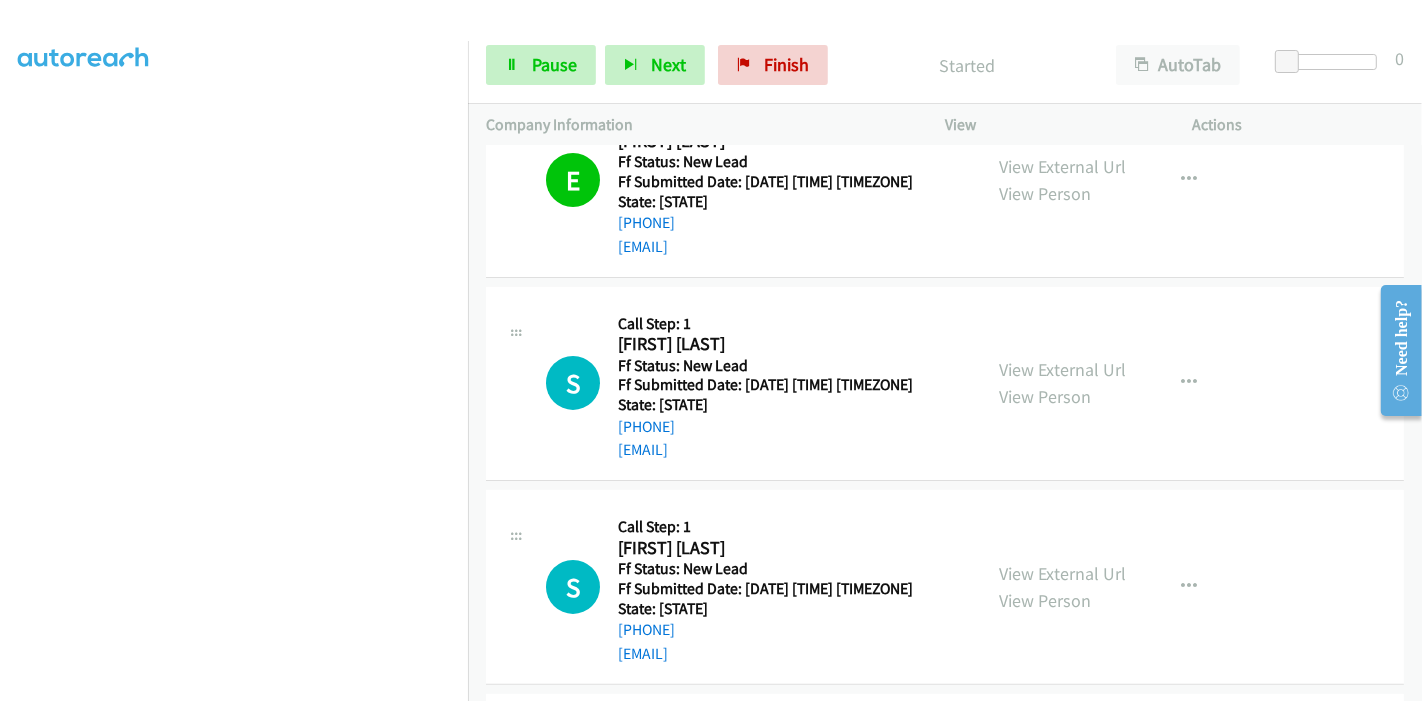 scroll, scrollTop: 265, scrollLeft: 0, axis: vertical 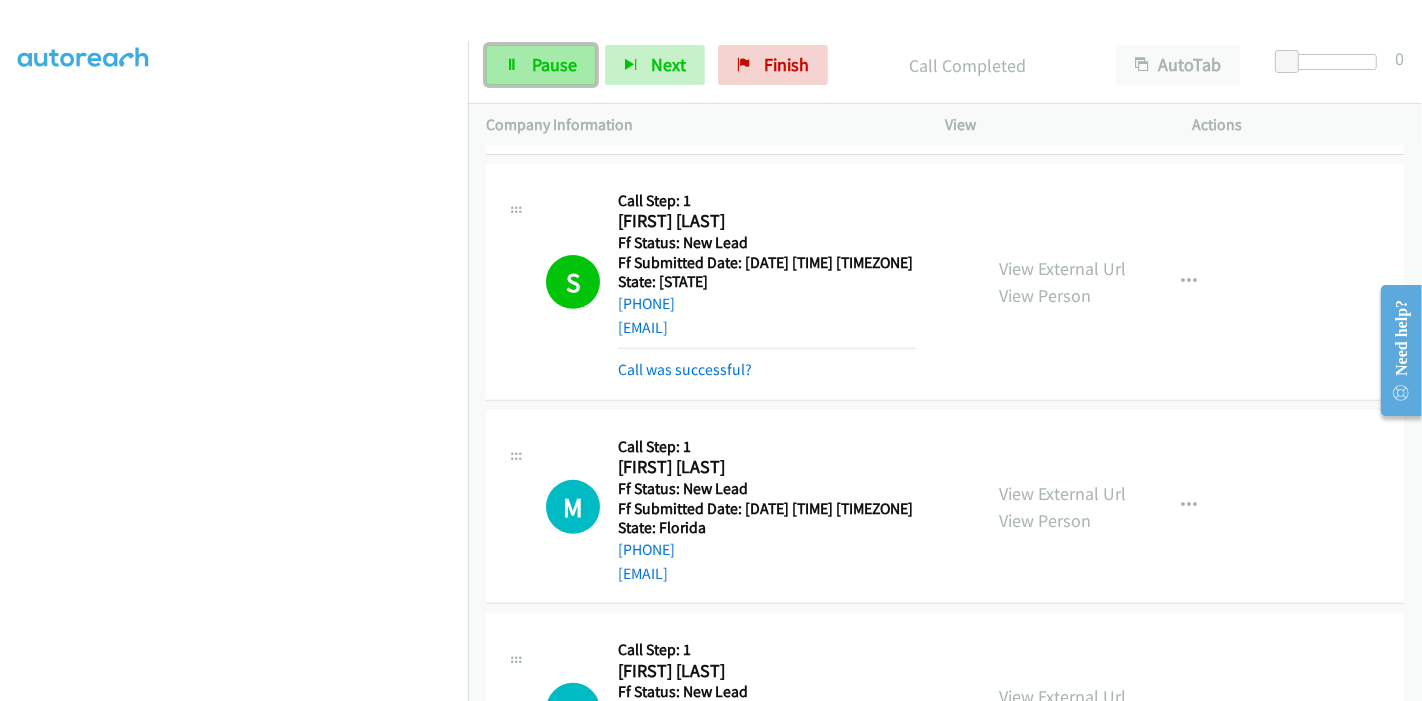 click on "Pause" at bounding box center (554, 64) 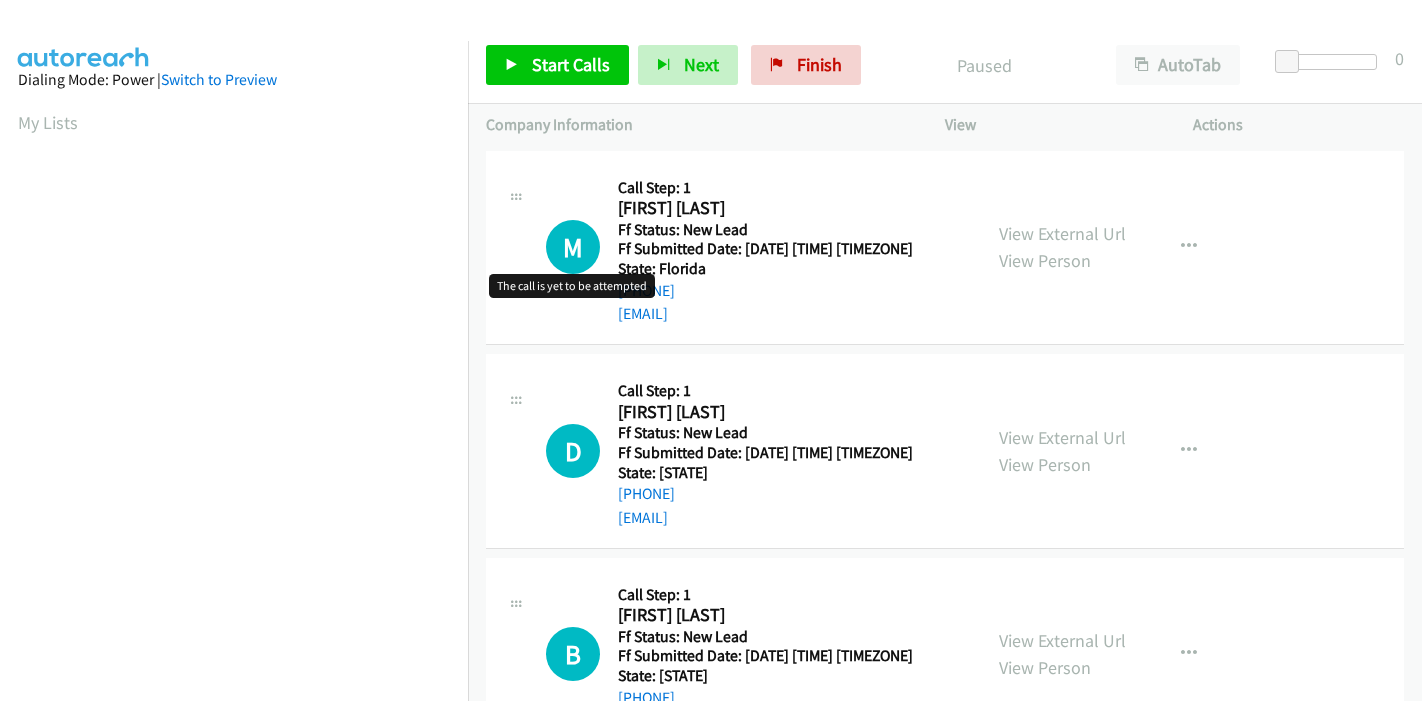 scroll, scrollTop: 0, scrollLeft: 0, axis: both 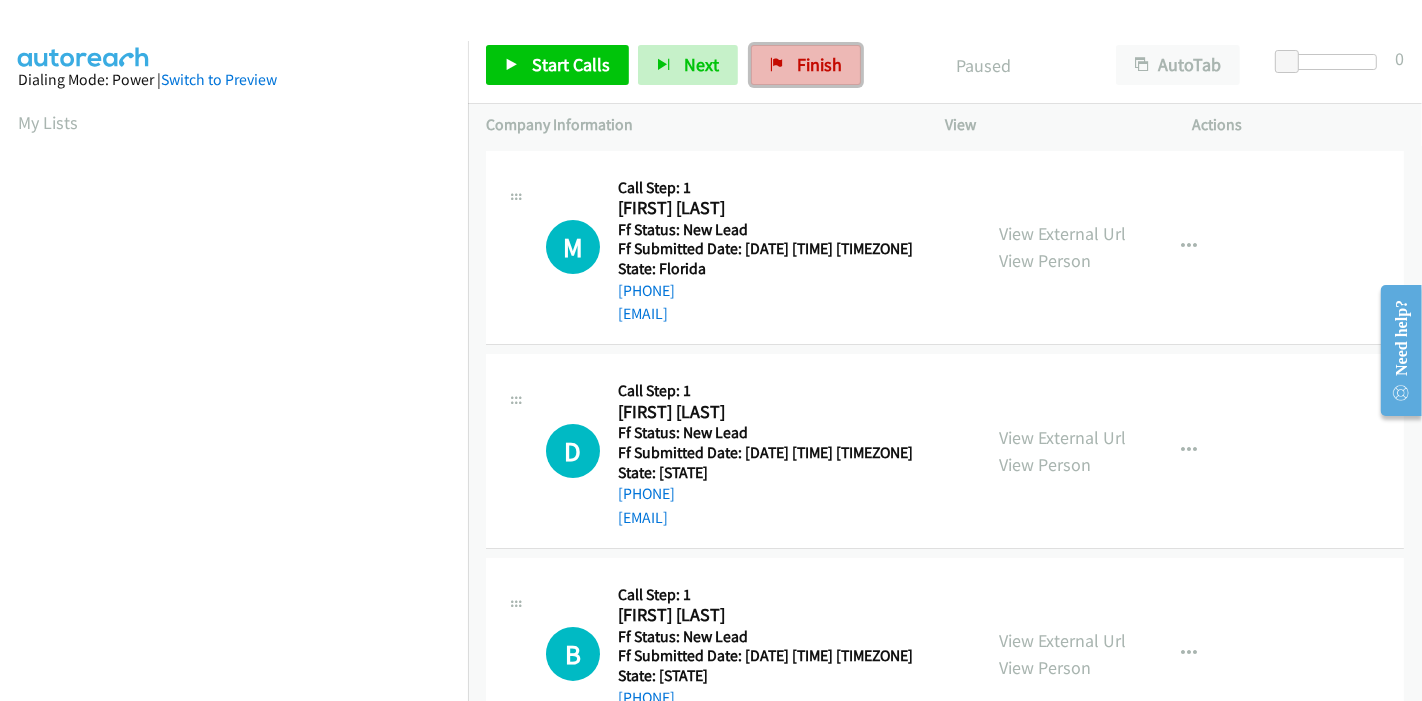 click on "Finish" at bounding box center (819, 64) 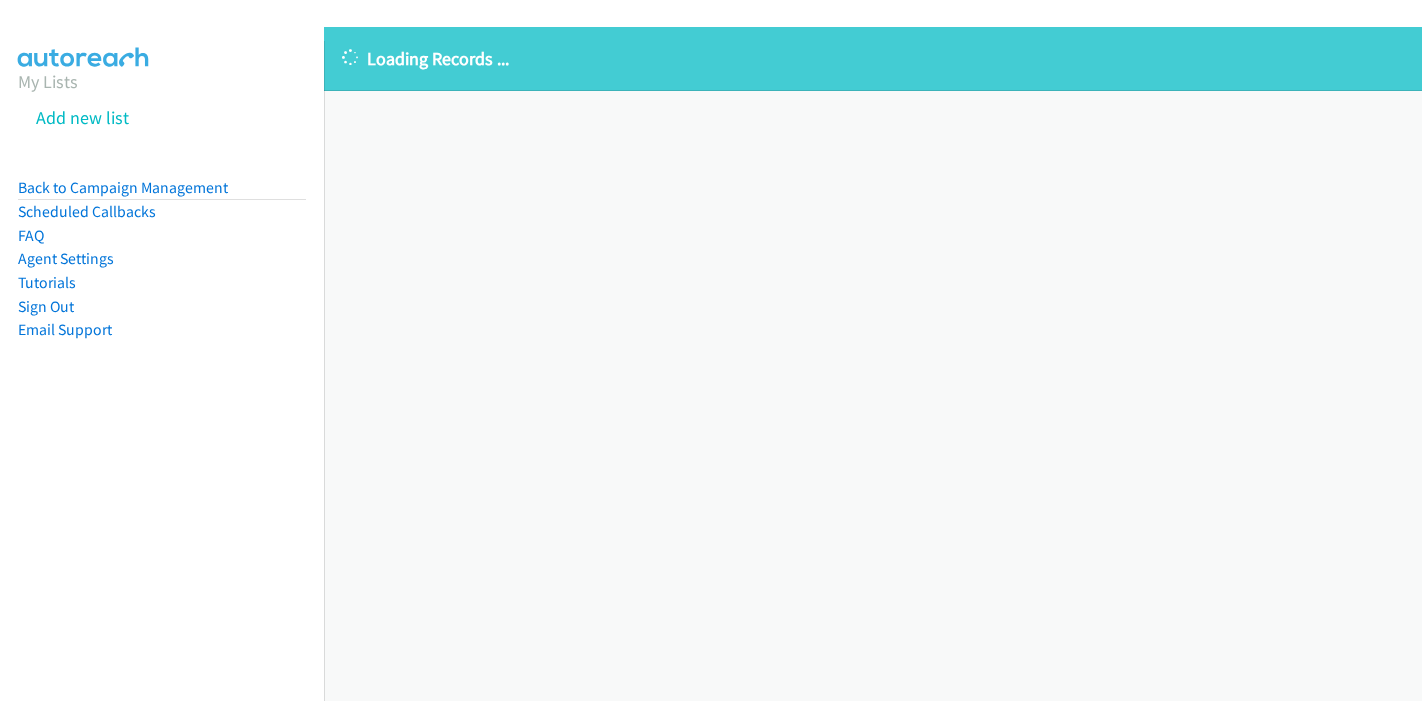 scroll, scrollTop: 0, scrollLeft: 0, axis: both 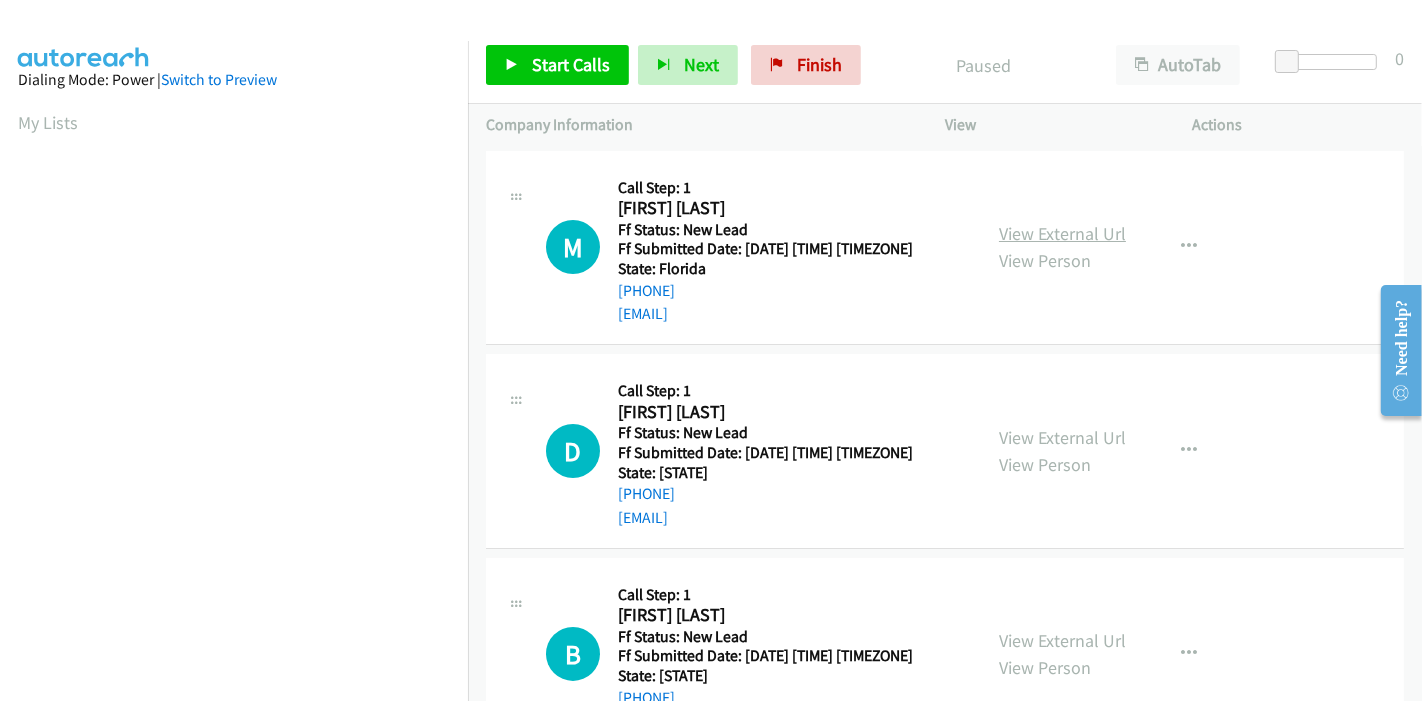 click on "View External Url" at bounding box center [1062, 233] 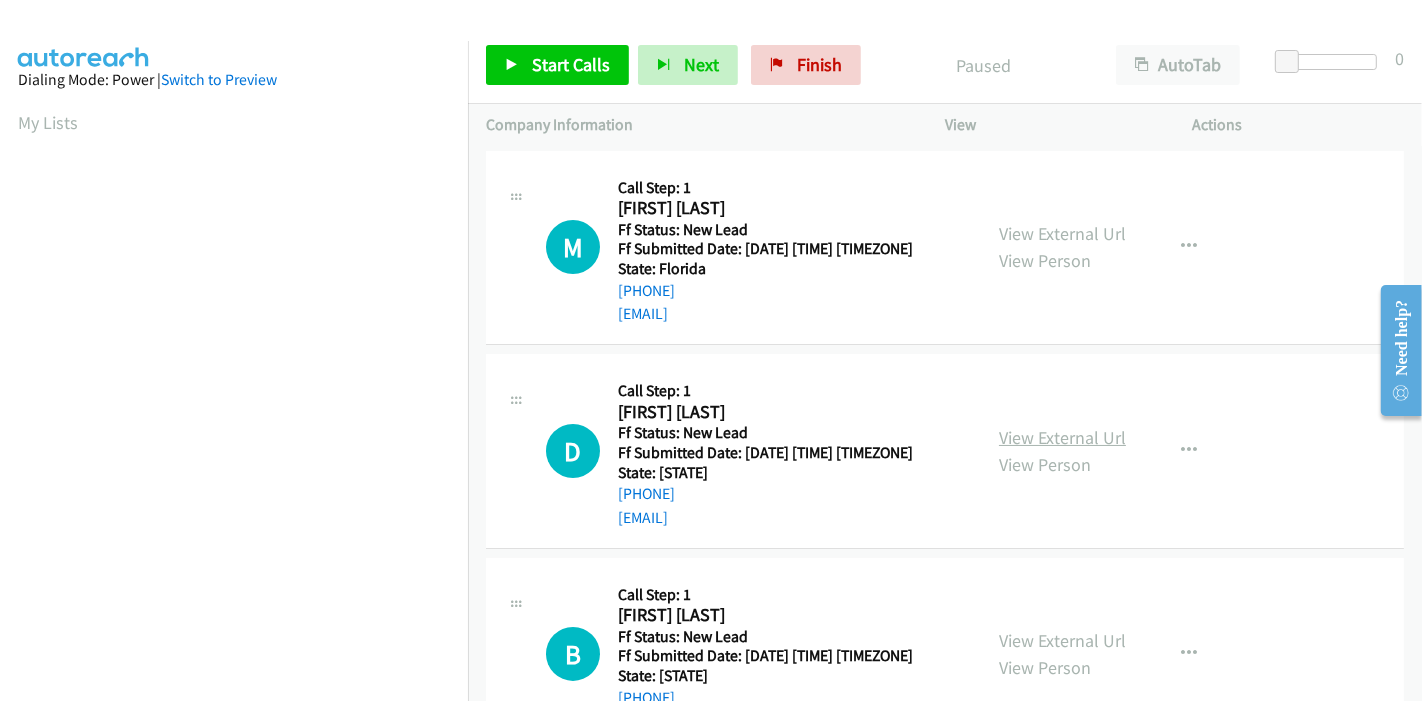 click on "View External Url" at bounding box center [1062, 437] 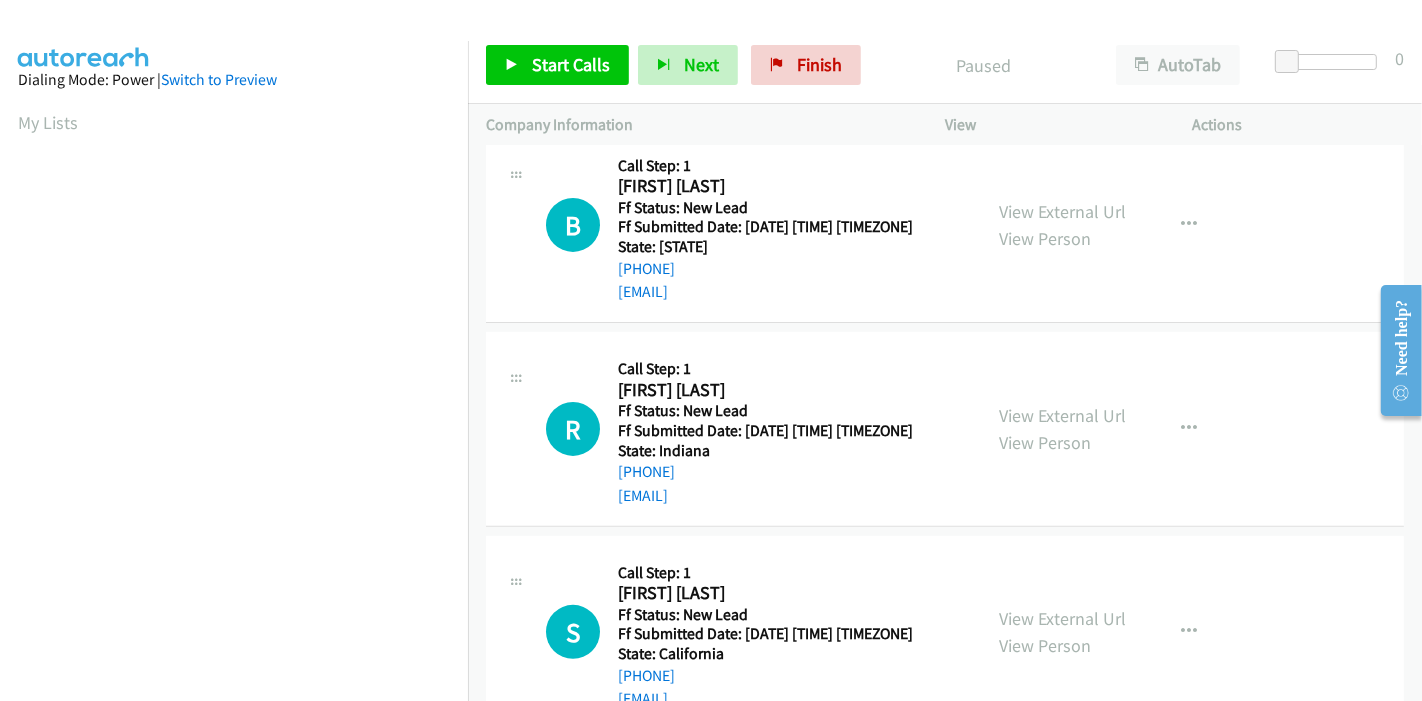 scroll, scrollTop: 444, scrollLeft: 0, axis: vertical 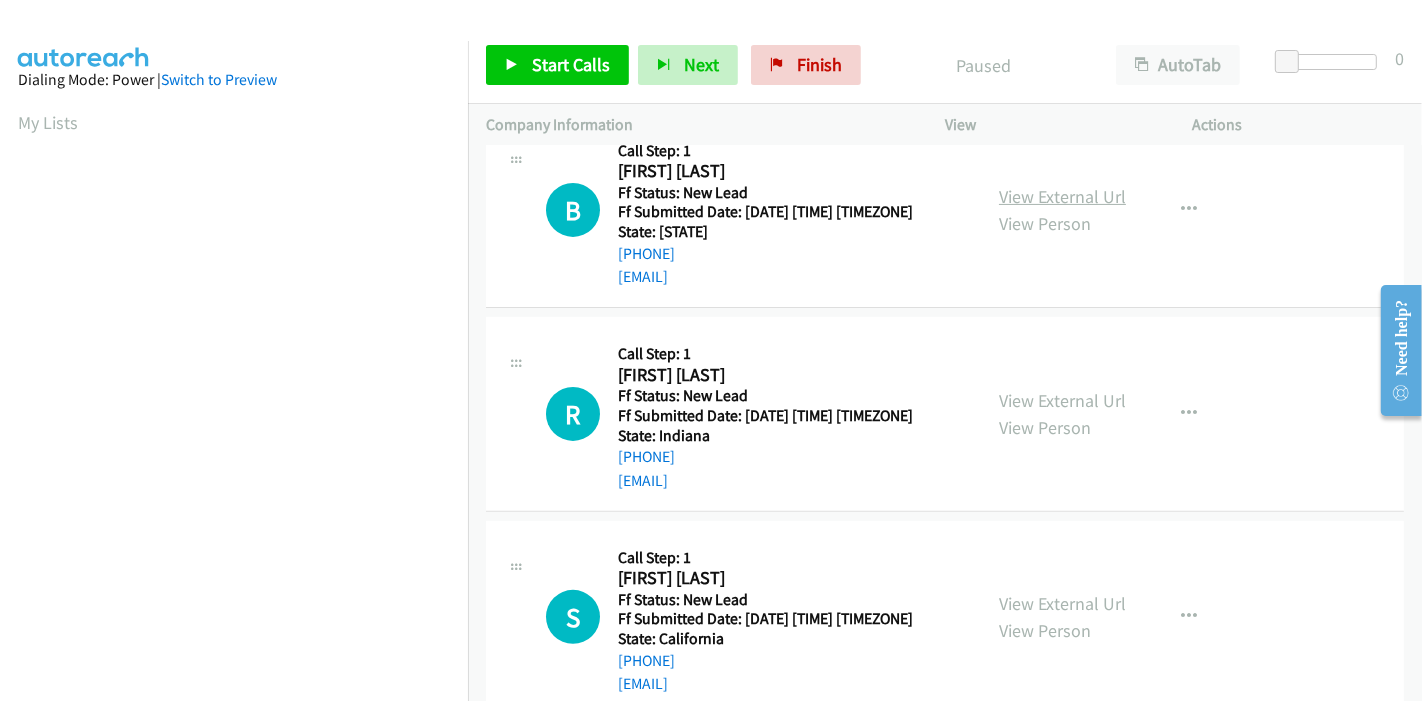 click on "View External Url" at bounding box center [1062, 196] 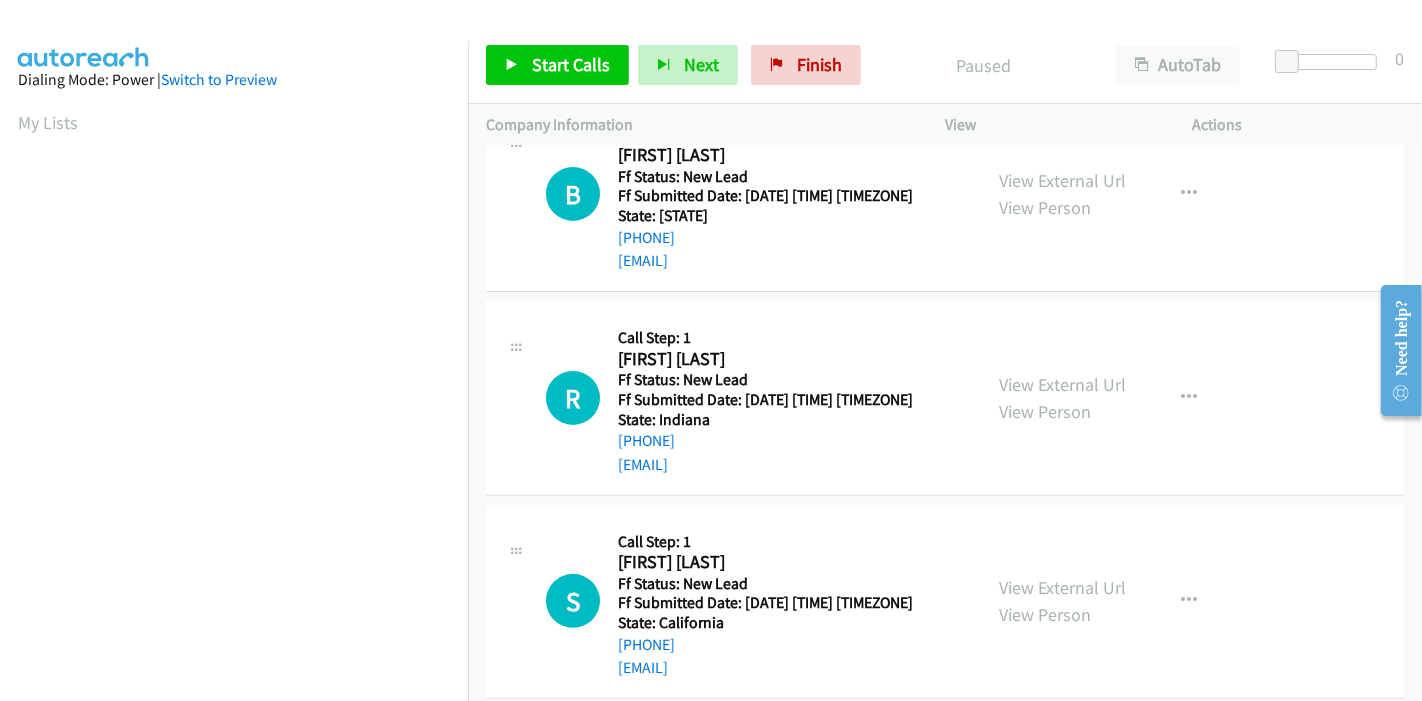 scroll, scrollTop: 487, scrollLeft: 0, axis: vertical 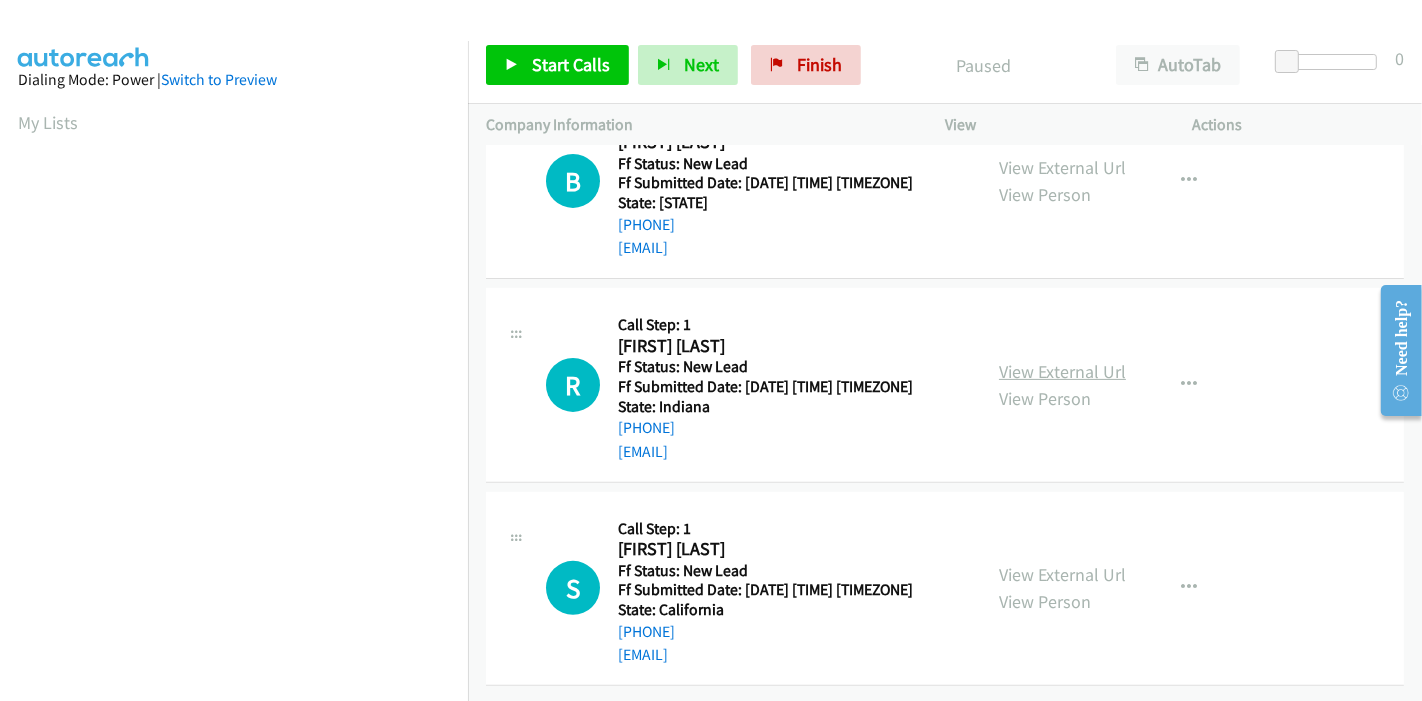 click on "View External Url" at bounding box center [1062, 371] 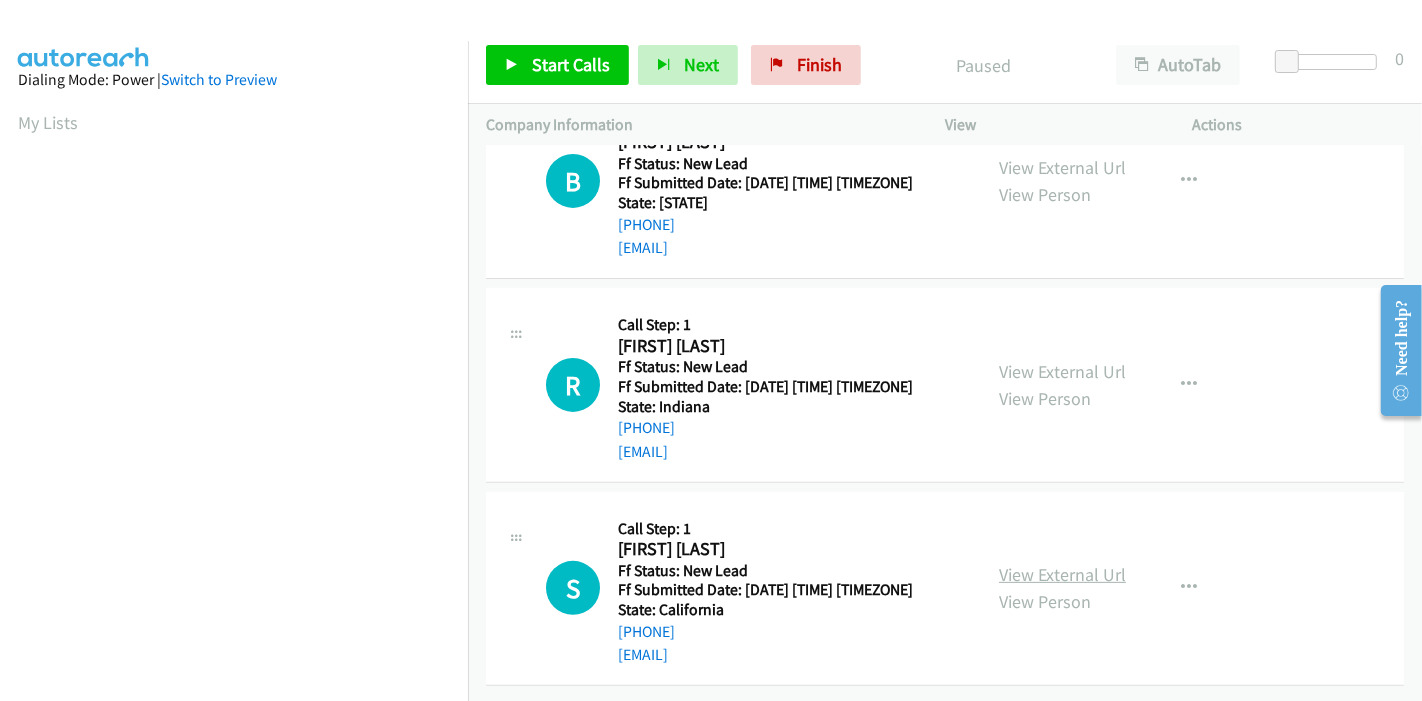 click on "View External Url" at bounding box center [1062, 574] 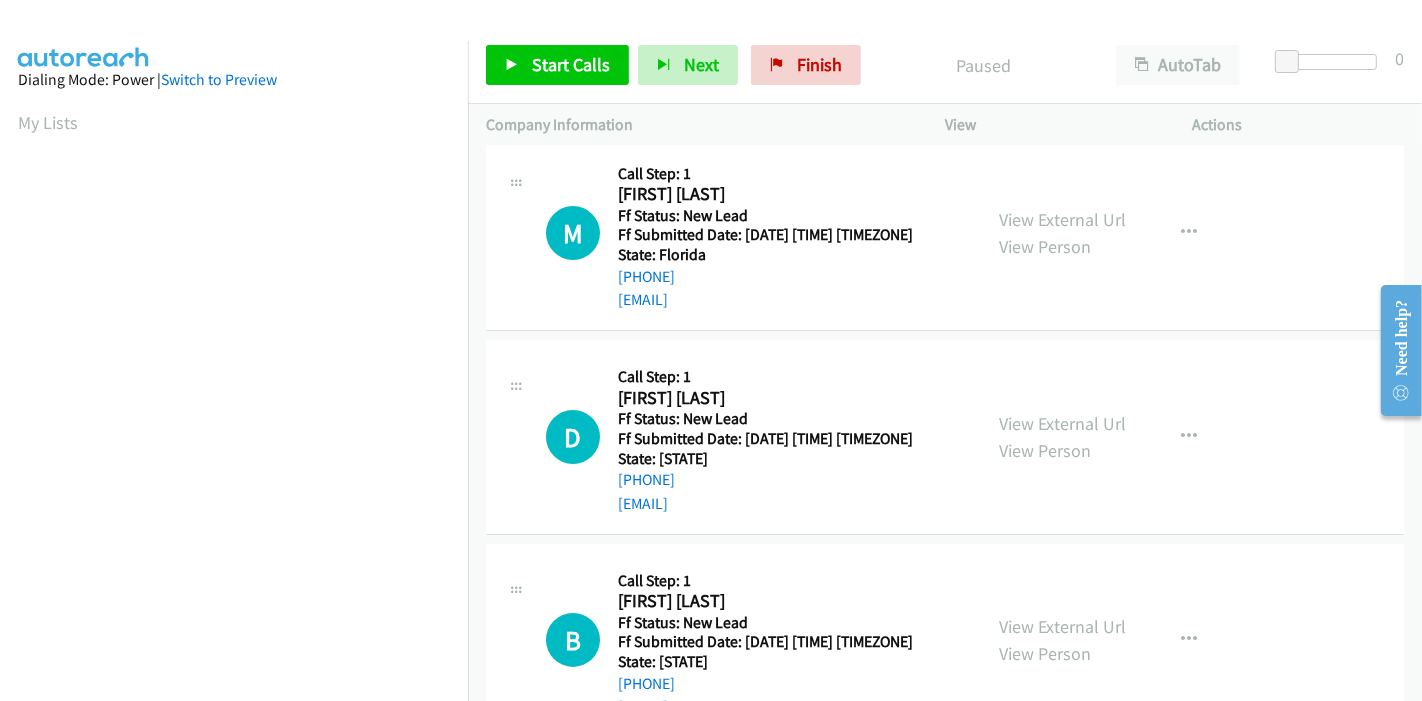 scroll, scrollTop: 0, scrollLeft: 0, axis: both 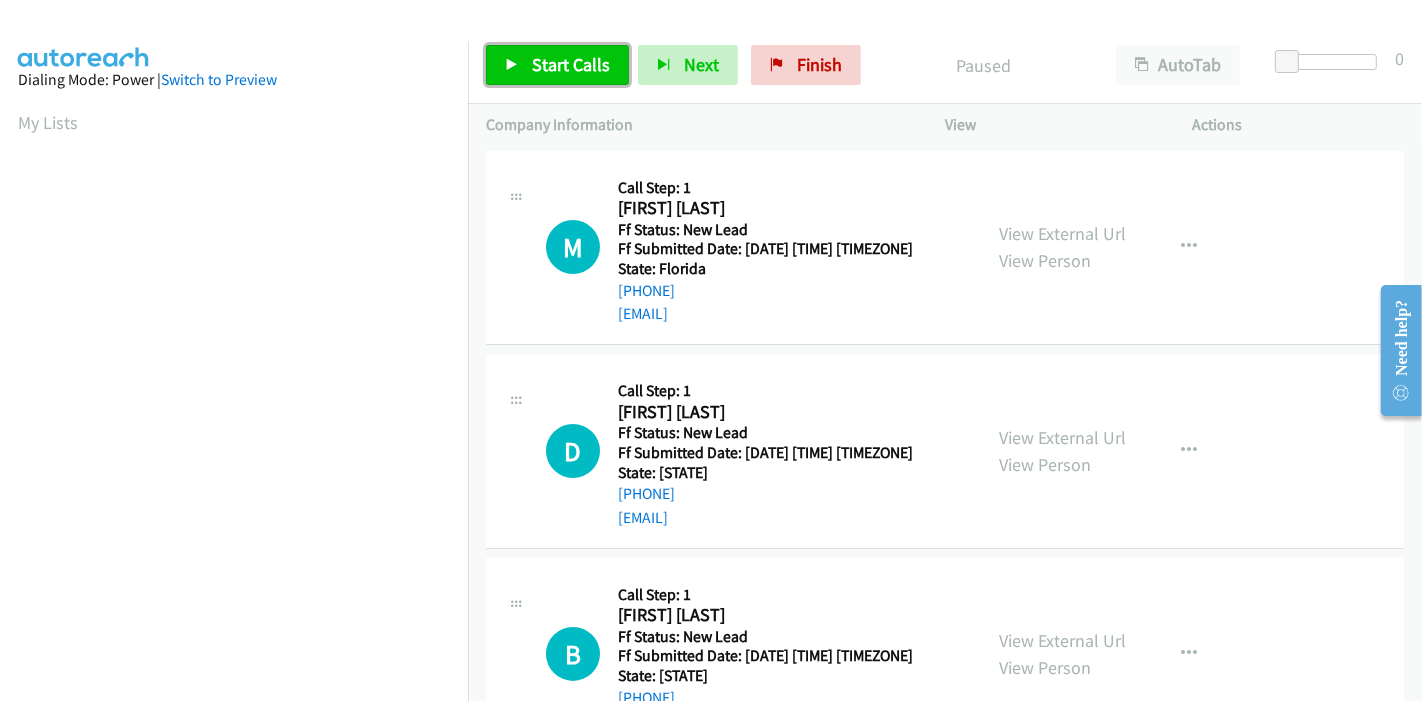 click on "Start Calls" at bounding box center (557, 65) 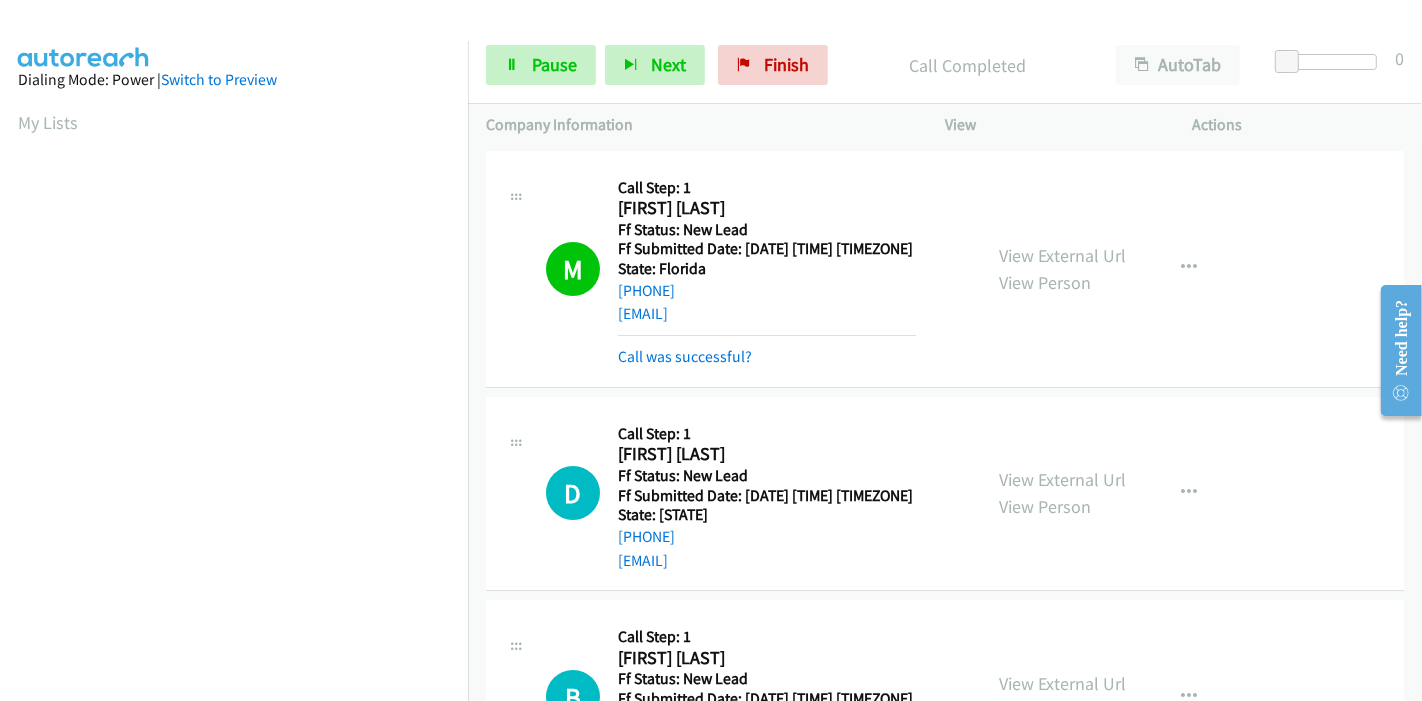 scroll, scrollTop: 422, scrollLeft: 0, axis: vertical 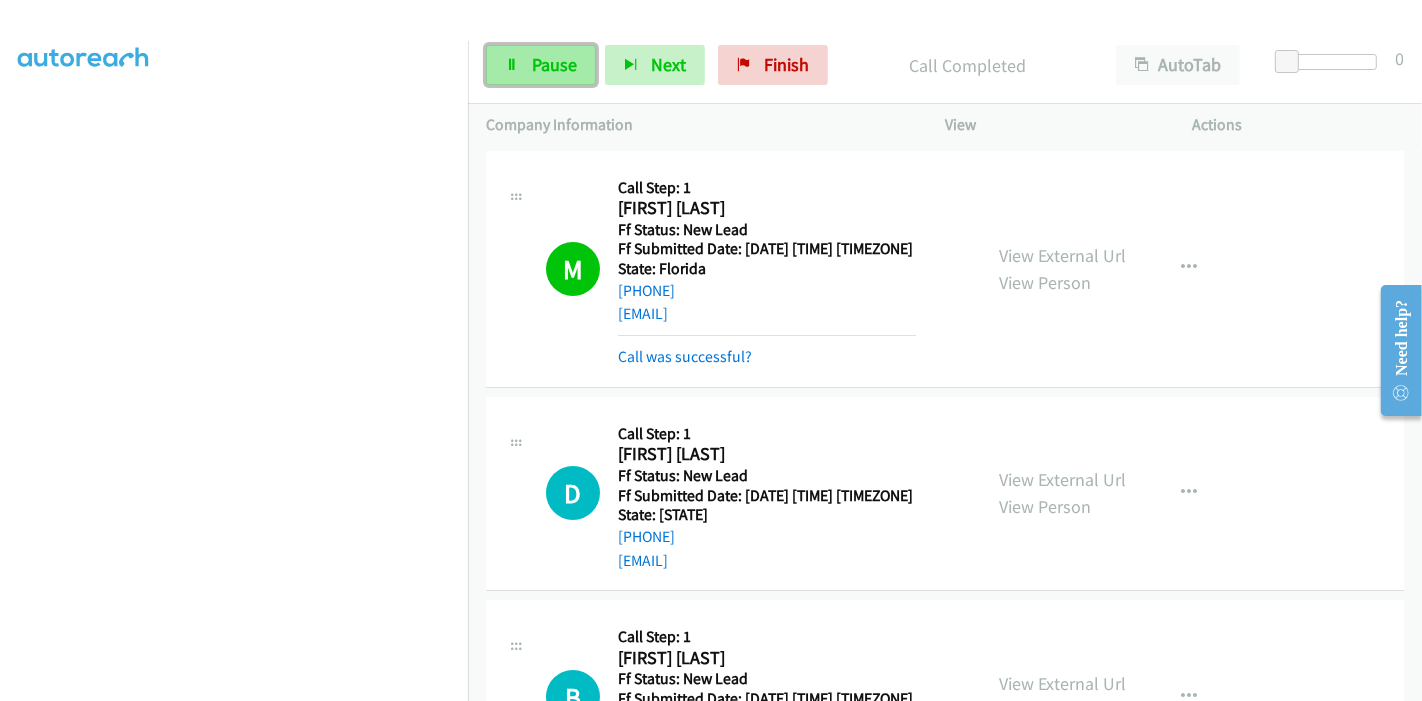 click on "Pause" at bounding box center [554, 64] 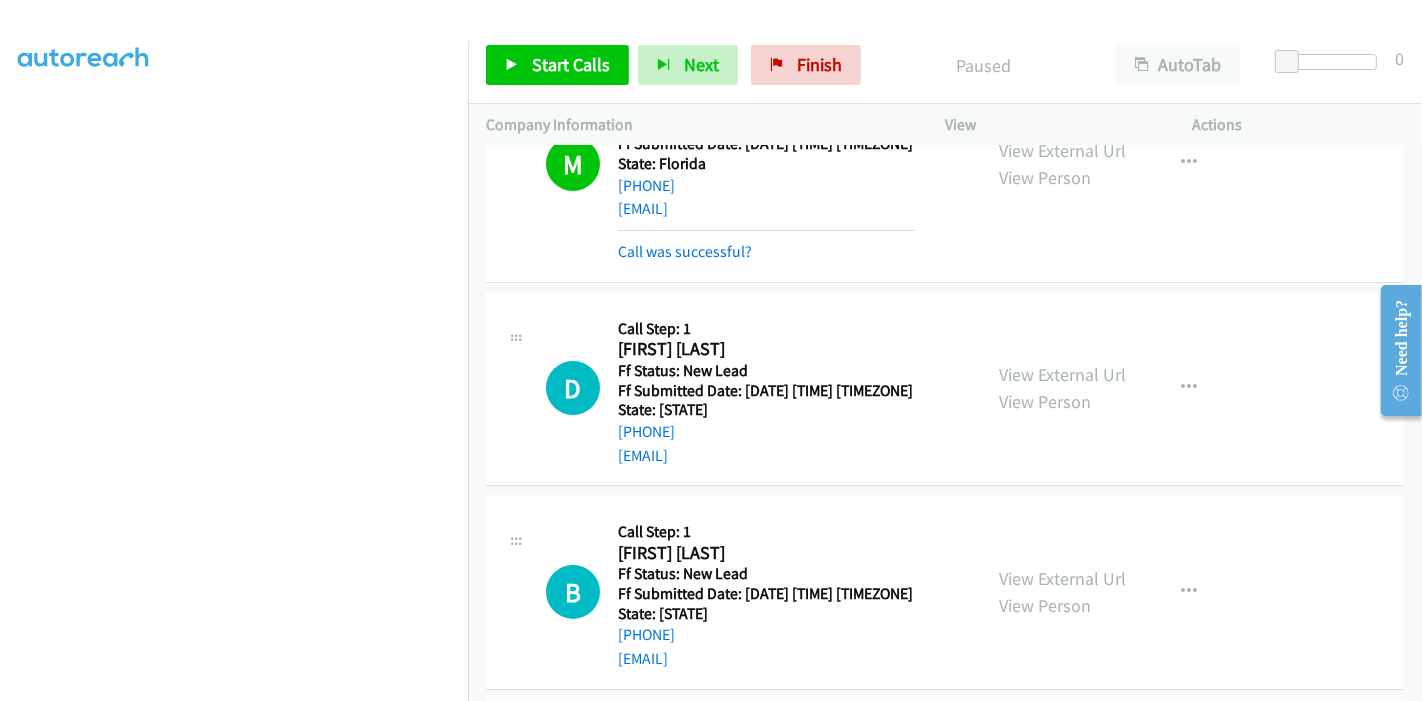 scroll, scrollTop: 222, scrollLeft: 0, axis: vertical 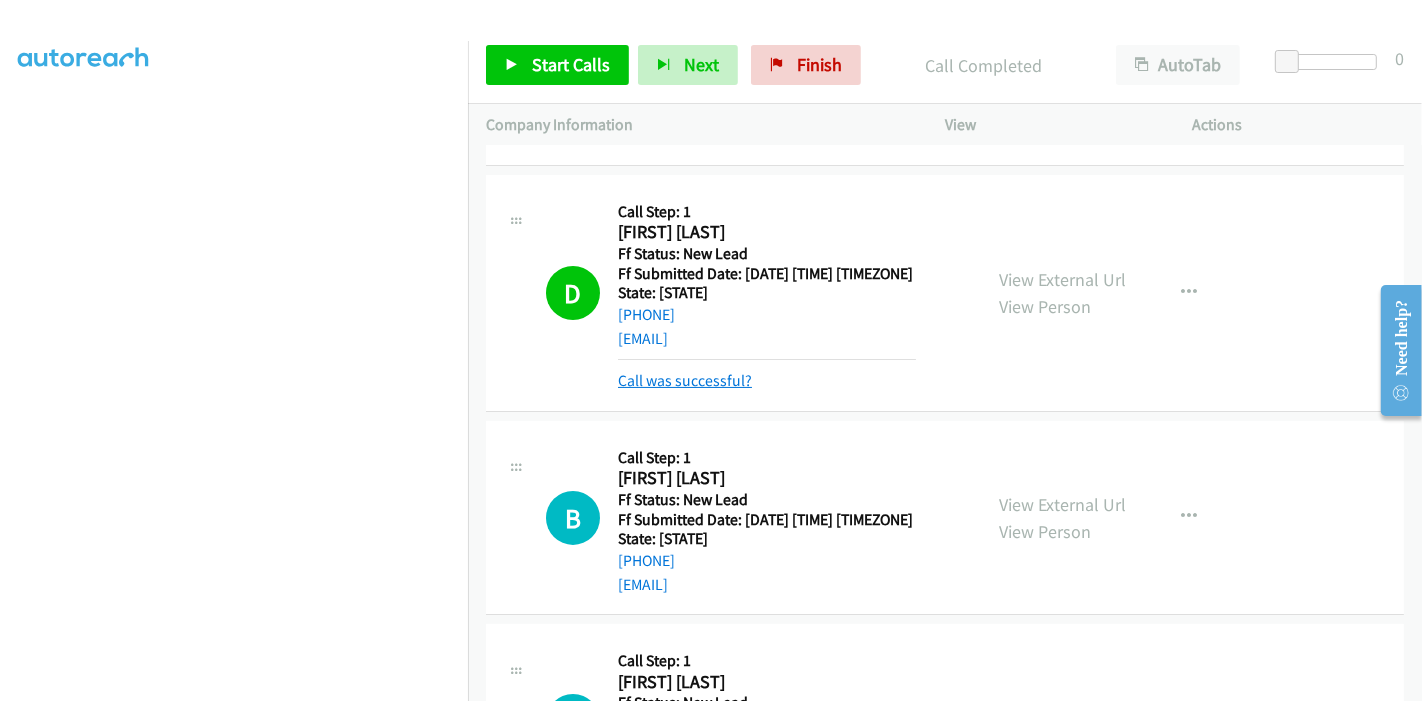 click on "Call was successful?" at bounding box center [685, 380] 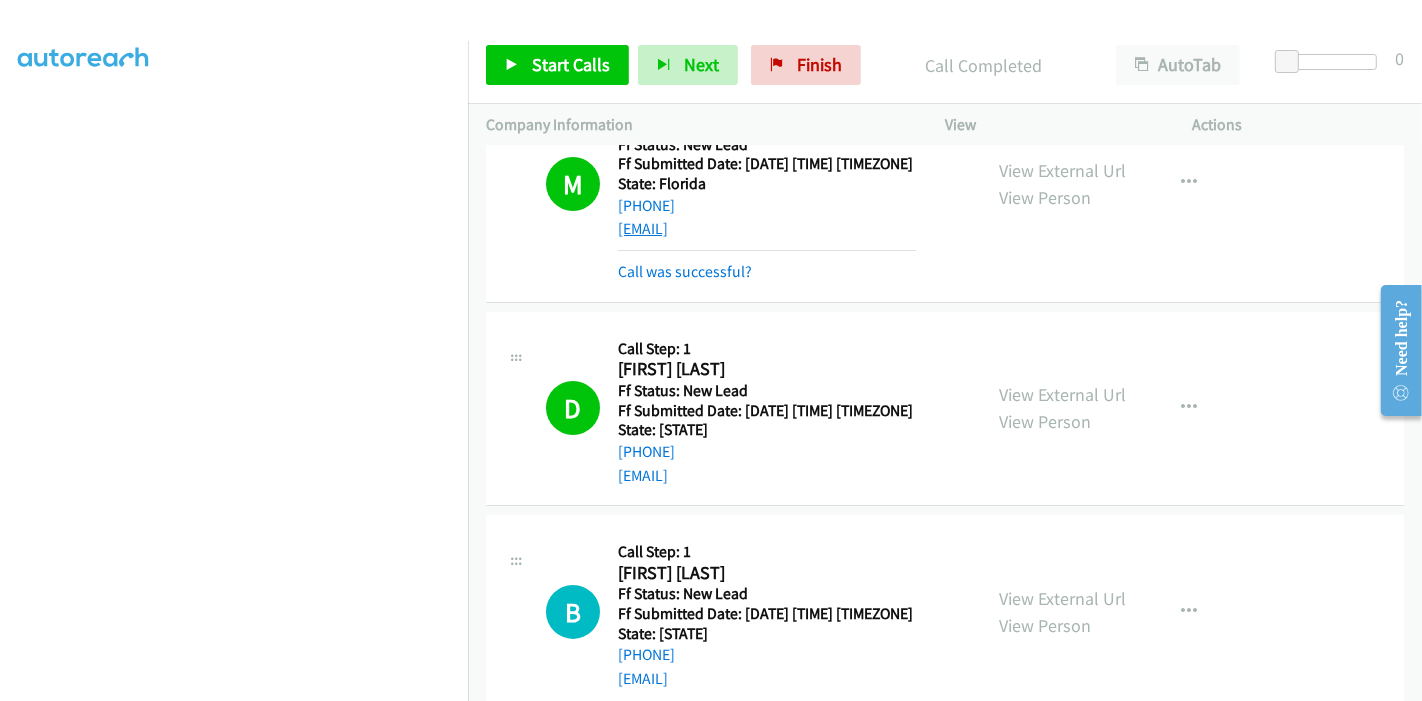 scroll, scrollTop: 0, scrollLeft: 0, axis: both 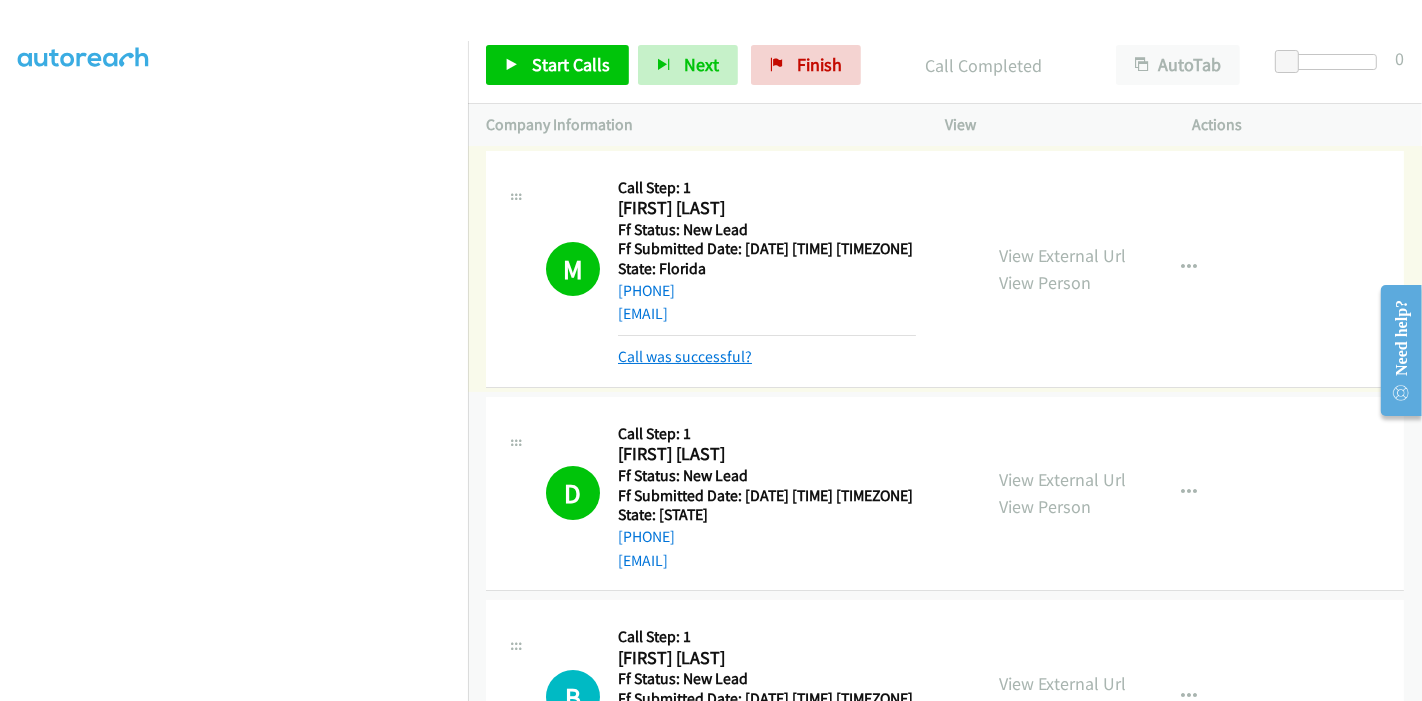 click on "Call was successful?" at bounding box center [685, 356] 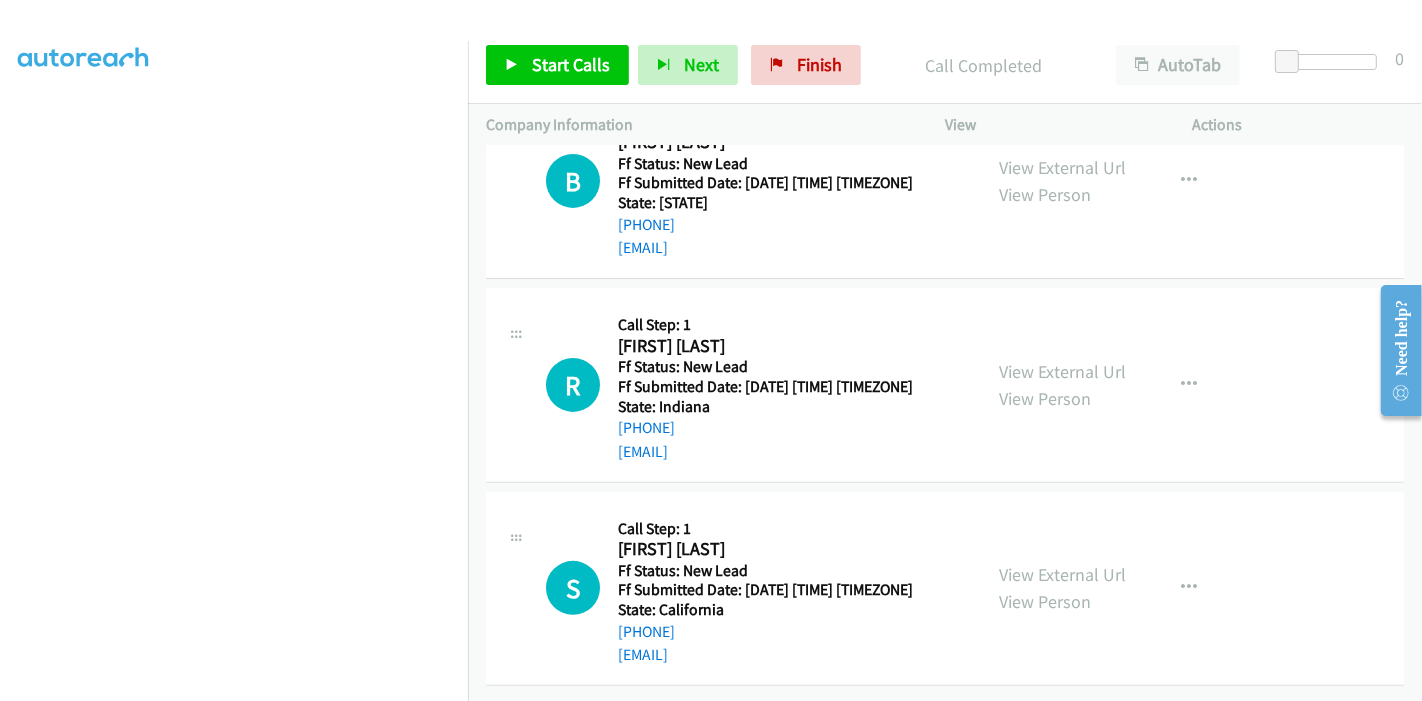 scroll, scrollTop: 376, scrollLeft: 0, axis: vertical 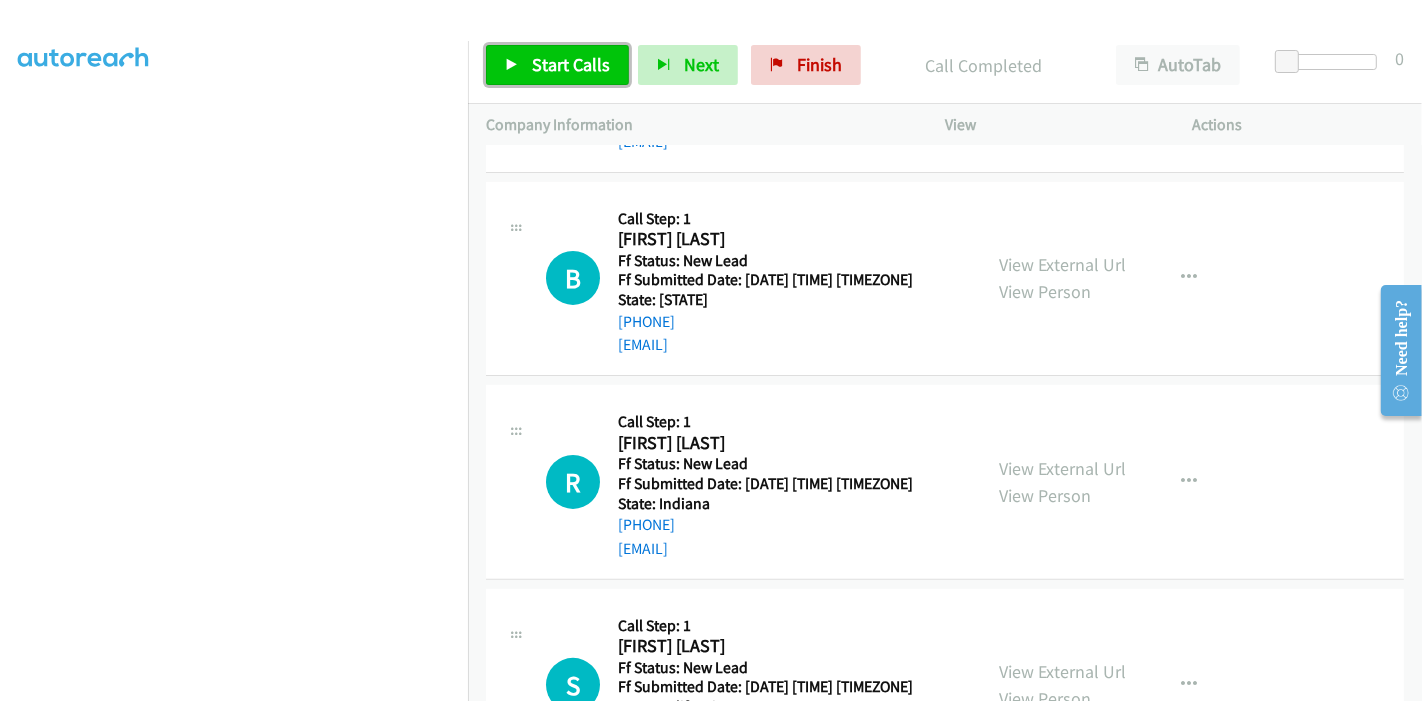 click on "Start Calls" at bounding box center [571, 64] 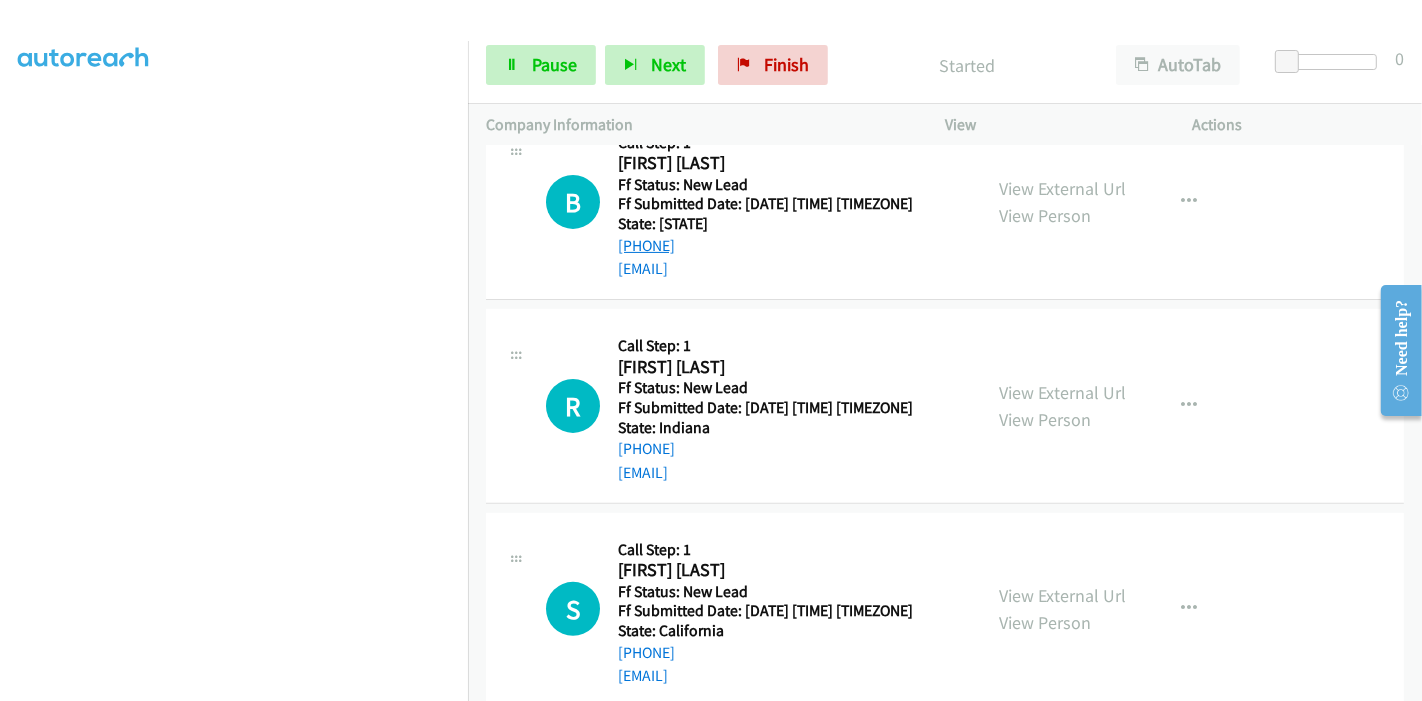 scroll, scrollTop: 487, scrollLeft: 0, axis: vertical 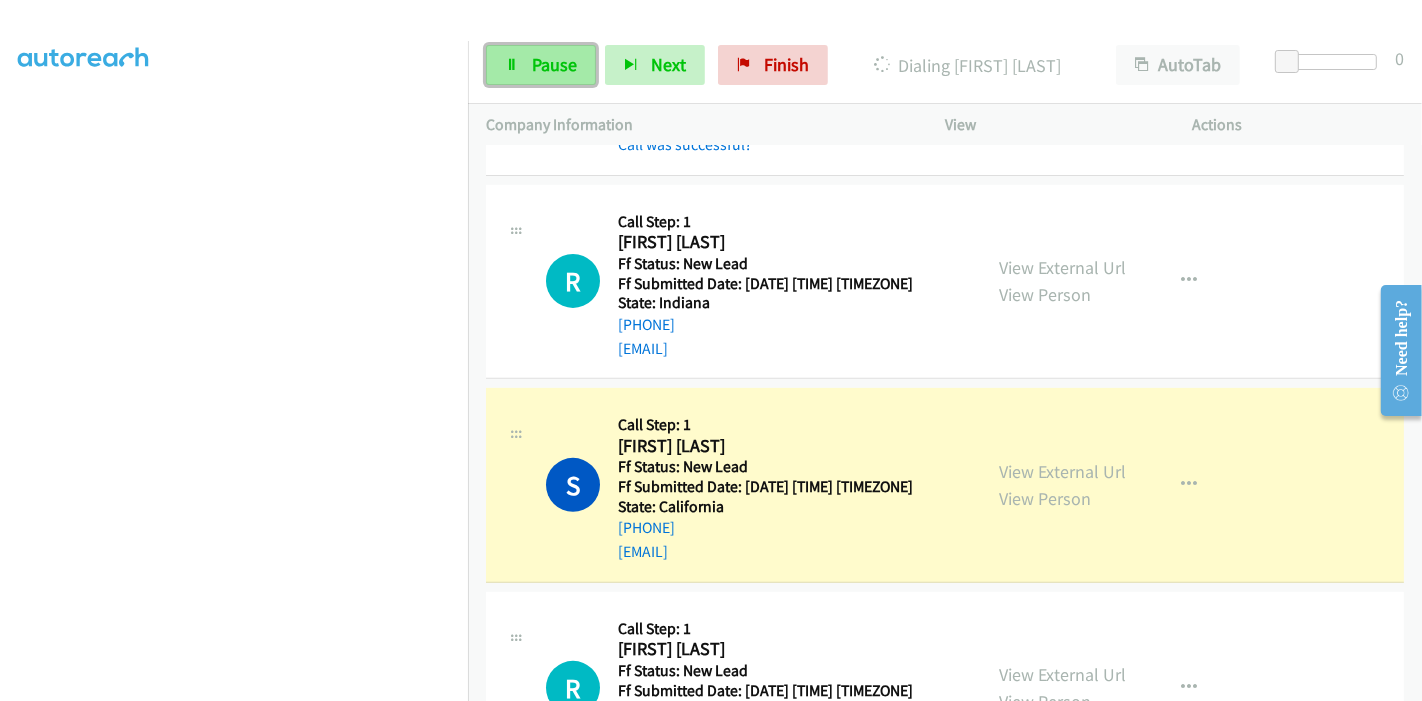 click on "Pause" at bounding box center (554, 64) 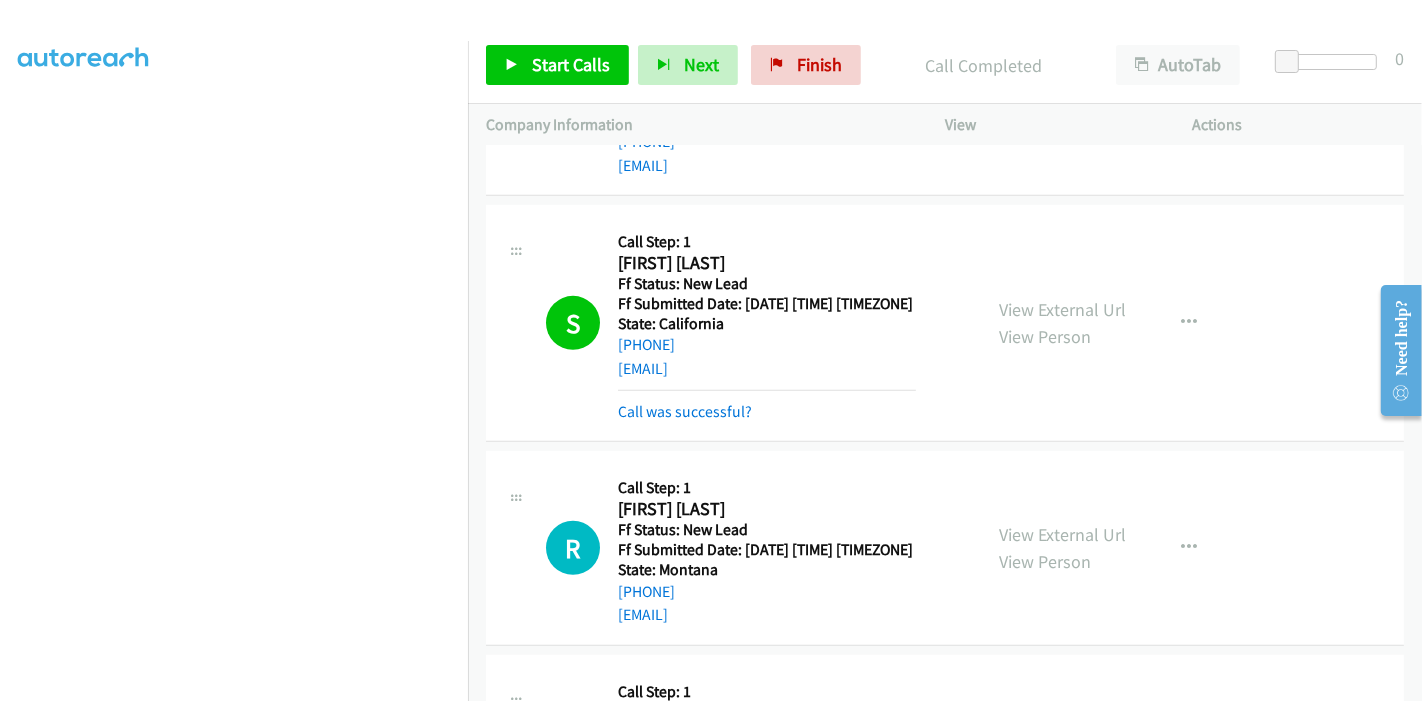 scroll, scrollTop: 737, scrollLeft: 0, axis: vertical 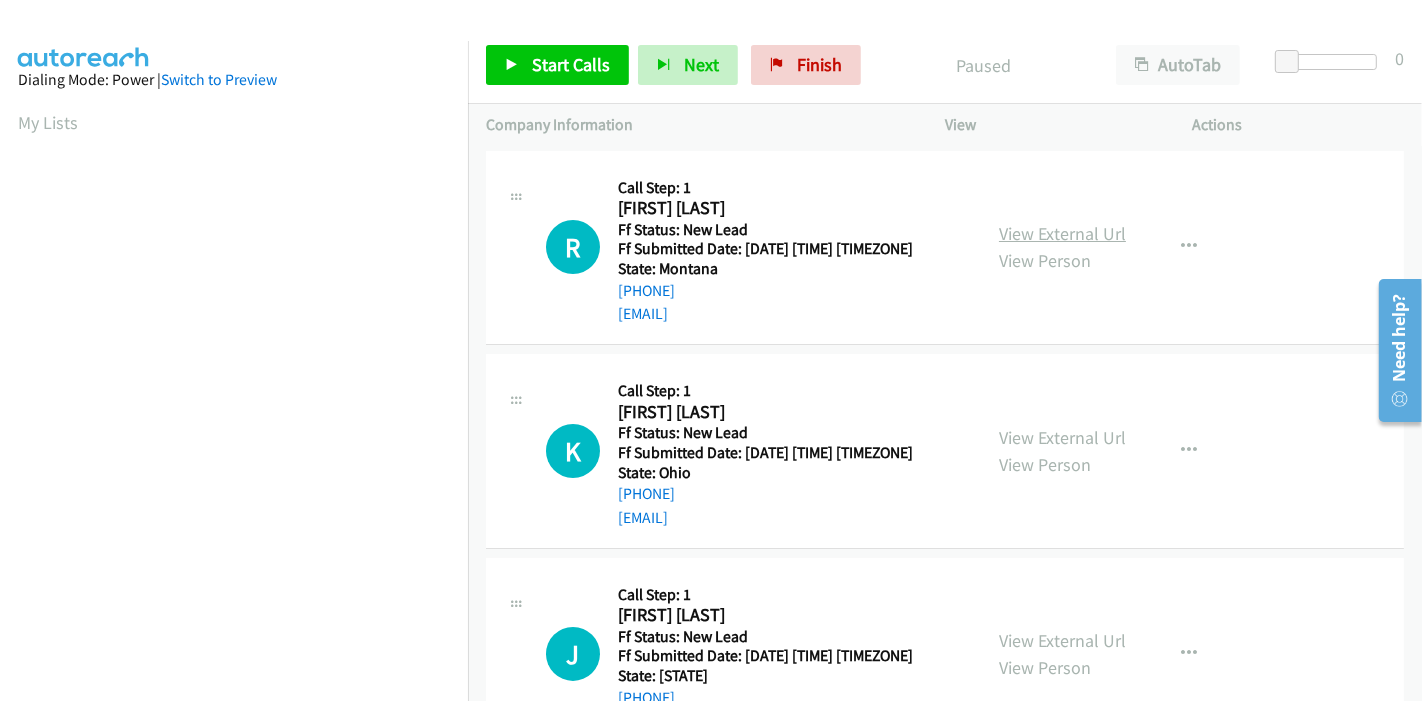 click on "View External Url" at bounding box center [1062, 233] 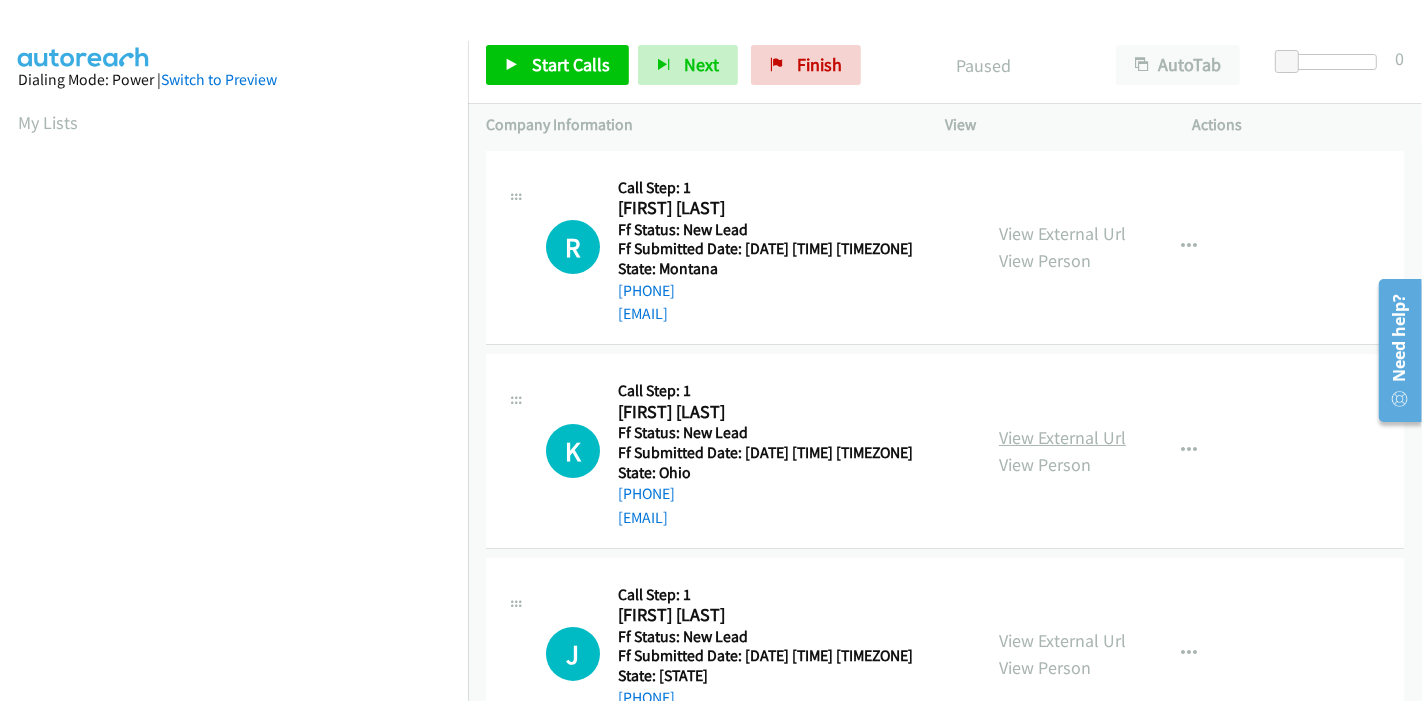 click on "View External Url" at bounding box center [1062, 437] 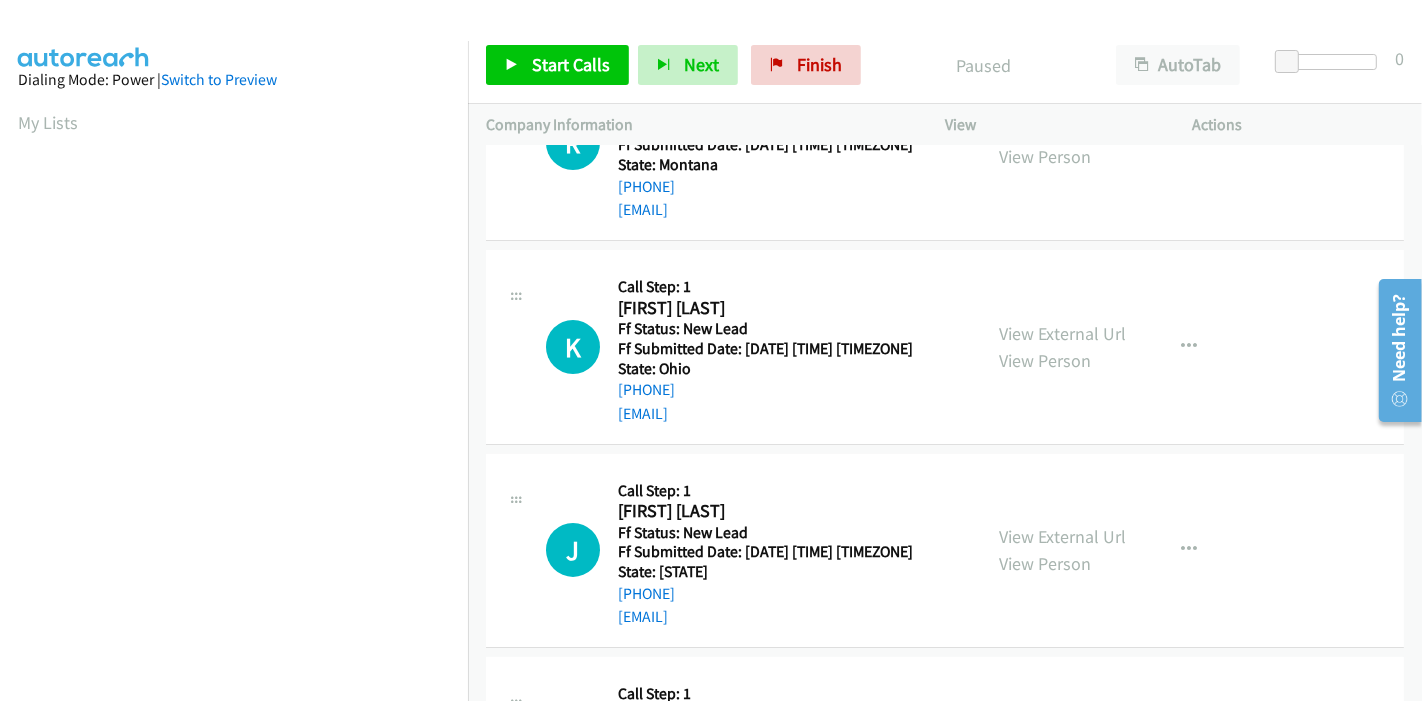 scroll, scrollTop: 222, scrollLeft: 0, axis: vertical 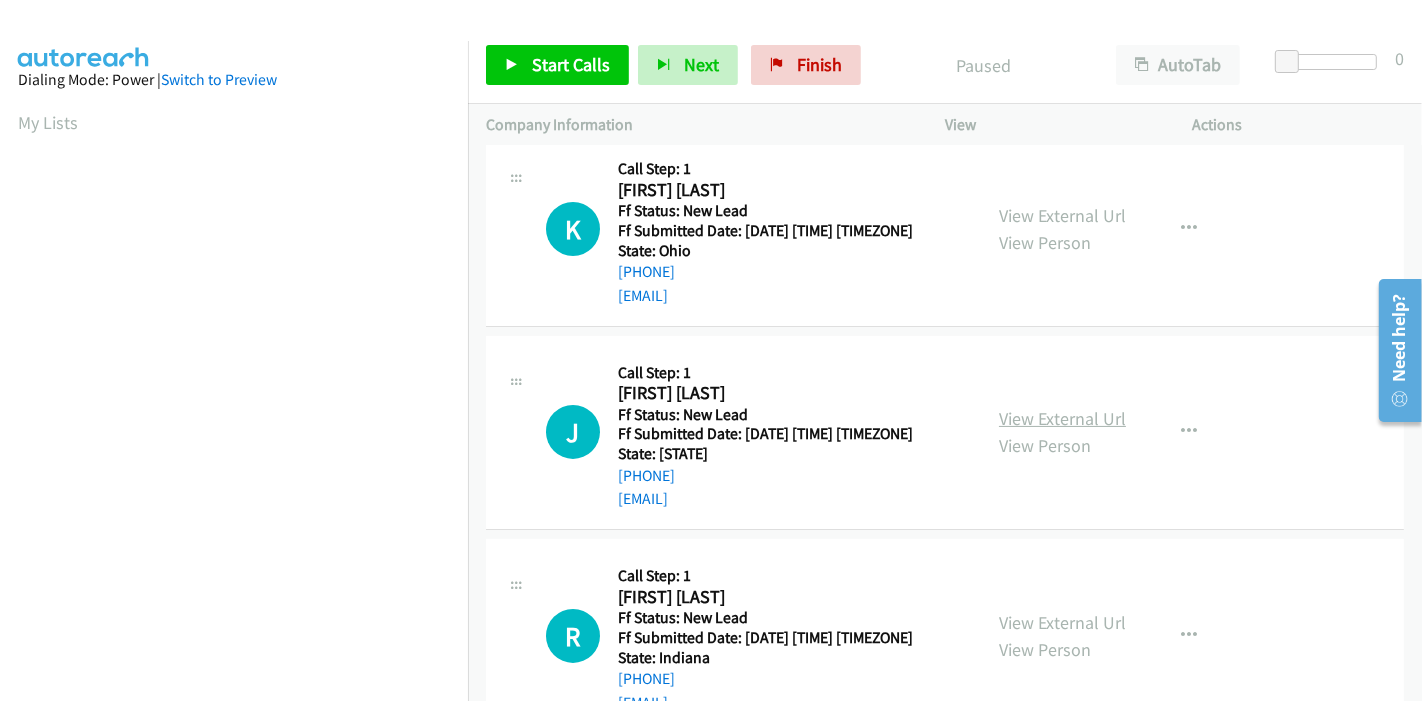 click on "View External Url" at bounding box center [1062, 418] 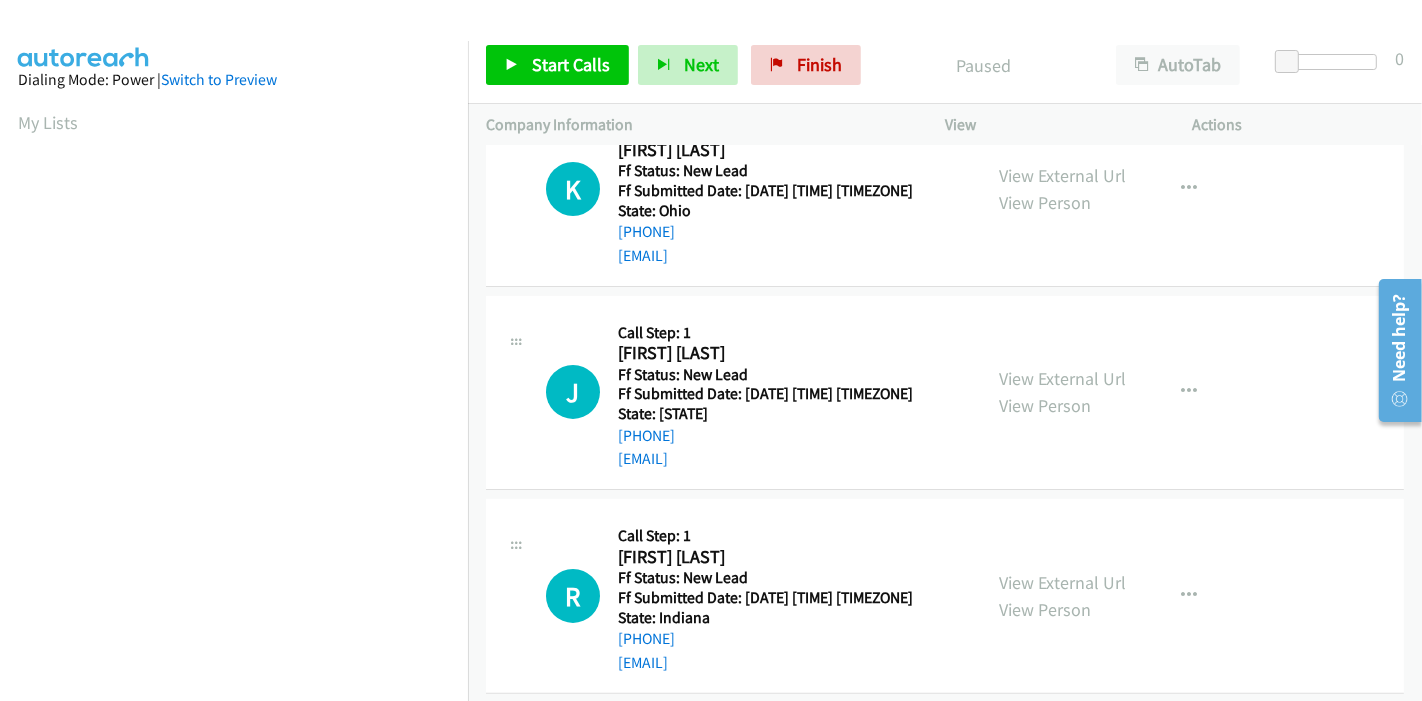 scroll, scrollTop: 284, scrollLeft: 0, axis: vertical 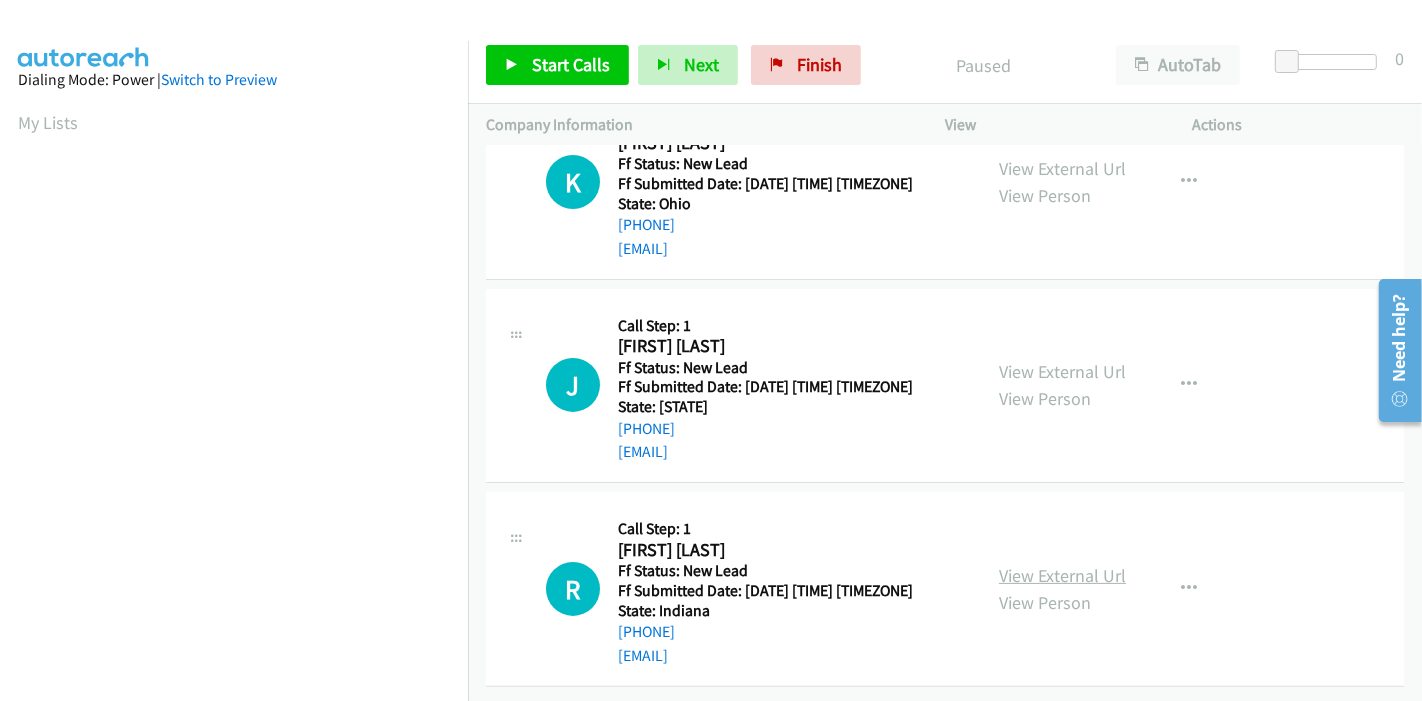 click on "View External Url" at bounding box center (1062, 575) 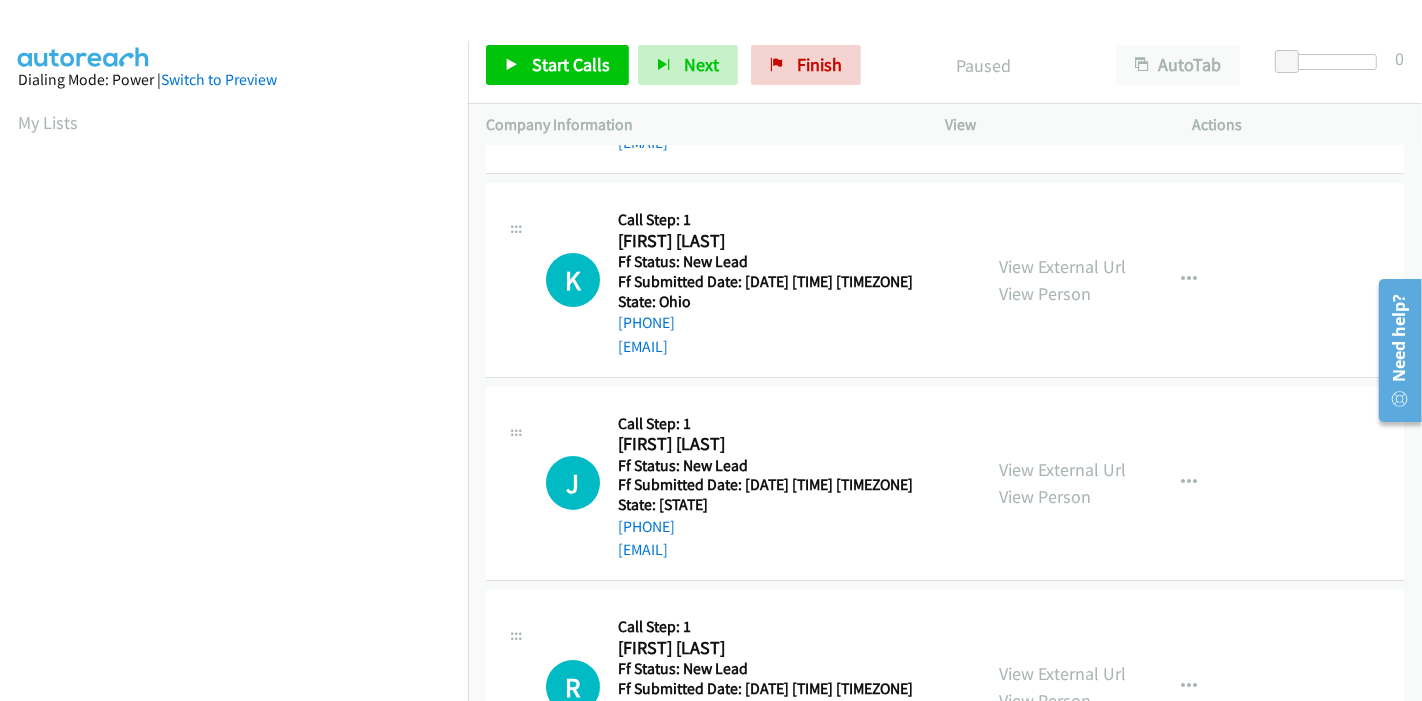 scroll, scrollTop: 0, scrollLeft: 0, axis: both 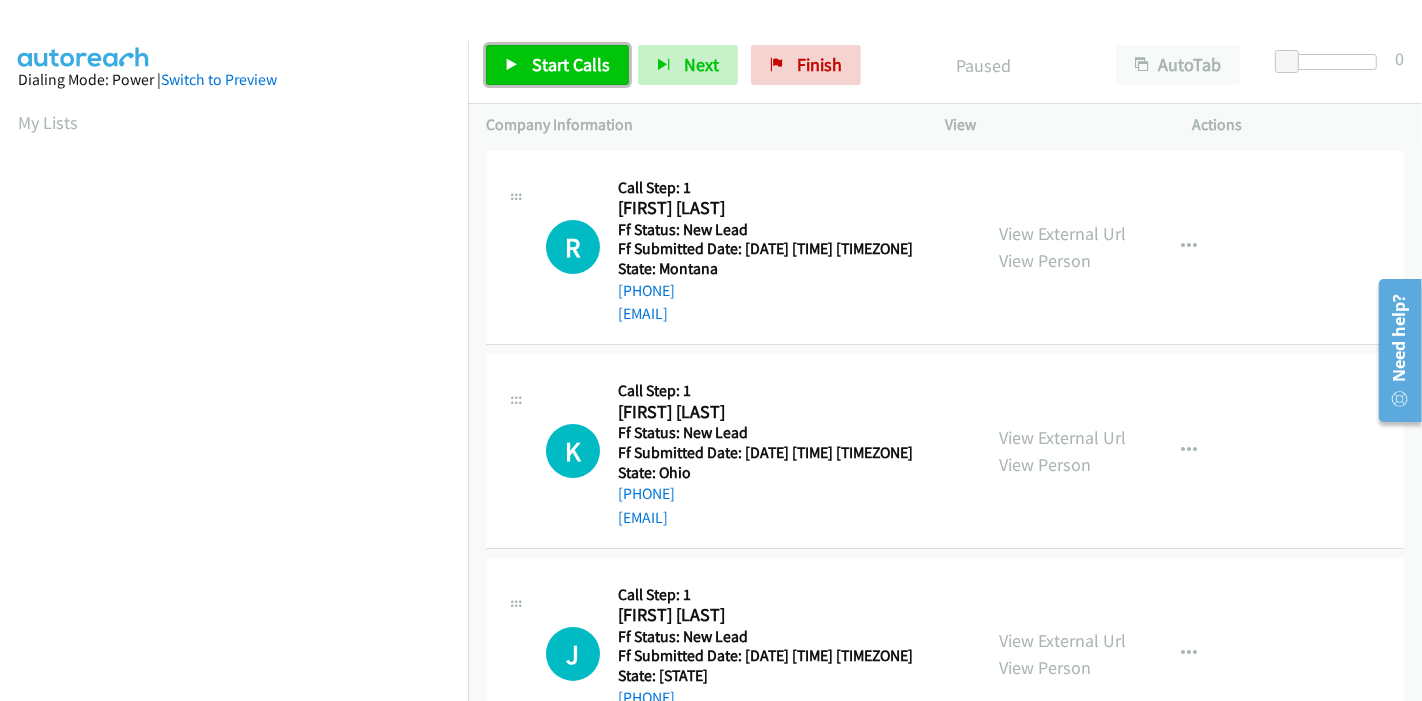 click on "Start Calls" at bounding box center [557, 65] 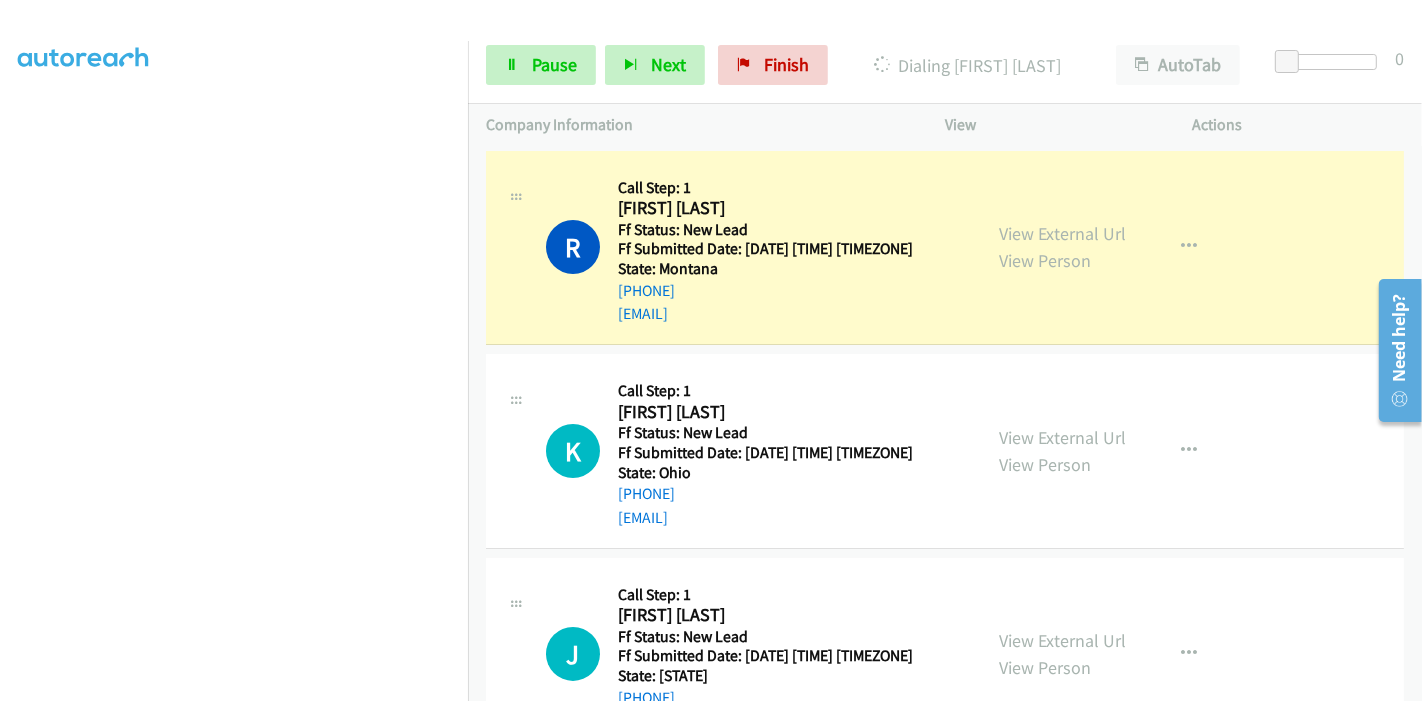 scroll, scrollTop: 422, scrollLeft: 0, axis: vertical 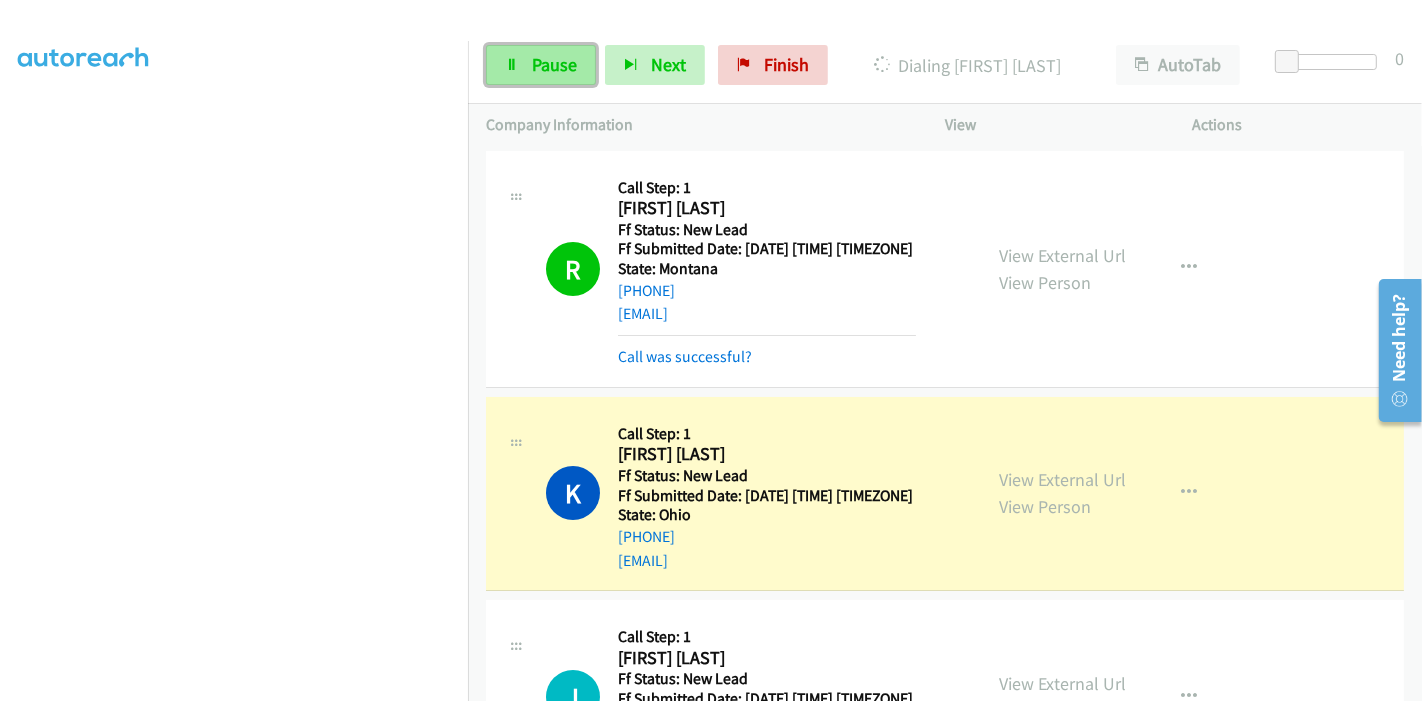 click on "Pause" at bounding box center (554, 64) 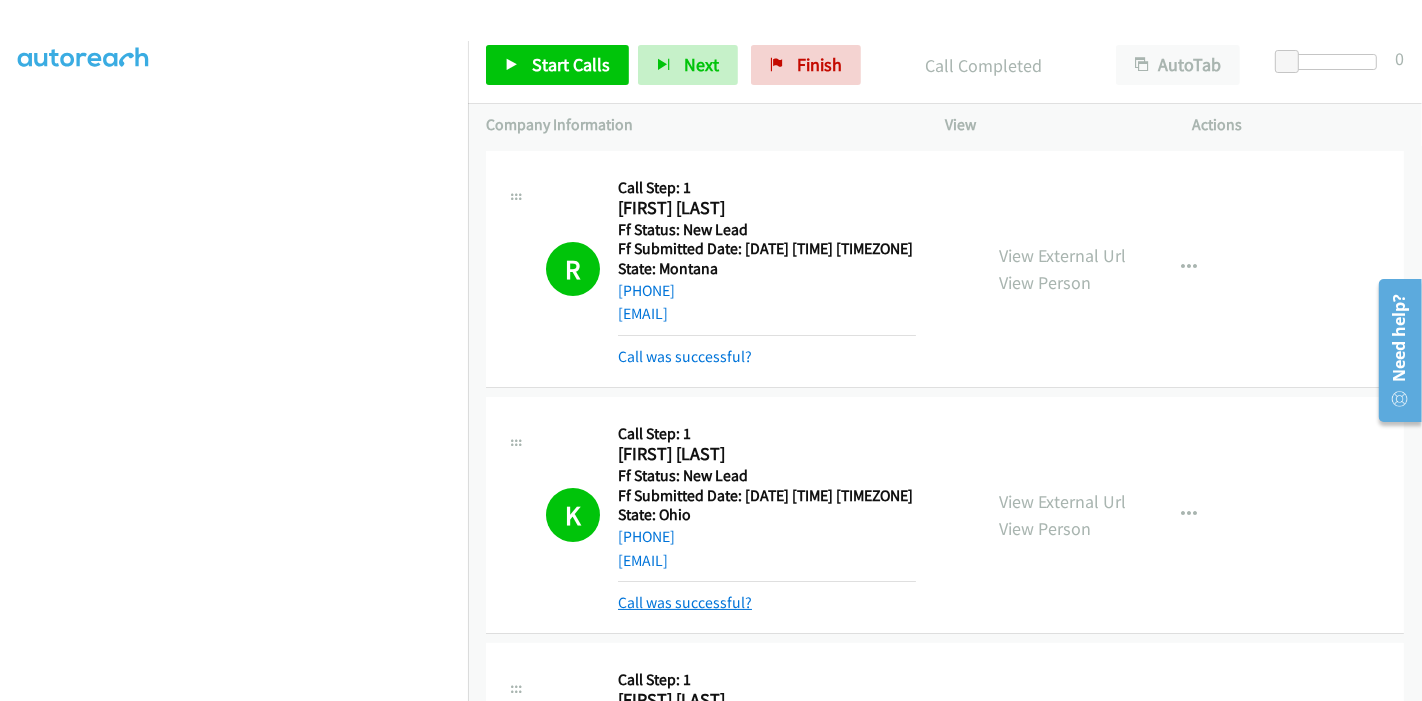 click on "Call was successful?" at bounding box center (685, 602) 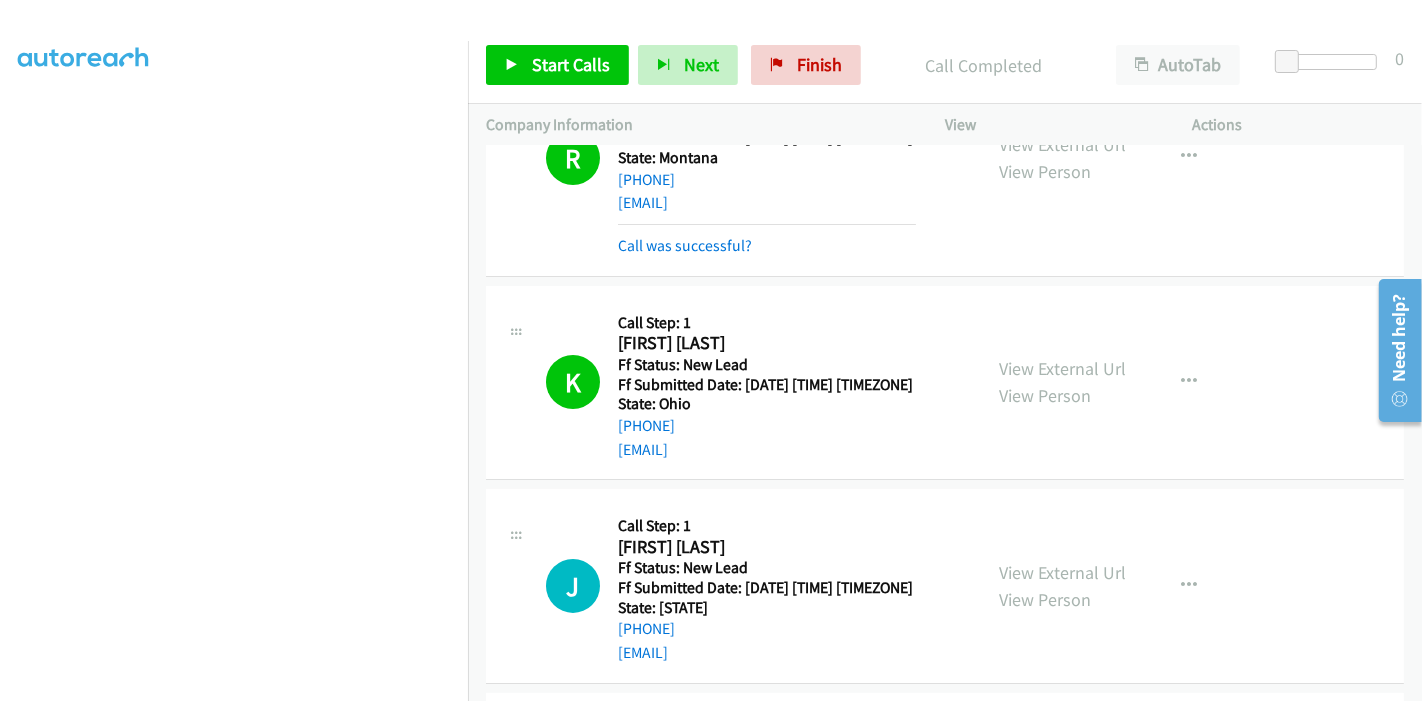 scroll, scrollTop: 0, scrollLeft: 0, axis: both 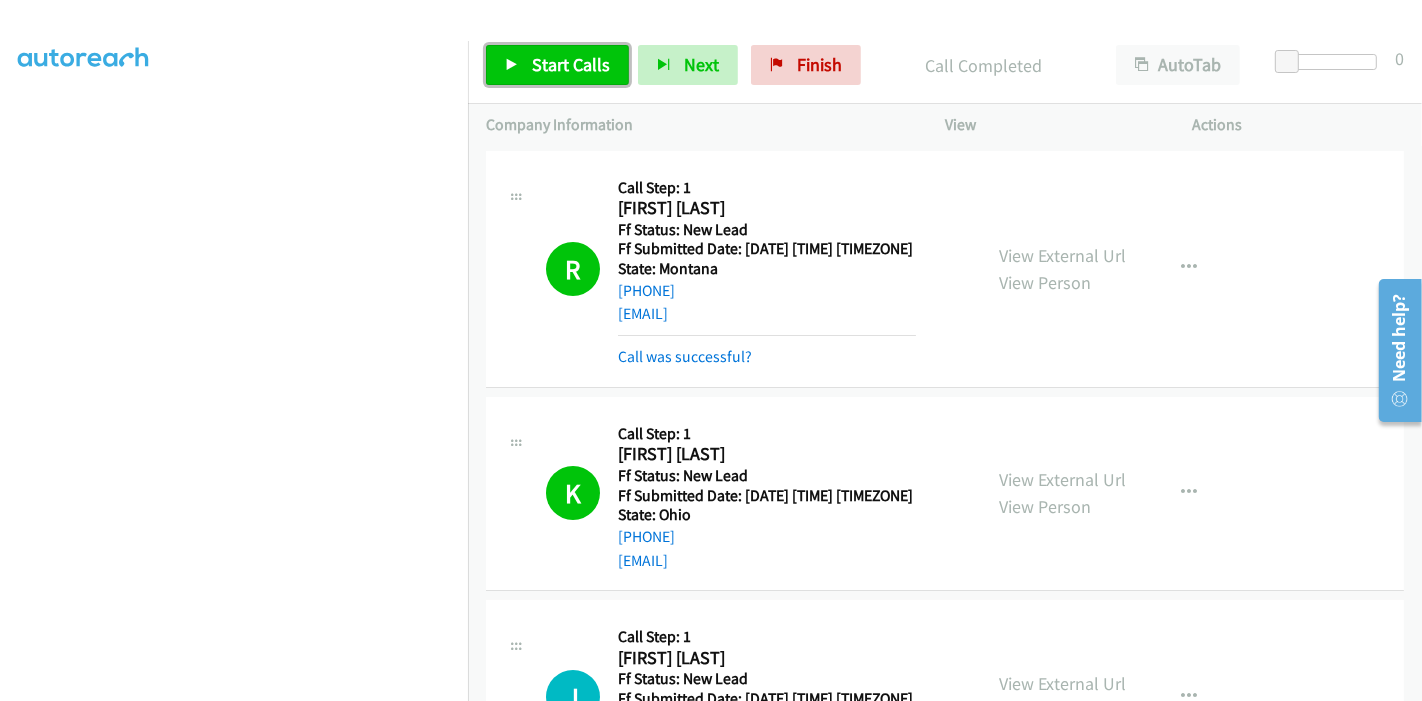 click on "Start Calls" at bounding box center [557, 65] 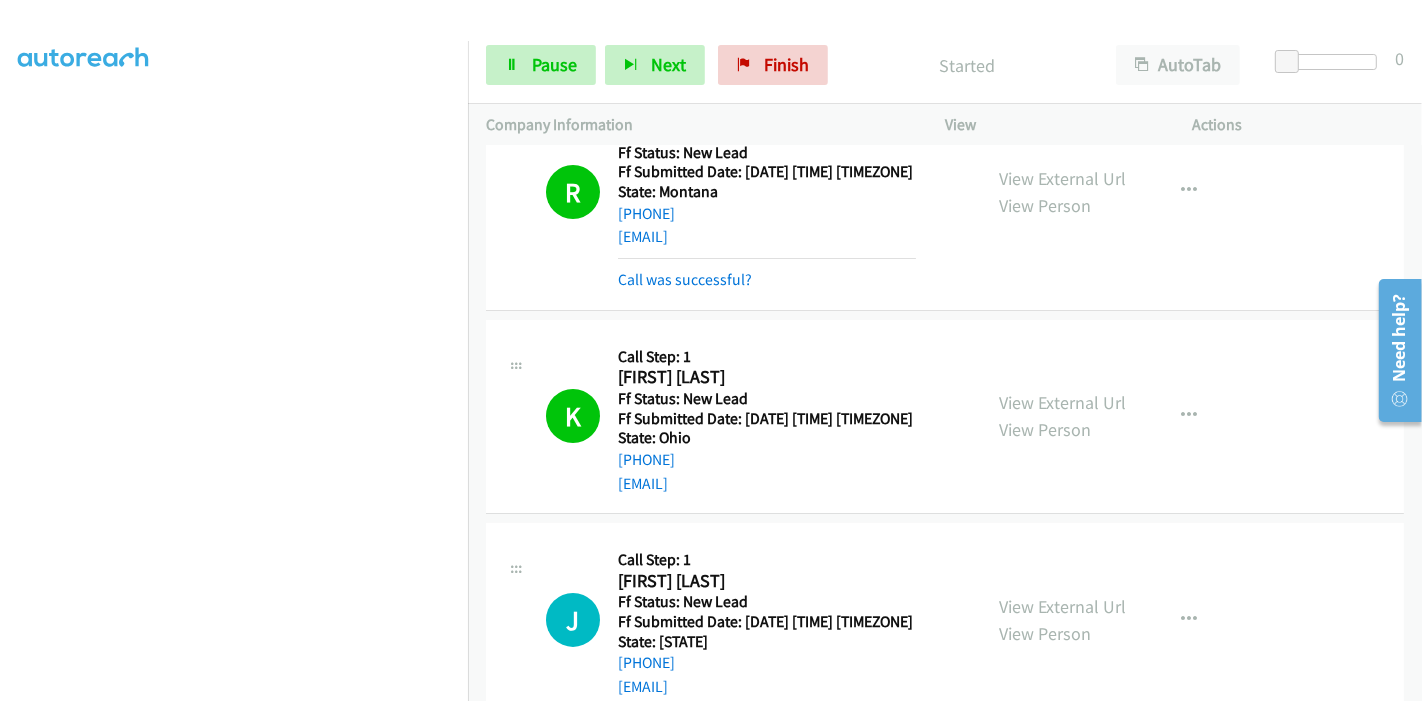 scroll, scrollTop: 111, scrollLeft: 0, axis: vertical 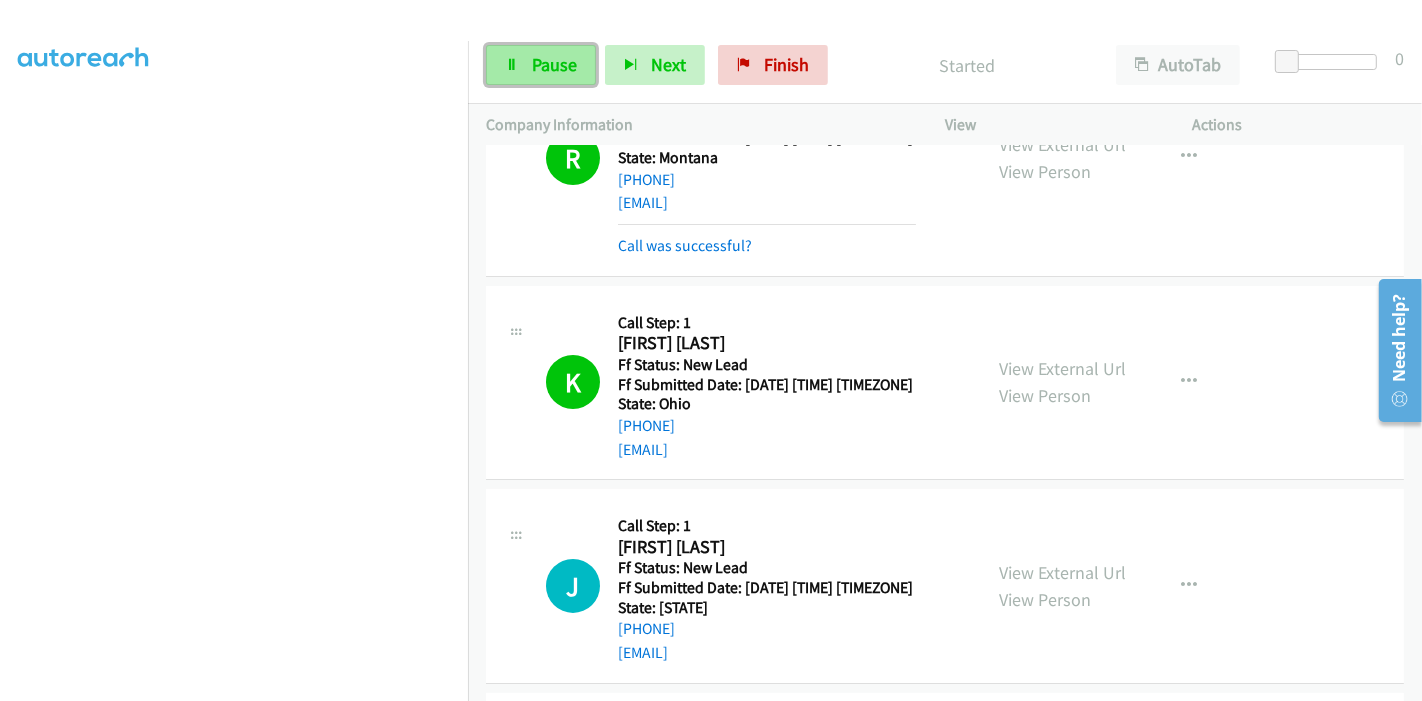 click on "Pause" at bounding box center [541, 65] 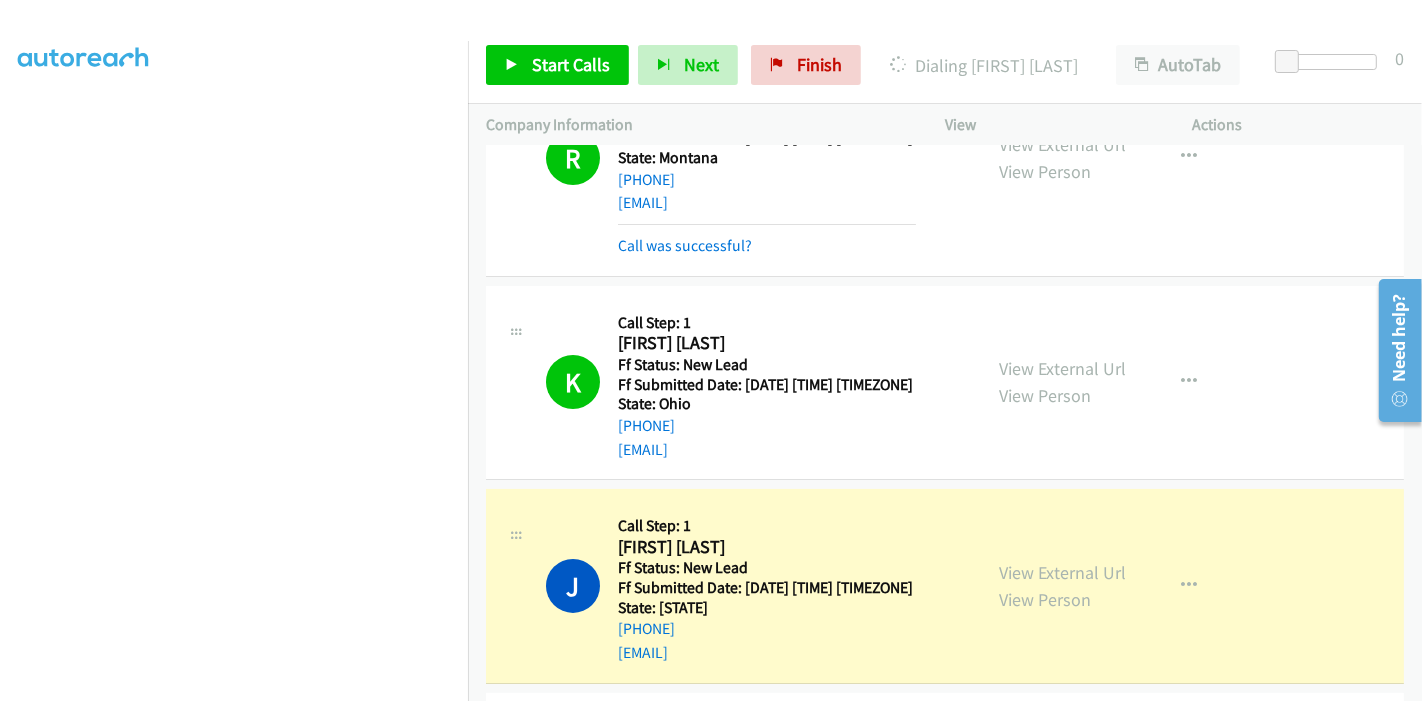 scroll, scrollTop: 0, scrollLeft: 0, axis: both 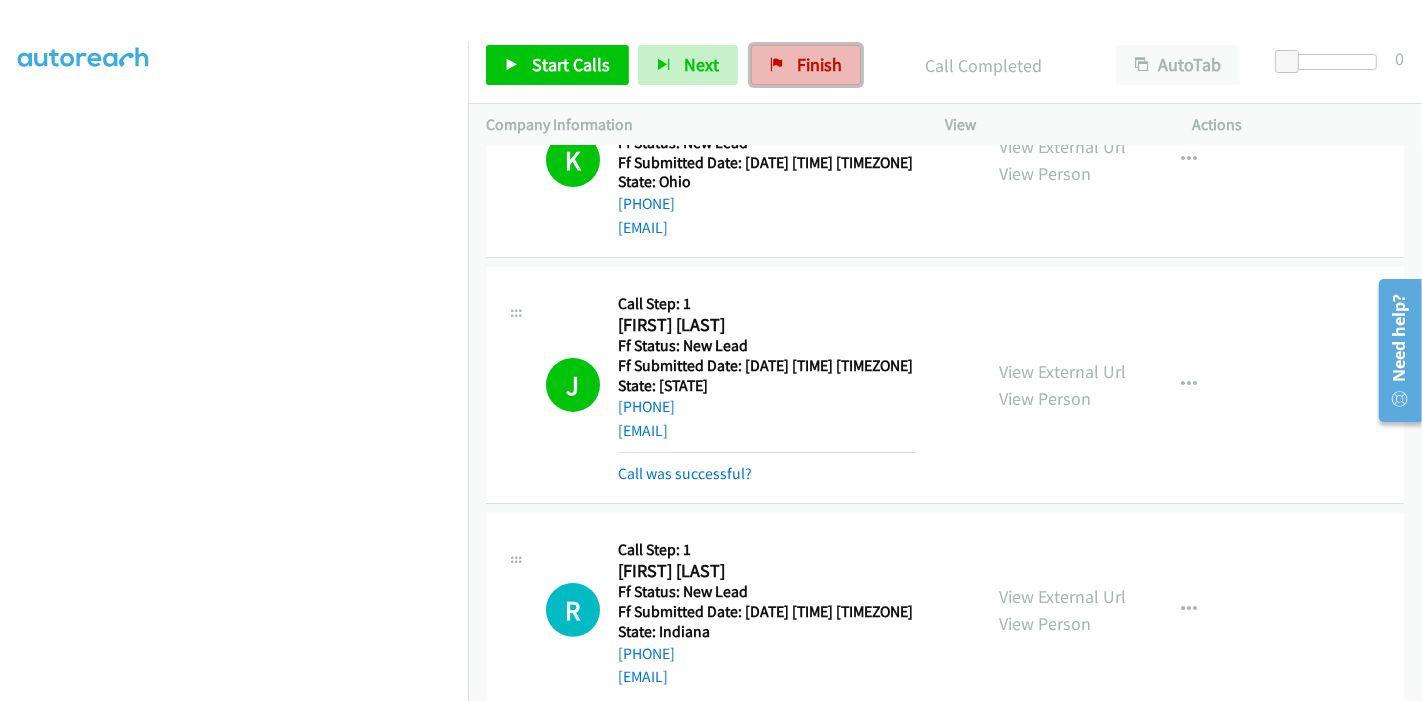 click on "Finish" at bounding box center [806, 65] 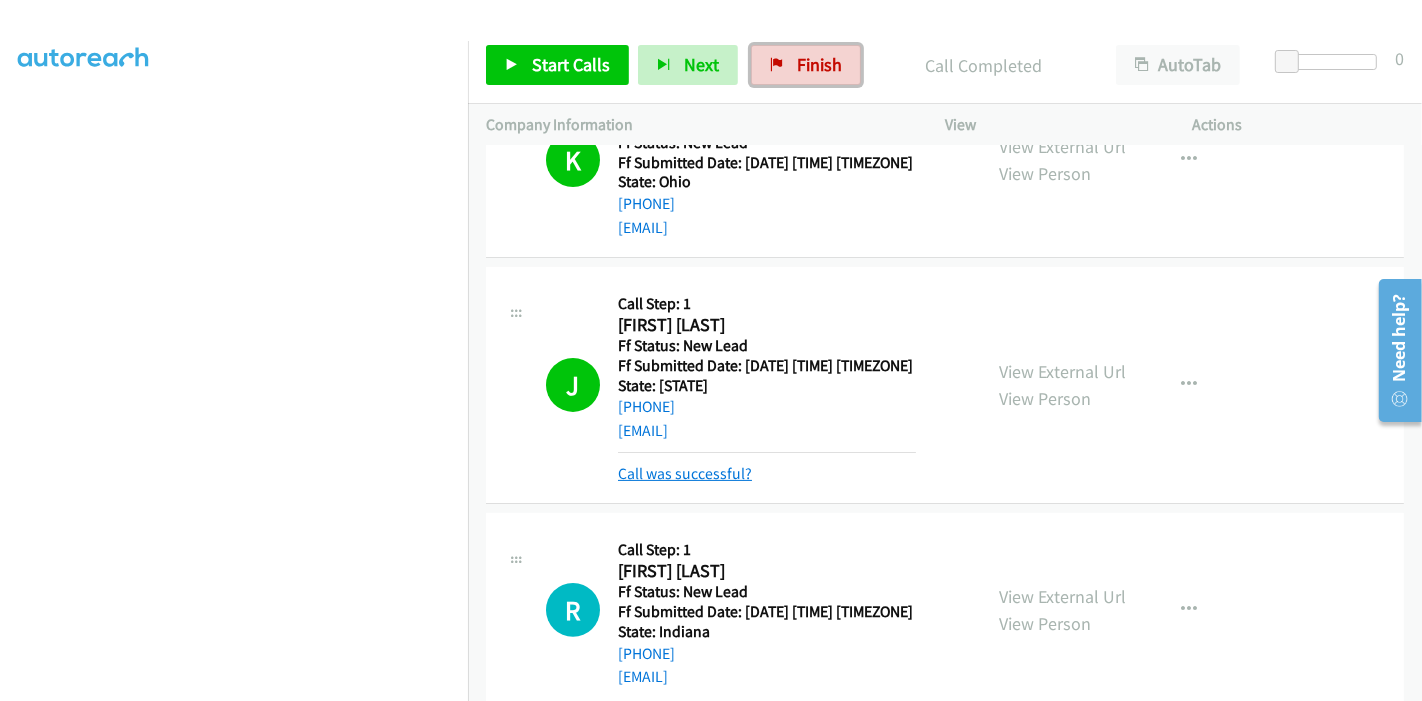 click on "Call was successful?" at bounding box center [685, 473] 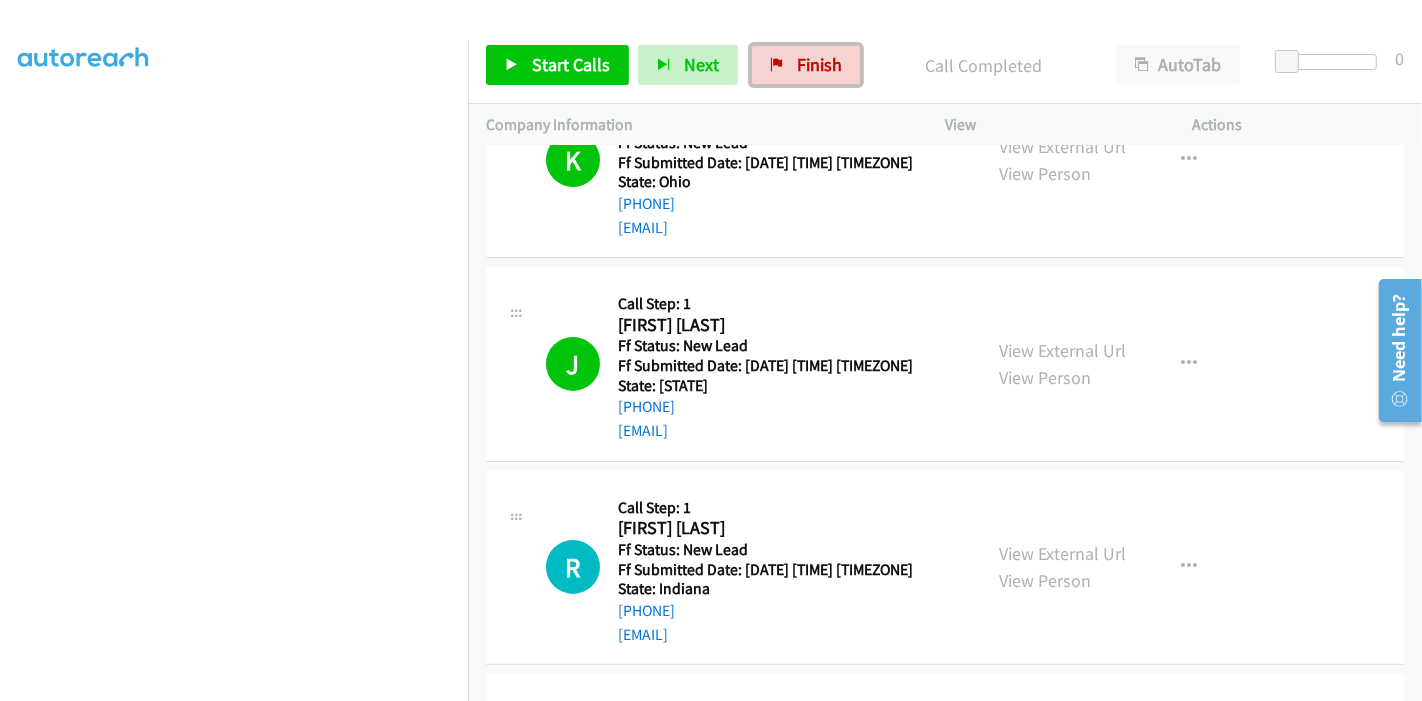 scroll, scrollTop: 111, scrollLeft: 0, axis: vertical 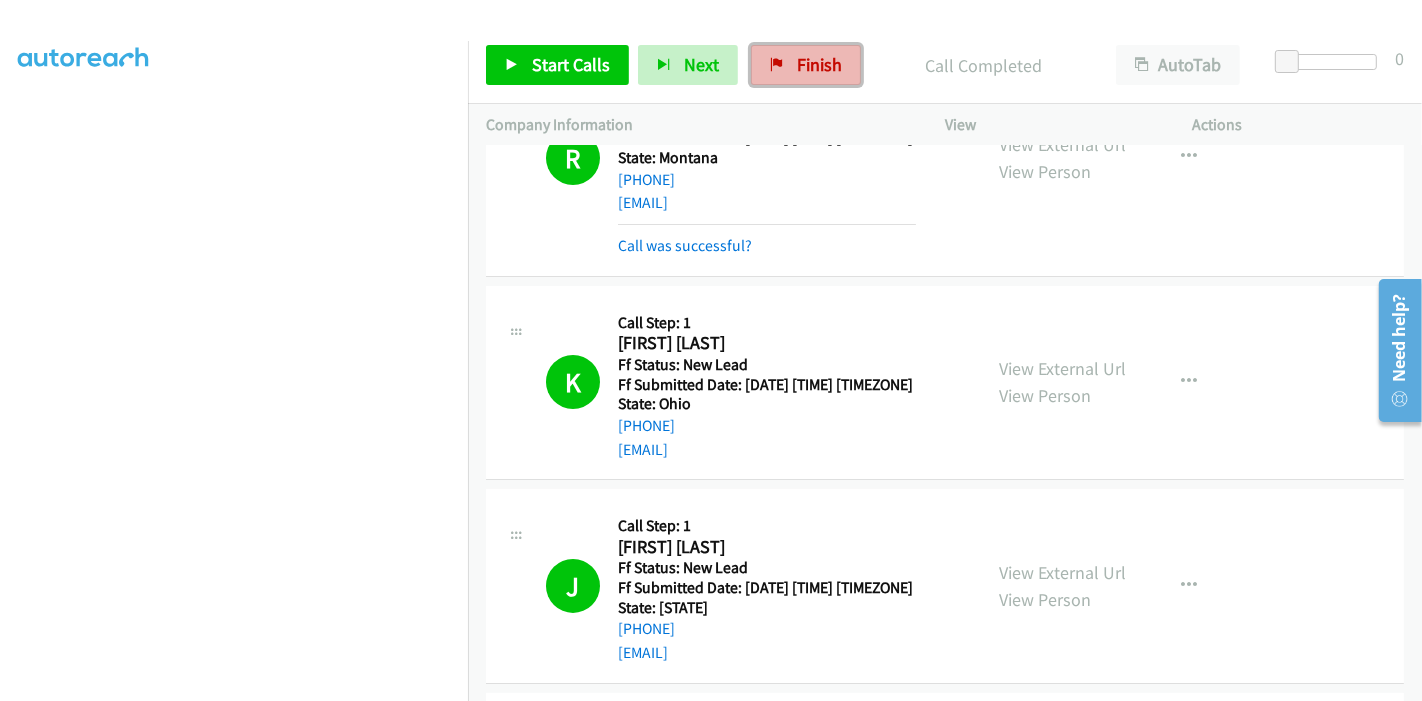 click on "Finish" at bounding box center (819, 64) 